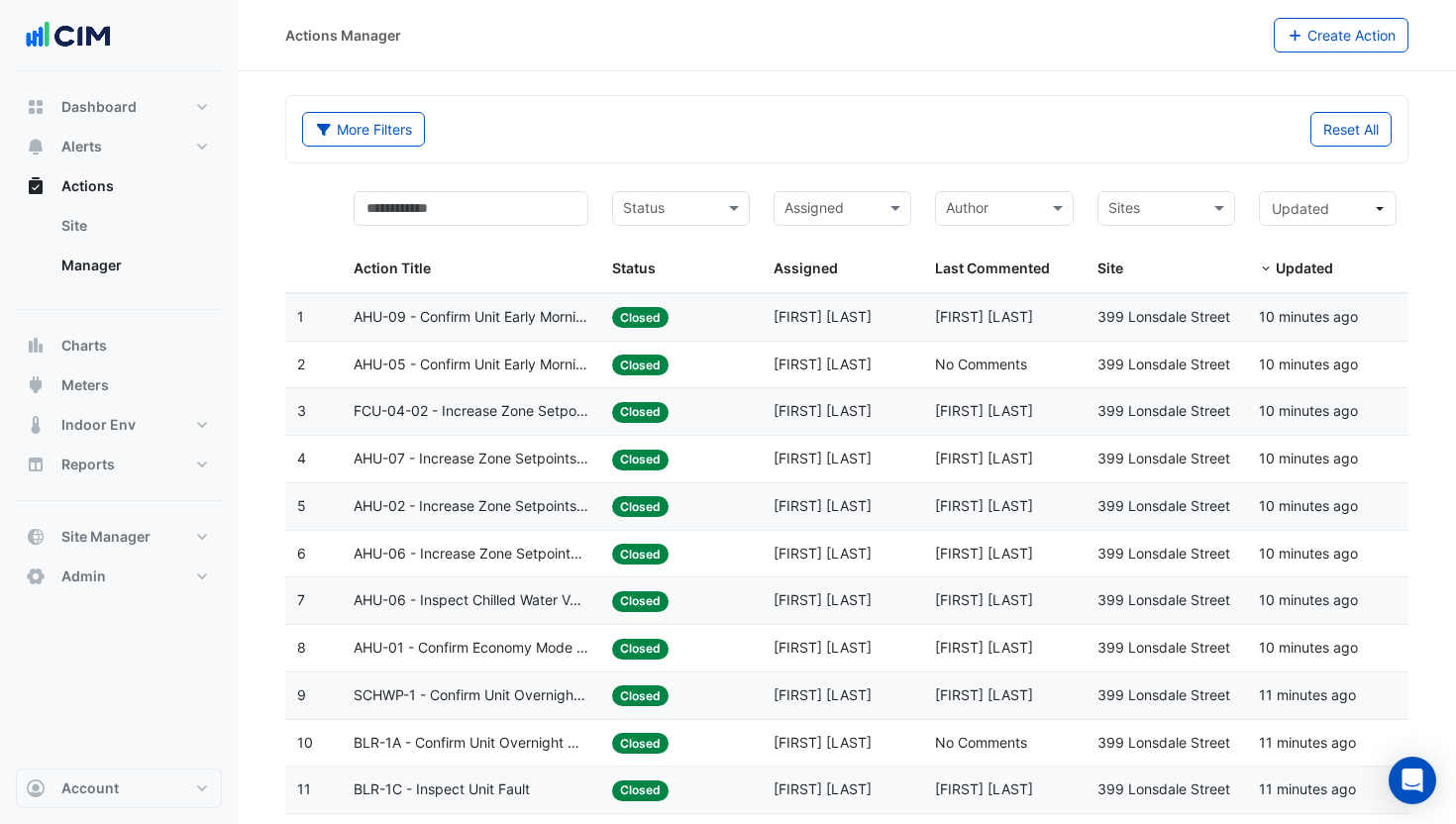 select on "***" 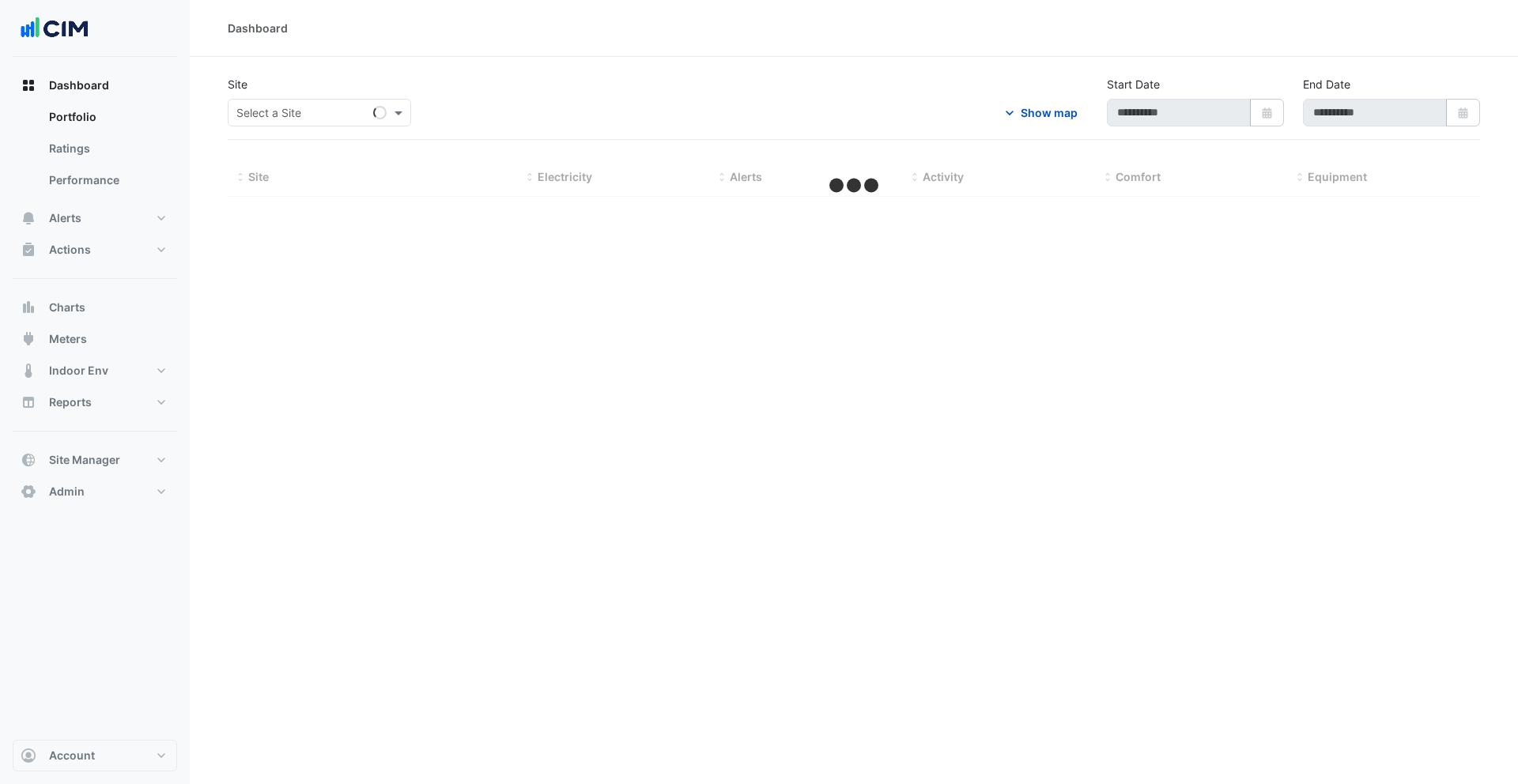 scroll, scrollTop: 0, scrollLeft: 0, axis: both 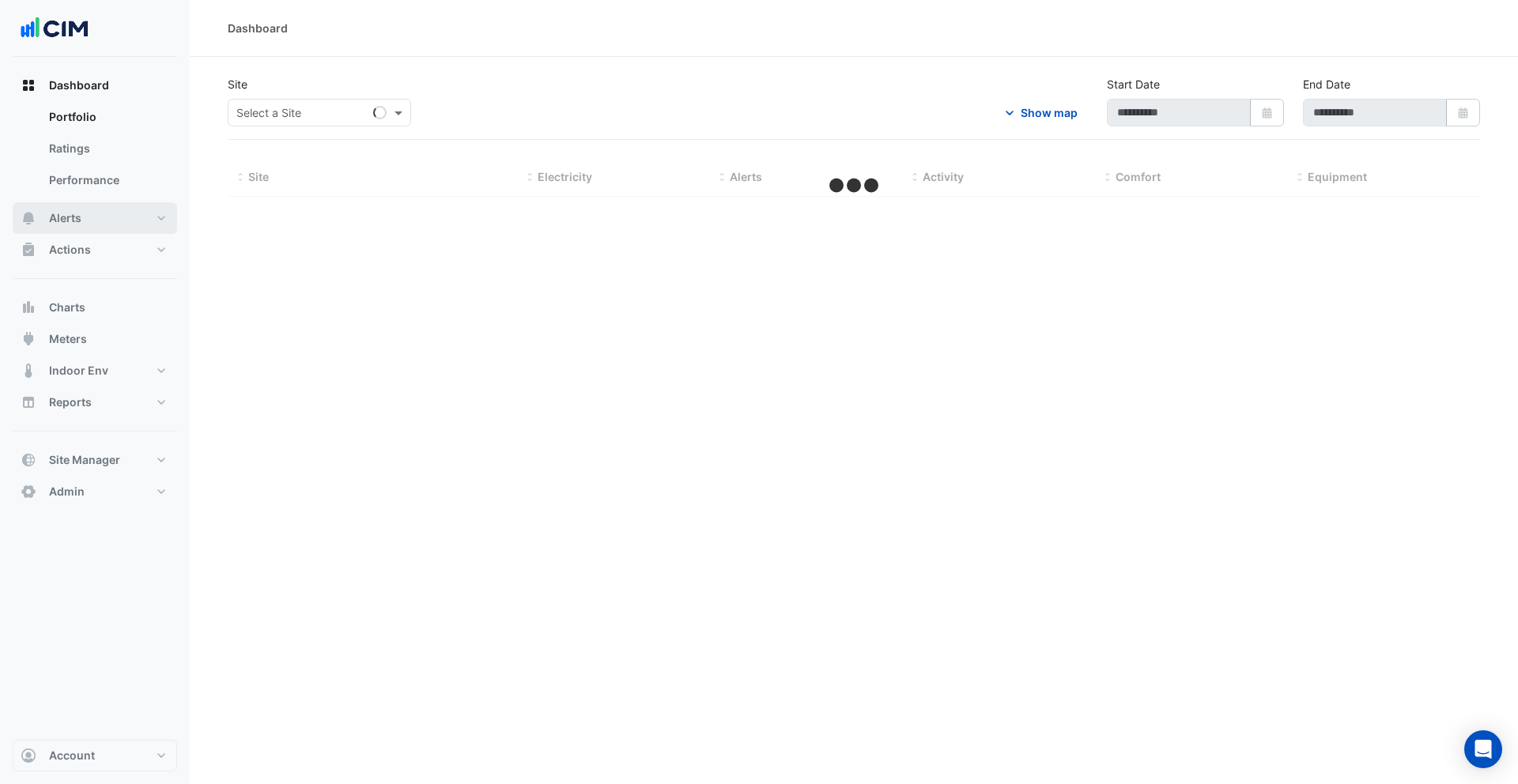 click on "Alerts" at bounding box center [95, 218] 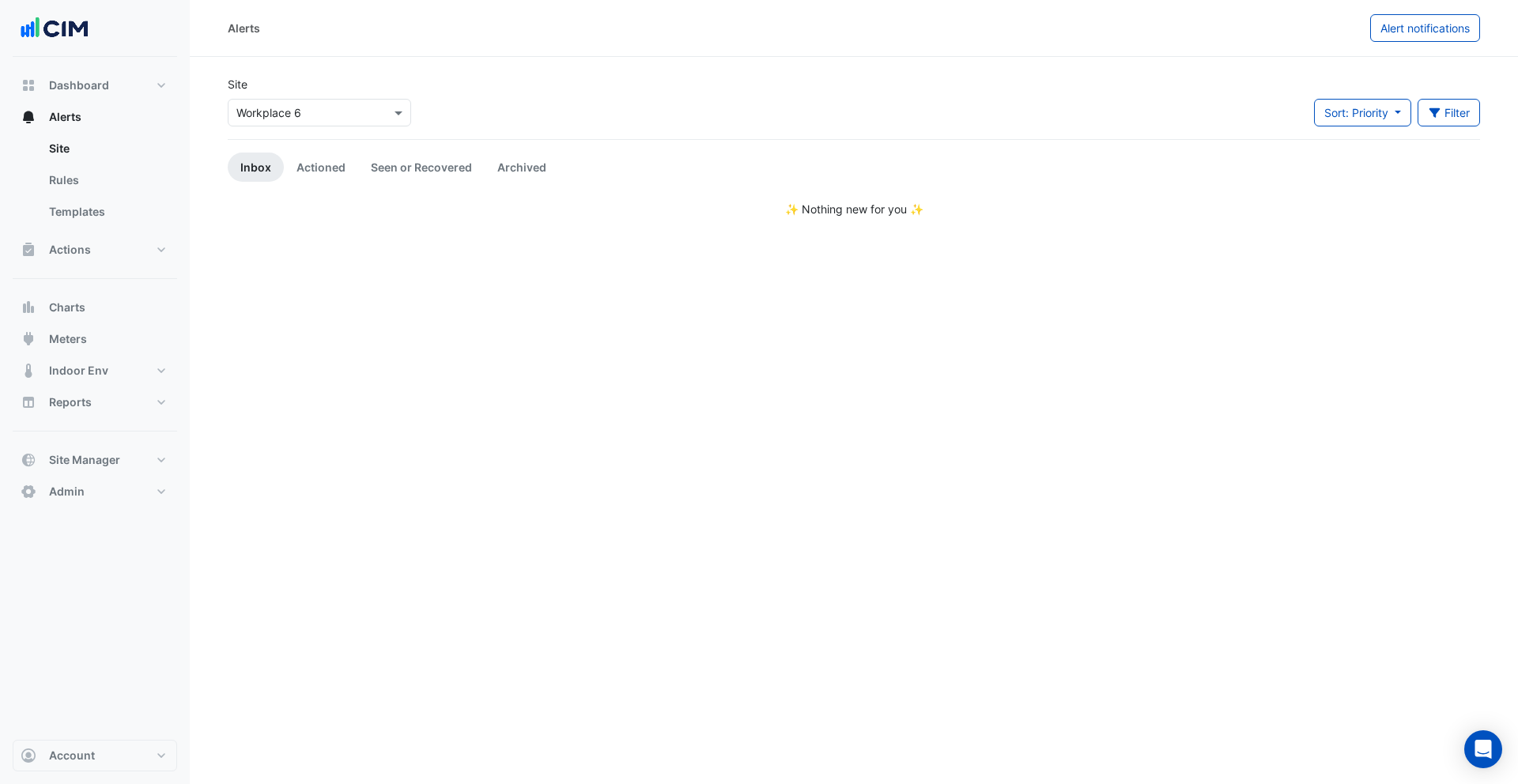 click at bounding box center (304, 113) 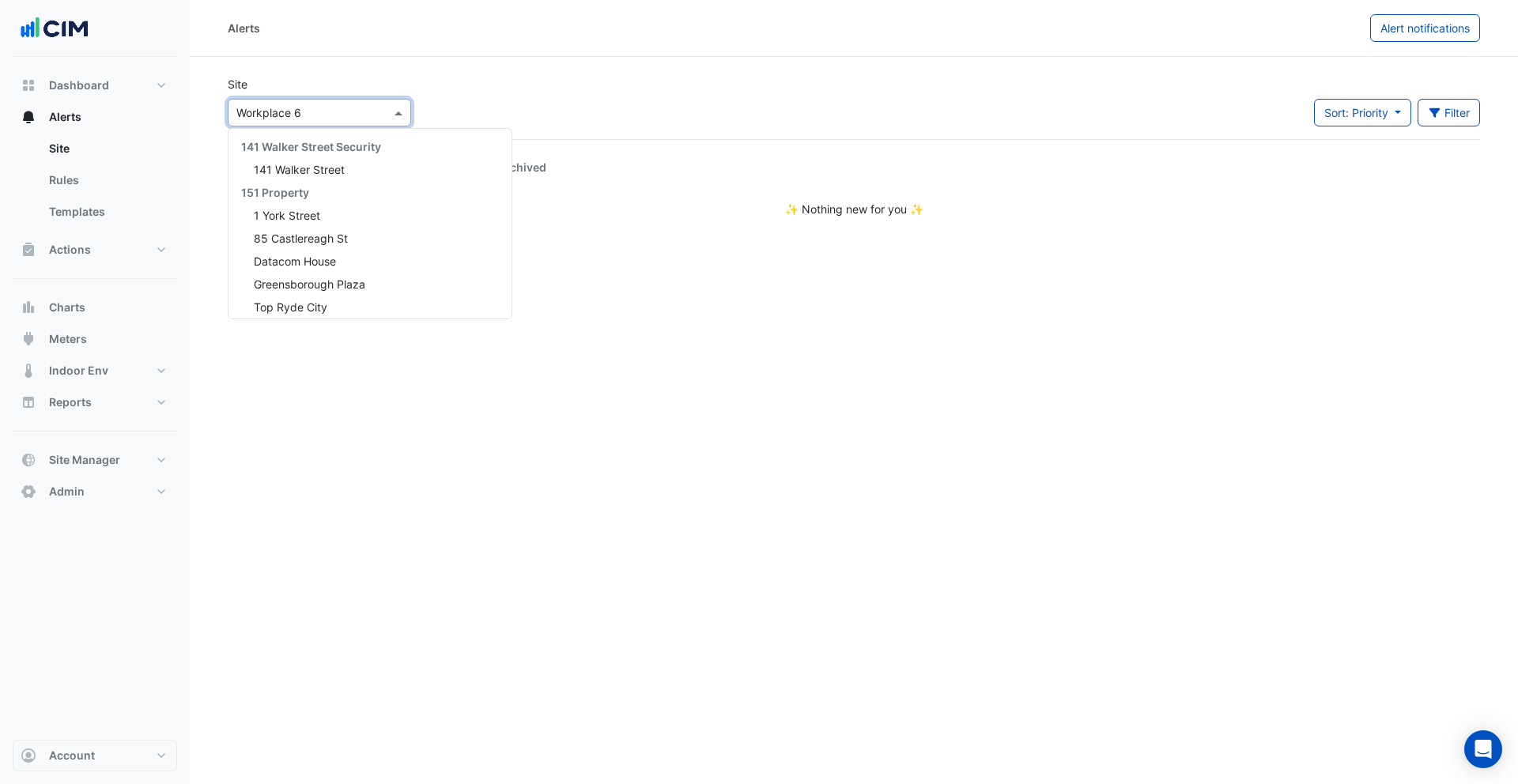 scroll, scrollTop: 11604, scrollLeft: 0, axis: vertical 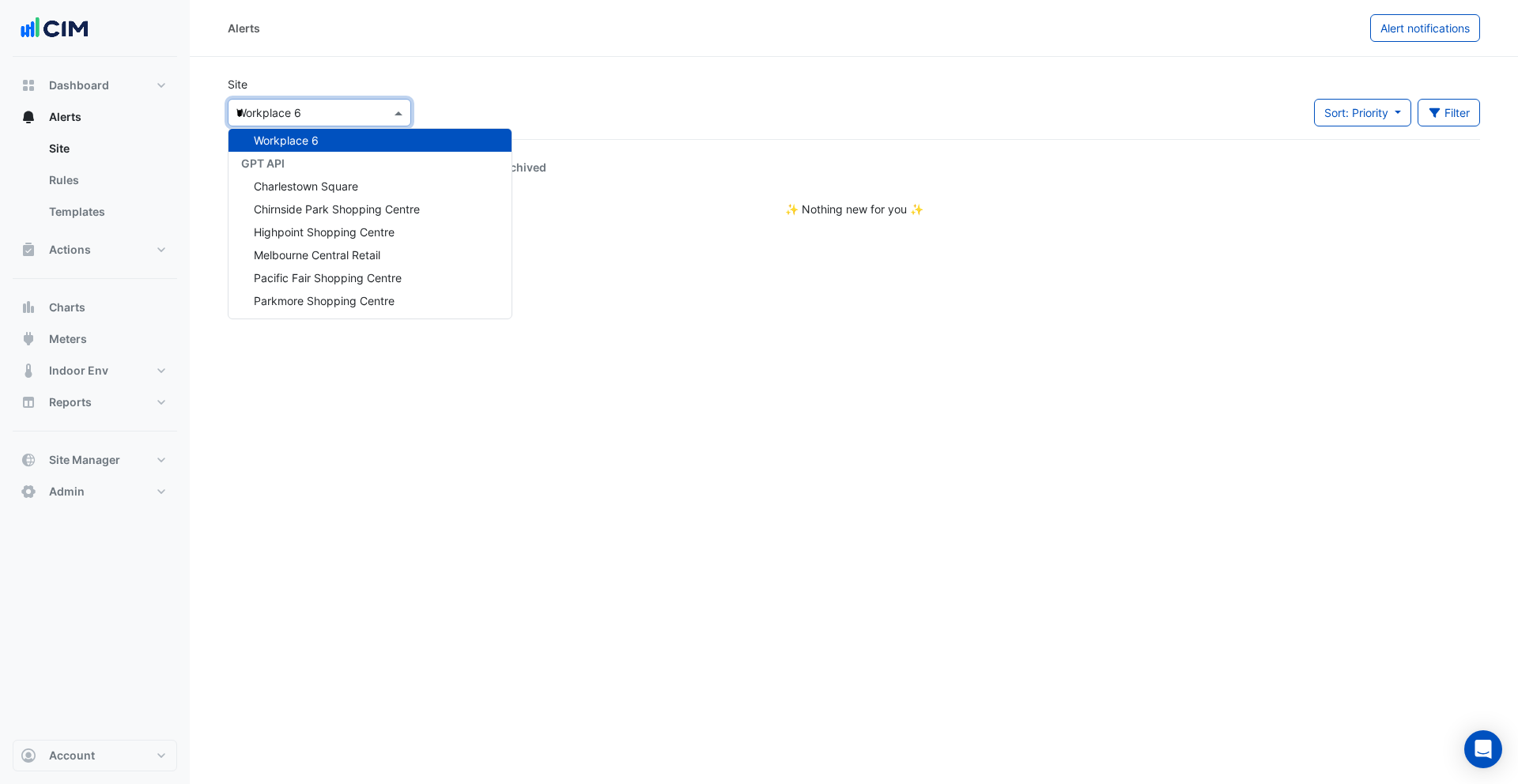 type on "**" 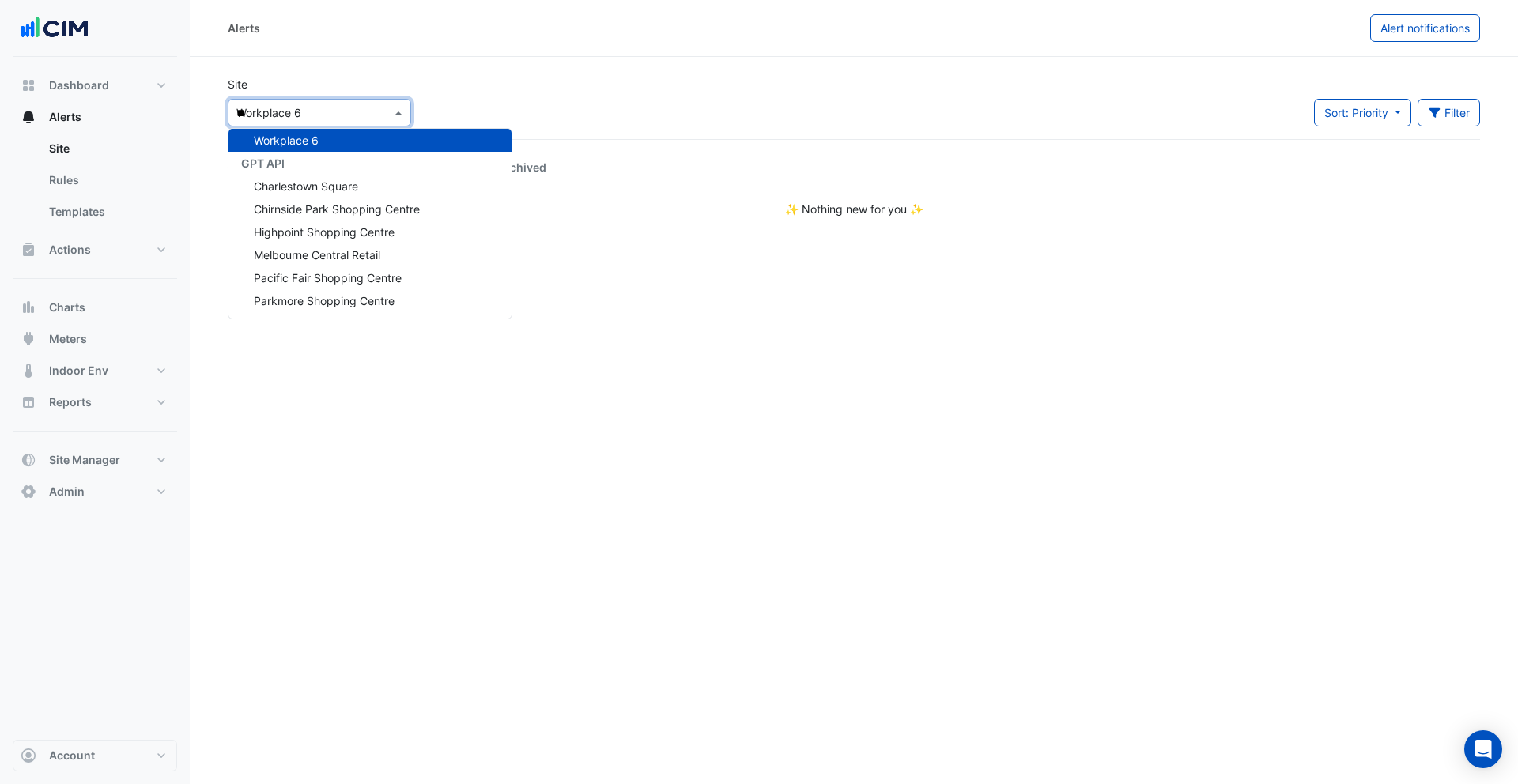 scroll, scrollTop: 0, scrollLeft: 0, axis: both 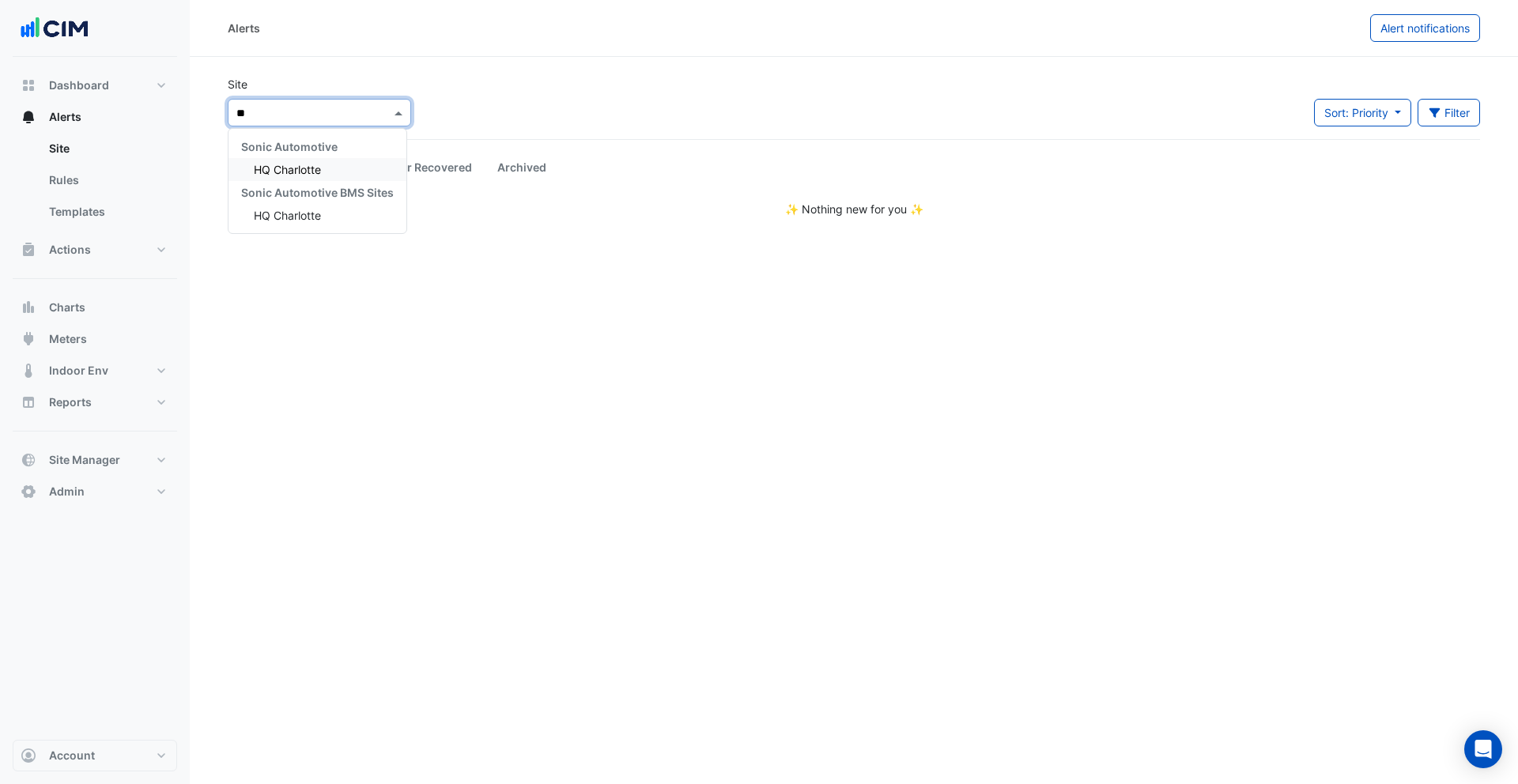 click on "HQ Charlotte" at bounding box center (287, 169) 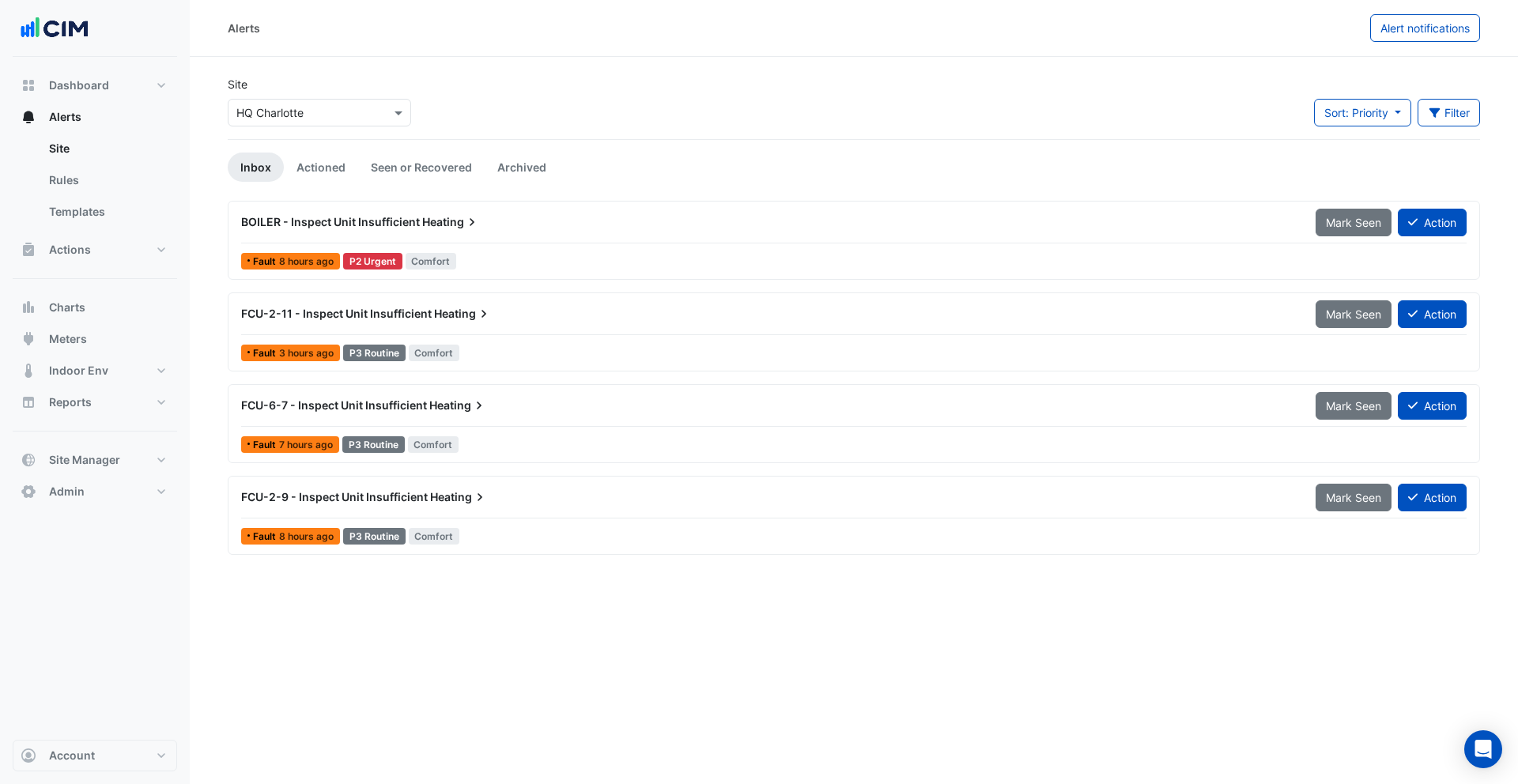 click on "Sort: Priority
Priority
Updated
Filter
Title
Priority
Filter
Impact
Filter
Equipment Type
Filter
Equipment" 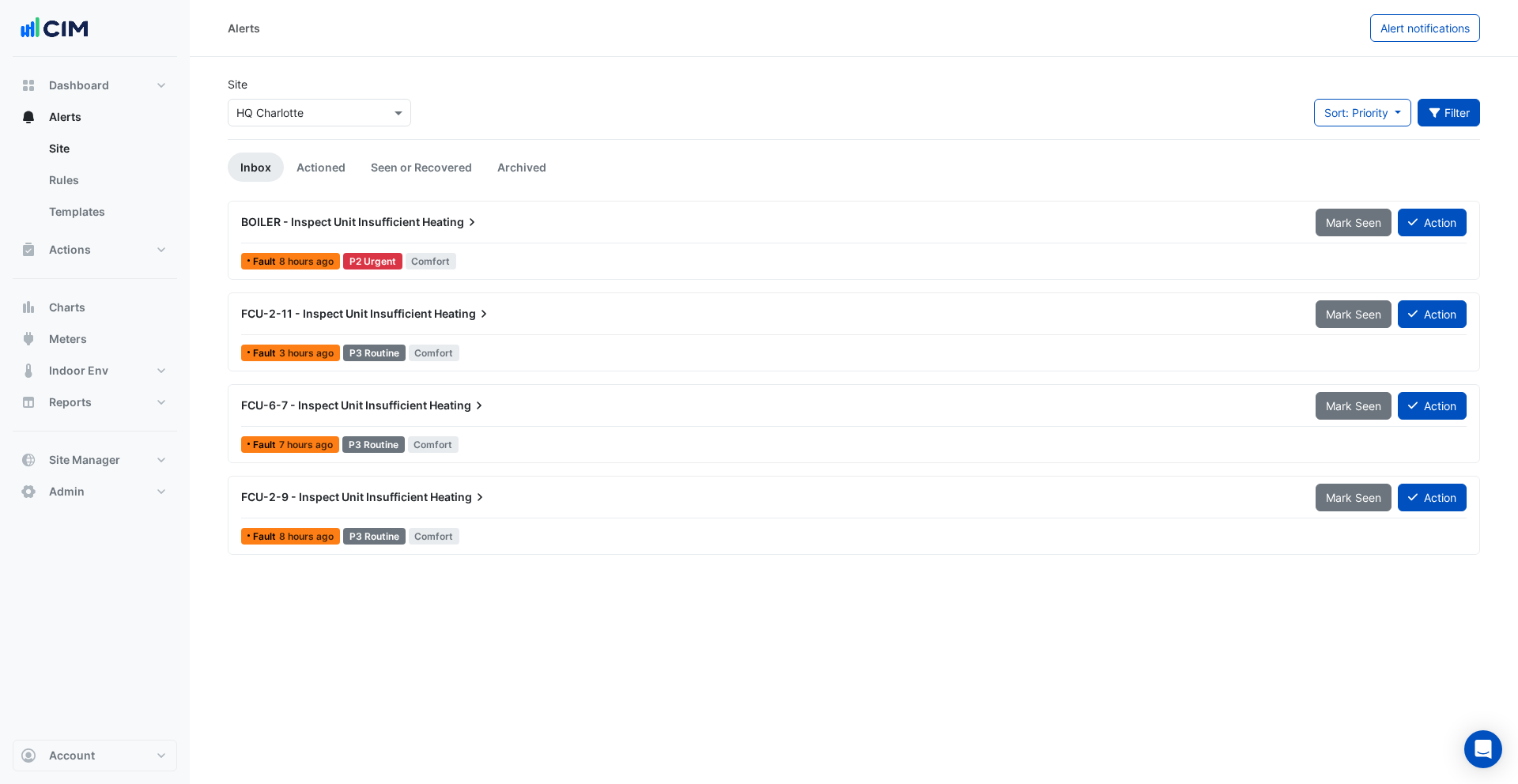 click on "Filter" 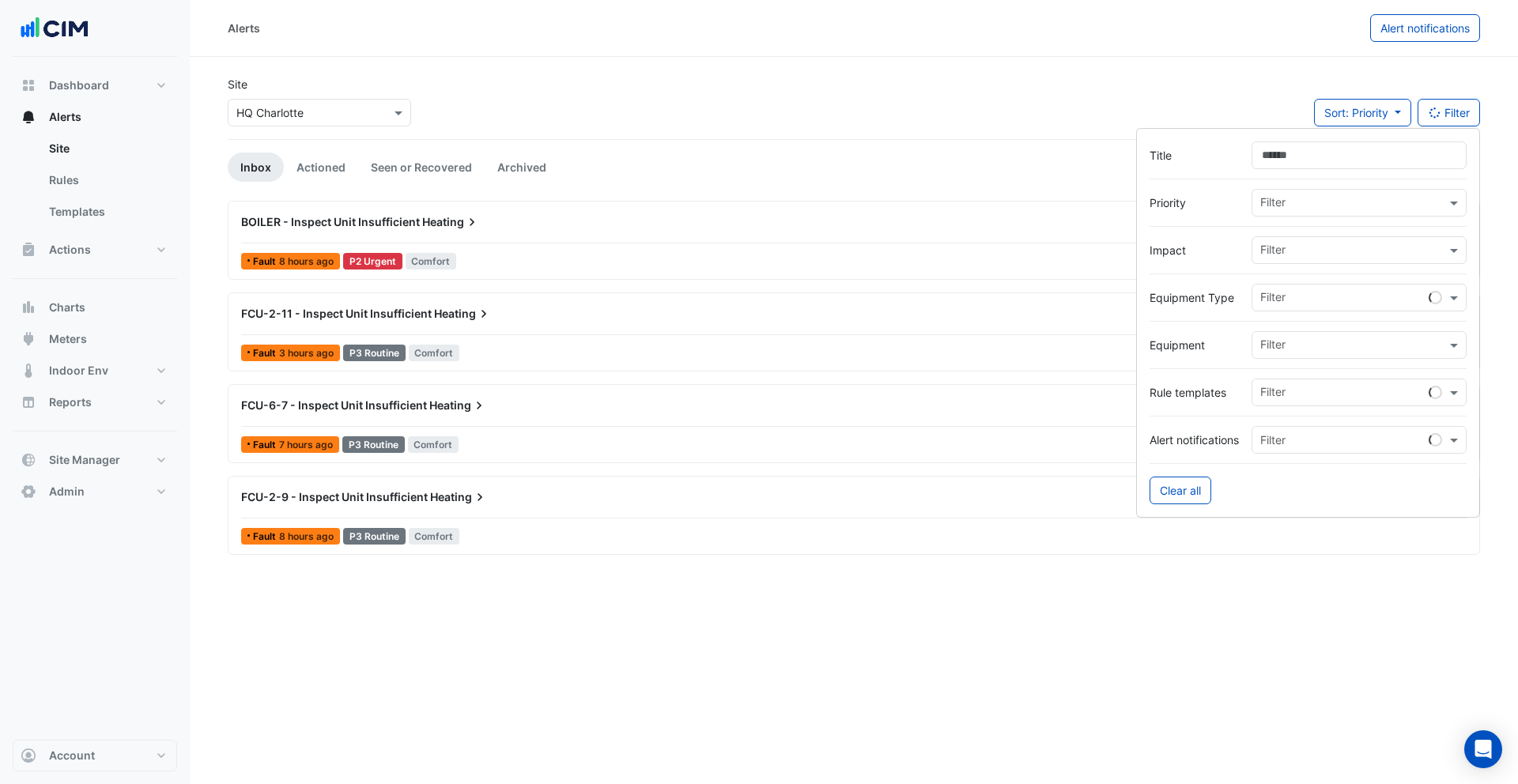 click on "Site
Select a Site × HQ Charlotte
Sort: Priority
Priority
Updated
Filter
Inbox
Actioned
Seen or Recovered
Archived
BOILER - Inspect Unit Insufficient
Heating
Mark Seen" 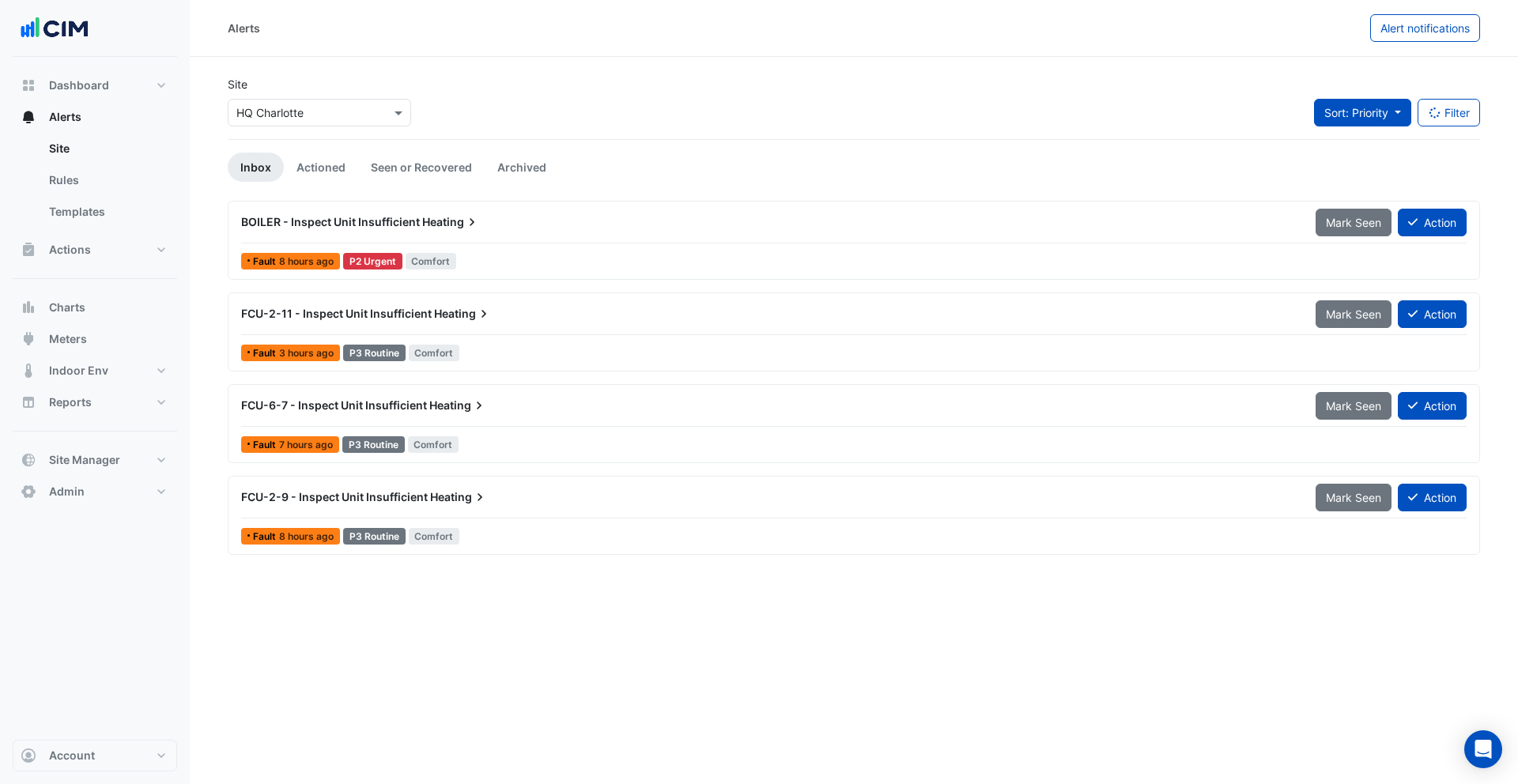 click on "Sort: Priority" 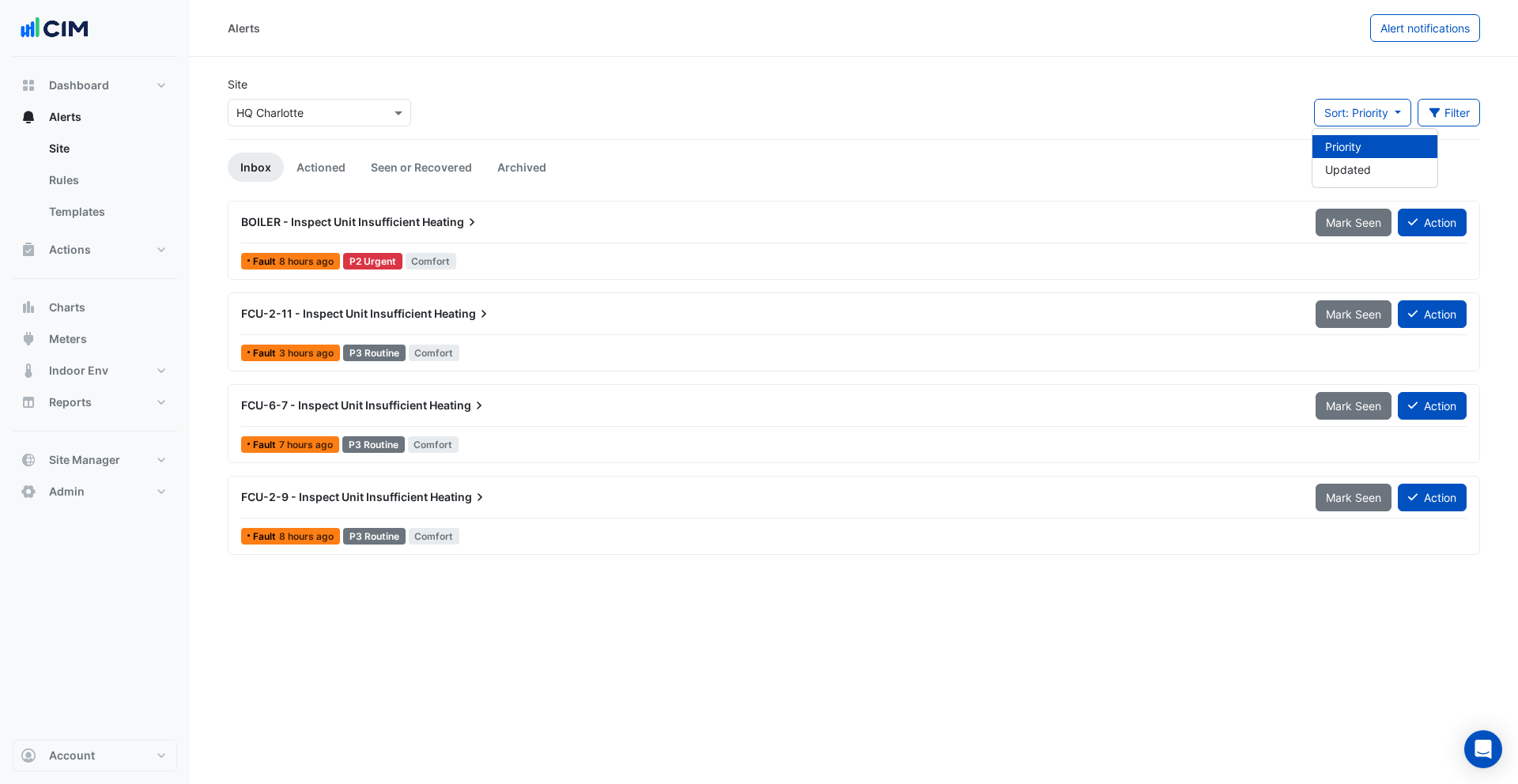 click on "Site
Select a Site × HQ Charlotte
Sort: Priority
Filter
Title
Priority
Filter
Impact
Filter
Equipment Type
Filter
Equipment" 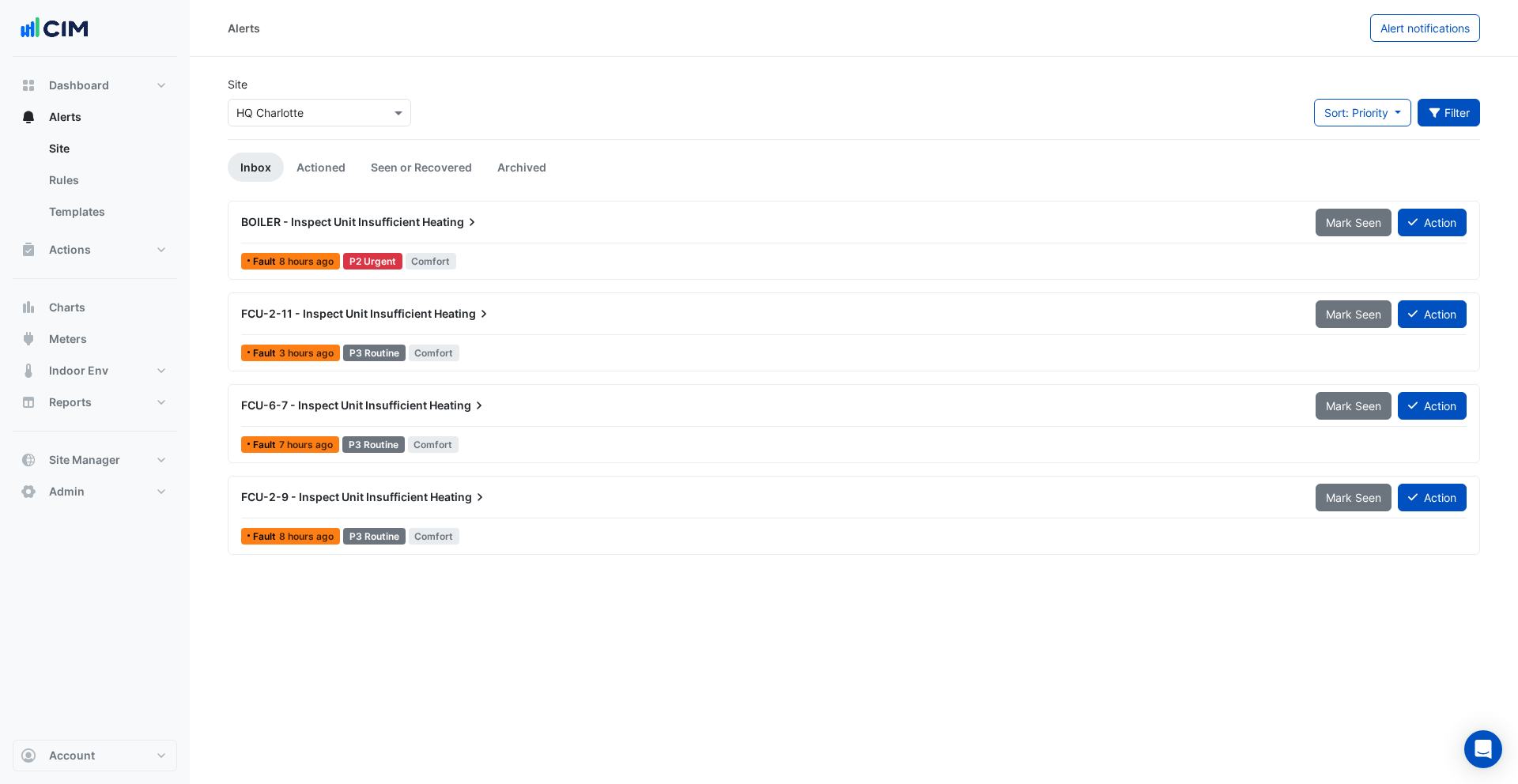 click on "Filter" 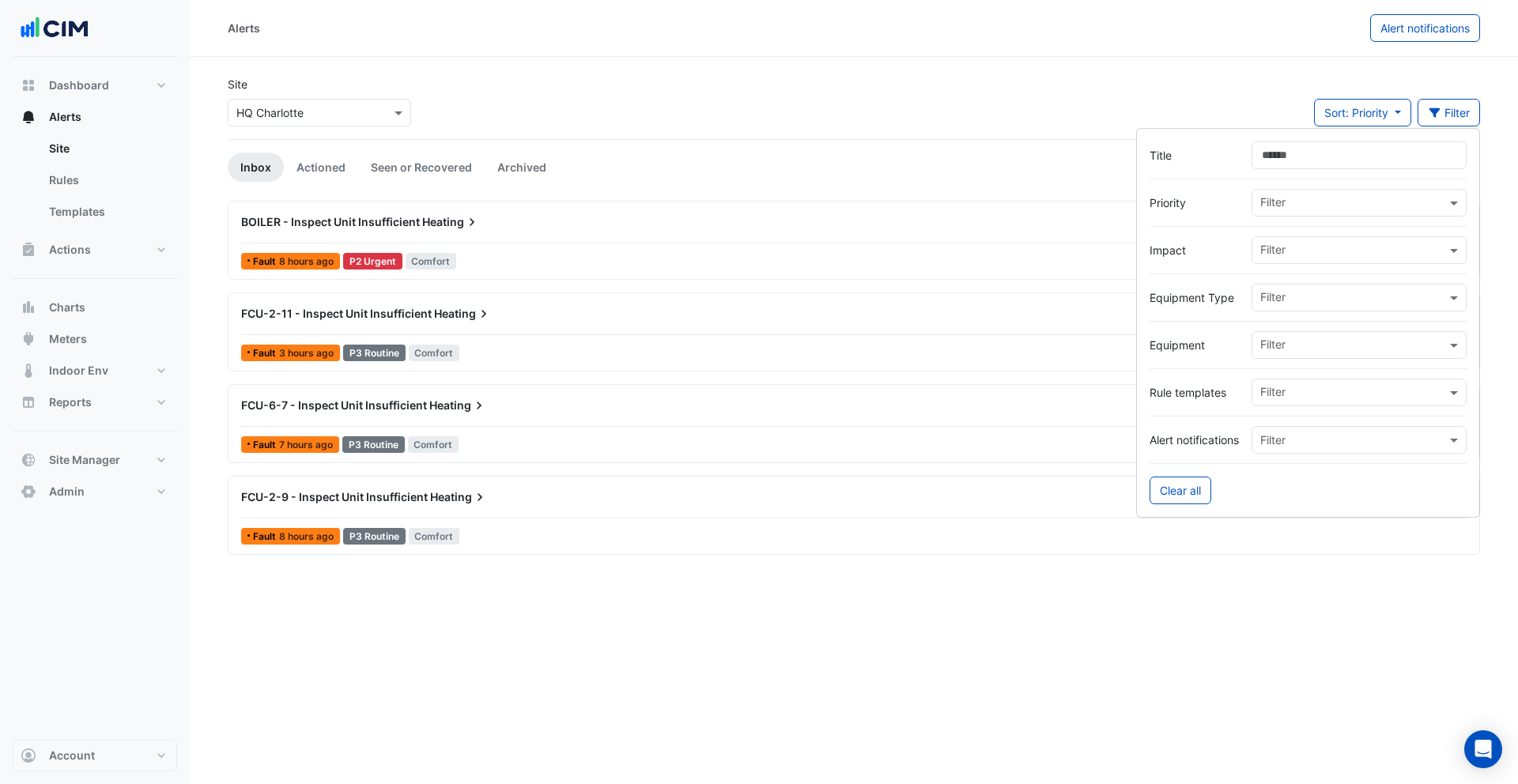 click on "Site
Select a Site × HQ Charlotte
Sort: Priority
Priority
Updated
Filter" 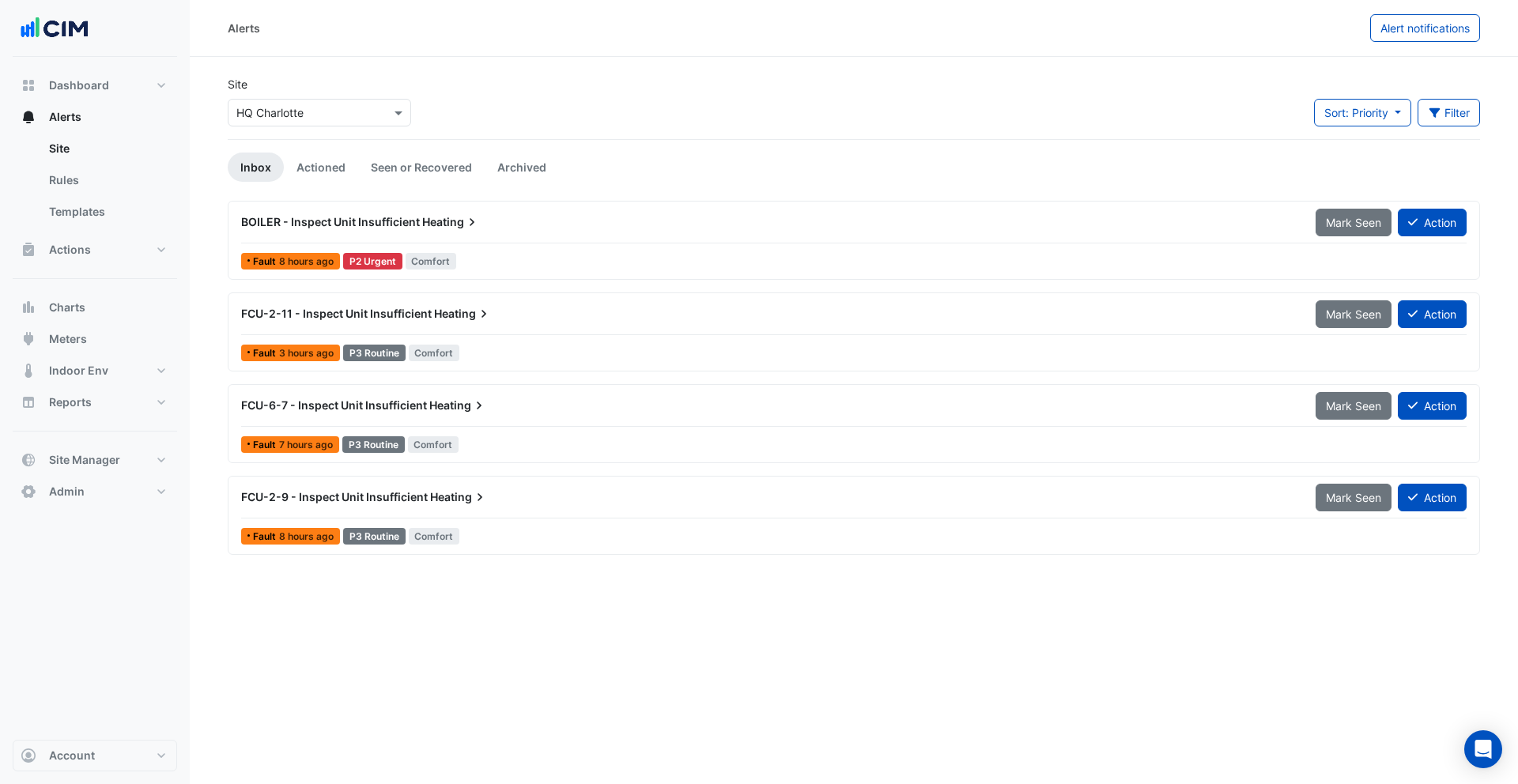 click at bounding box center (304, 113) 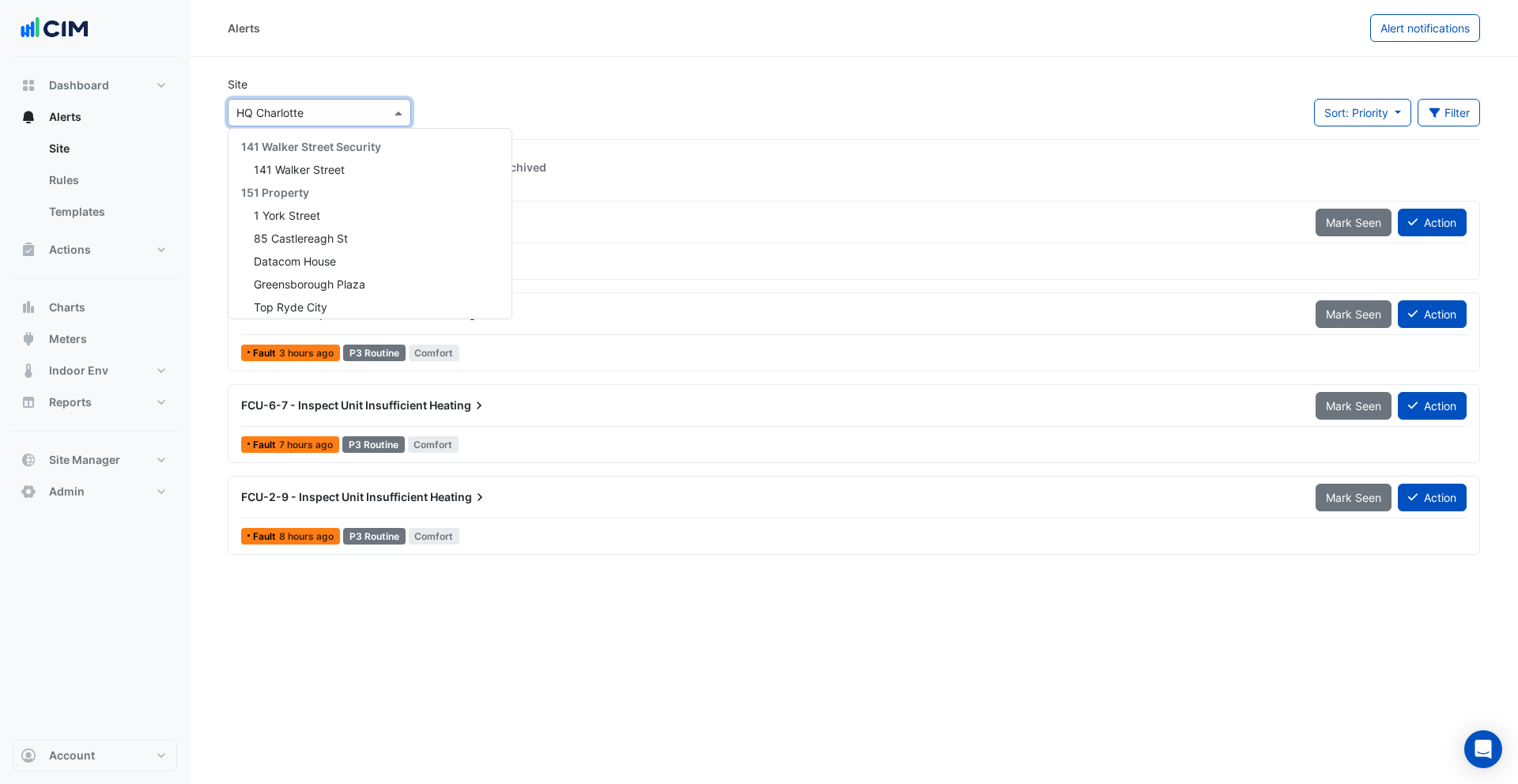 scroll, scrollTop: 24072, scrollLeft: 0, axis: vertical 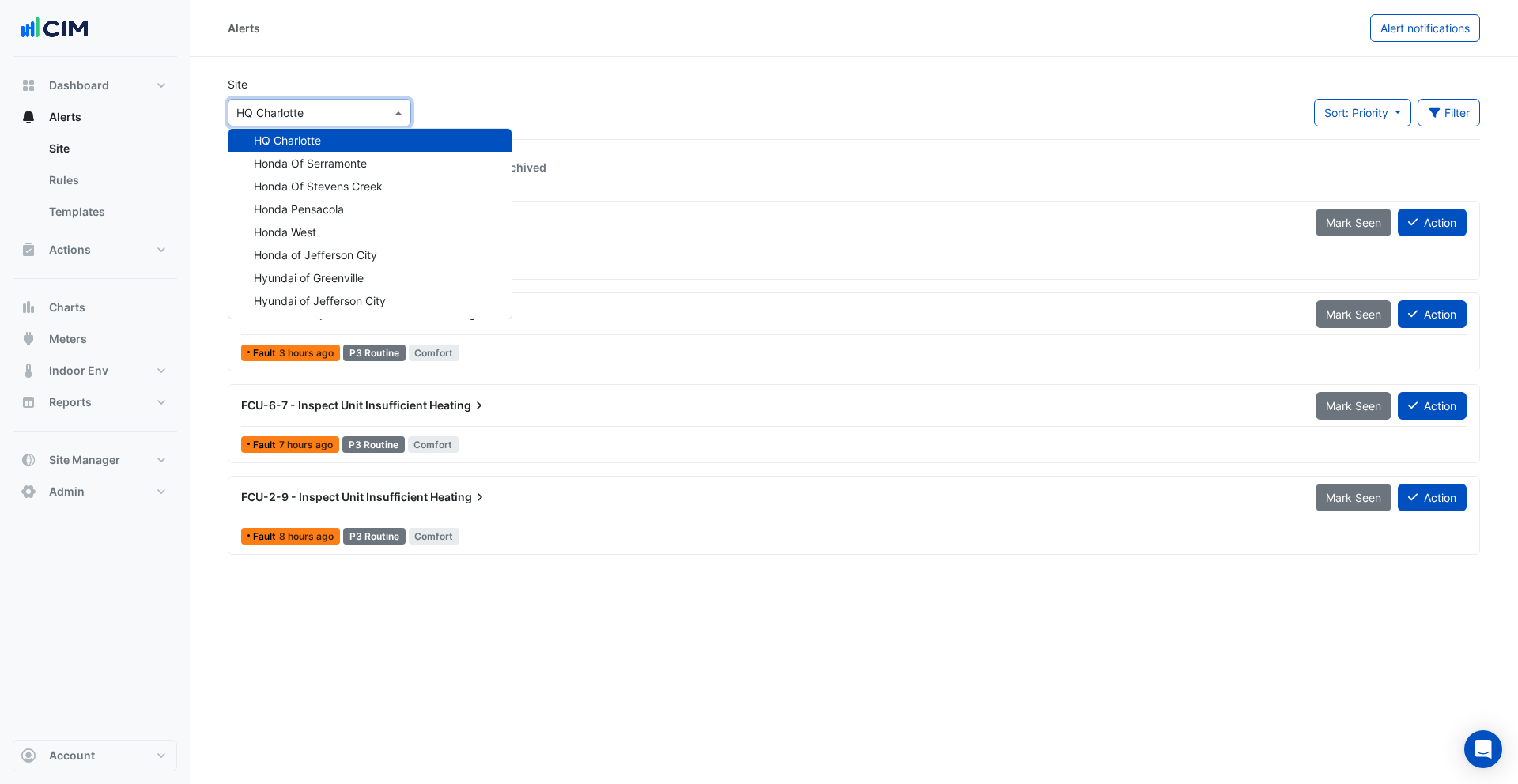 click on "Site
Select a Site × HQ Charlotte 141 Walker Street Security 141 Walker Street 151 Property 1 York Street 85 Castlereagh St Datacom House Greensborough Plaza Top Ryde City 1Circle Hyperdome Robina Town Centre 24x7 130 Lonsdale Street Adare Manor Analog Devices (ERDC) Analog Devices Main Site BioMarin Shanbally DELL Technologies (Ovens) Dell Technologies (Raheen) Gilead Sciences  Immigration Museum Janssen Biologics Janssen Pharma Cork Melbourne Museum Merribek Annexe Museums Discovery Centre National Library of Australia Scienceworks Vision Care Main Site Jacksonville Vision Care Main Site Limerick Vision Care R&D Jacksonville  Voco Gold Coast 333 George Concierge 333 George Street ADP Consulting 11-33 Exhibition Street Canberra Centre Eastland Watergardens Town Centre Adare Manor Adare Manor Aidan Lamberth FM 200 Creek Street 340 Adelaide Street 399 Lonsdale Street Analog Devices Analog Devices (ERDC) Analog Devices Main Site Aramark 35 Shelbourne Road Horgan's Quay Linn Dubh Babcock" 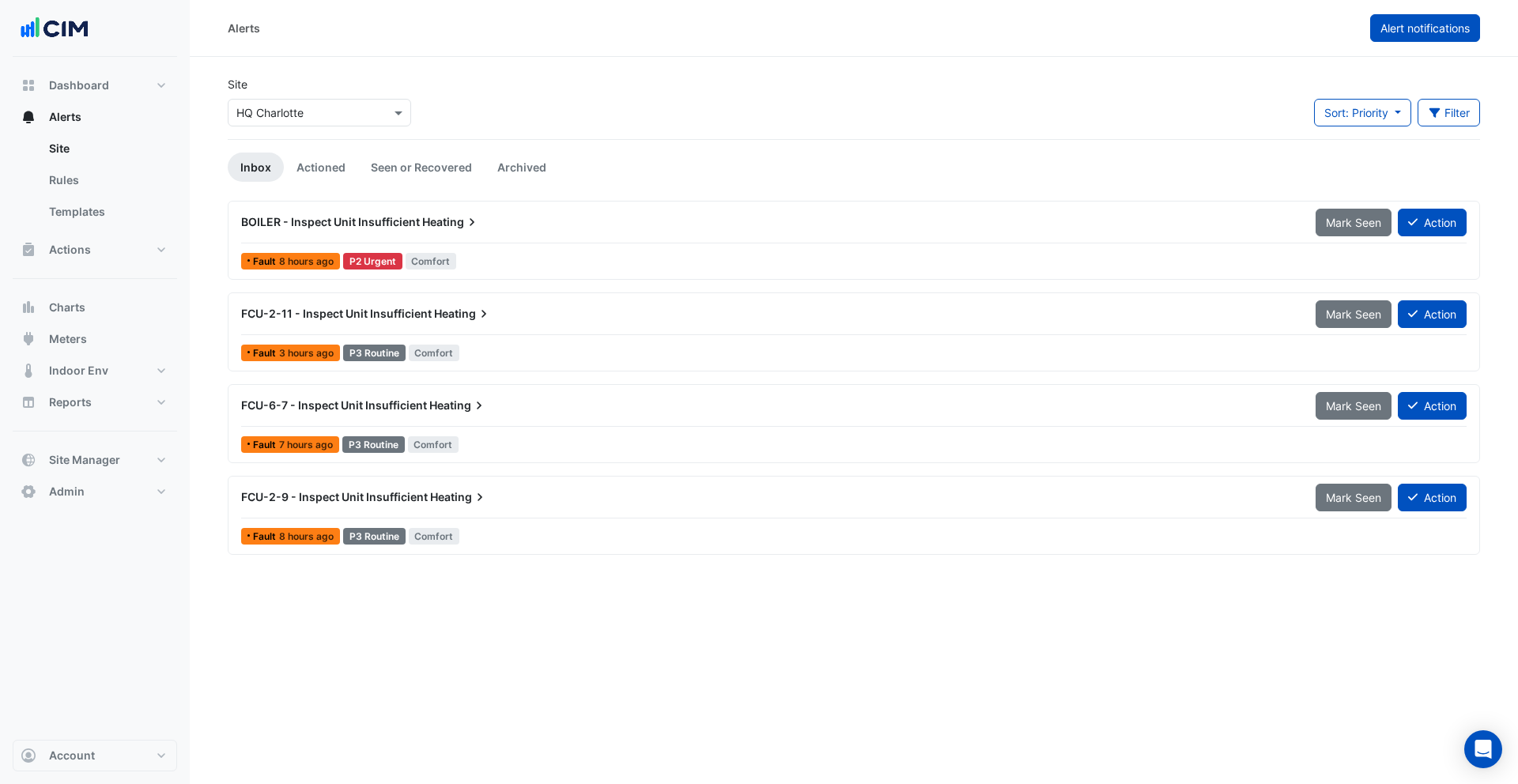 click on "Alert notifications" 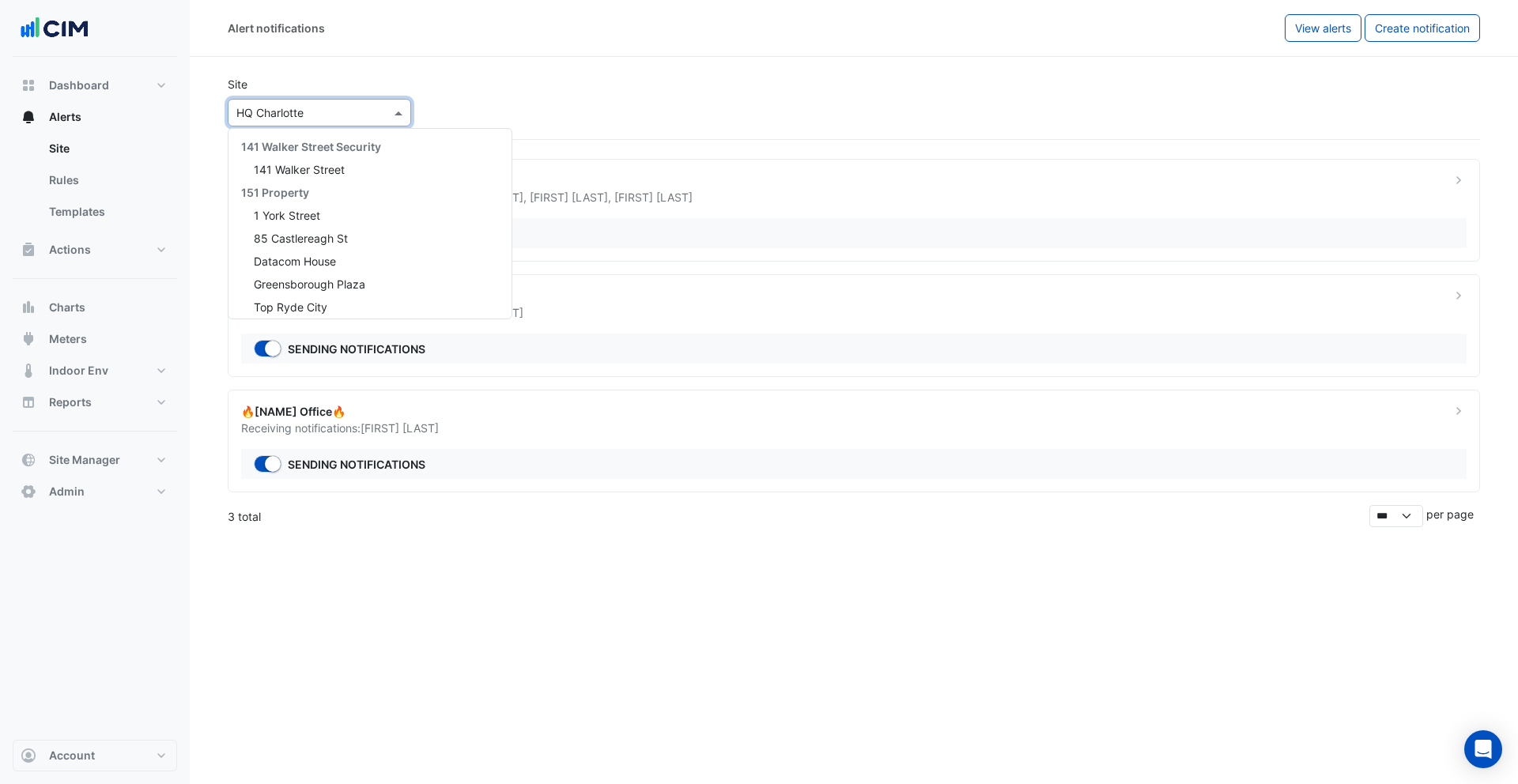 click at bounding box center [304, 113] 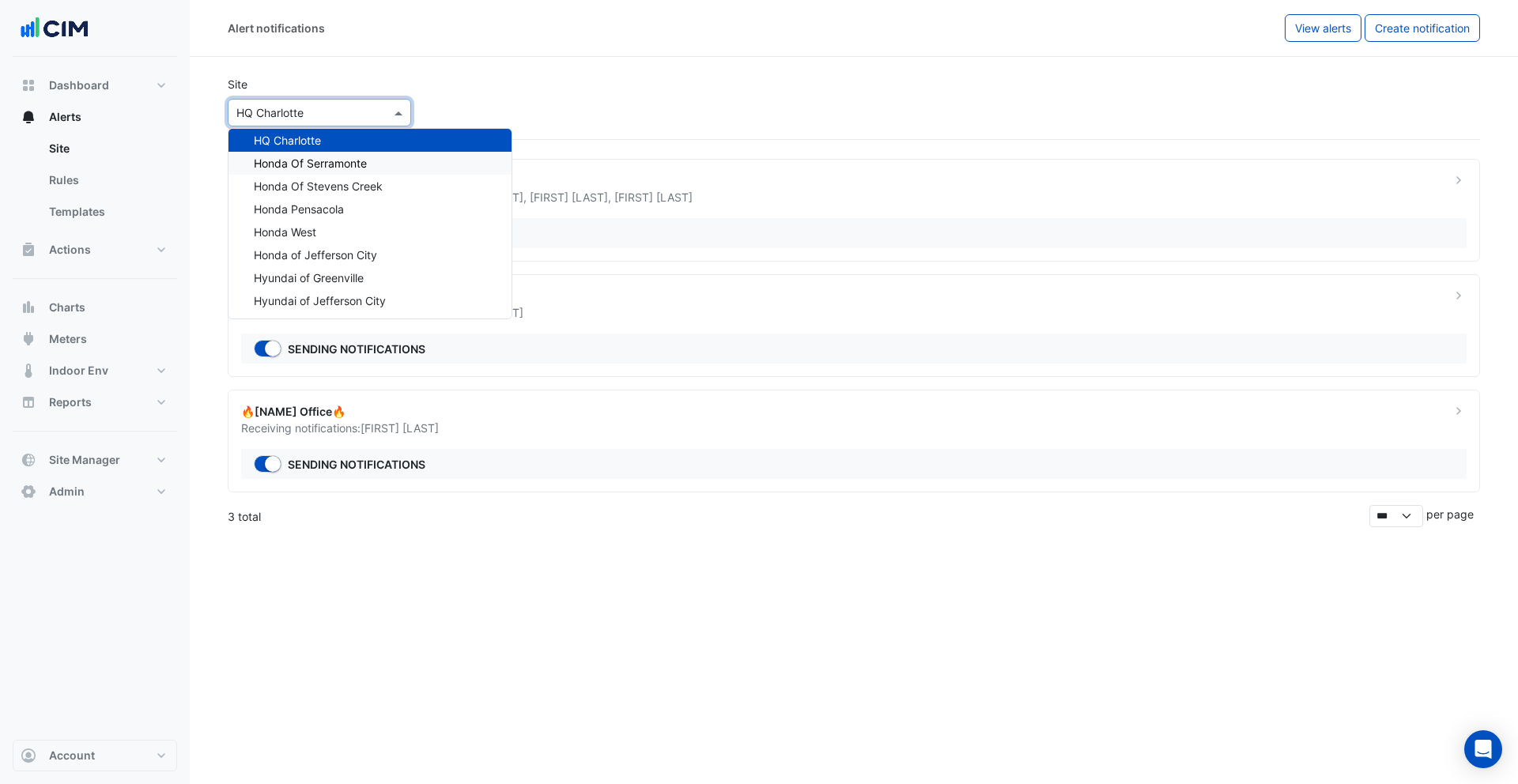 click on "Honda Of Serramonte" at bounding box center [310, 163] 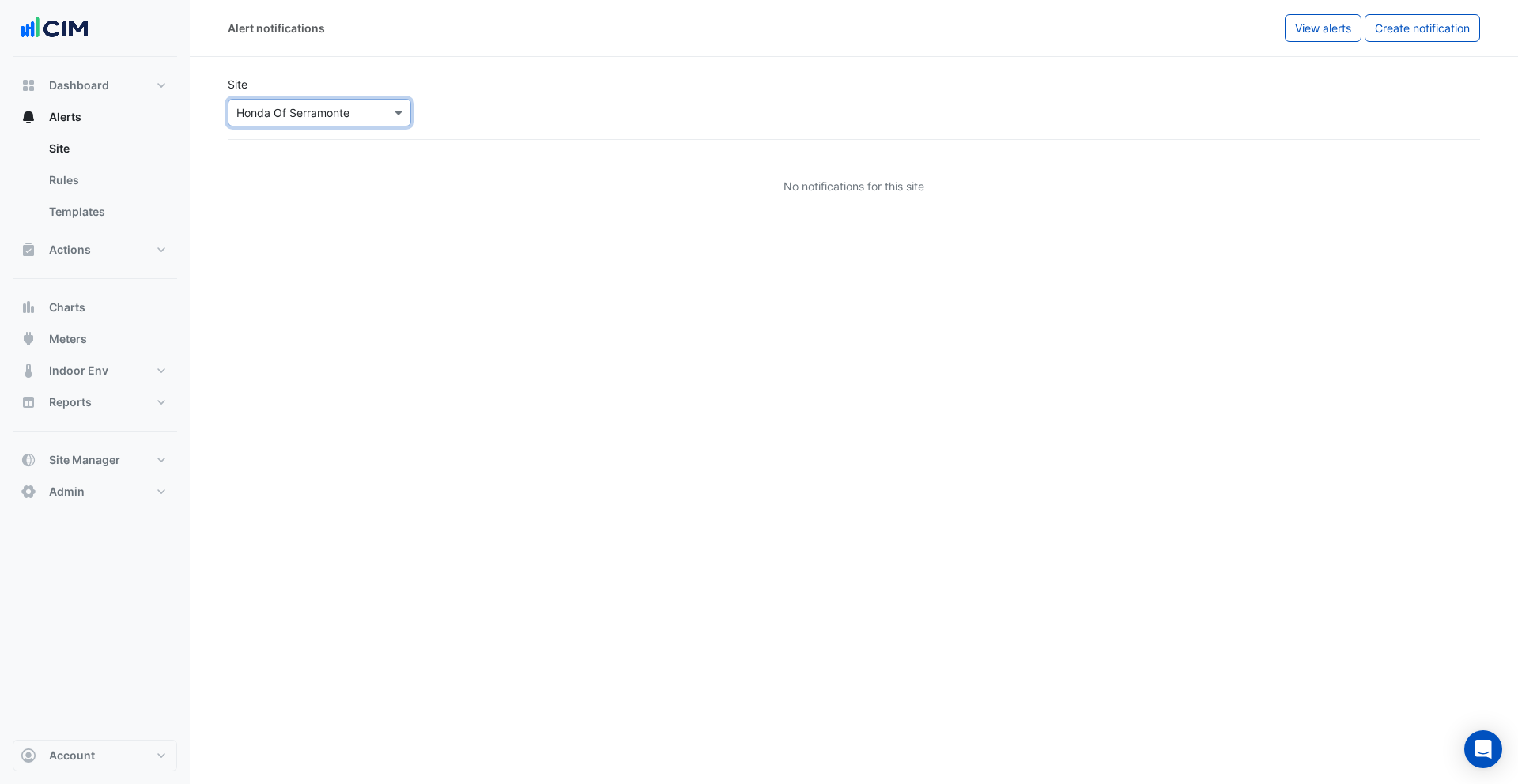 click on "Site
Select a Site × Honda Of Serramonte" 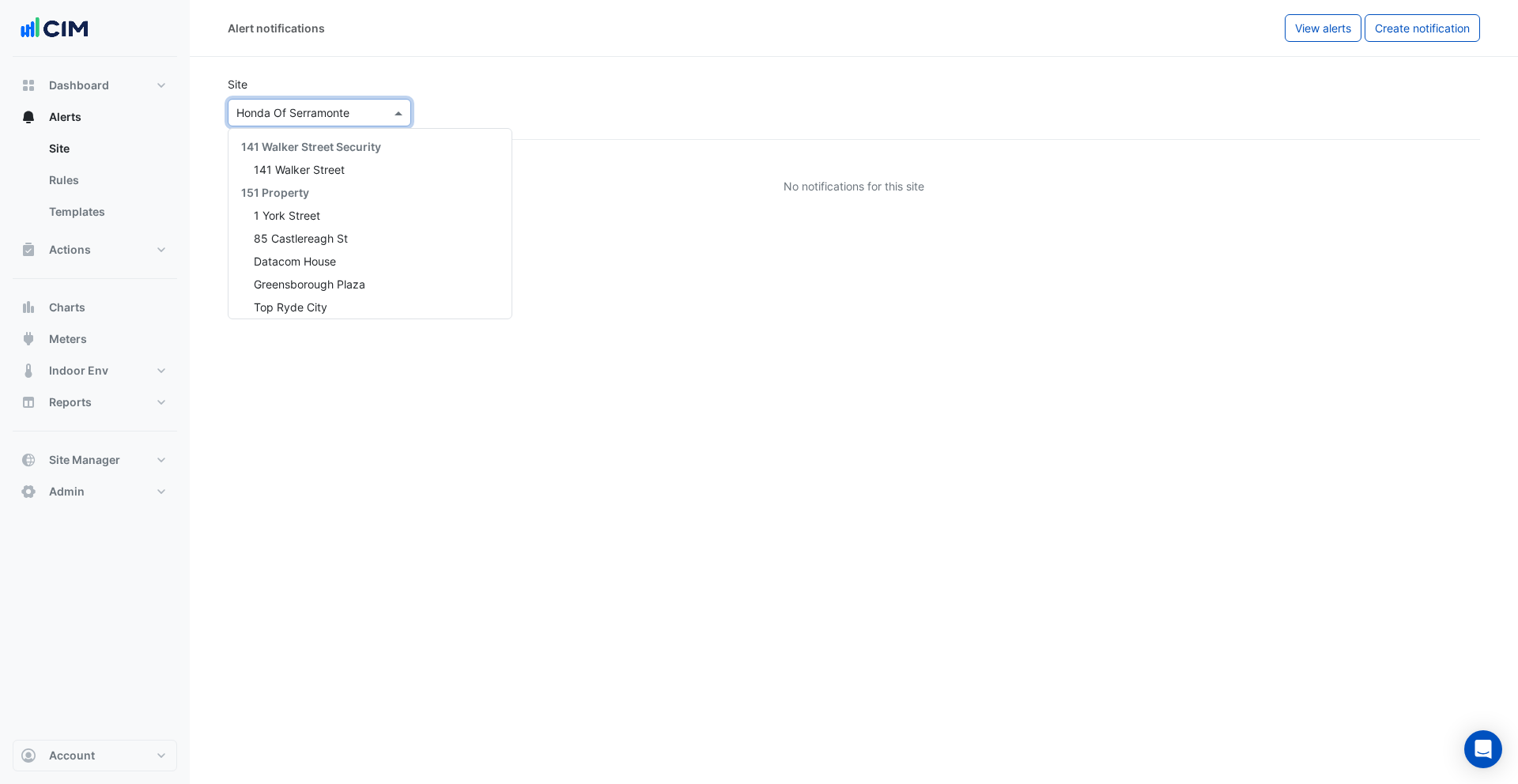 click at bounding box center [304, 113] 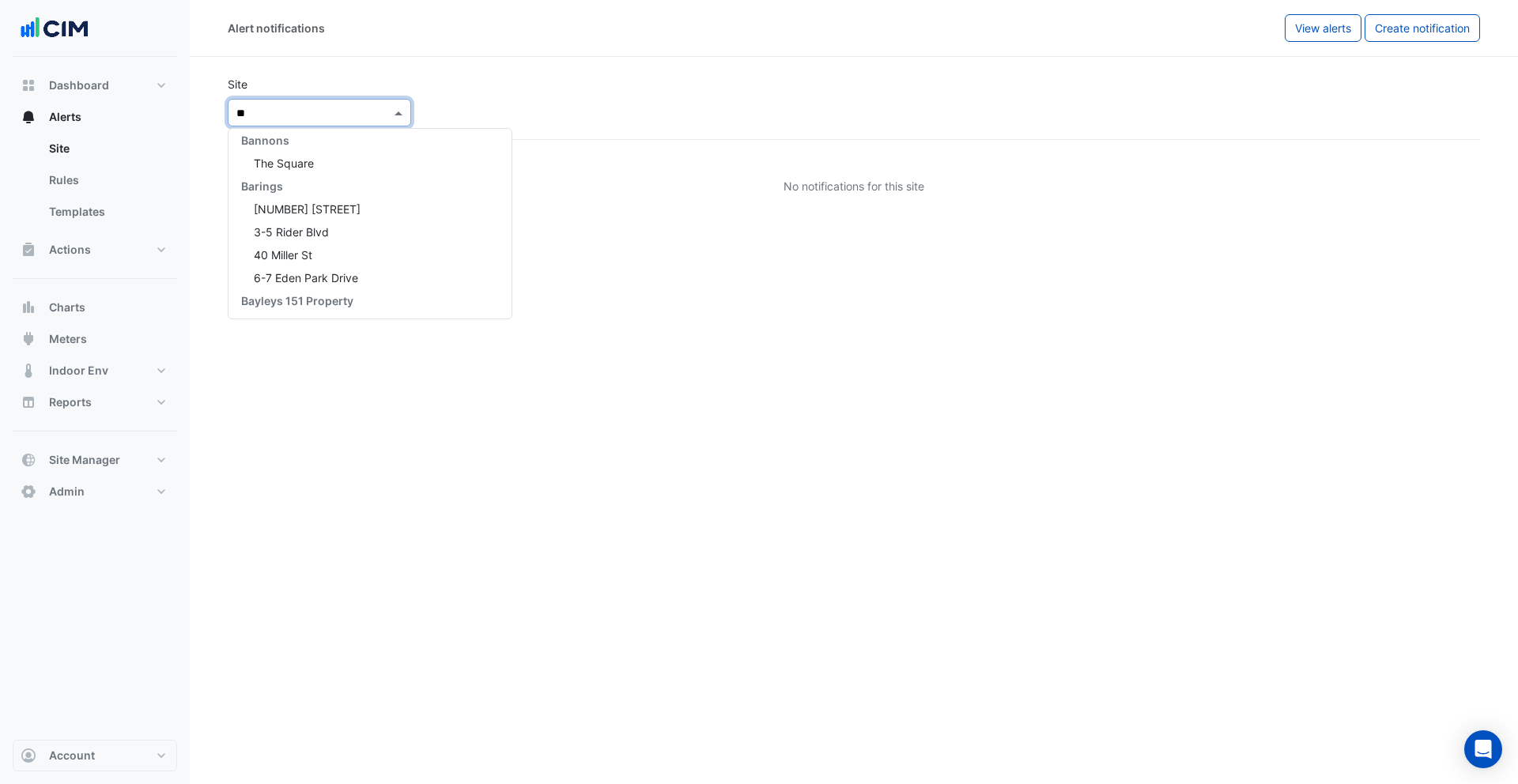 type on "***" 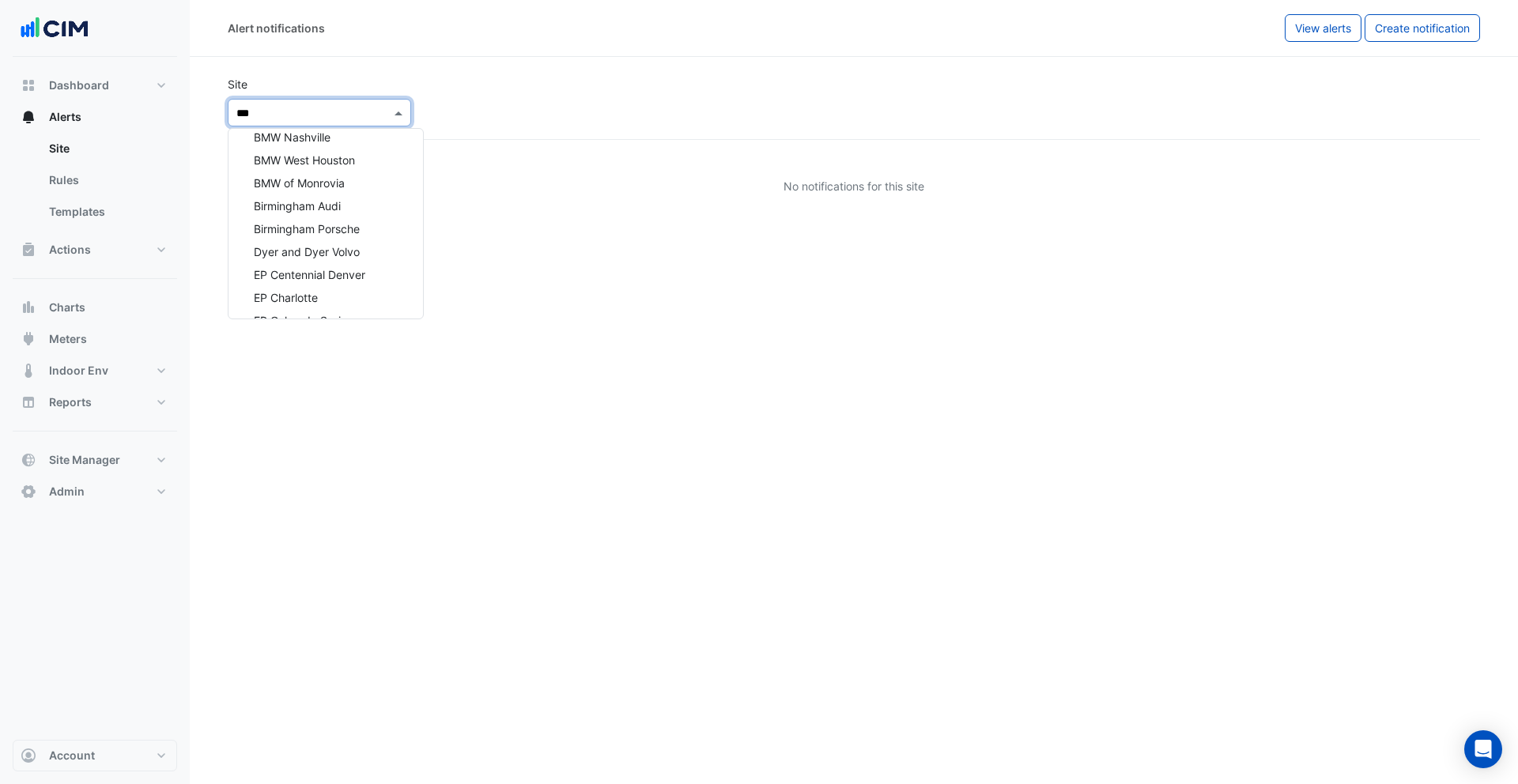 scroll, scrollTop: 0, scrollLeft: 0, axis: both 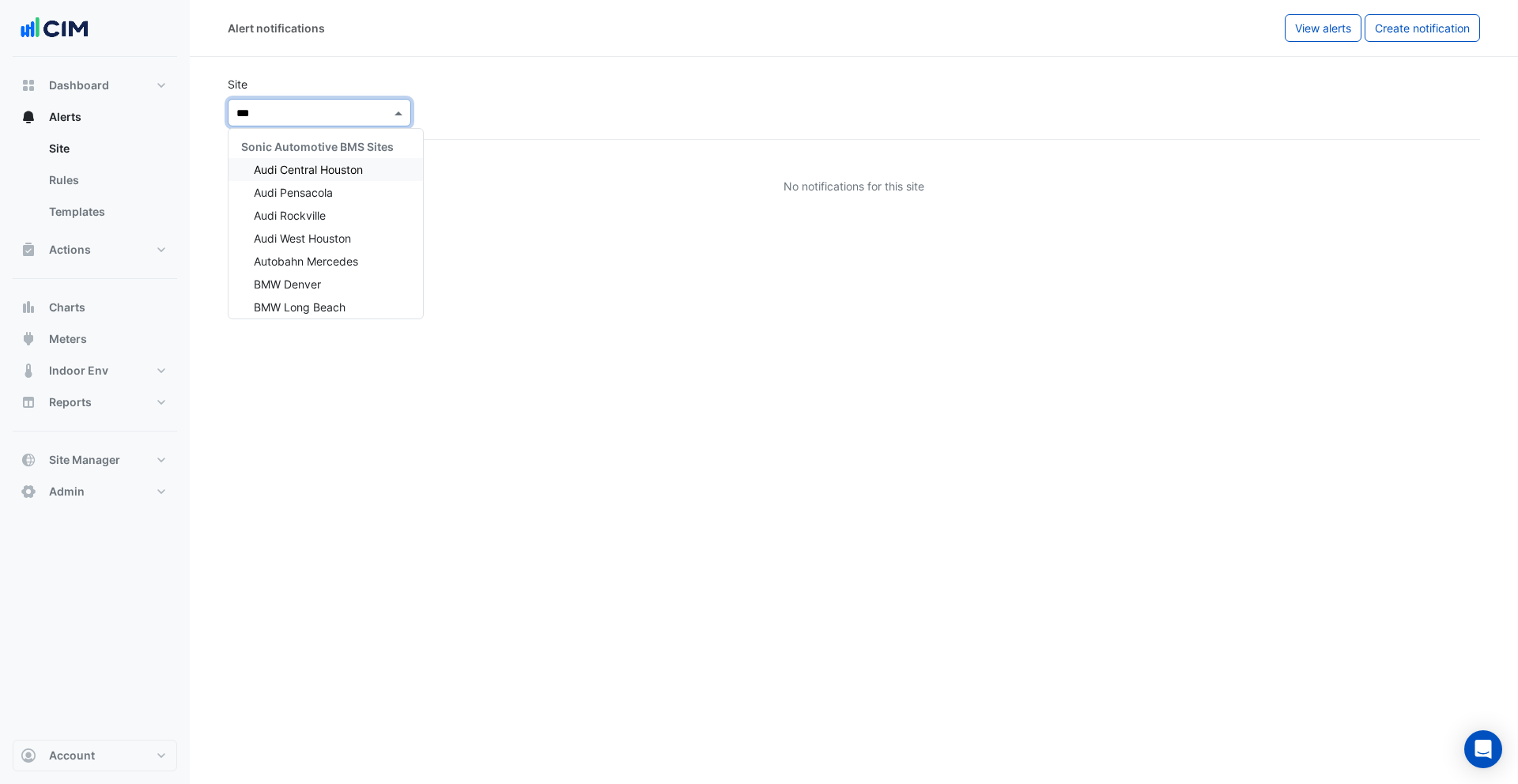 click on "Sonic Automotive BMS Sites" at bounding box center (317, 146) 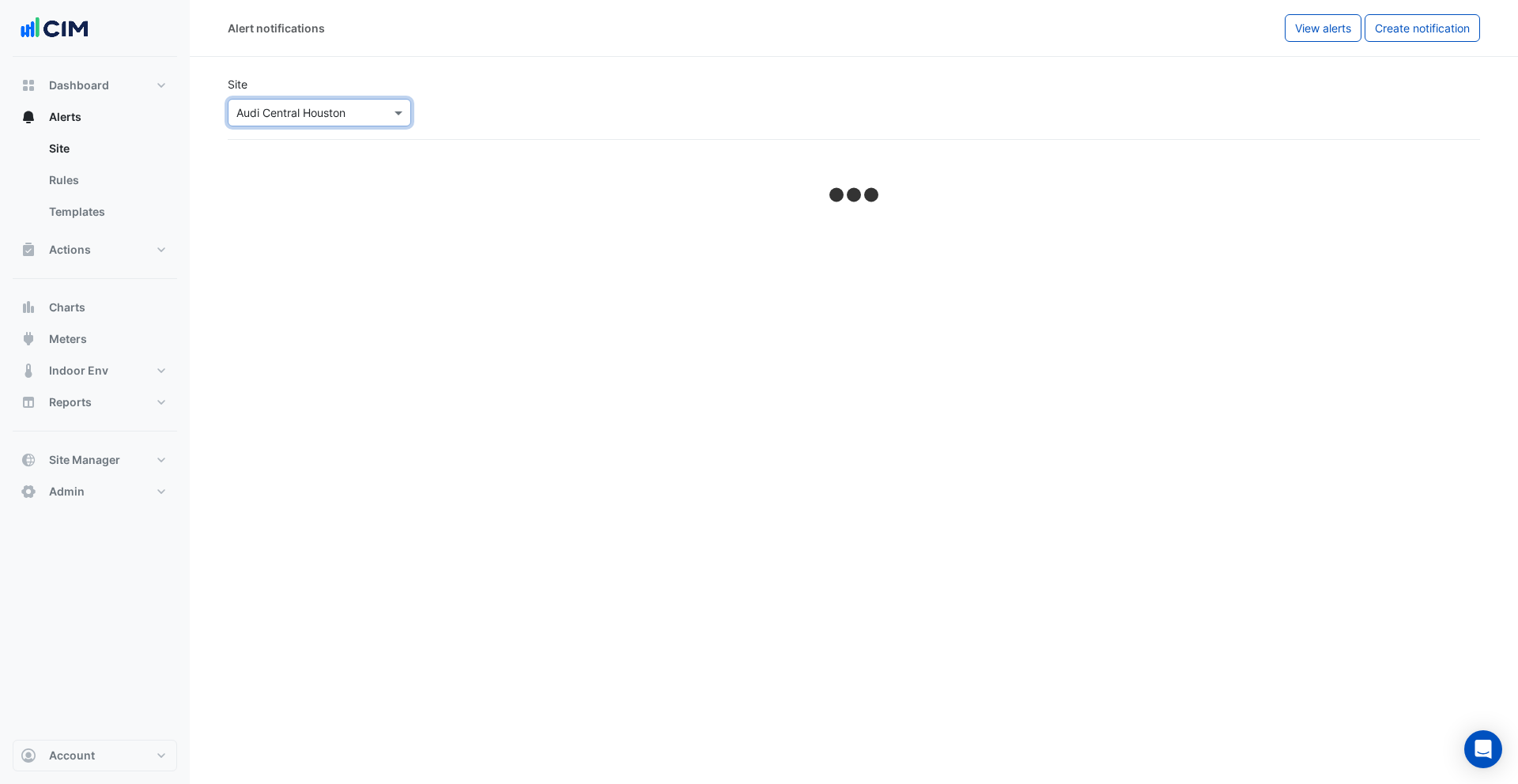 select on "******" 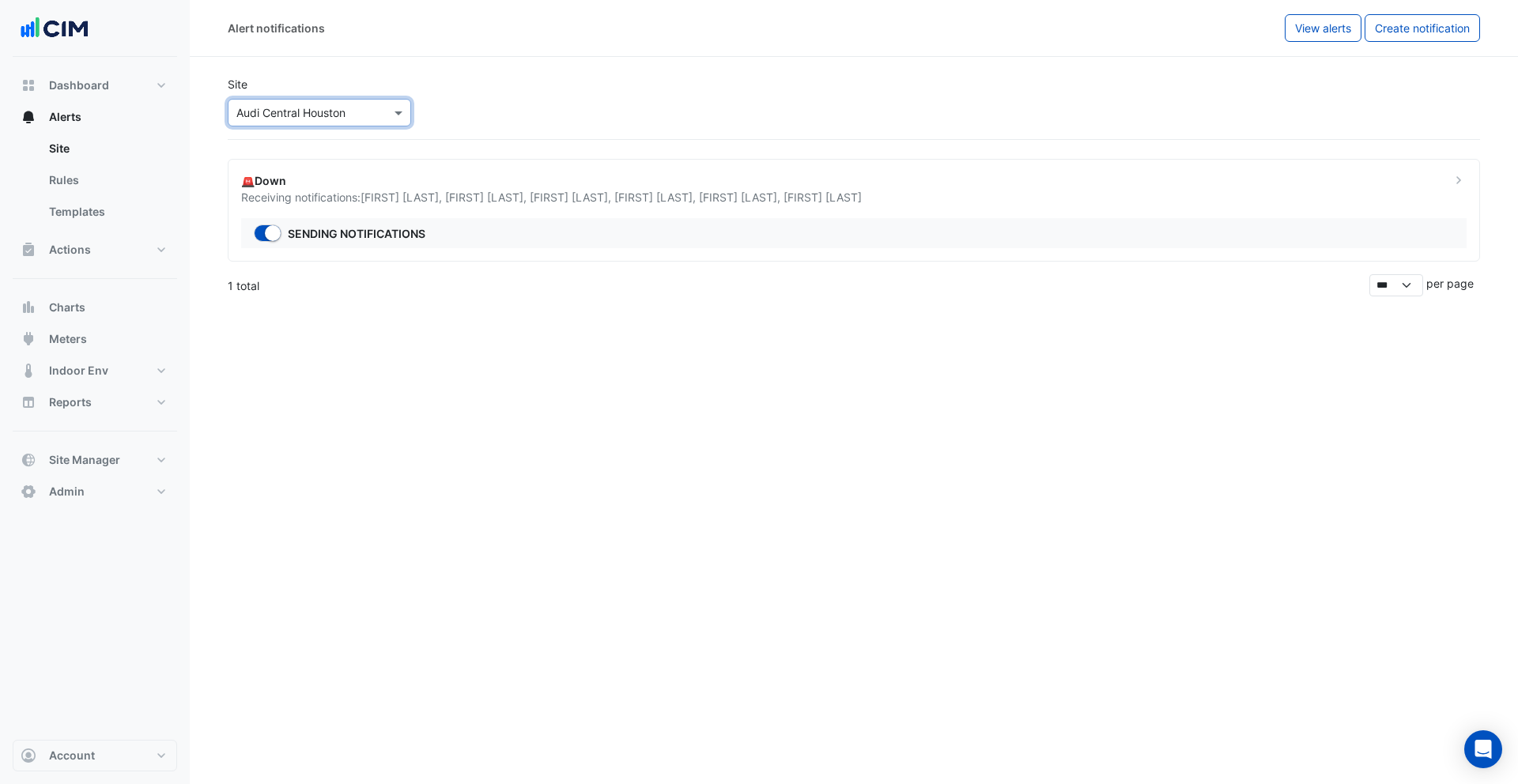 click on "🚨Down" 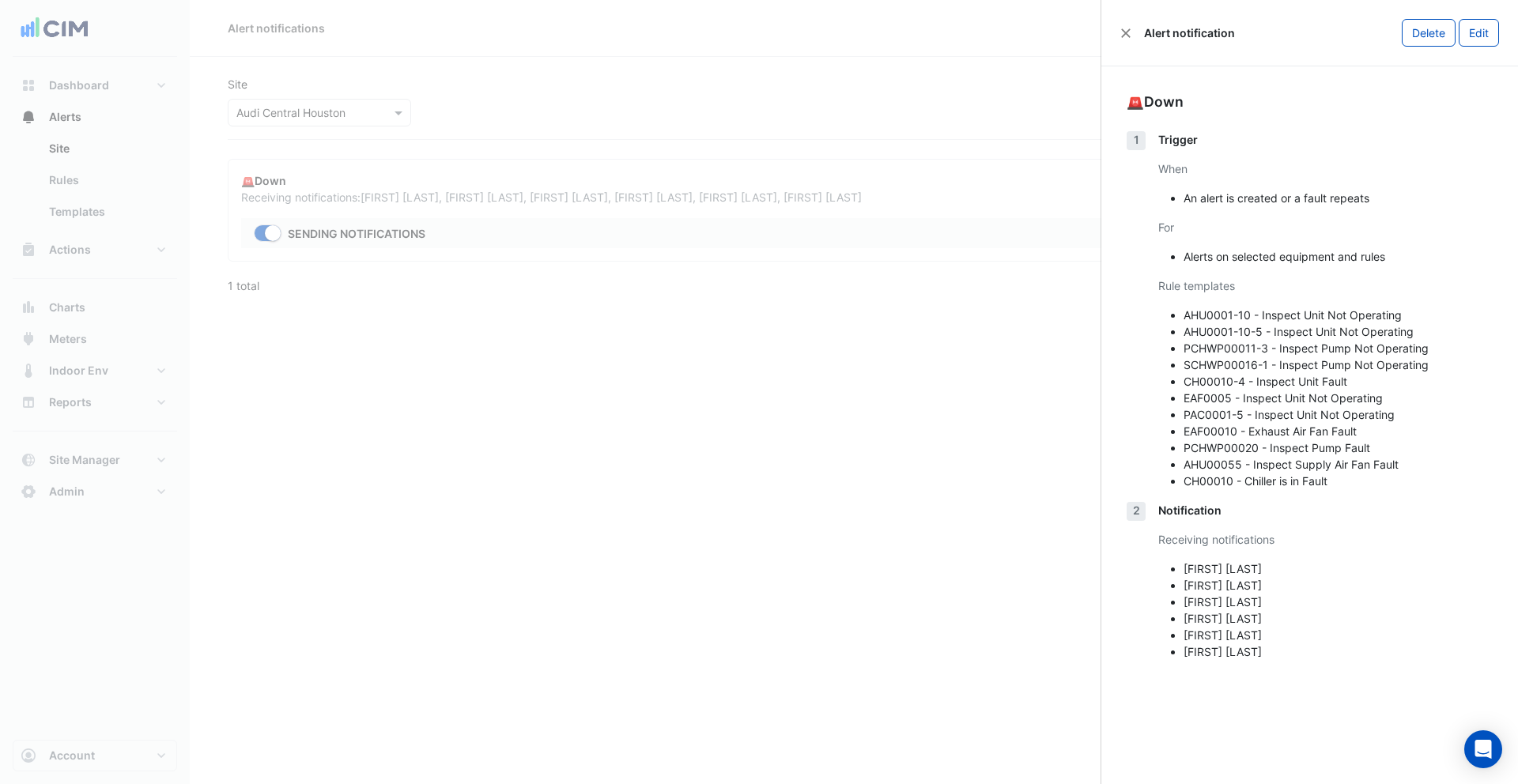 click on "Alert notification" 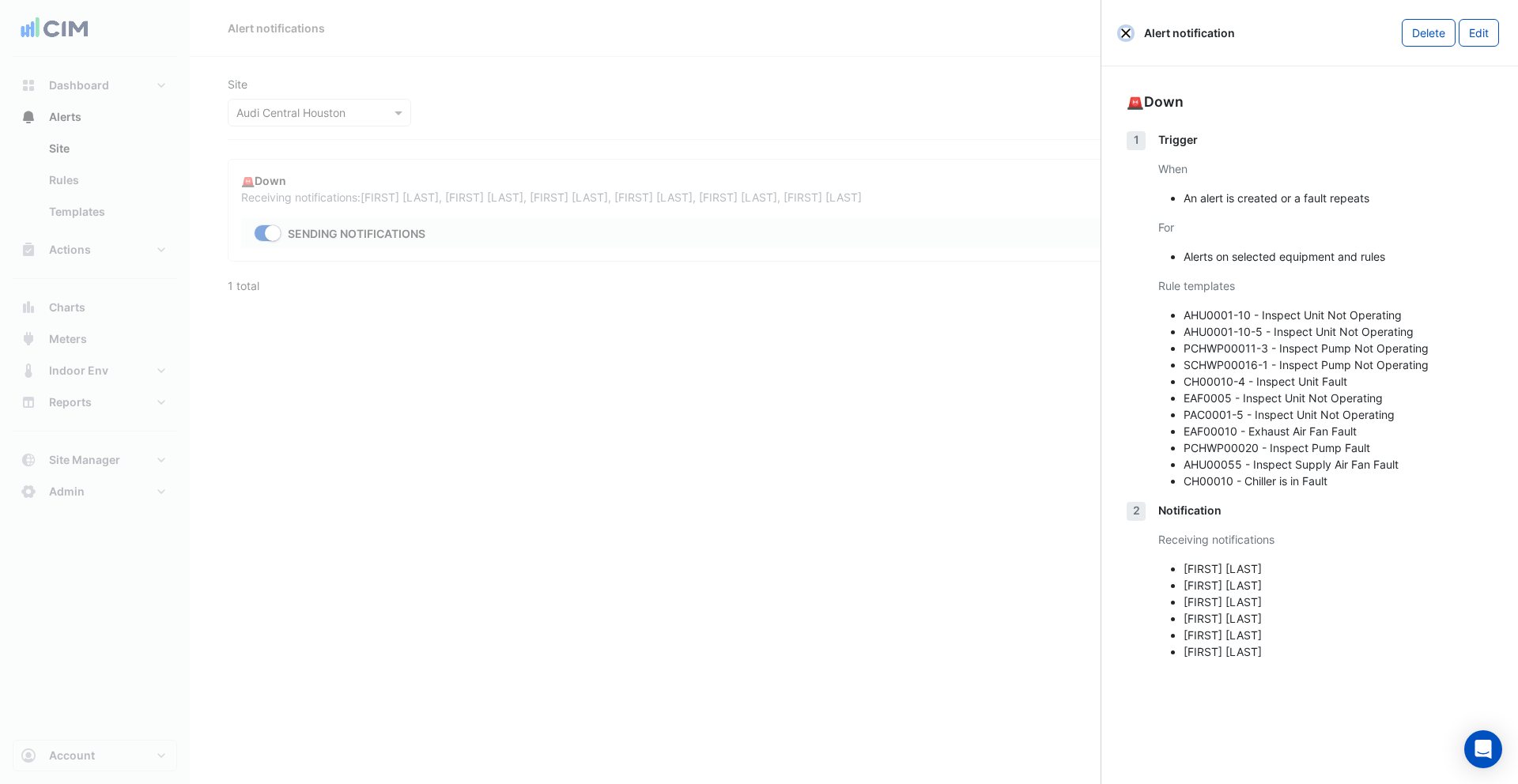 click 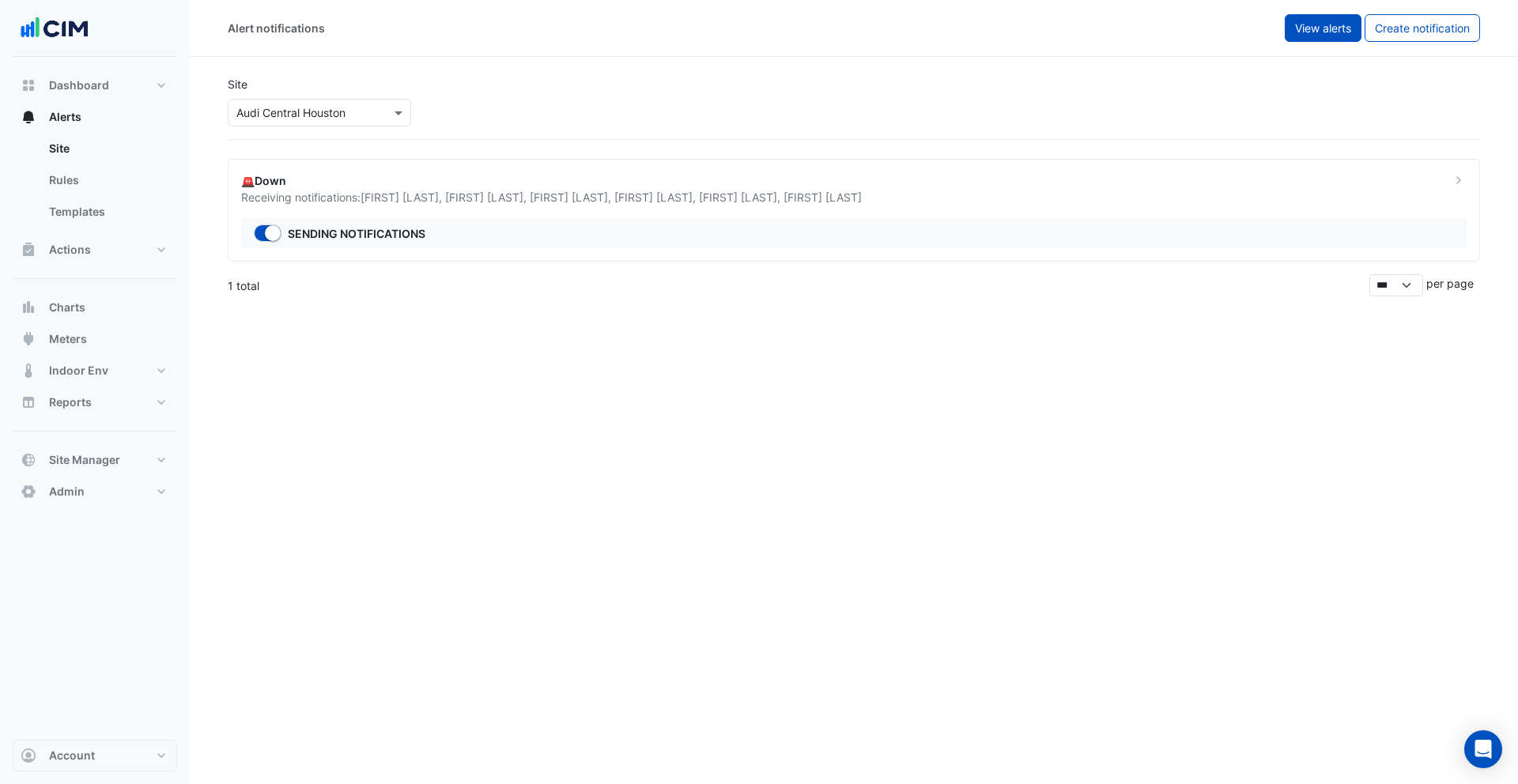 click on "View alerts" 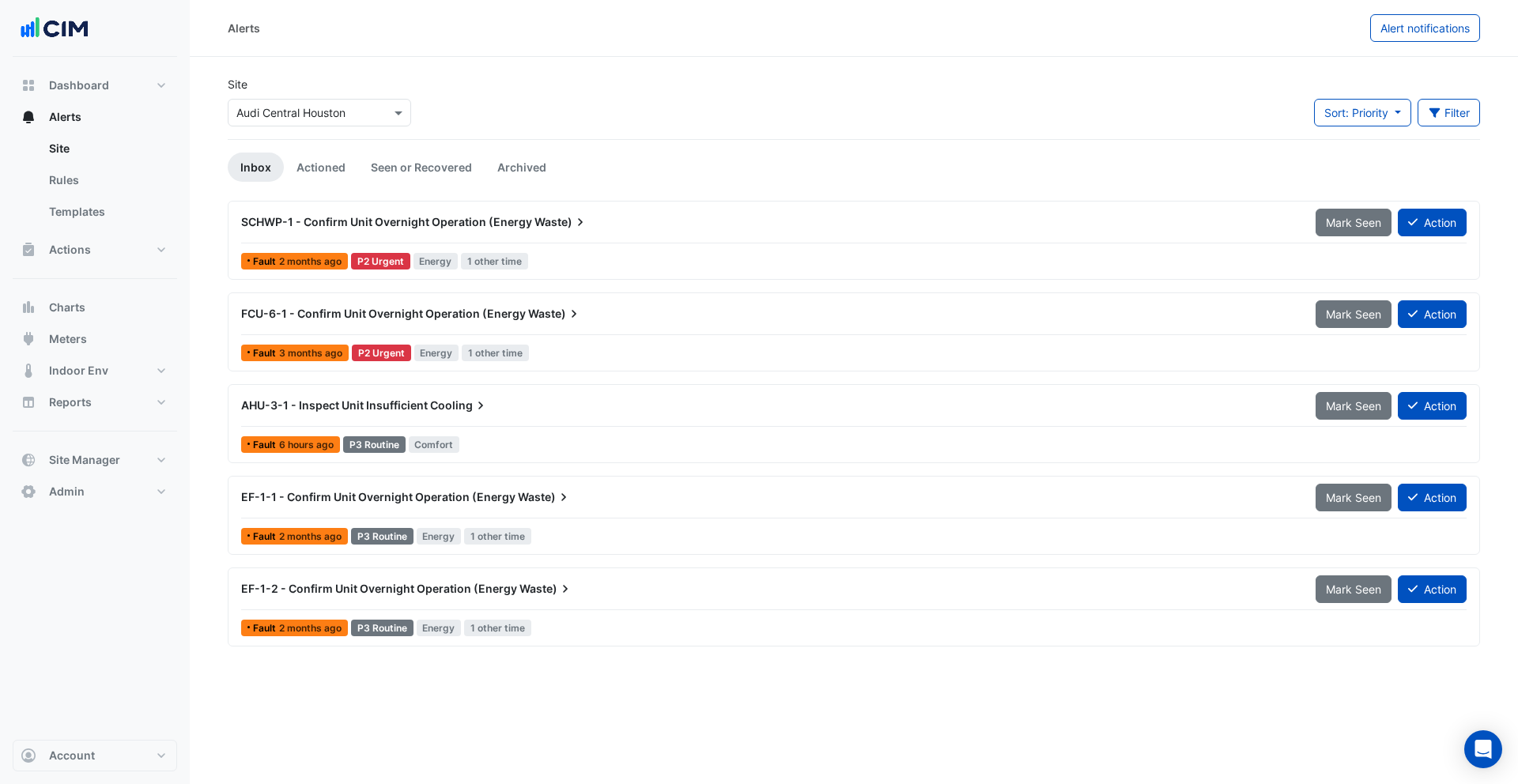click on "Site
Select a Site × Audi Central Houston
Sort: Priority
Priority
Updated
Filter
Title
Priority
Filter
Impact
Filter
Equipment Type
Filter" 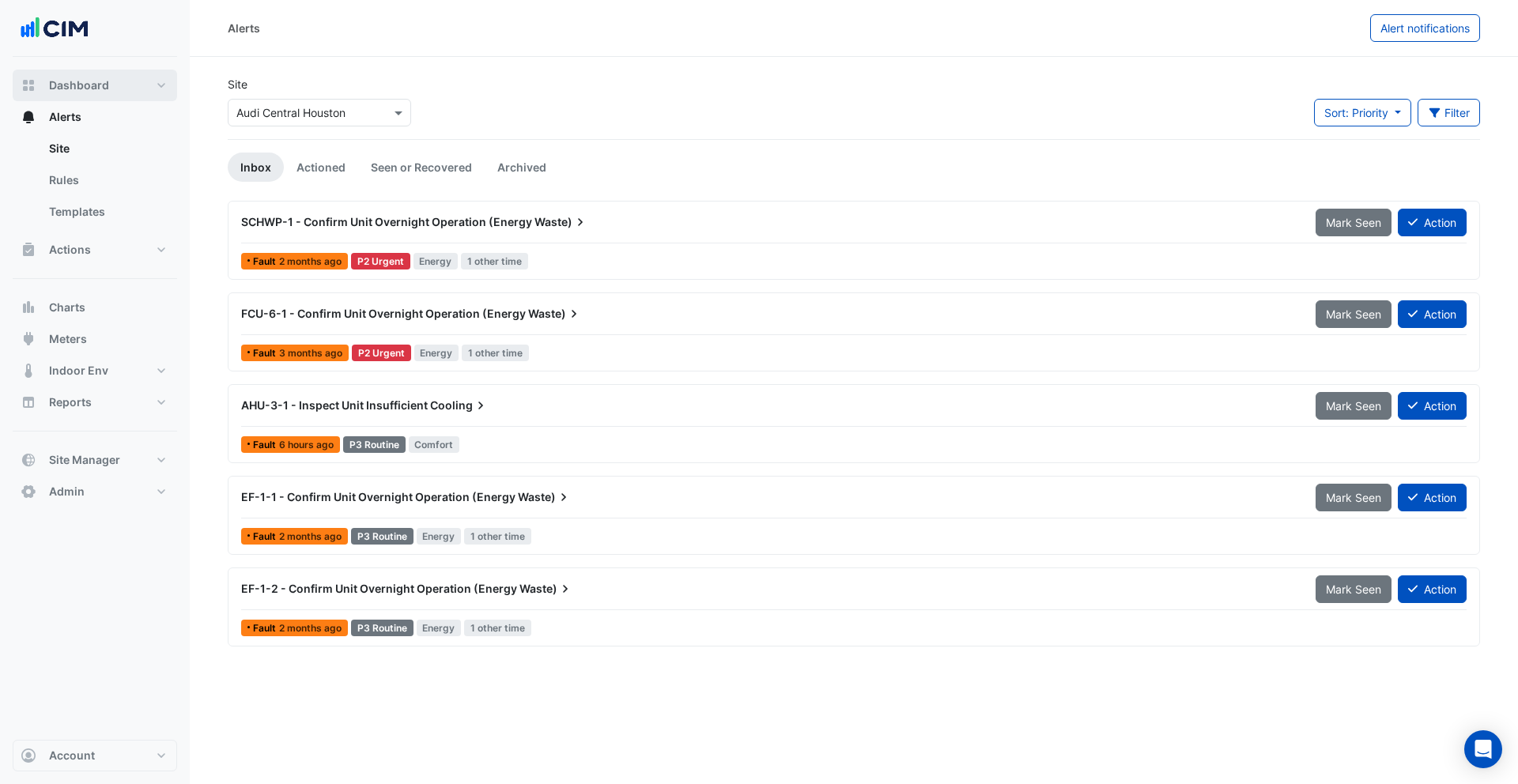 click on "Dashboard" at bounding box center [95, 85] 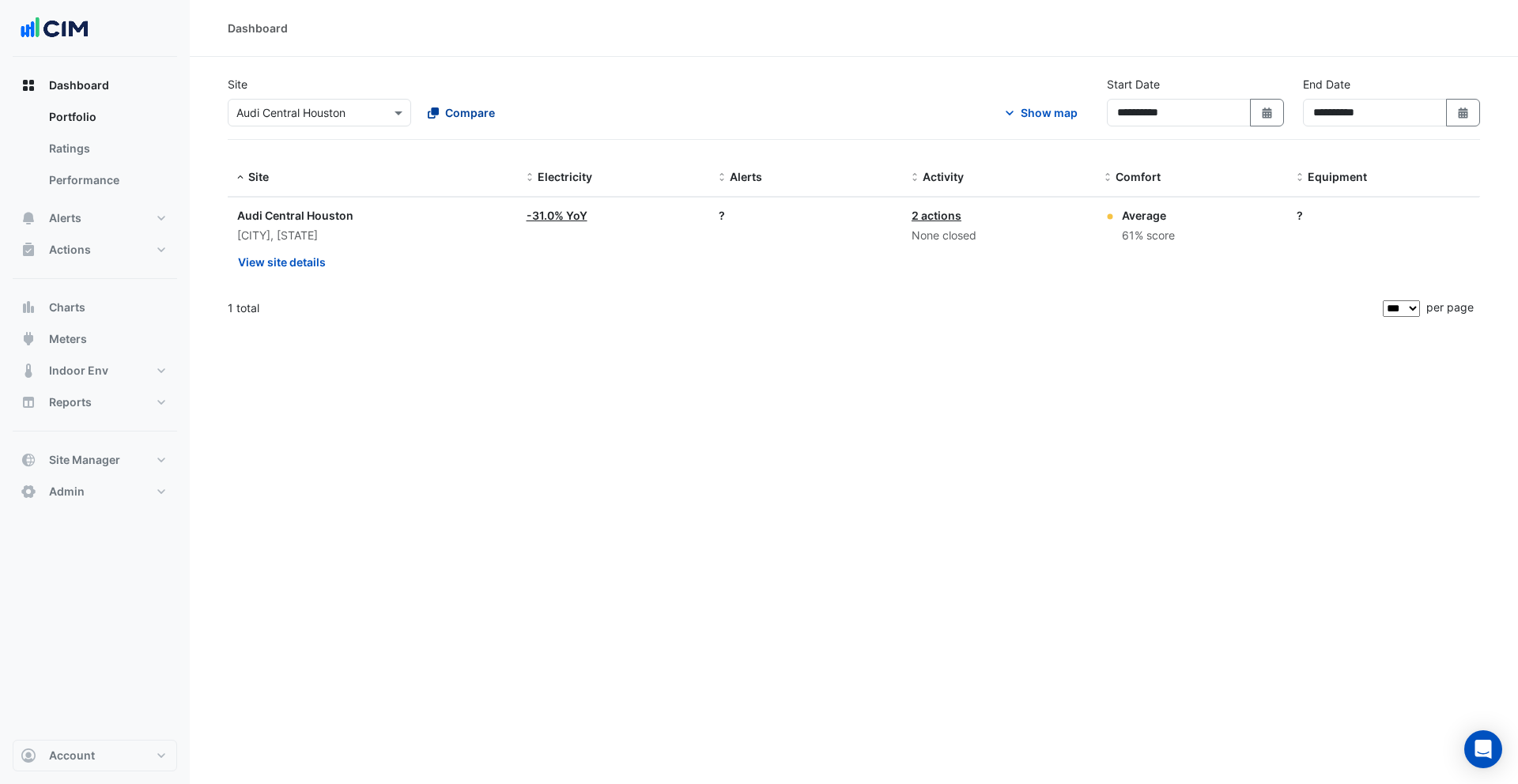 click on "Compare" at bounding box center [470, 112] 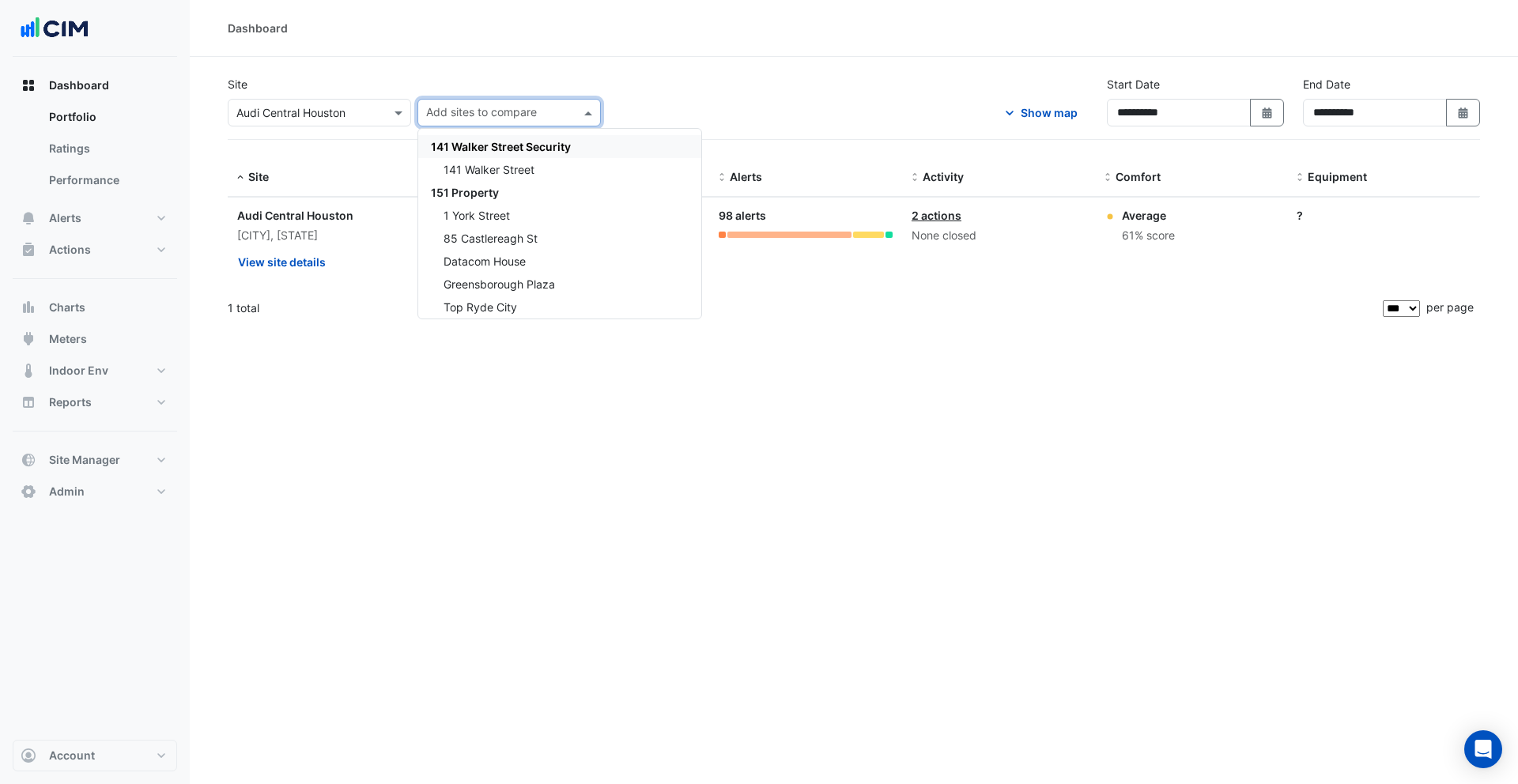 type on "*" 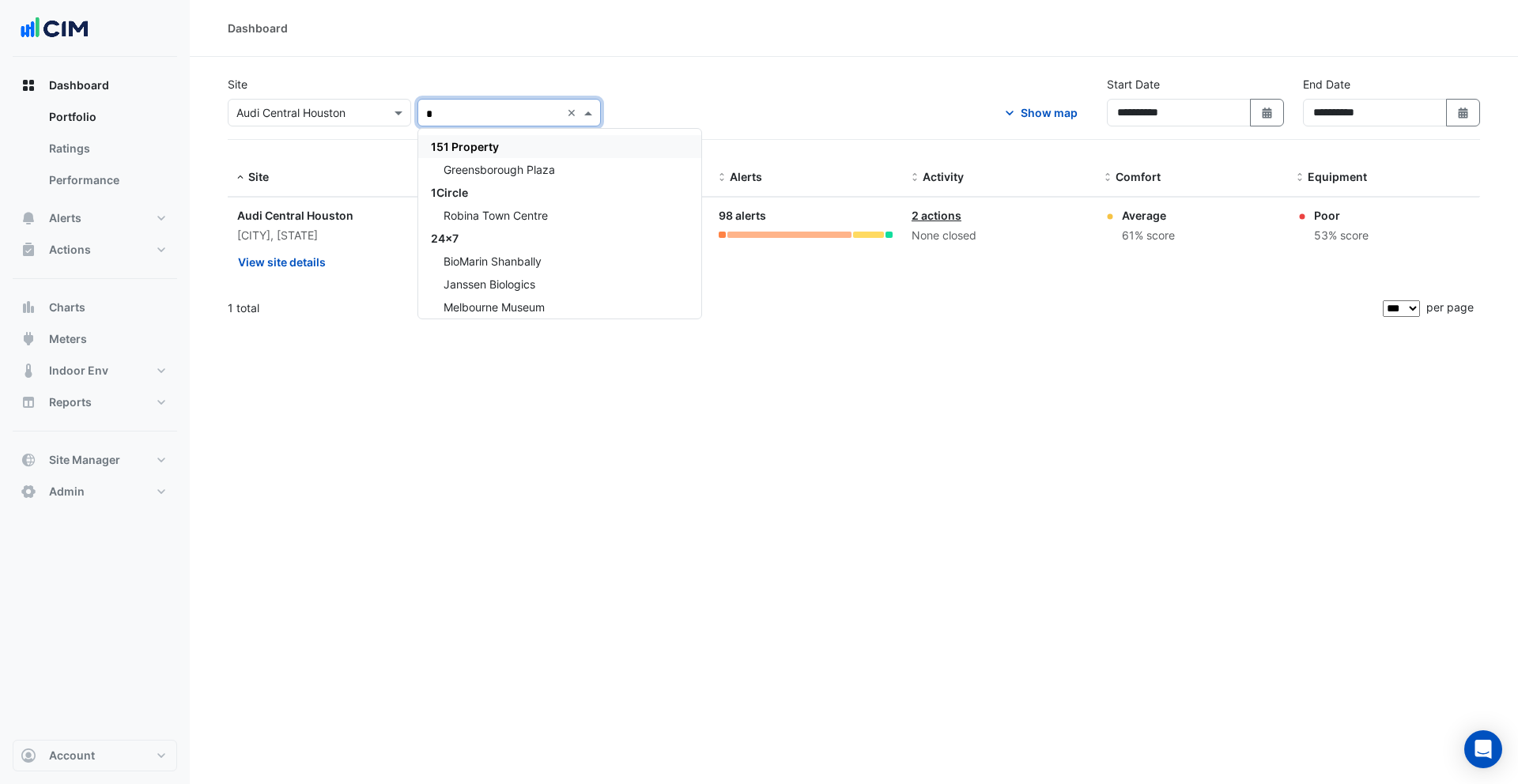 type 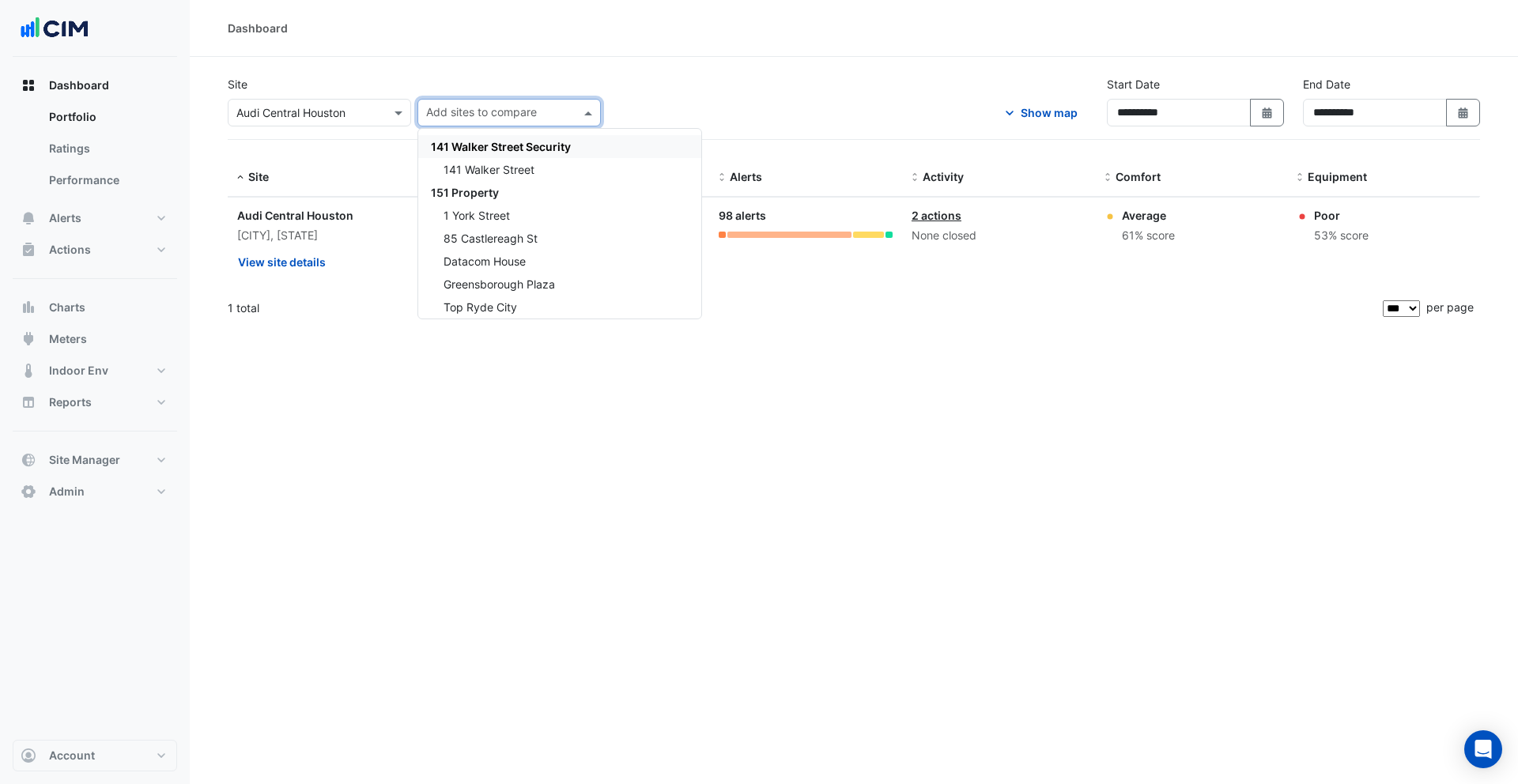 click on "Select a Site × Audi Central Houston" at bounding box center (309, 112) 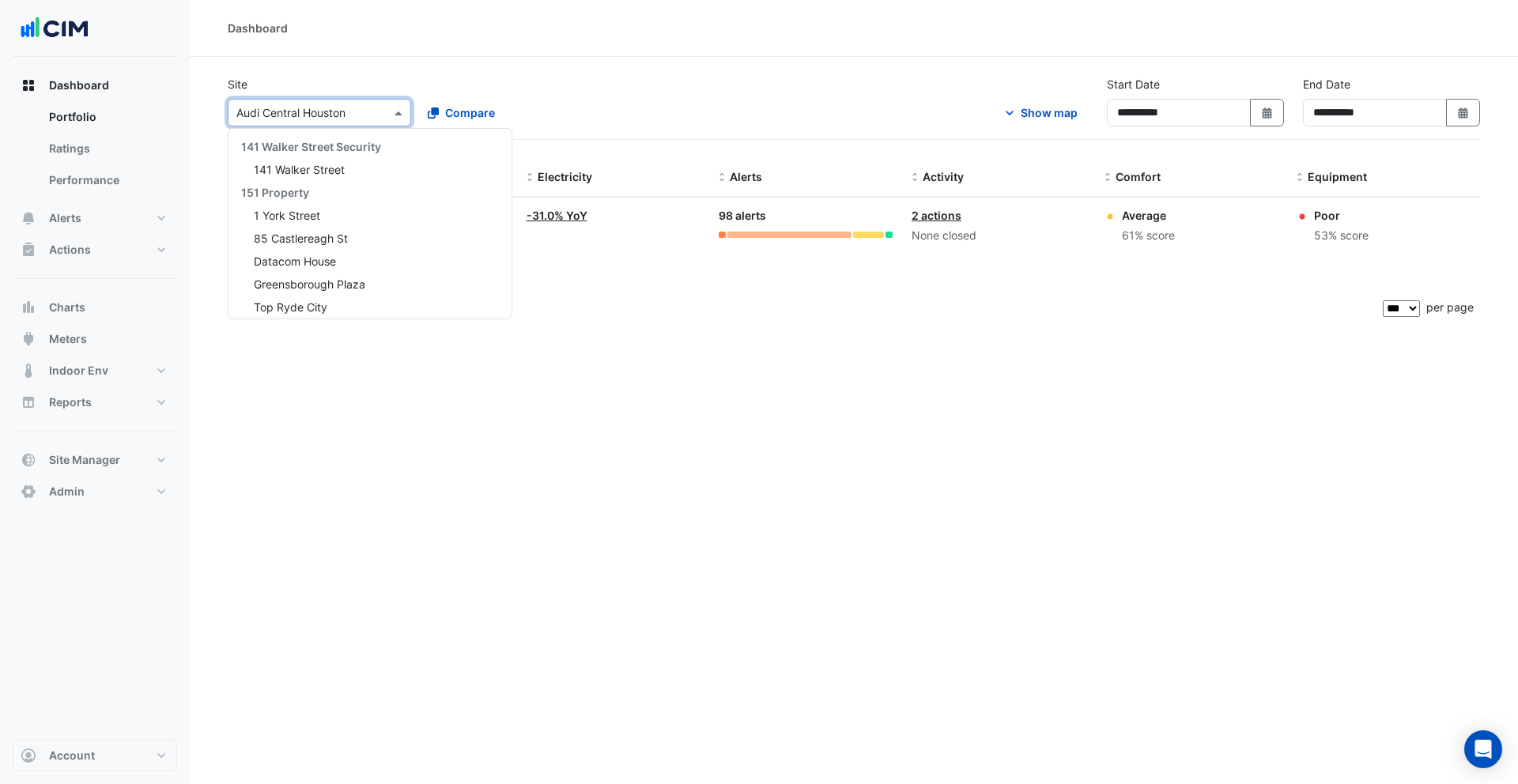 scroll, scrollTop: 22284, scrollLeft: 0, axis: vertical 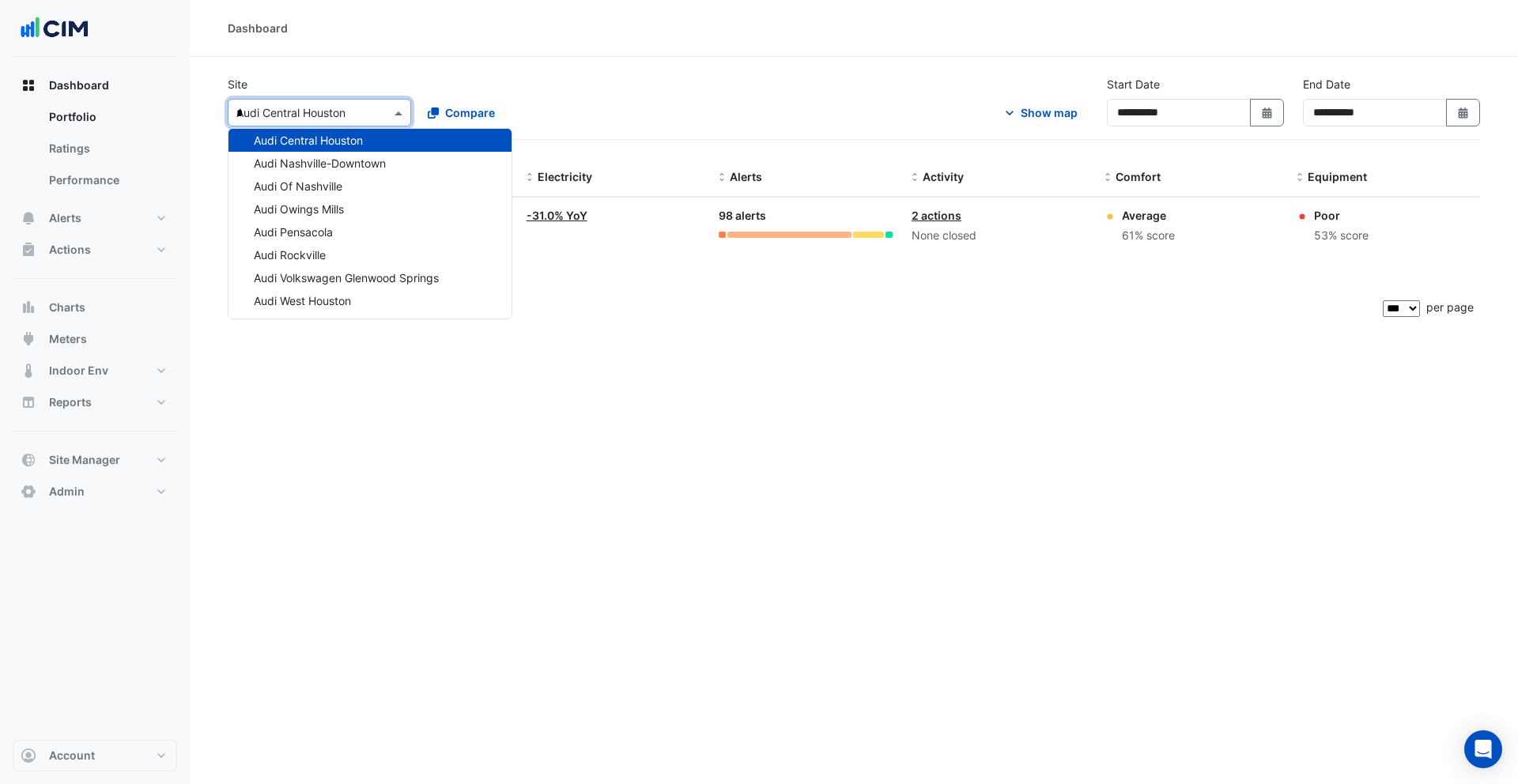 type on "**" 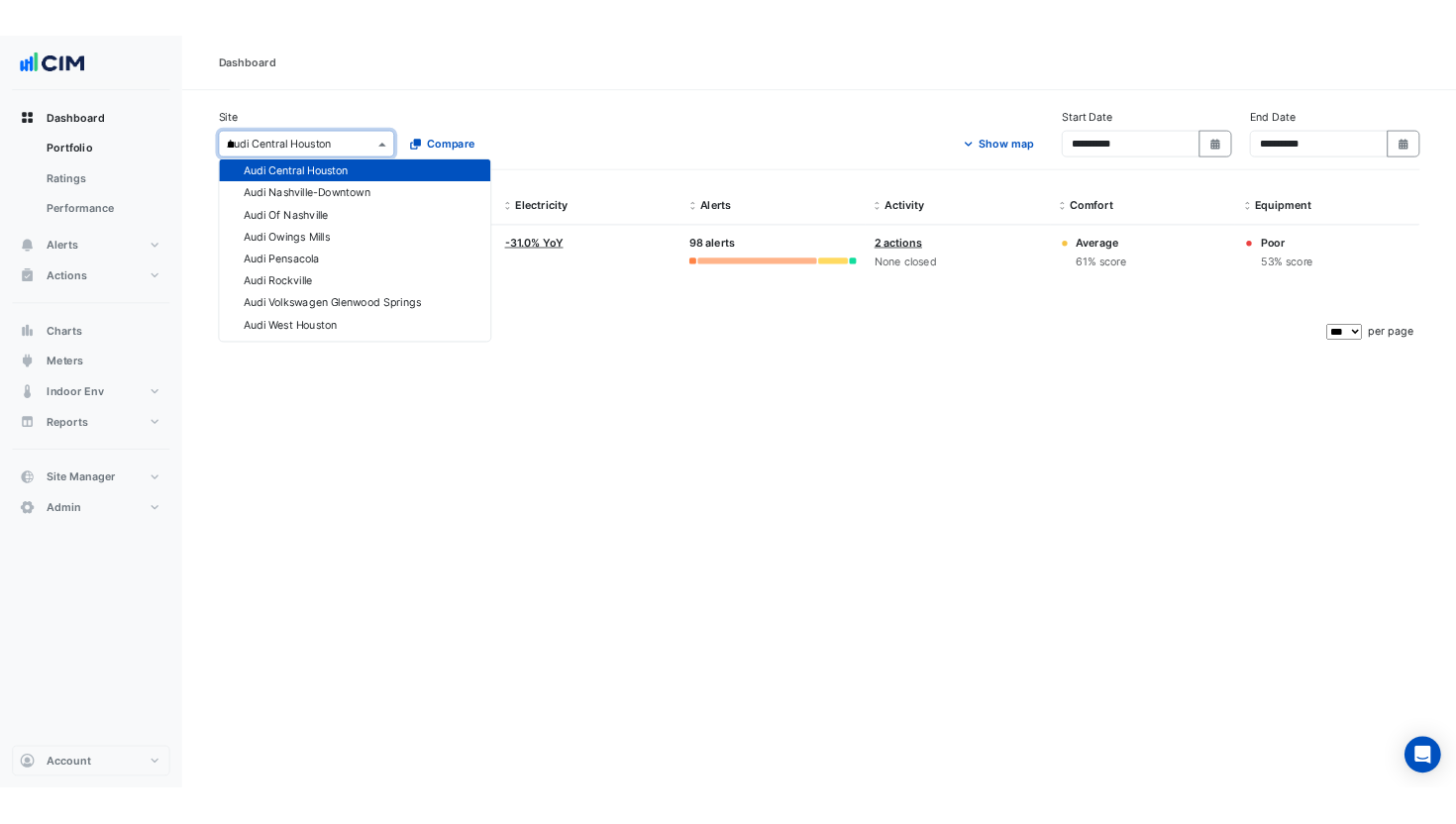 scroll, scrollTop: 0, scrollLeft: 0, axis: both 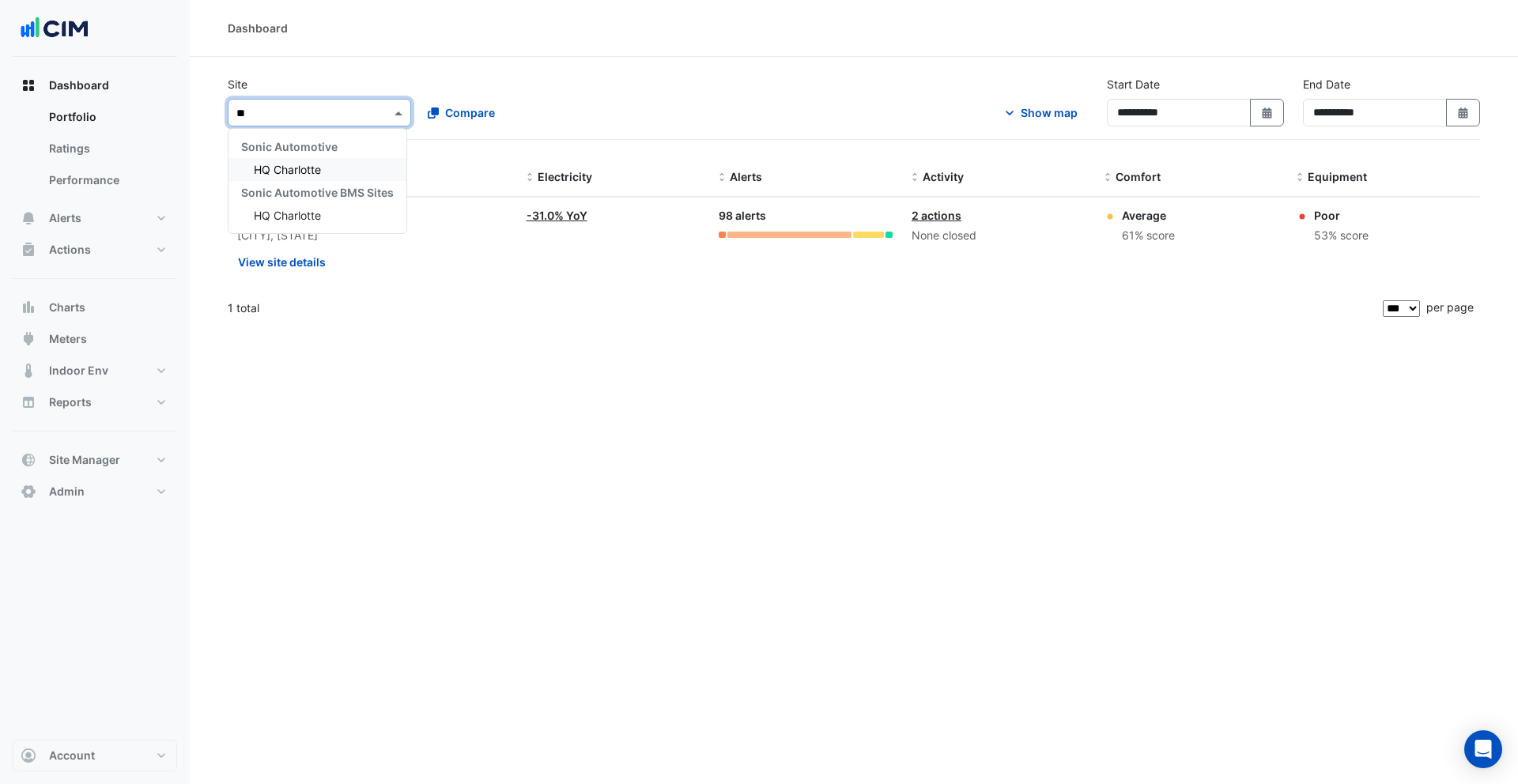 click on "HQ Charlotte" at bounding box center (287, 169) 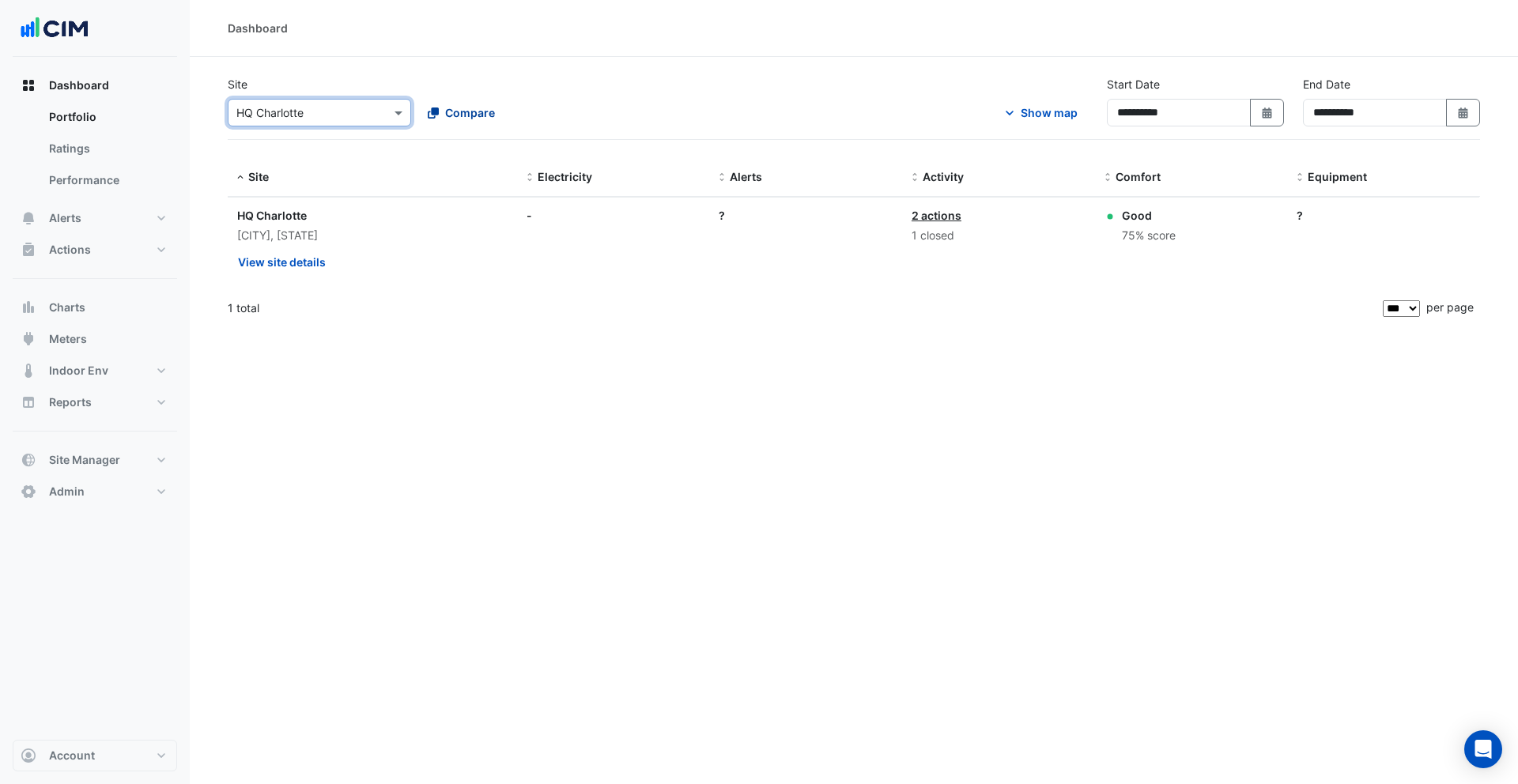 click on "Compare" at bounding box center (461, 112) 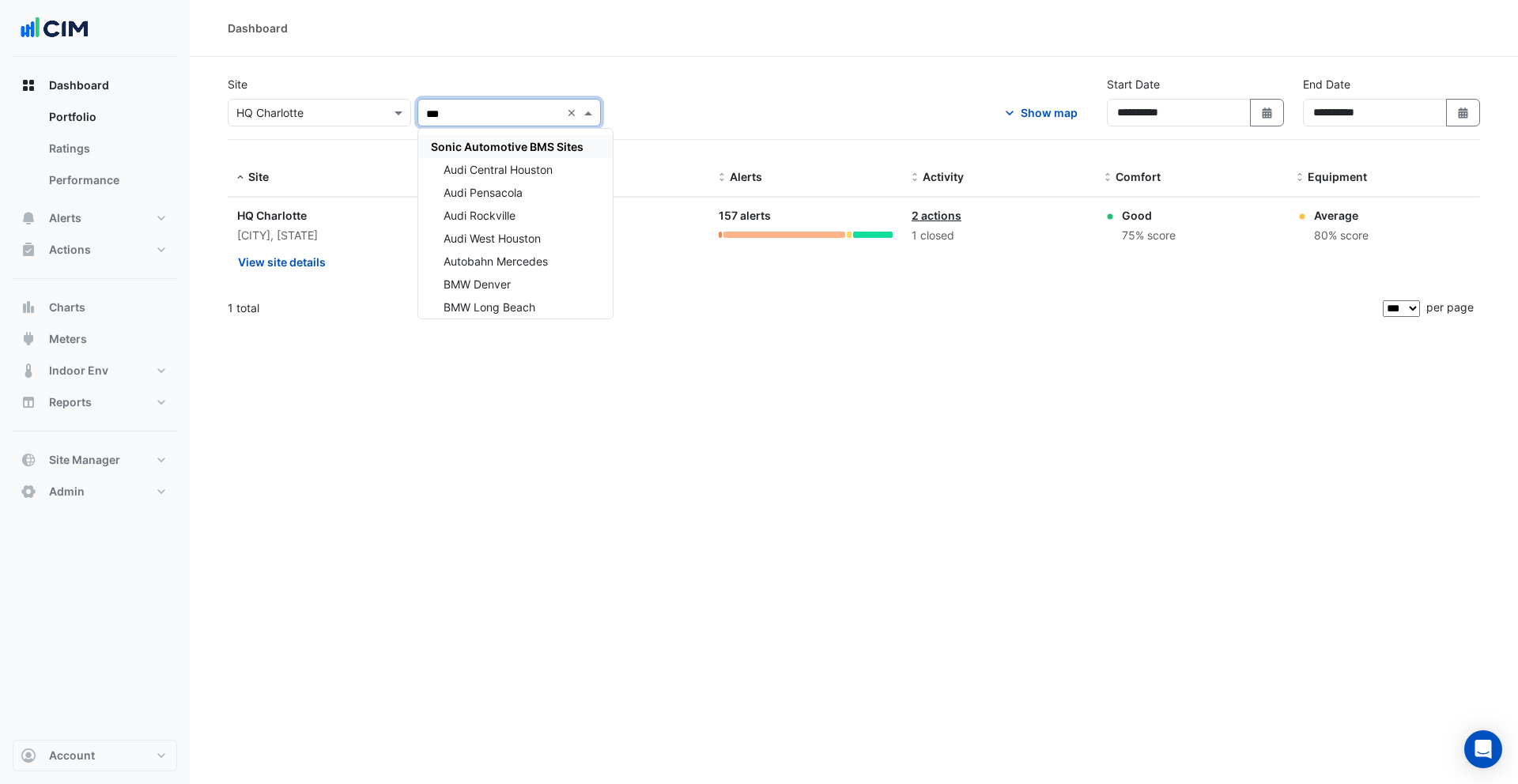 click on "Sonic Automotive BMS Sites" at bounding box center [515, 146] 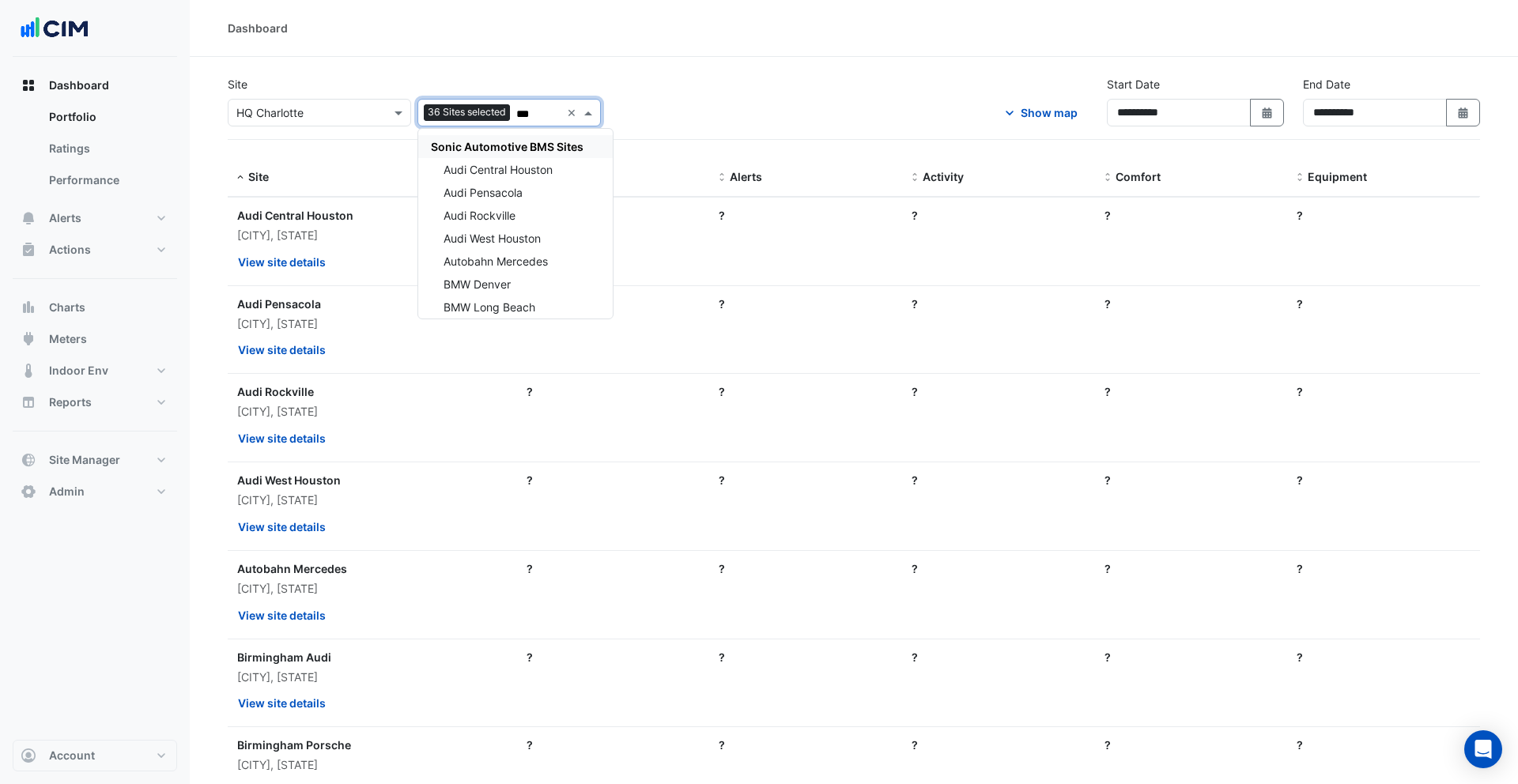 type on "***" 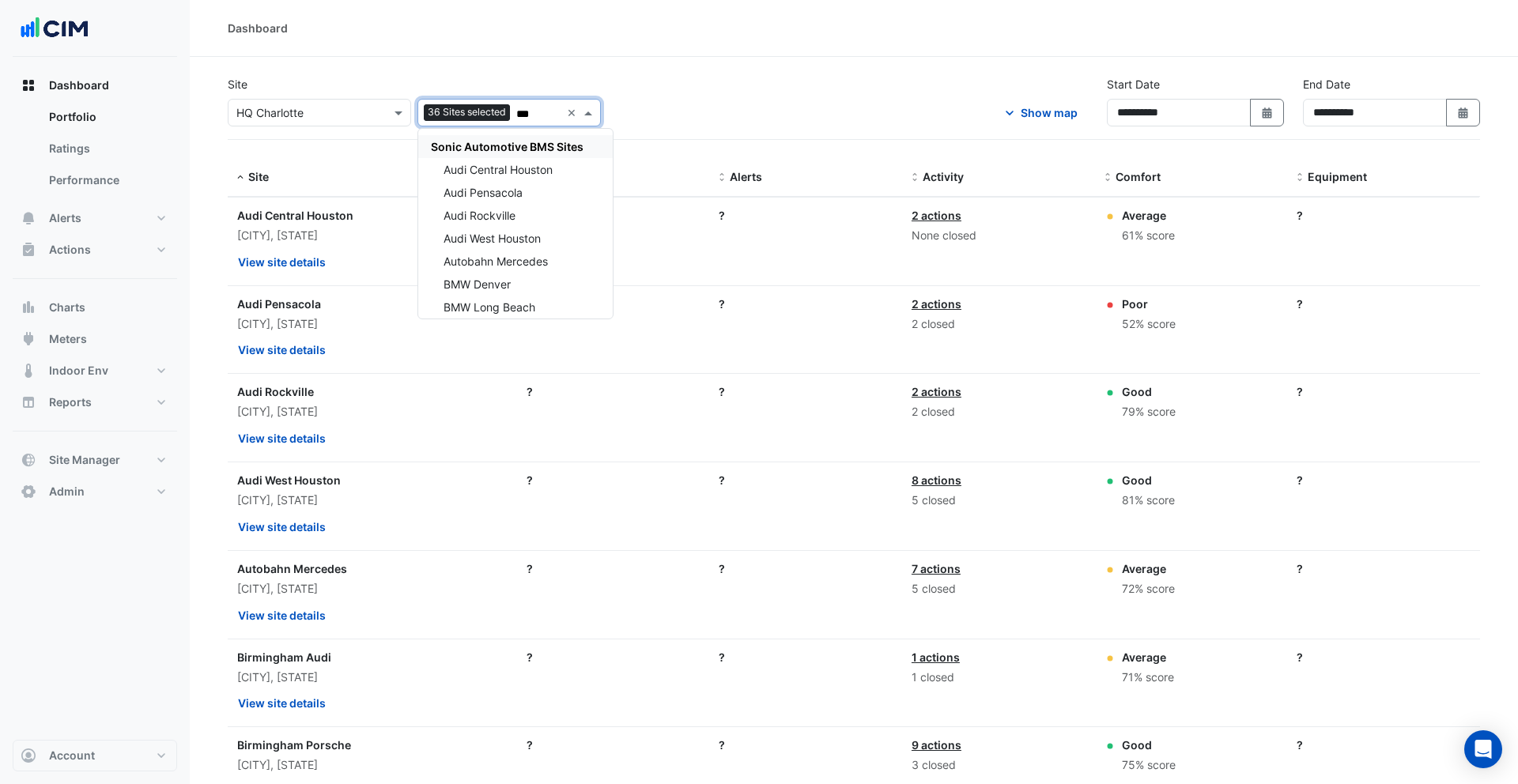 click on "Site
Select a Site × HQ Charlotte
Add sites to compare
36 Sites selected
*** × Sonic Automotive BMS Sites Audi Central Houston Audi Pensacola Audi Rockville Audi West Houston Autobahn Mercedes BMW Denver BMW Long Beach BMW Momentum Houston BMW Nashville BMW West Houston BMW of Monrovia Birmingham Audi Birmingham Porsche Dyer and Dyer Volvo EP Centennial Denver EP Charlotte EP Colorado Springs EP Grand Prarie EP Houston North EP Nashville EP New Braunfels San Antonio EP North San Antonio EP Thornton Denver Economy Honda Chattanooga HQ Charlotte Honda Pensacola JLR Central Houston JLR Southwest Houston Land Rover Roaring Fork Land Rover South Atlanta Lowell GEC Massey Cadillac South Mercedes Benz Denver Mercedes Benz Mc Kinney Philpott Toyota Porsche Bethesda Porsche River Oaks Houston
Show map" 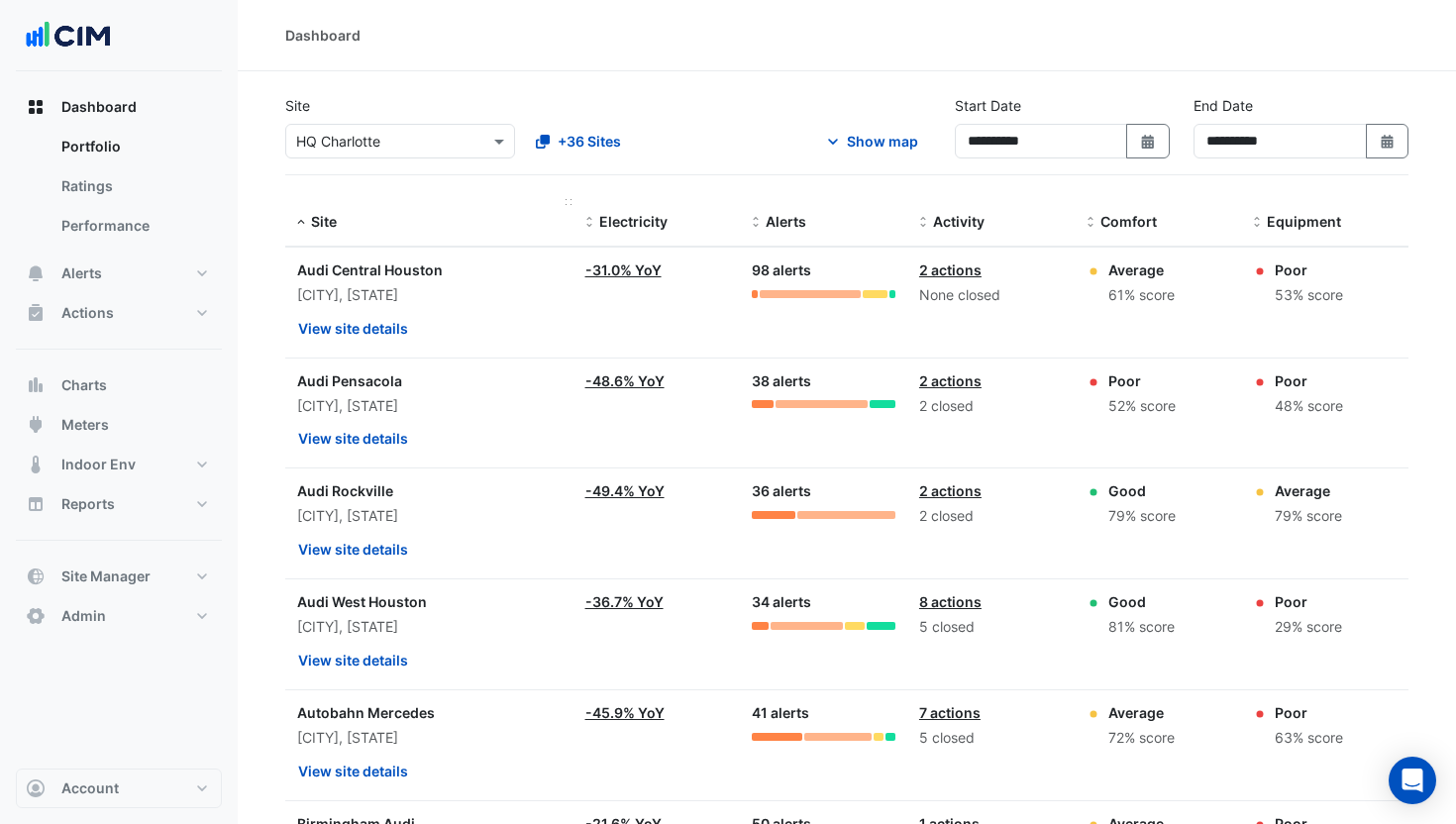click on "Site" at bounding box center (324, 221) 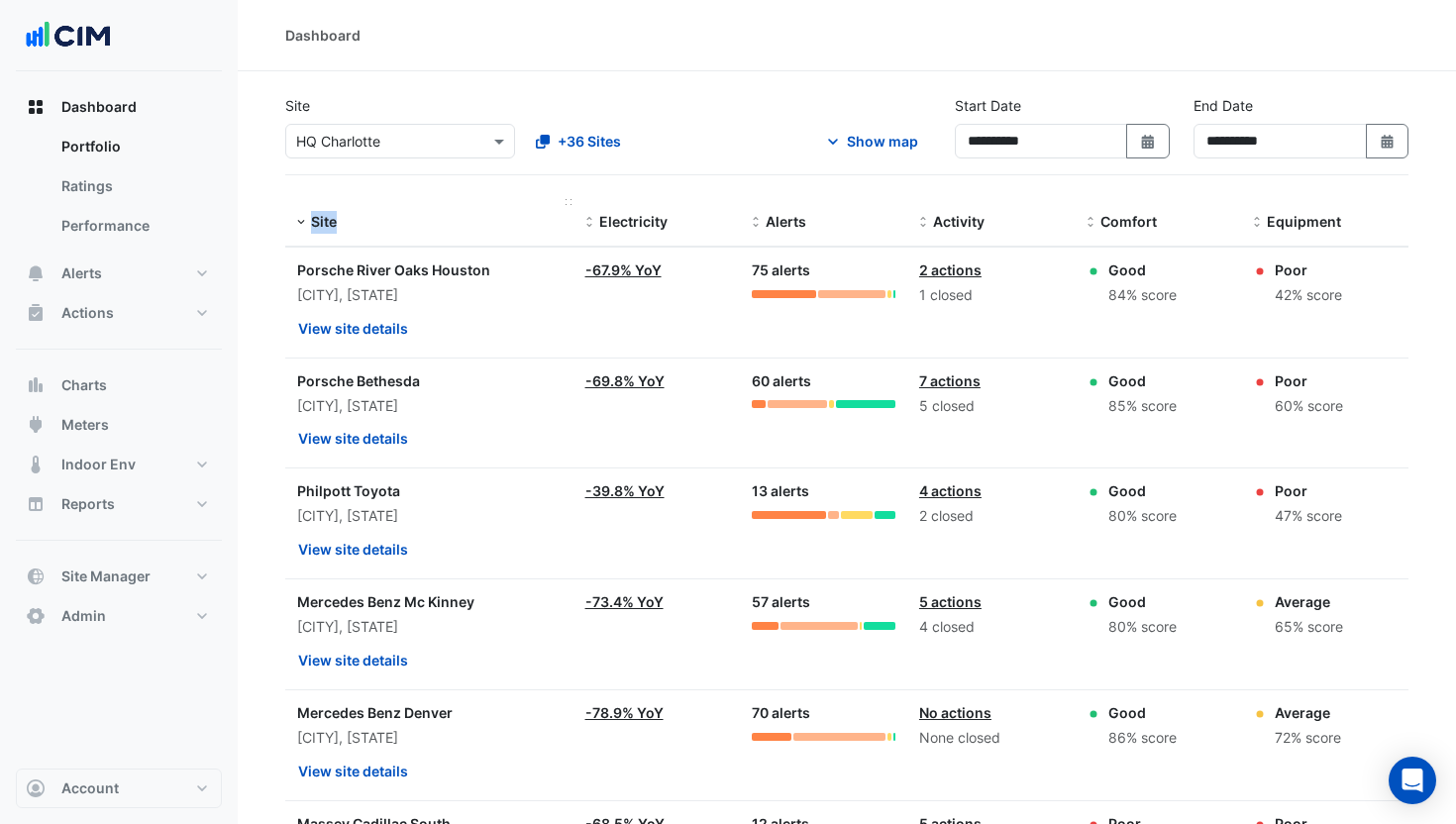 click on "Site" at bounding box center (324, 221) 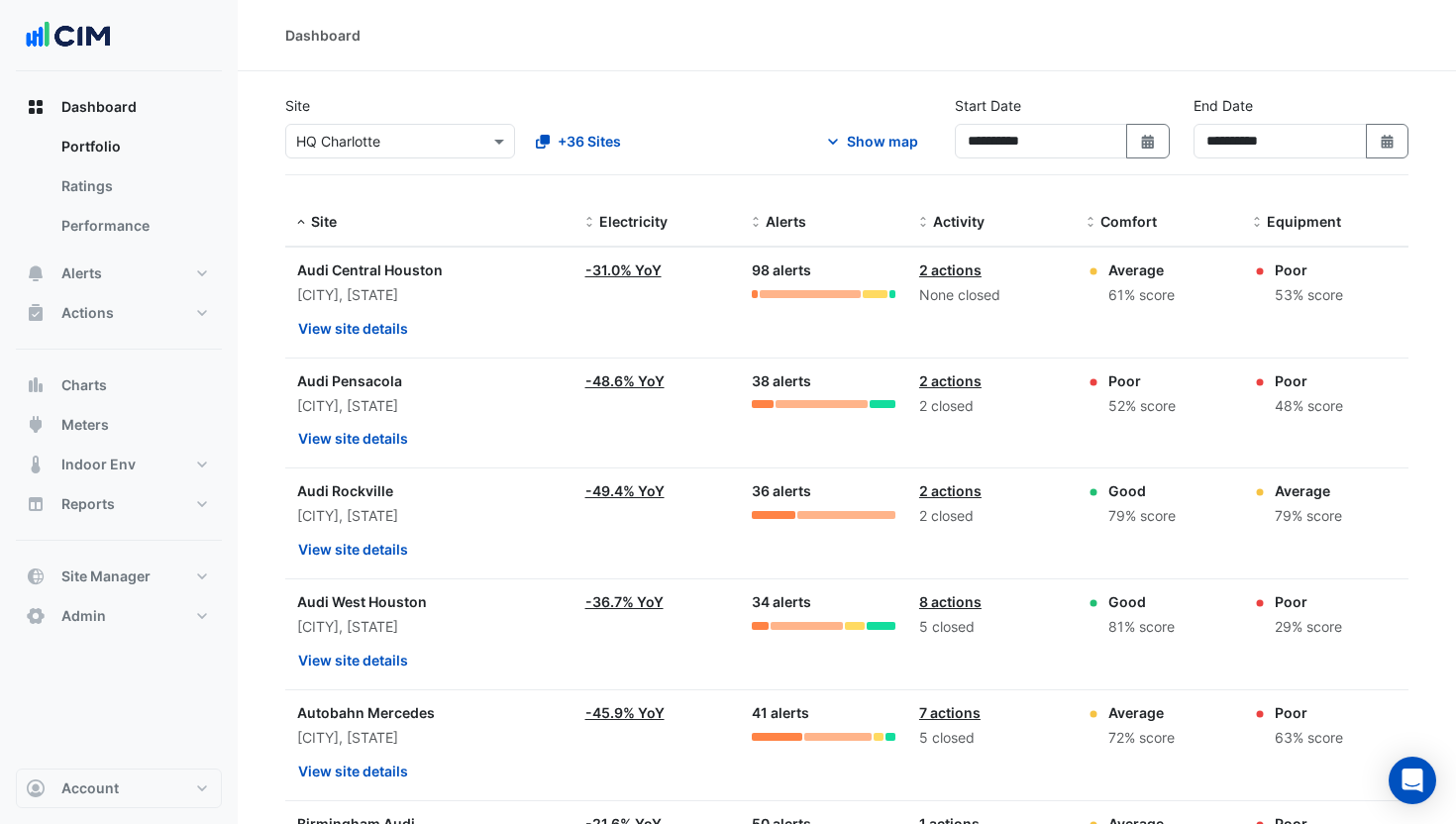 click on "Site
Select a Site × HQ Charlotte
+36 Sites" 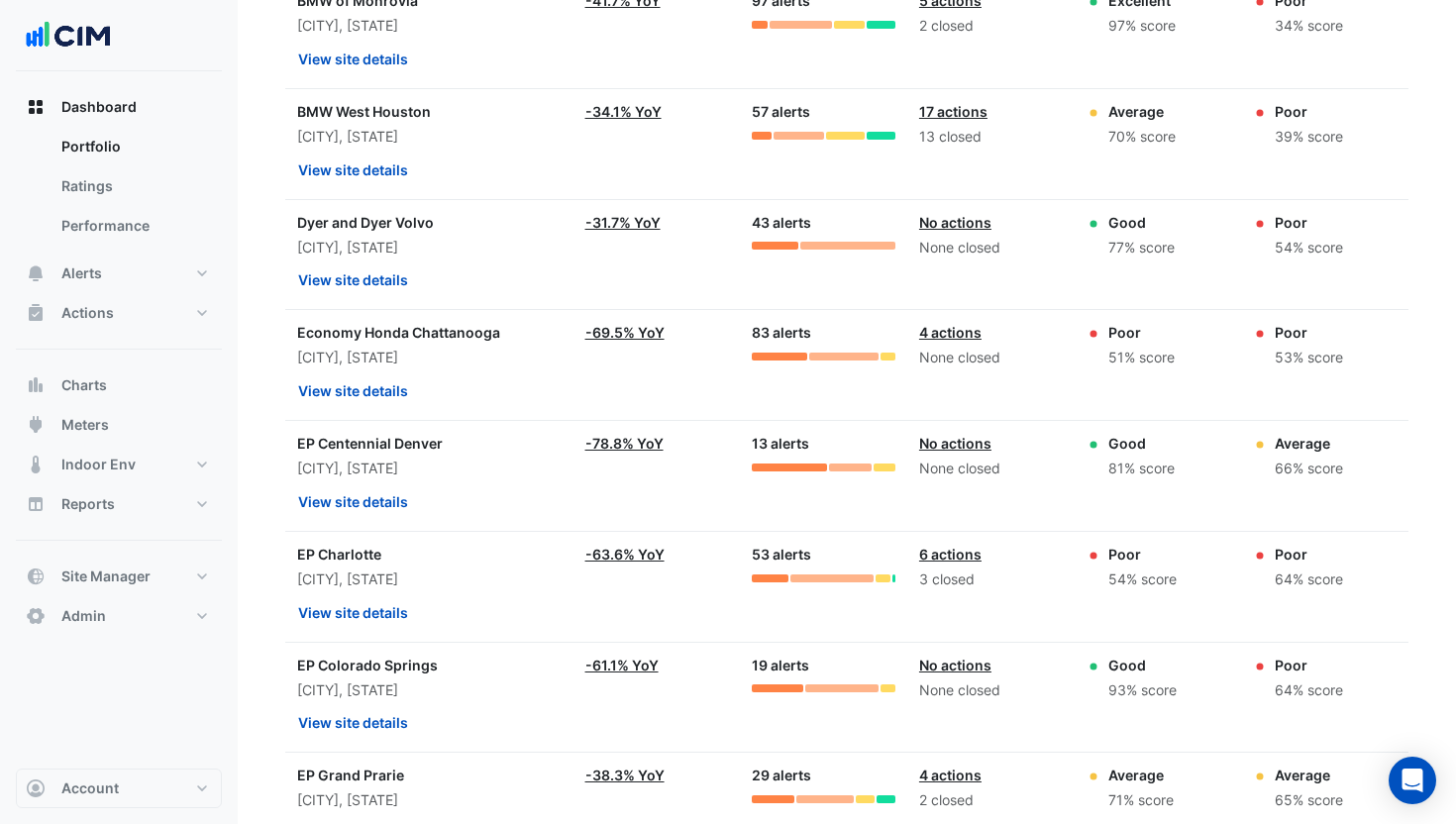 scroll, scrollTop: 985, scrollLeft: 0, axis: vertical 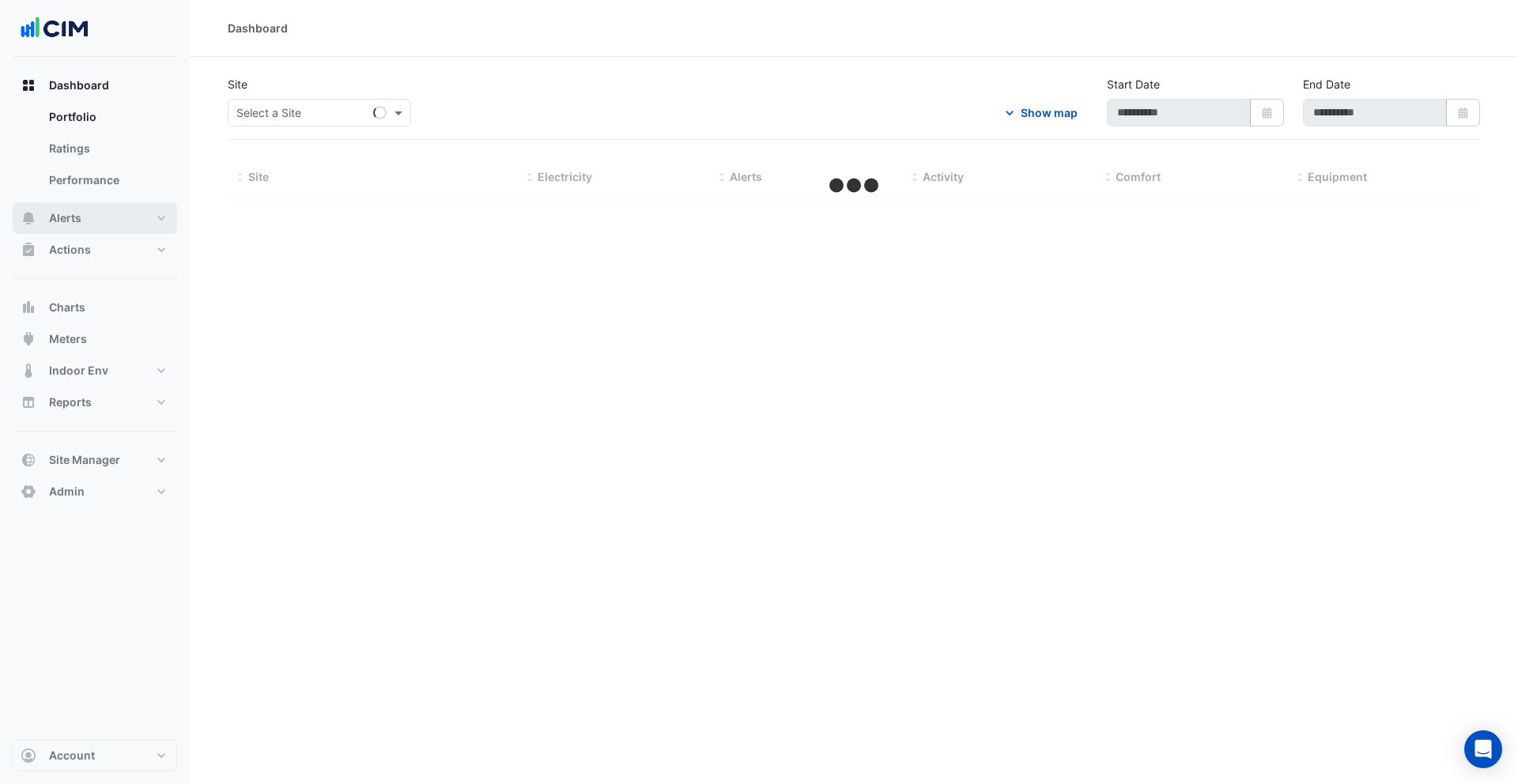 click on "Alerts" at bounding box center [65, 218] 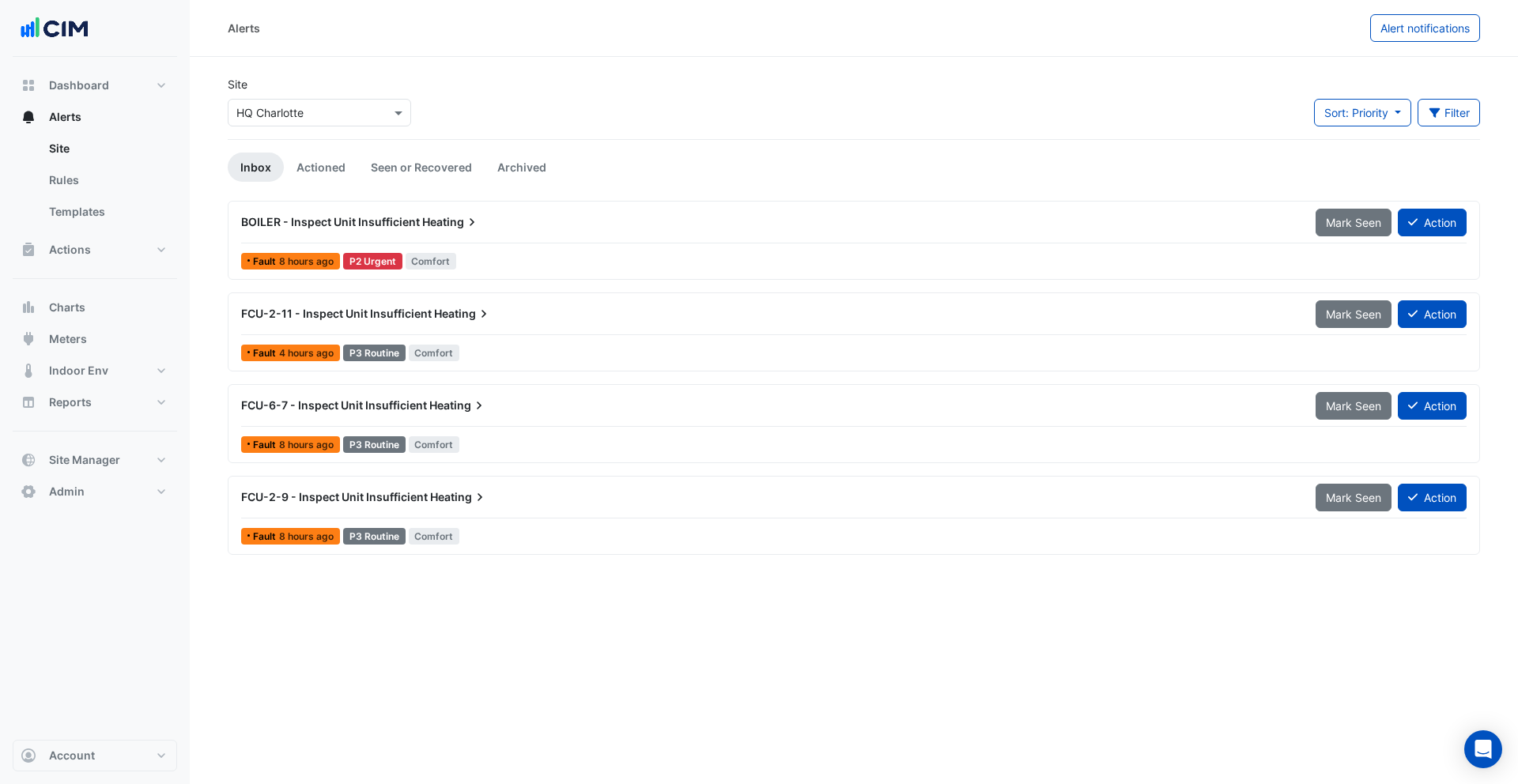 click on "BOILER - Inspect Unit Insufficient" at bounding box center (330, 221) 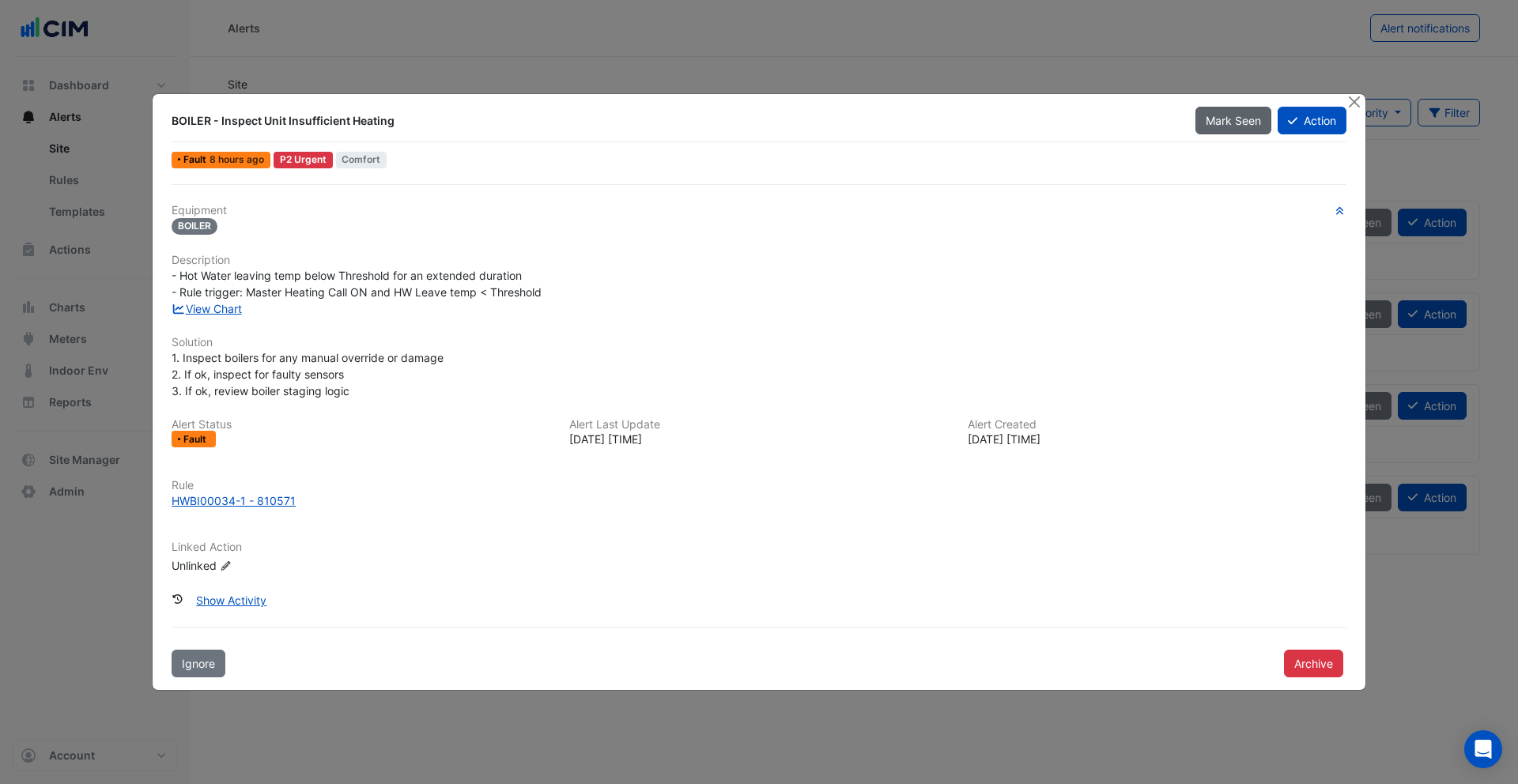 click on "Mark Seen" 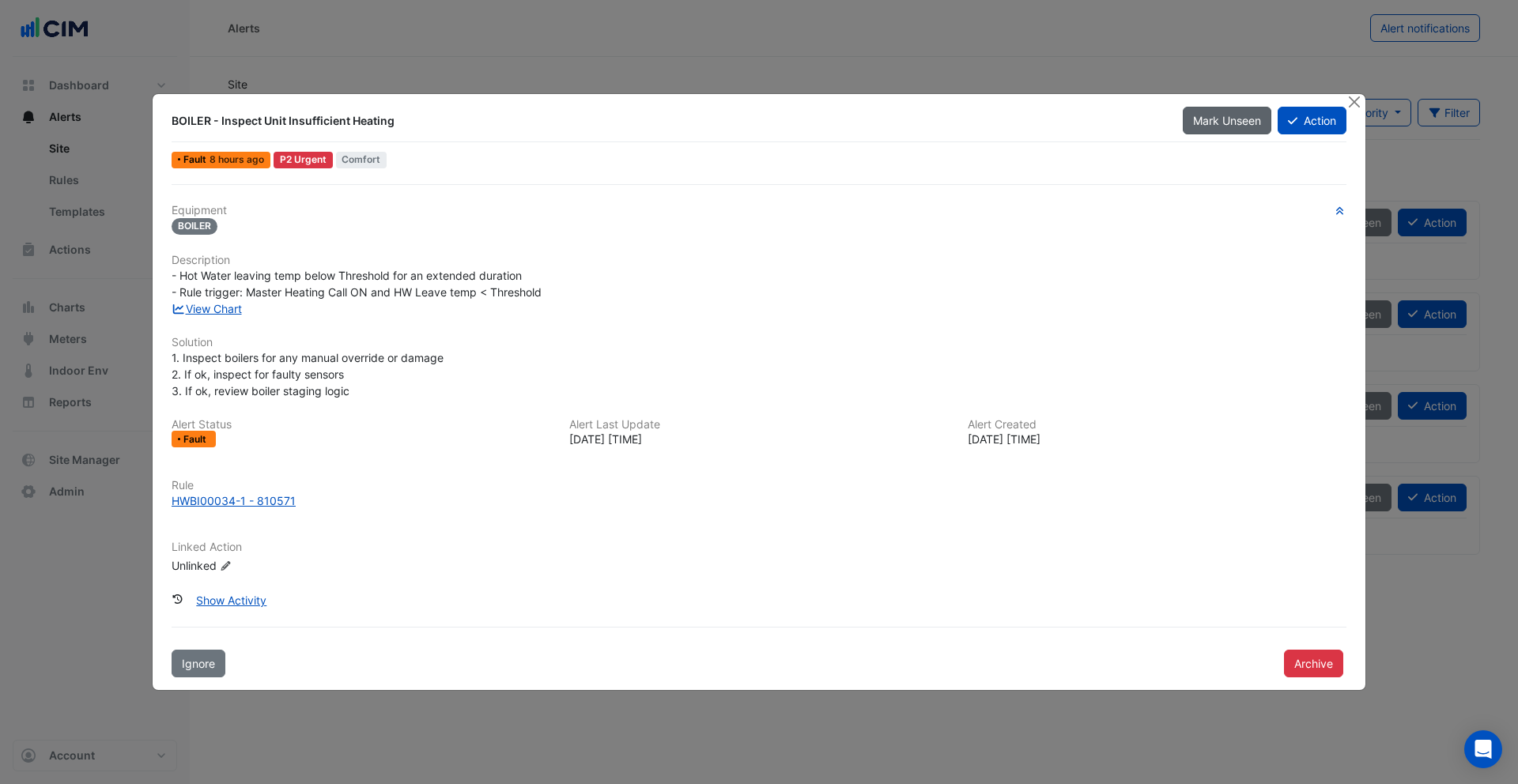 click on "Mark Unseen" 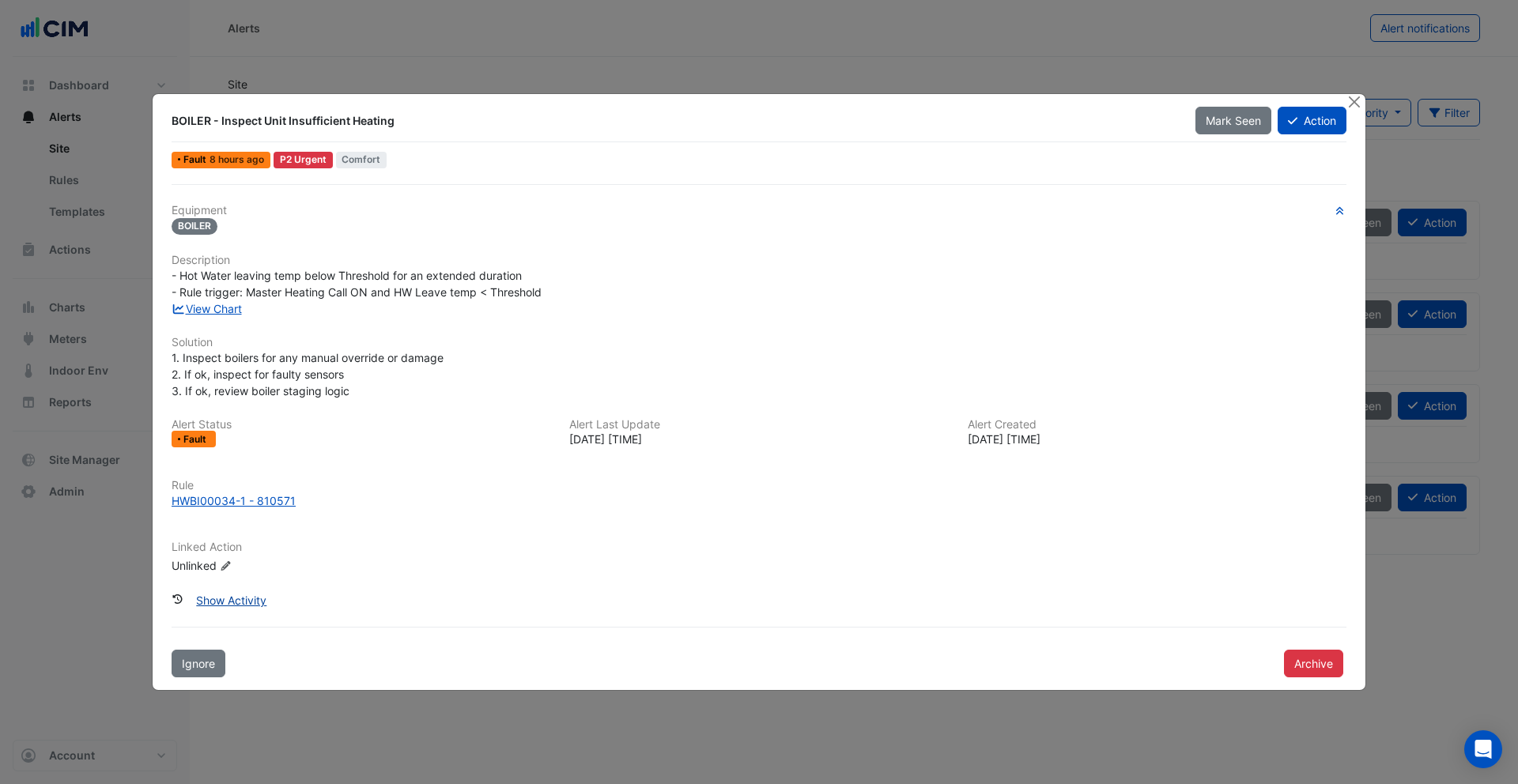 click on "Show Activity" 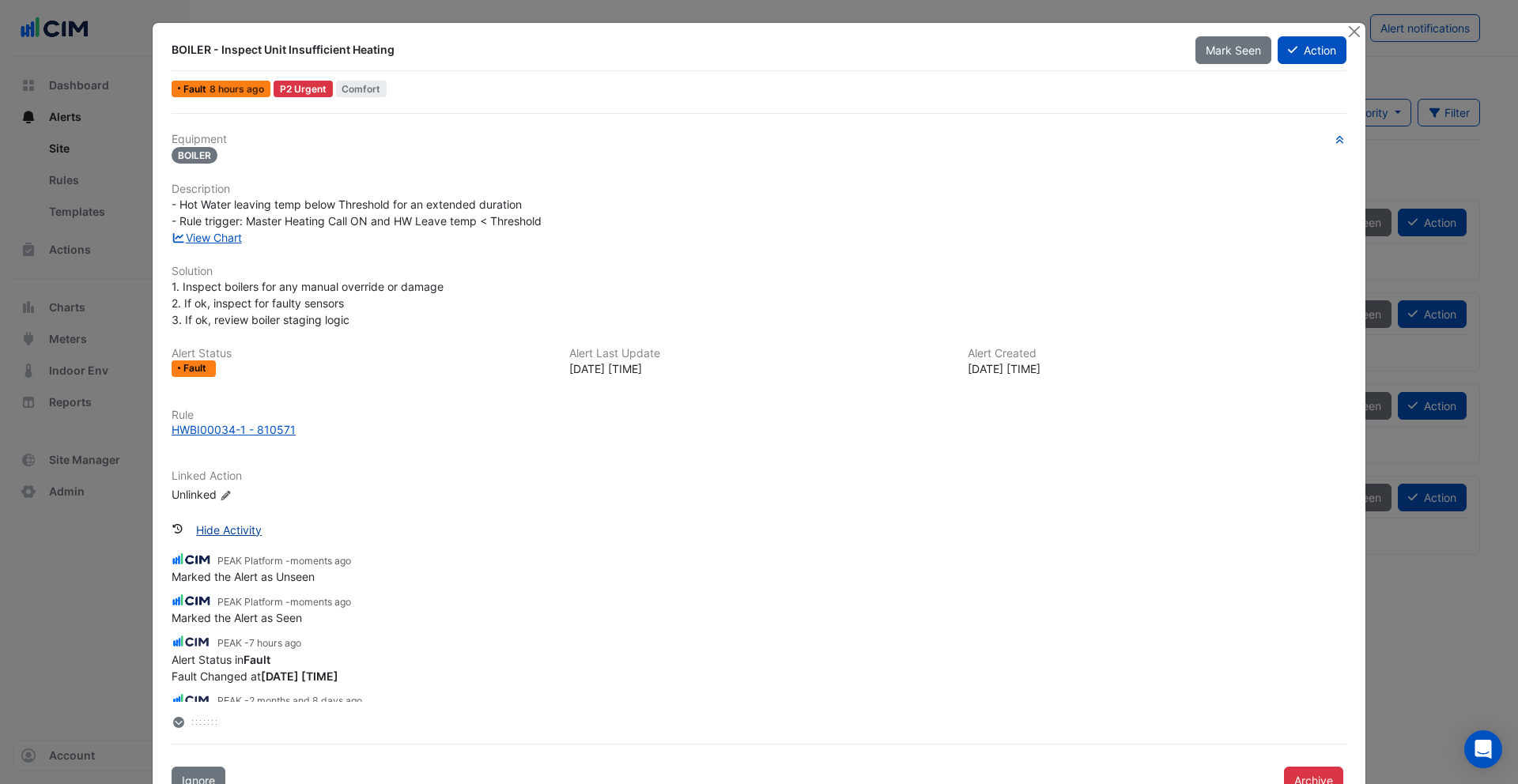 click on "Hide Activity" 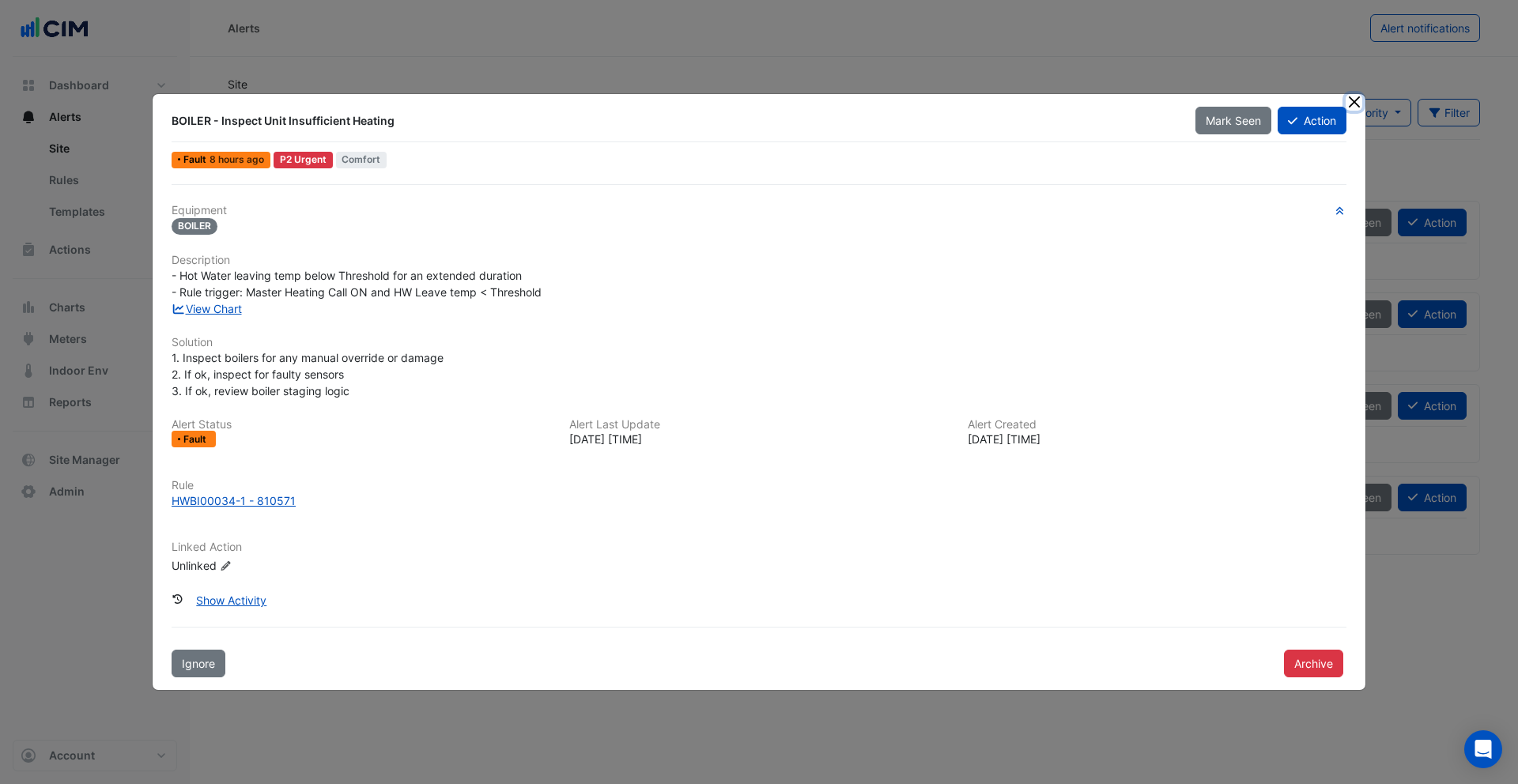 click 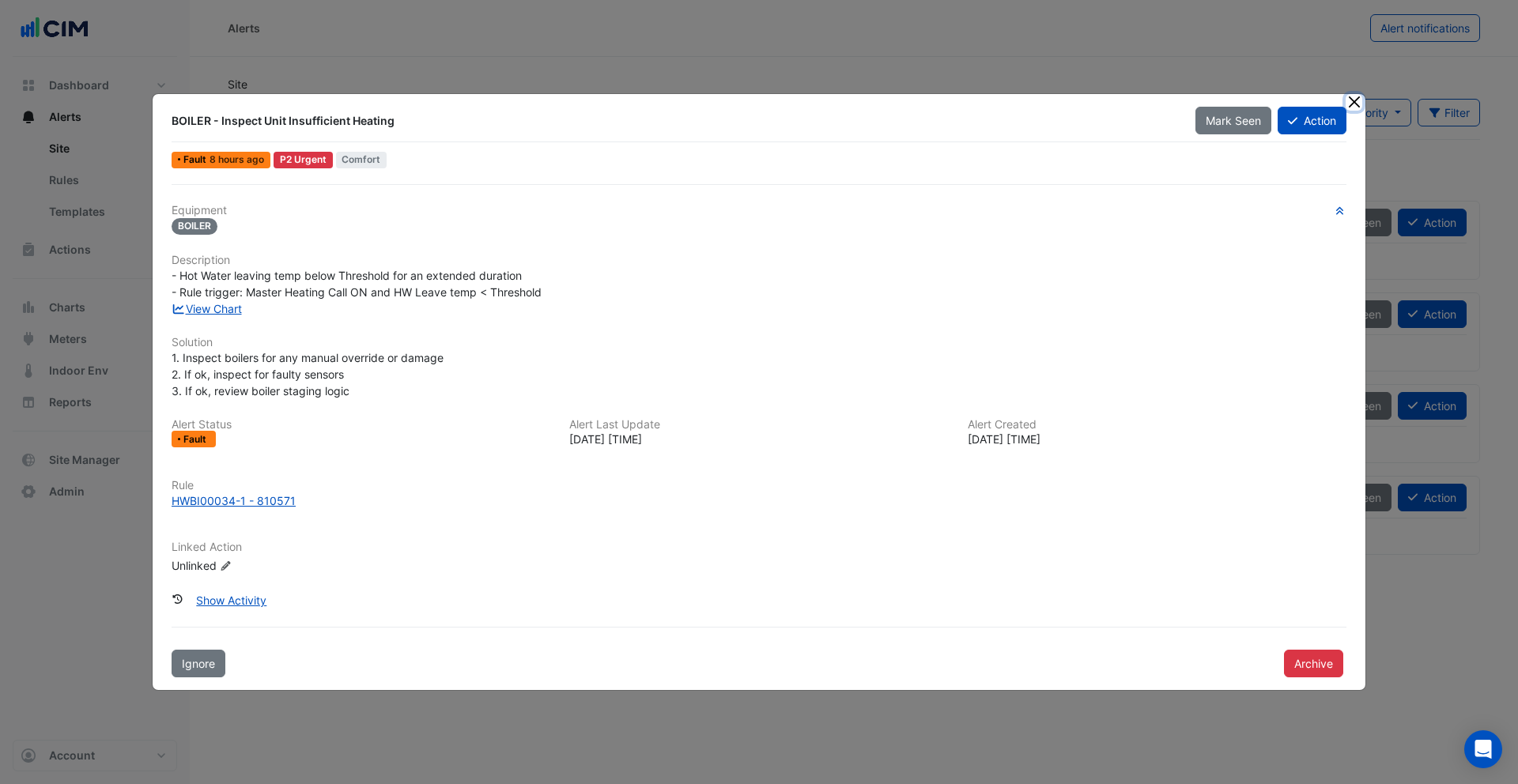 type 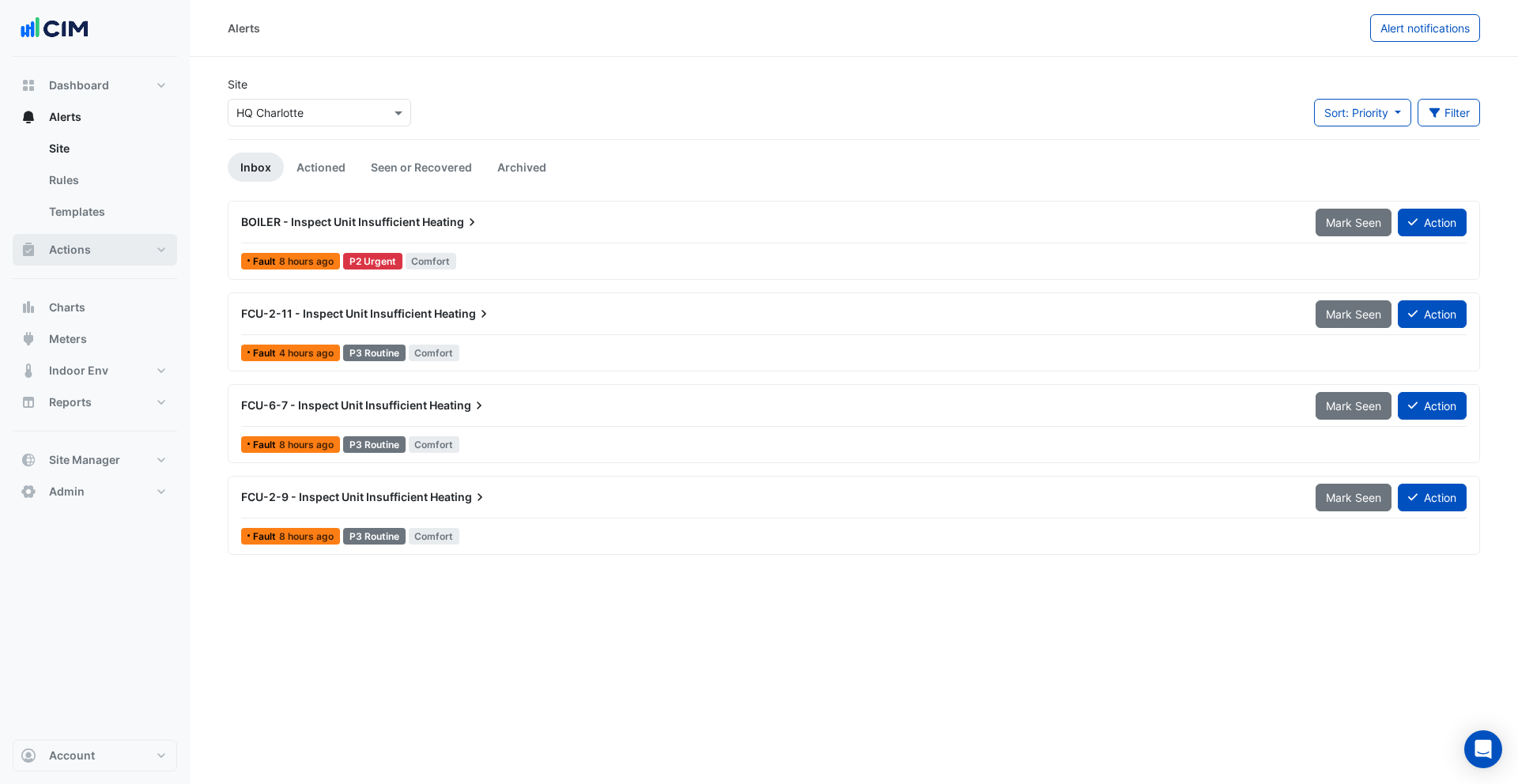 click on "Actions" at bounding box center [70, 250] 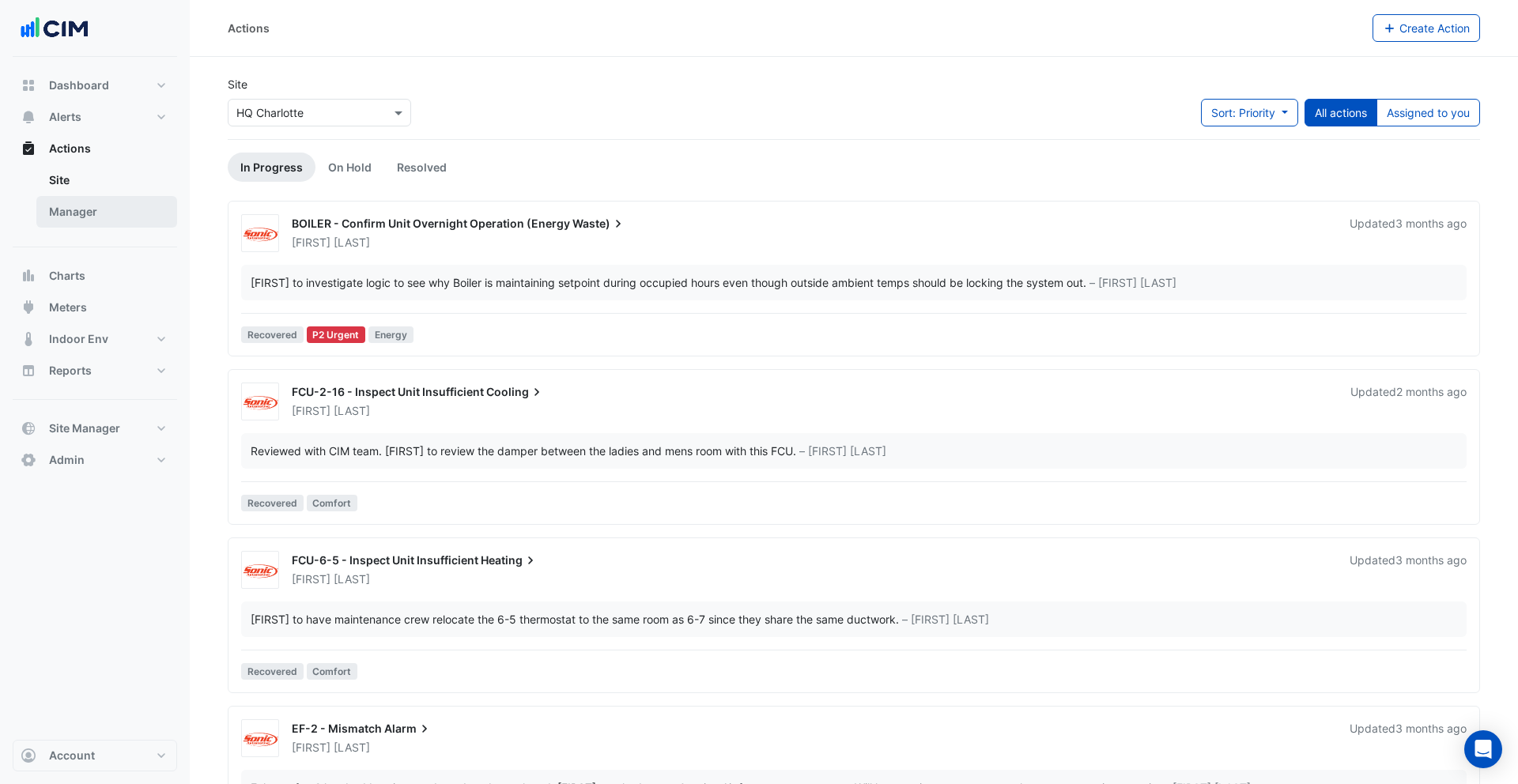 click on "Manager" at bounding box center [107, 212] 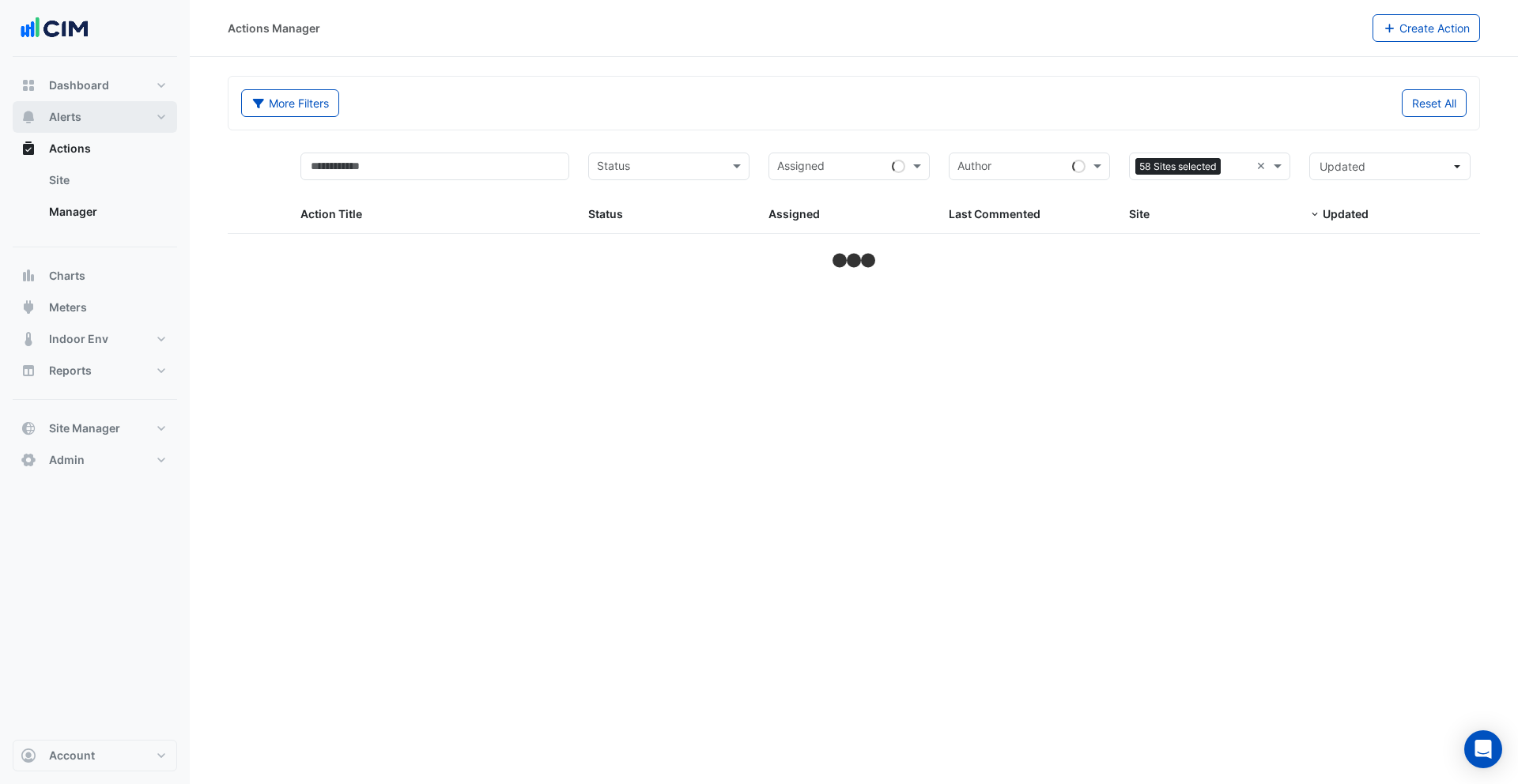 click on "Alerts" at bounding box center (65, 117) 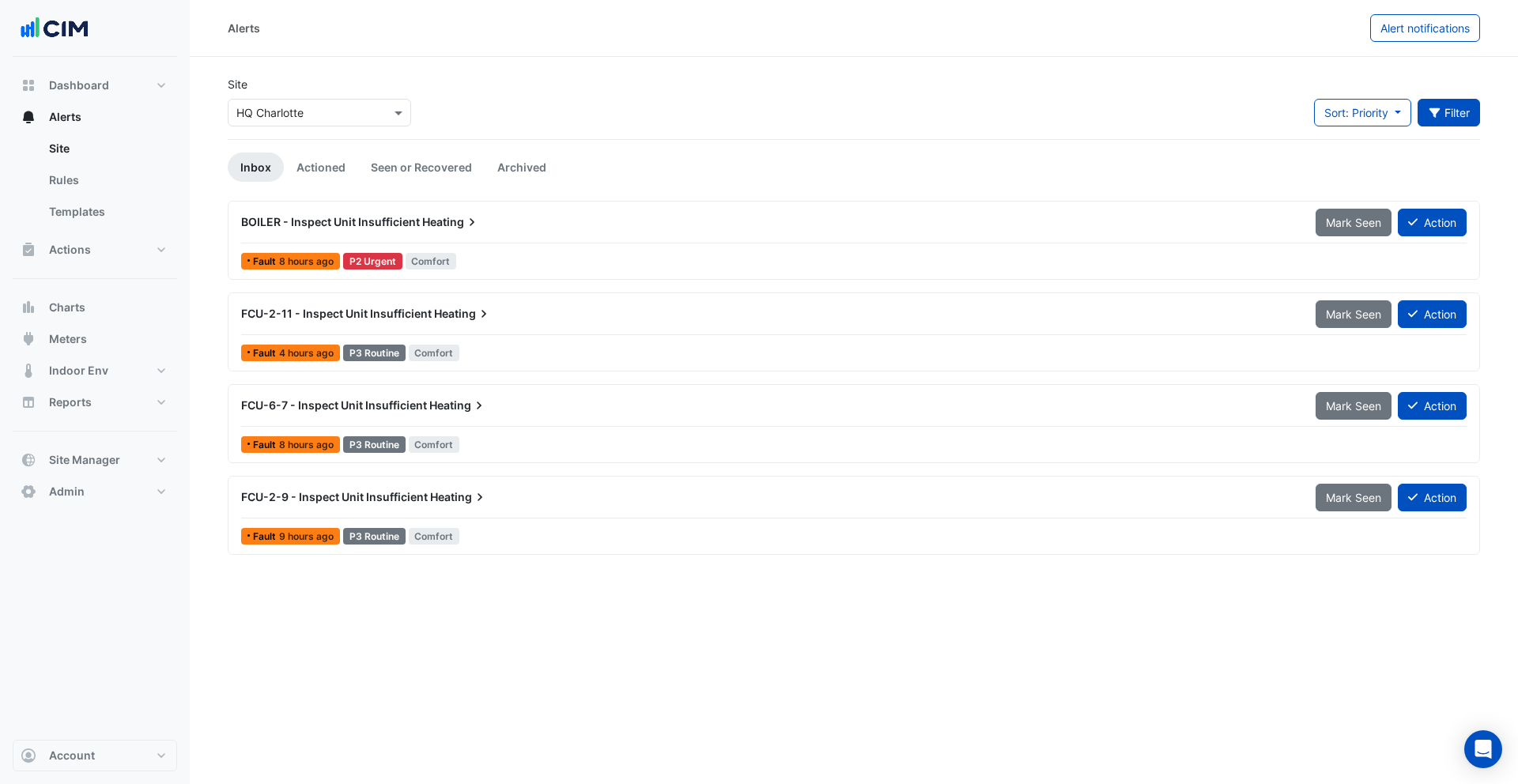 click on "Filter" 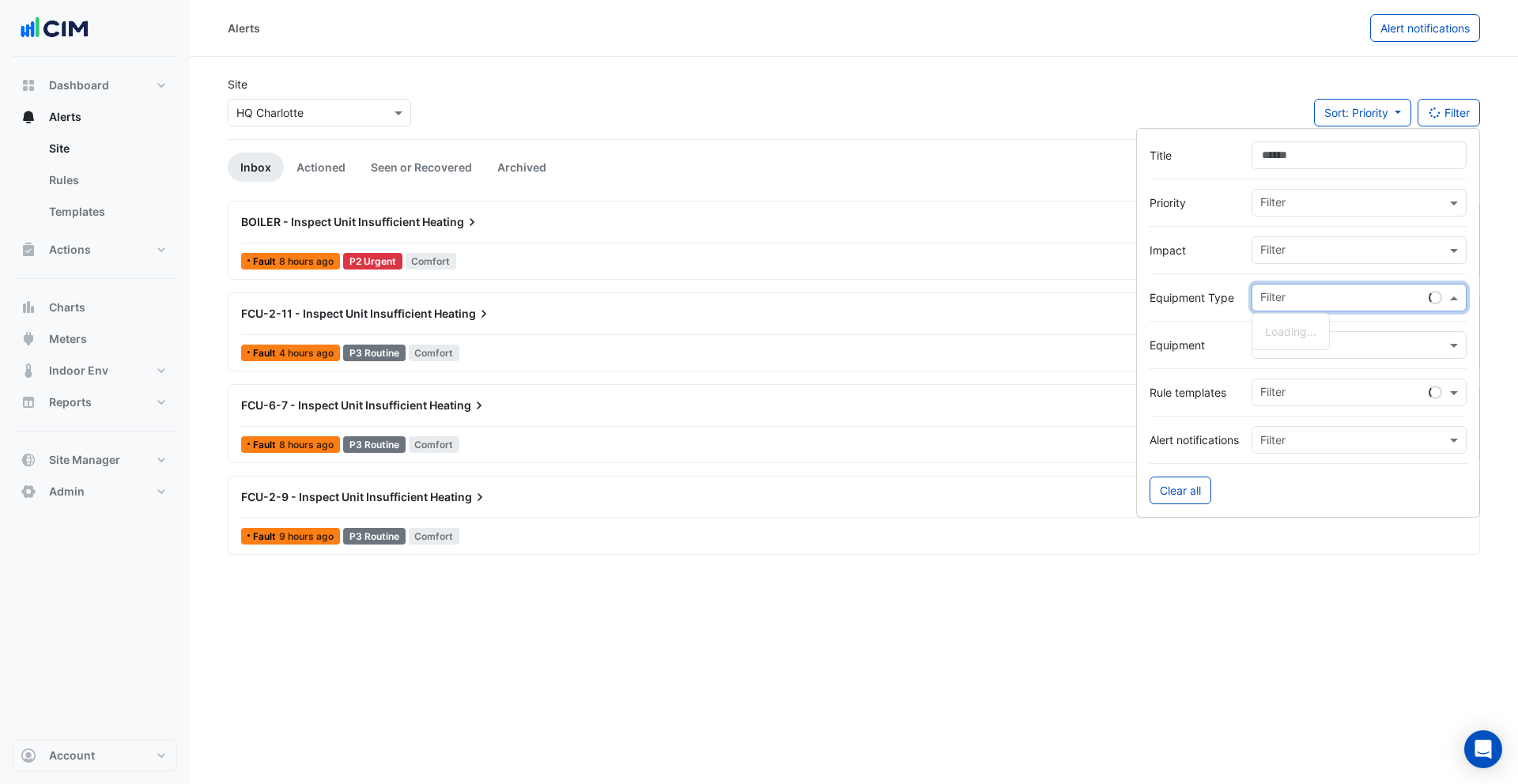 click at bounding box center (1344, 299) 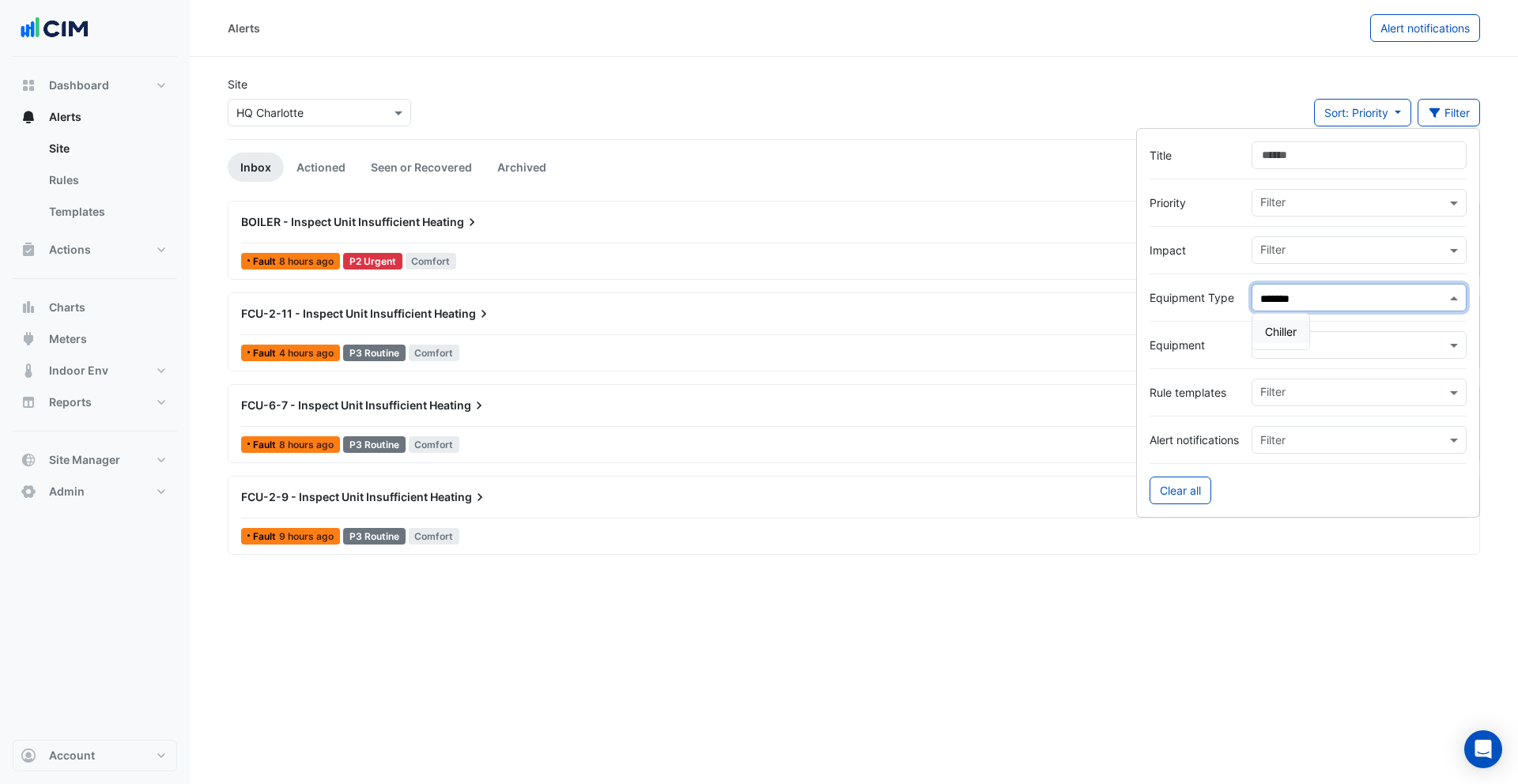 type on "*******" 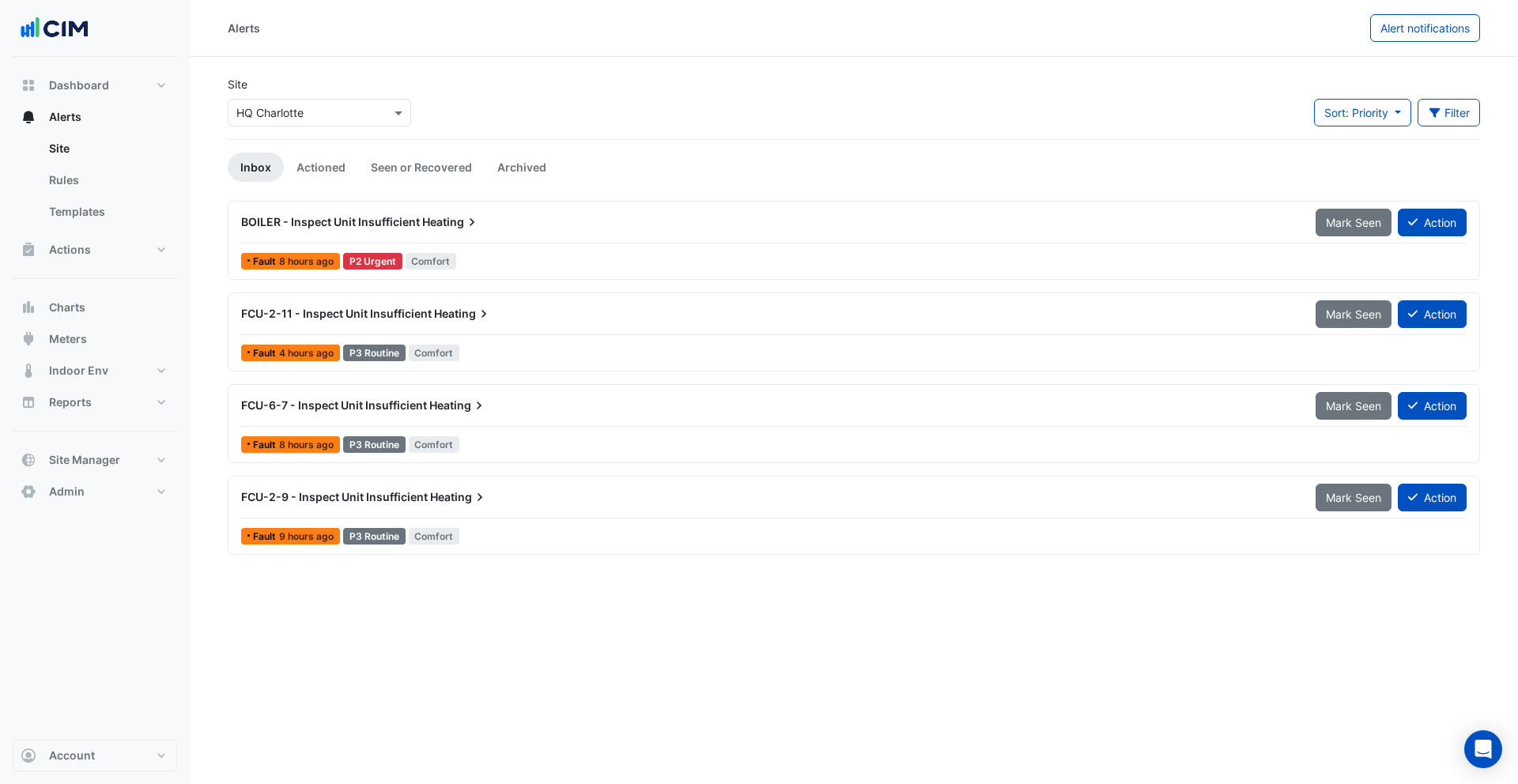 click on "Site
Select a Site × HQ Charlotte
Sort: Priority
Priority
Updated
Filter
Title
Priority
Filter
Impact
Filter
Equipment Type" 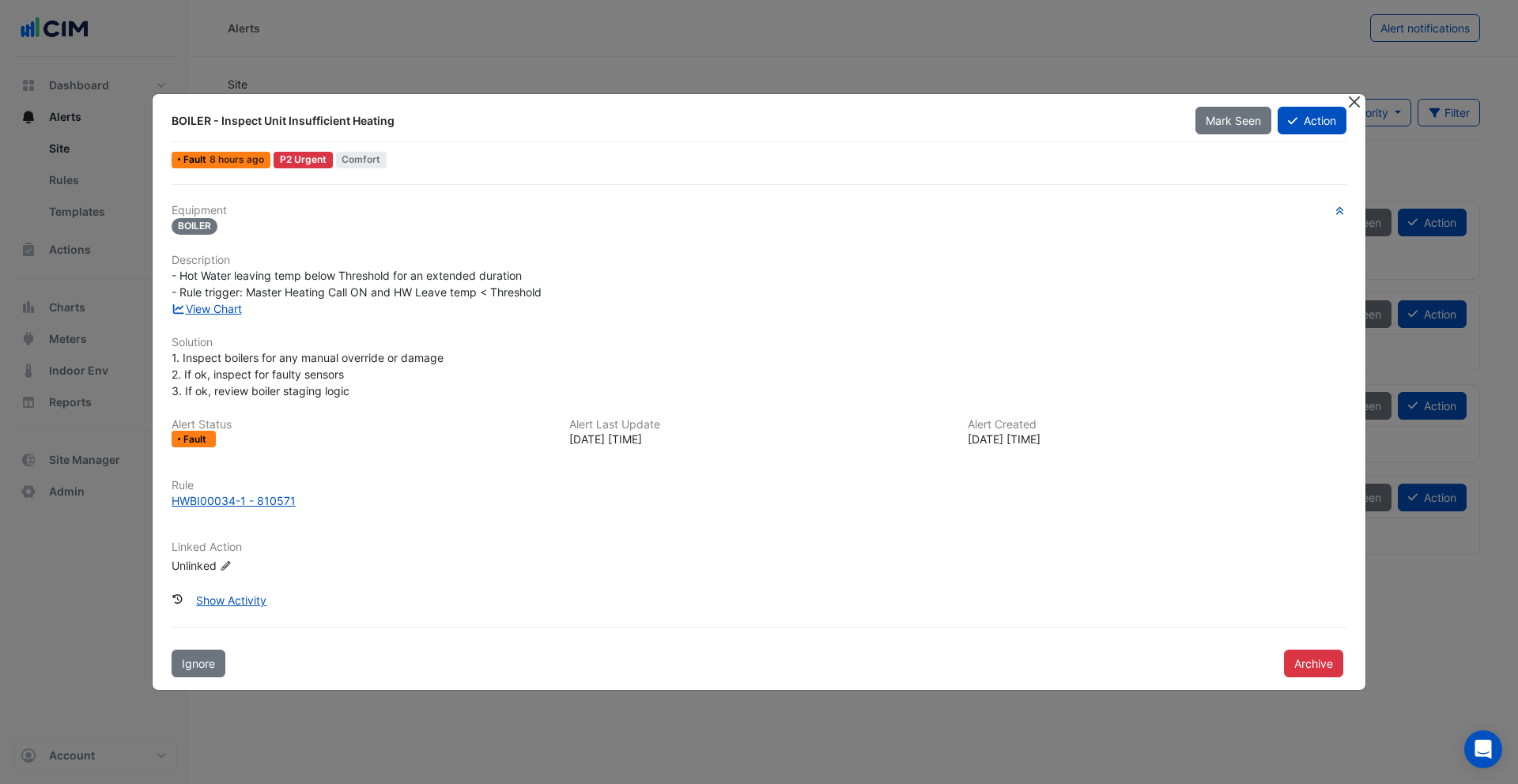click 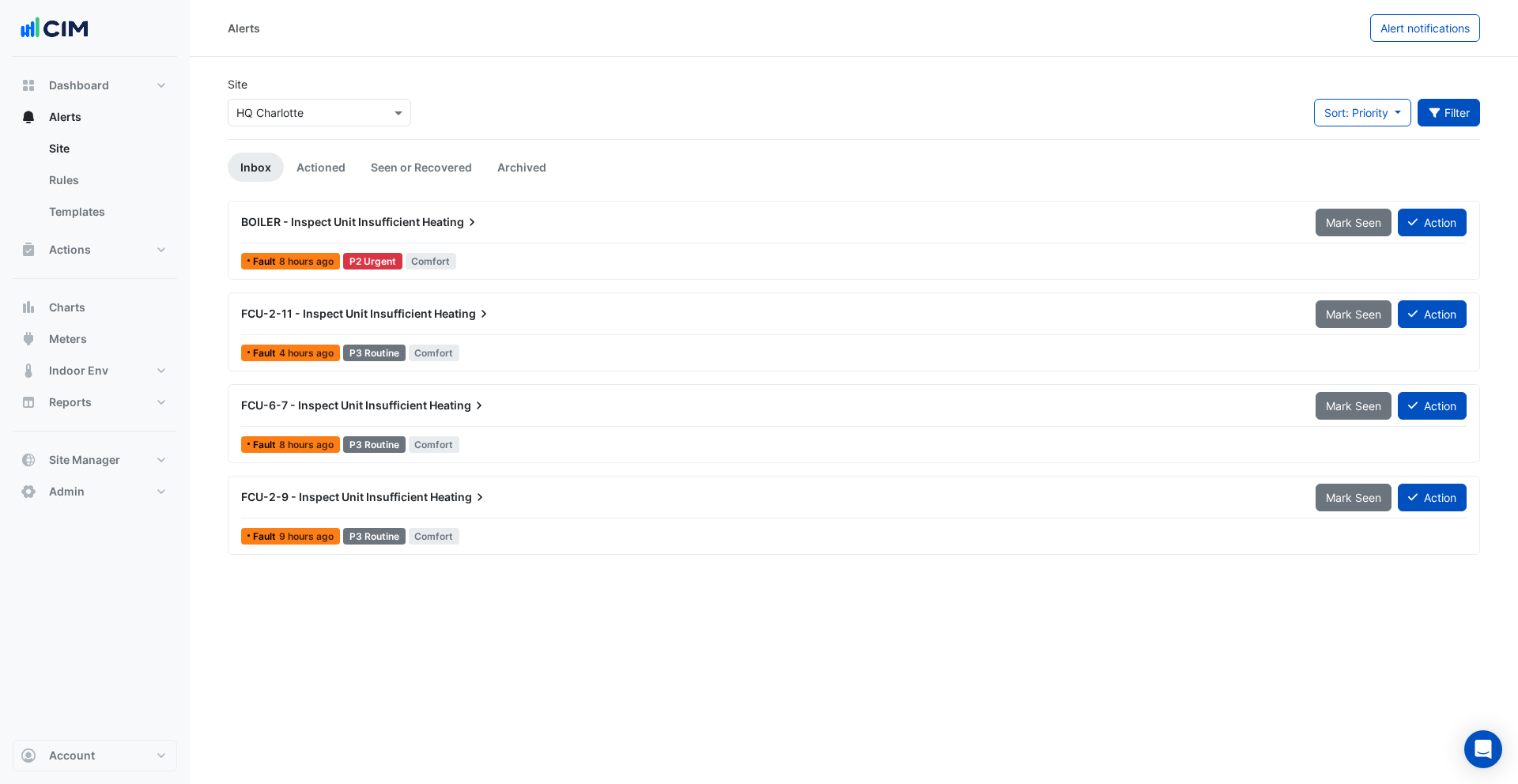 click on "Filter" 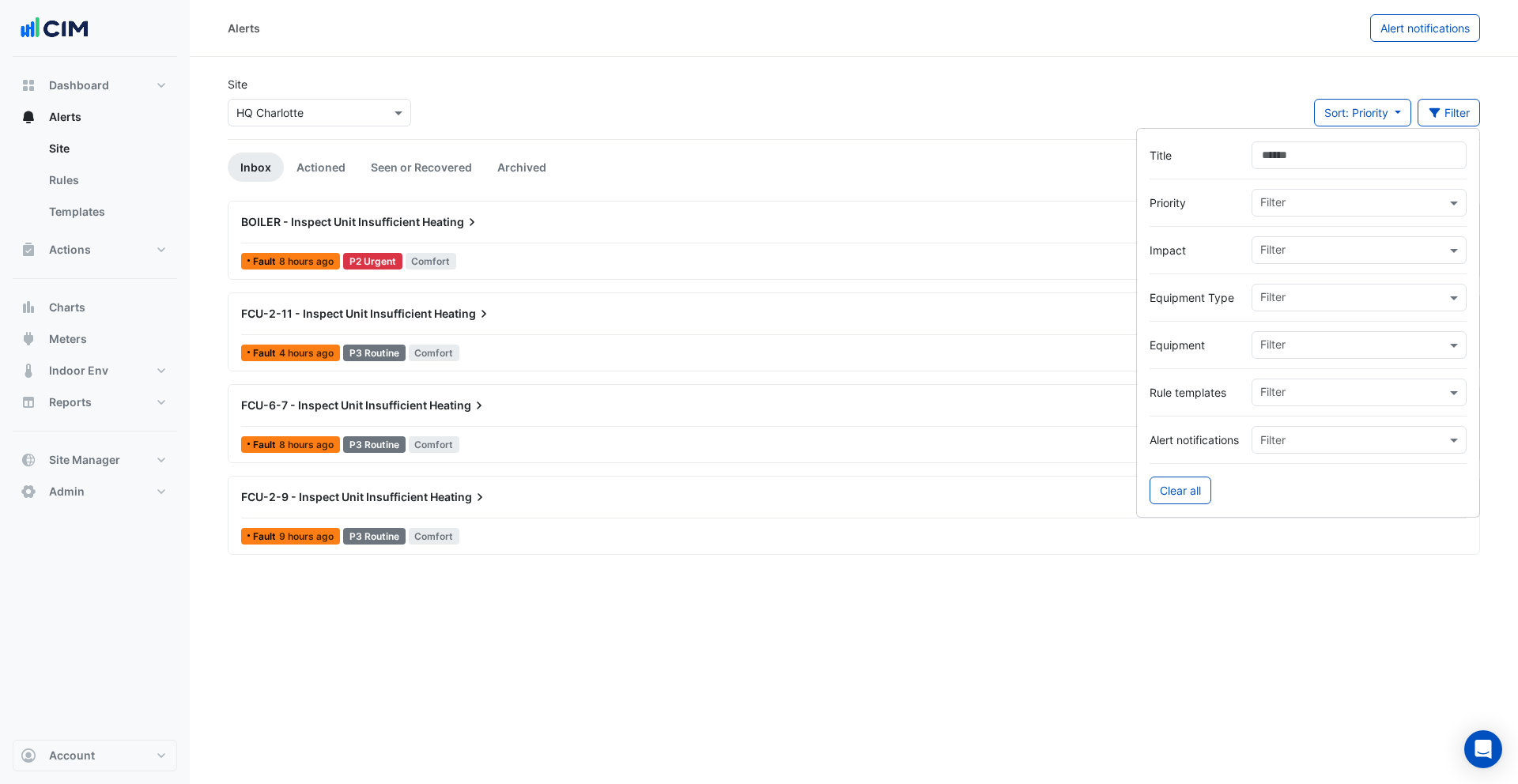 click at bounding box center [1353, 299] 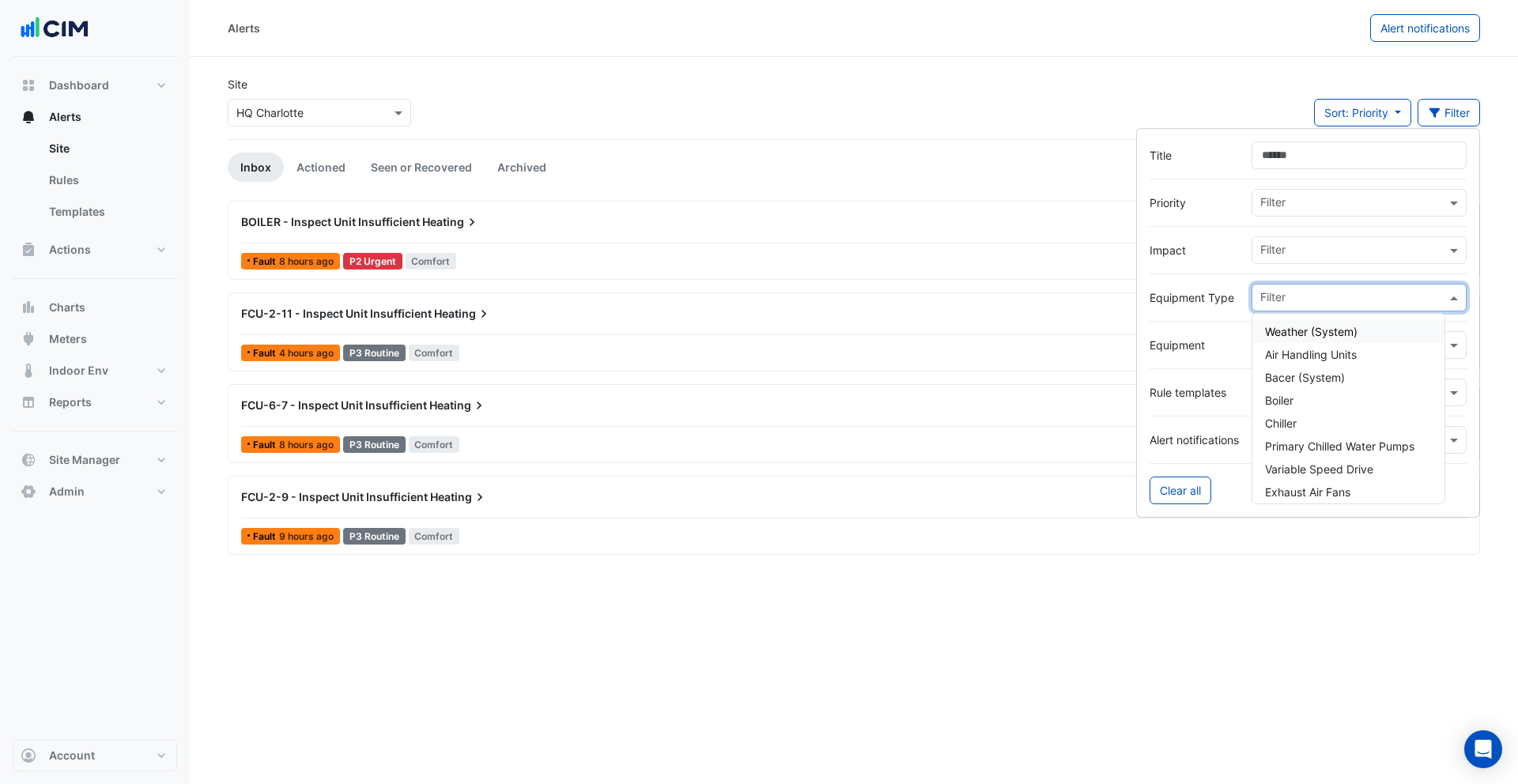 click on "Site
Select a Site × HQ Charlotte
Sort: Priority
Priority
Updated
Filter" 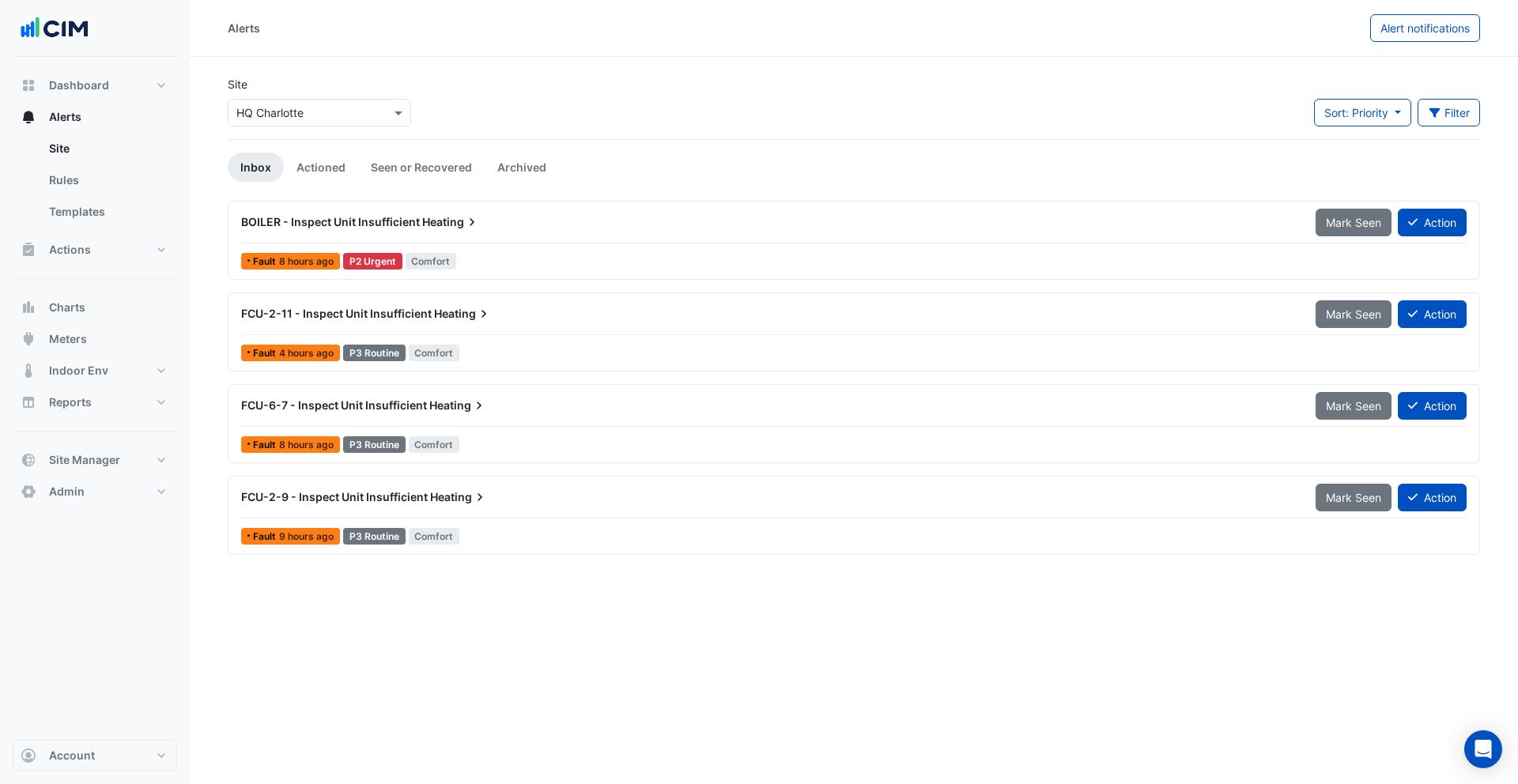 click at bounding box center [854, 243] 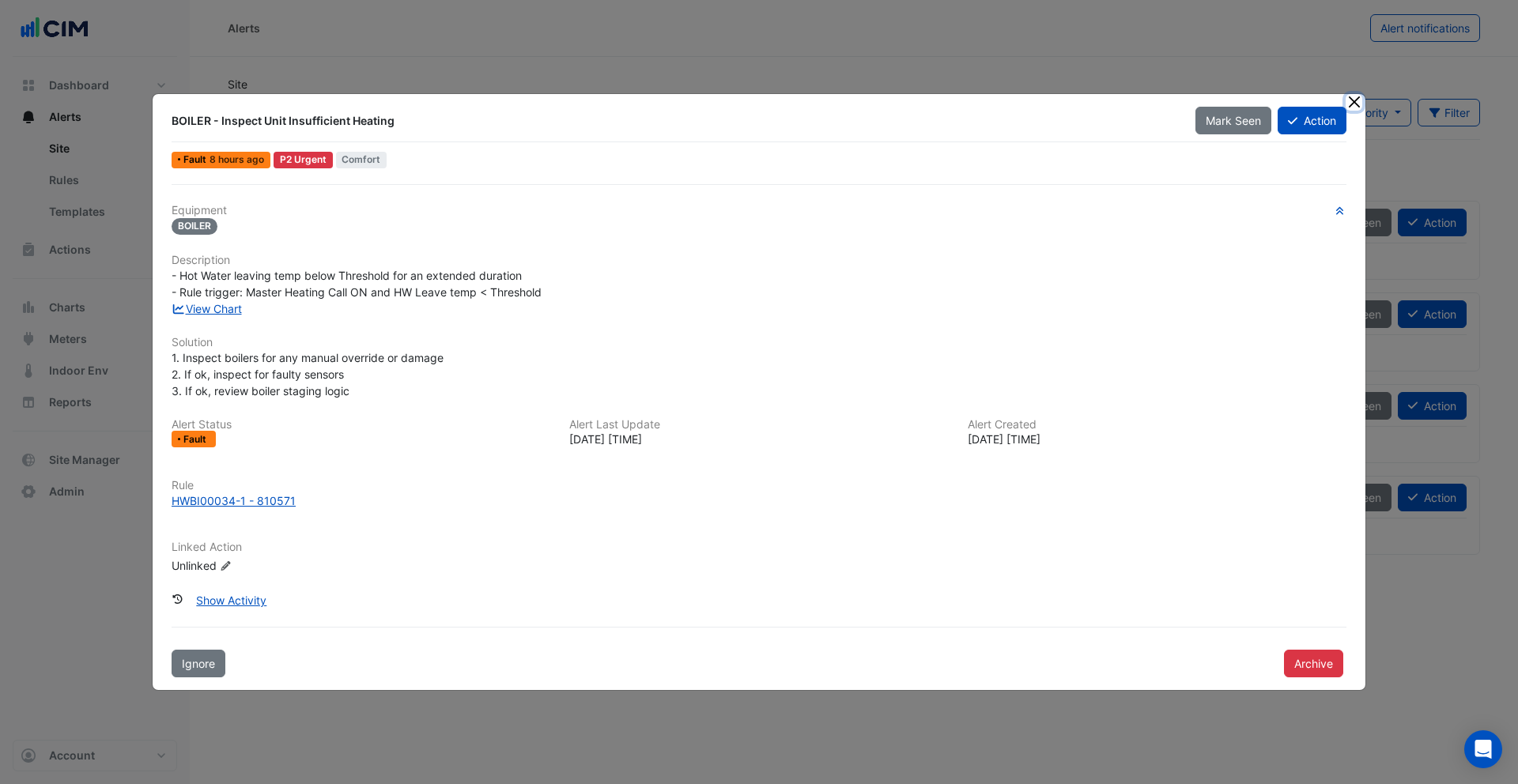 click 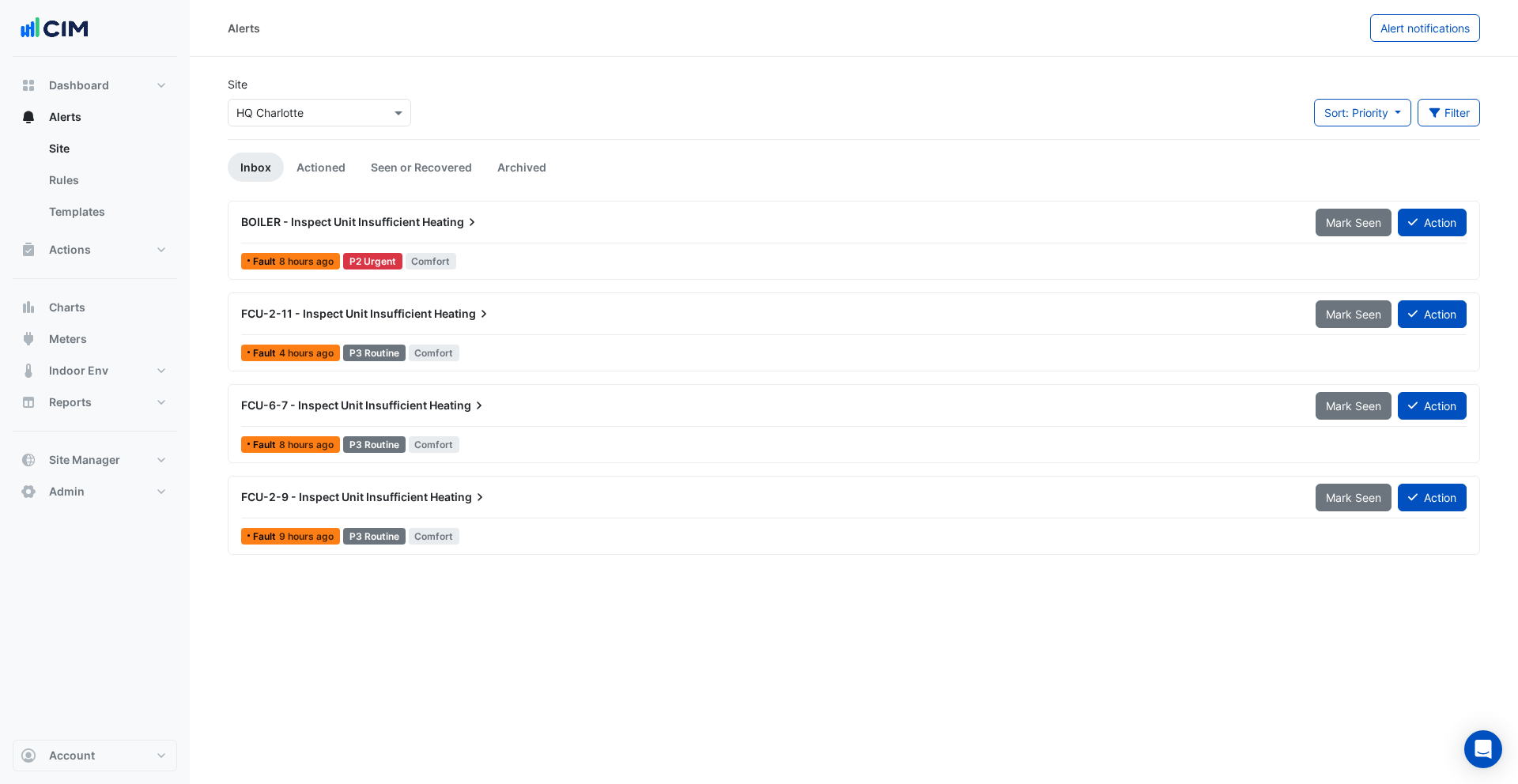 click on "Site
Select a Site × HQ Charlotte
Sort: Priority
Priority
Updated
Filter
Title
Priority
Filter
Impact
Filter
Equipment Type" 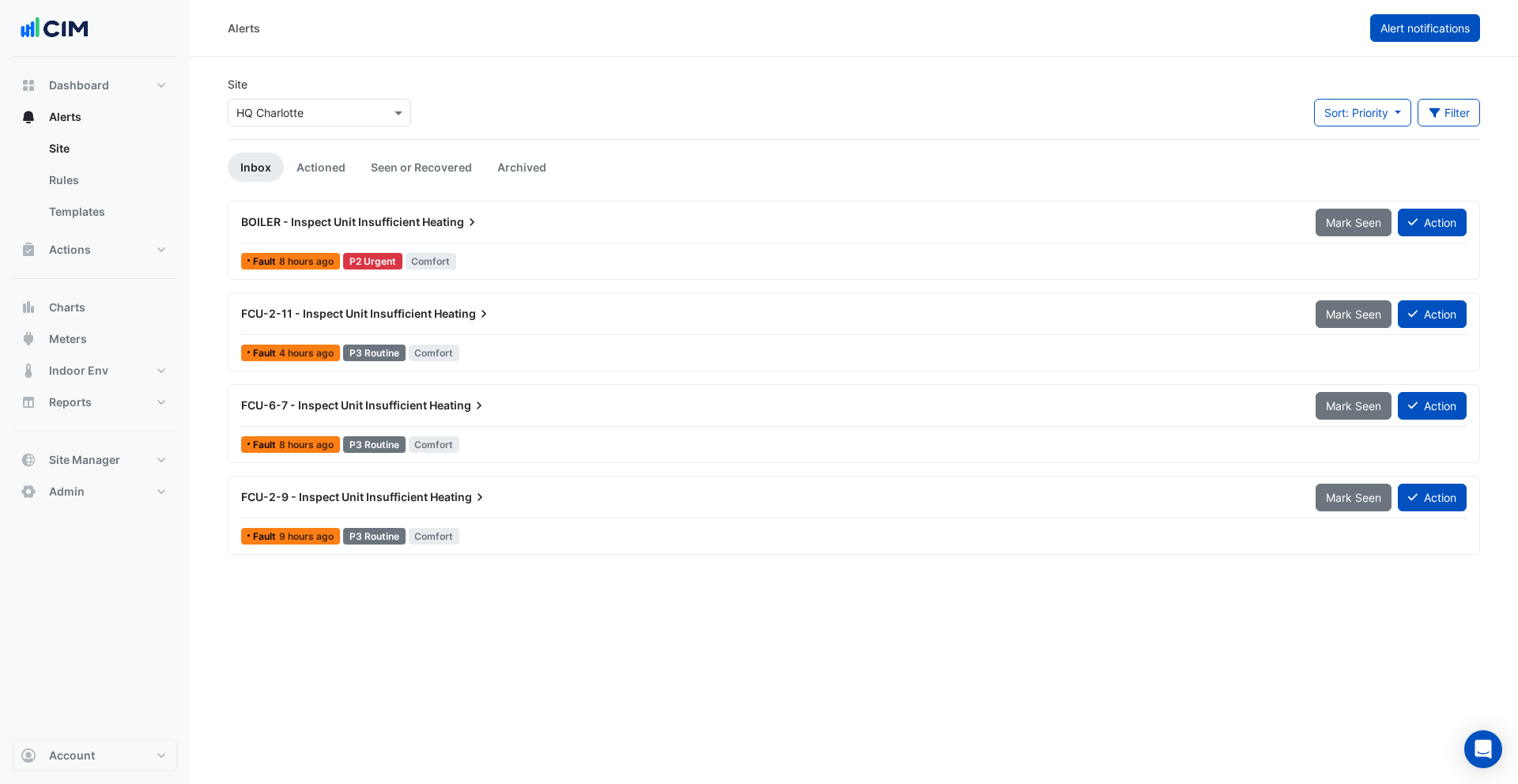 click on "Alert notifications" 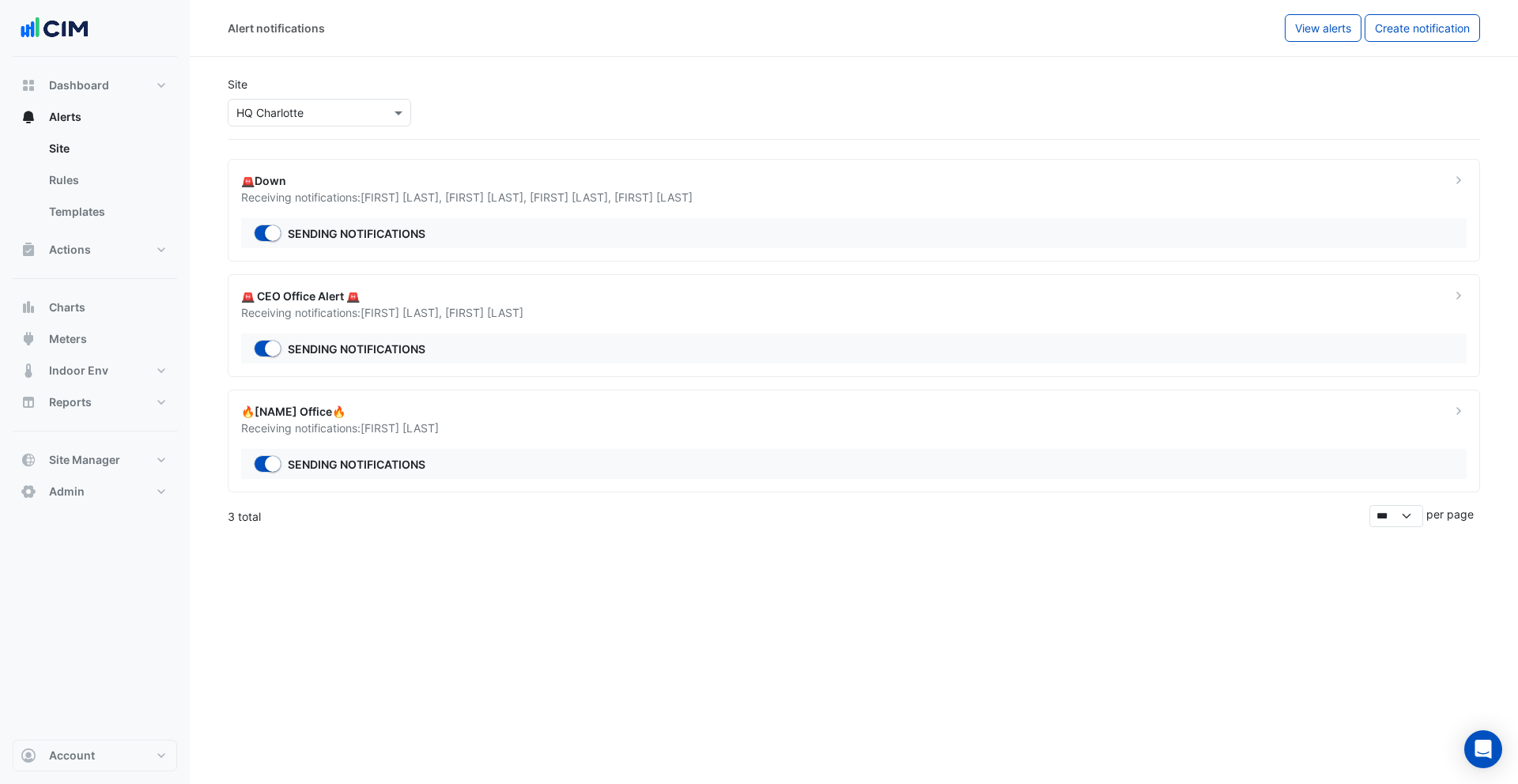 click on "Receiving notifications:
Anthony Mucerino" 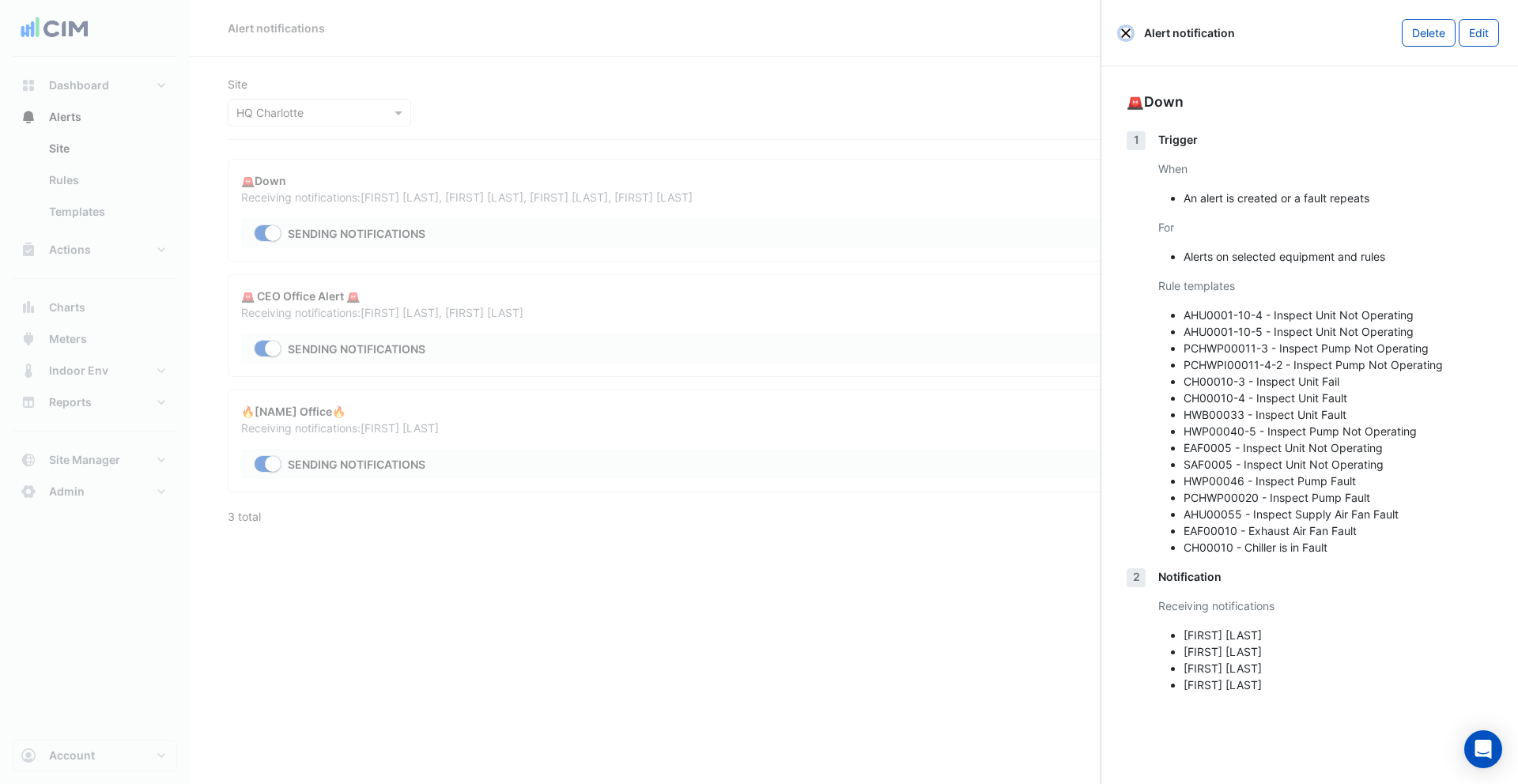 click 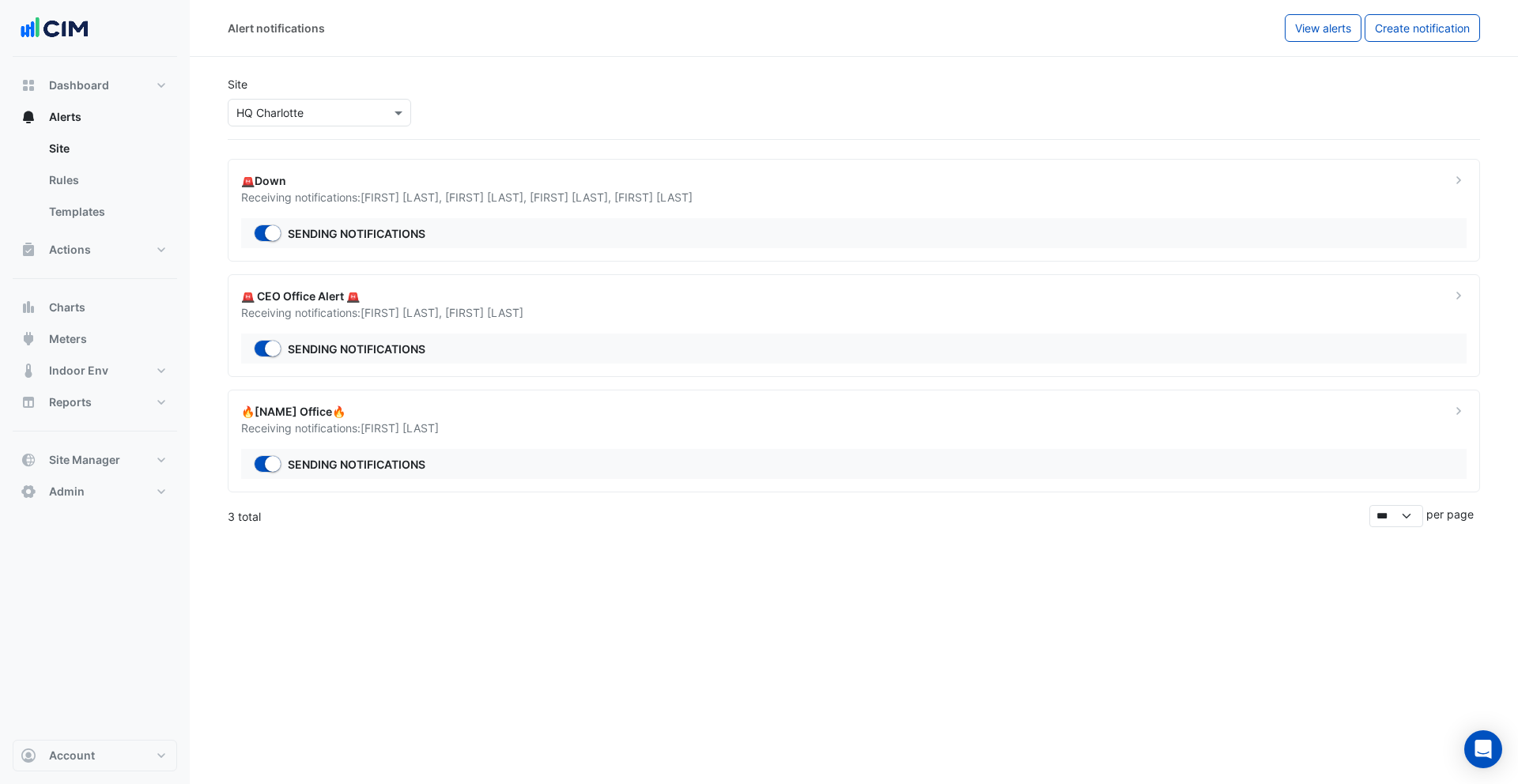 click on "🚨Down" 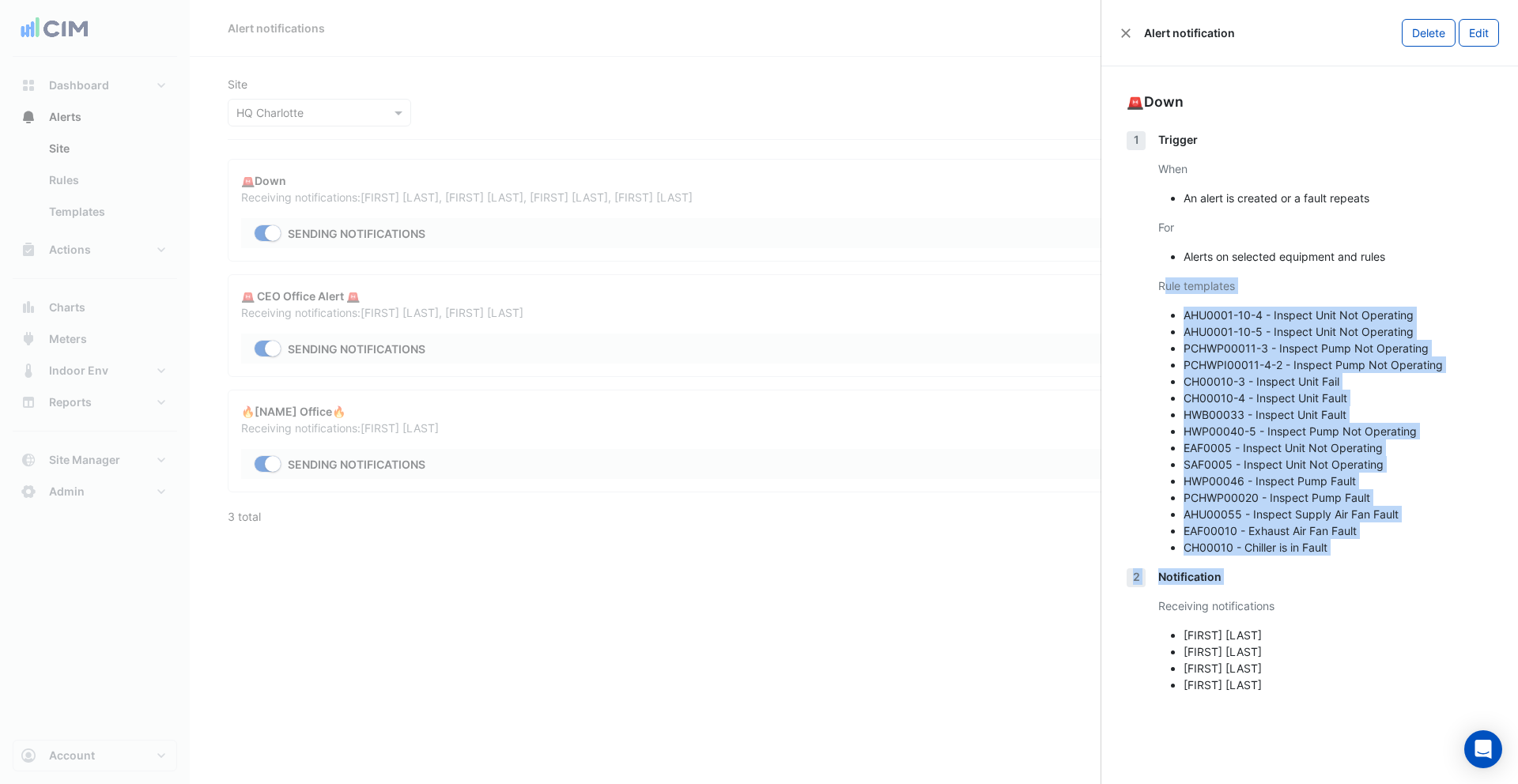 drag, startPoint x: 1168, startPoint y: 285, endPoint x: 1311, endPoint y: 586, distance: 333.242 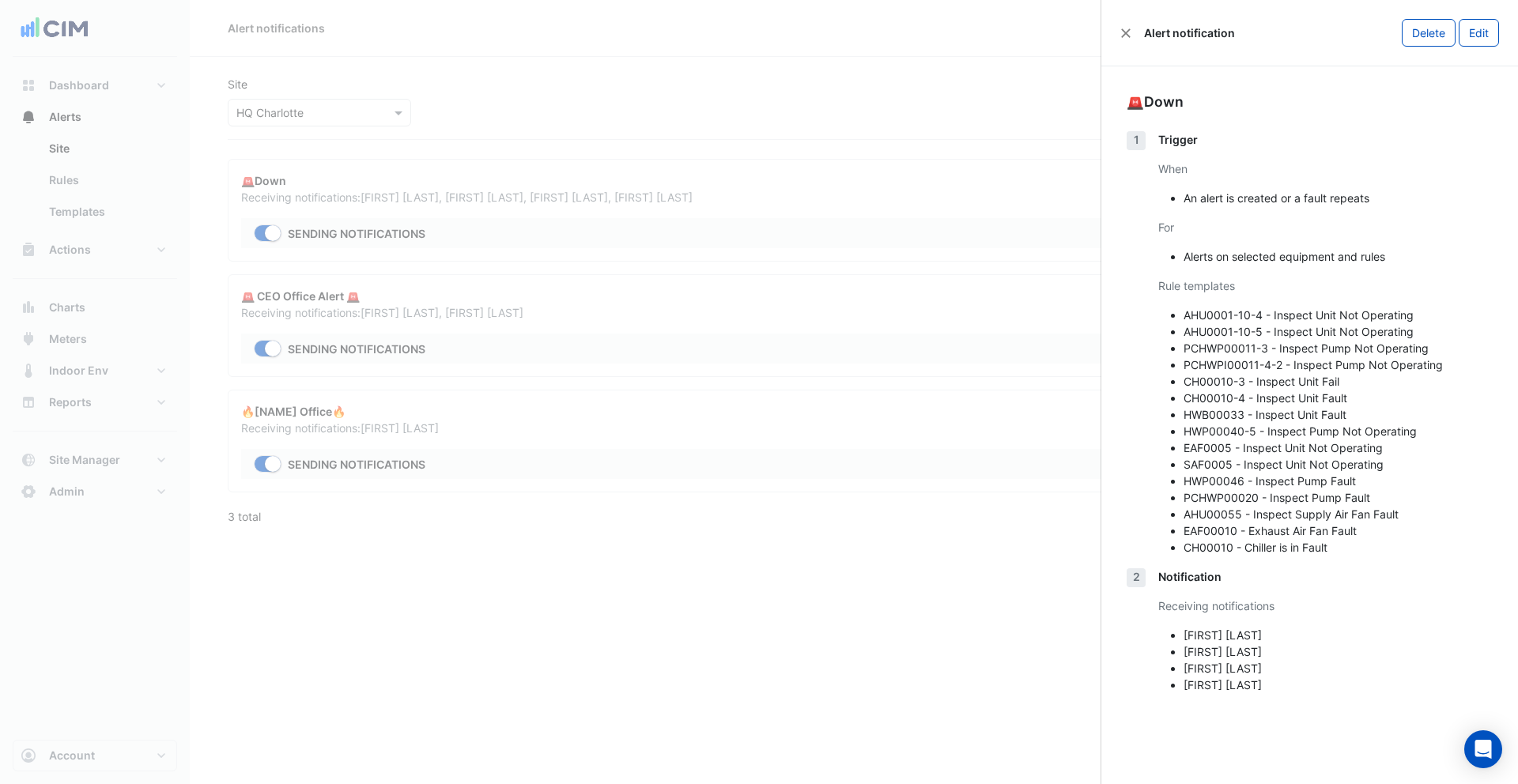 click 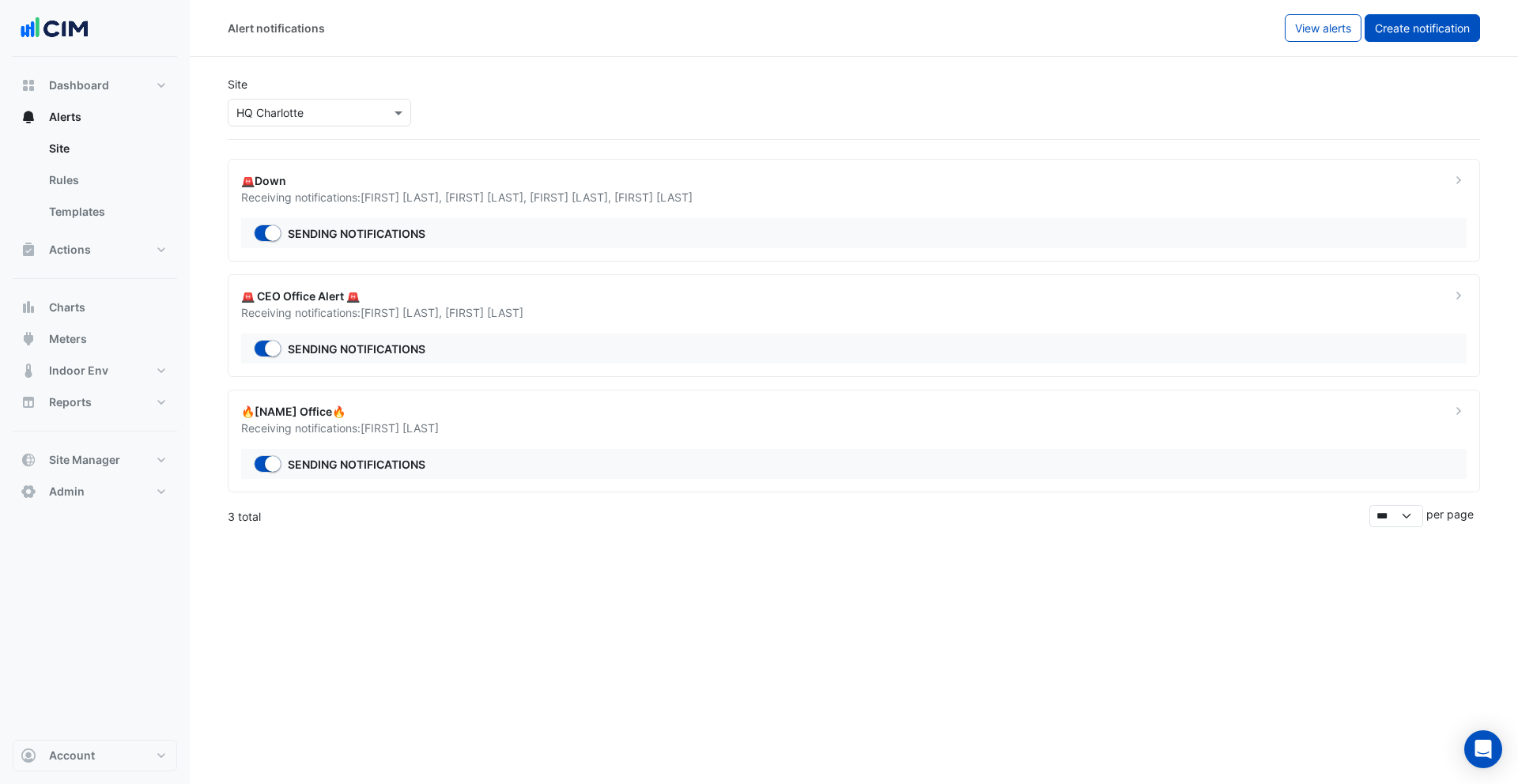 click on "Create notification" 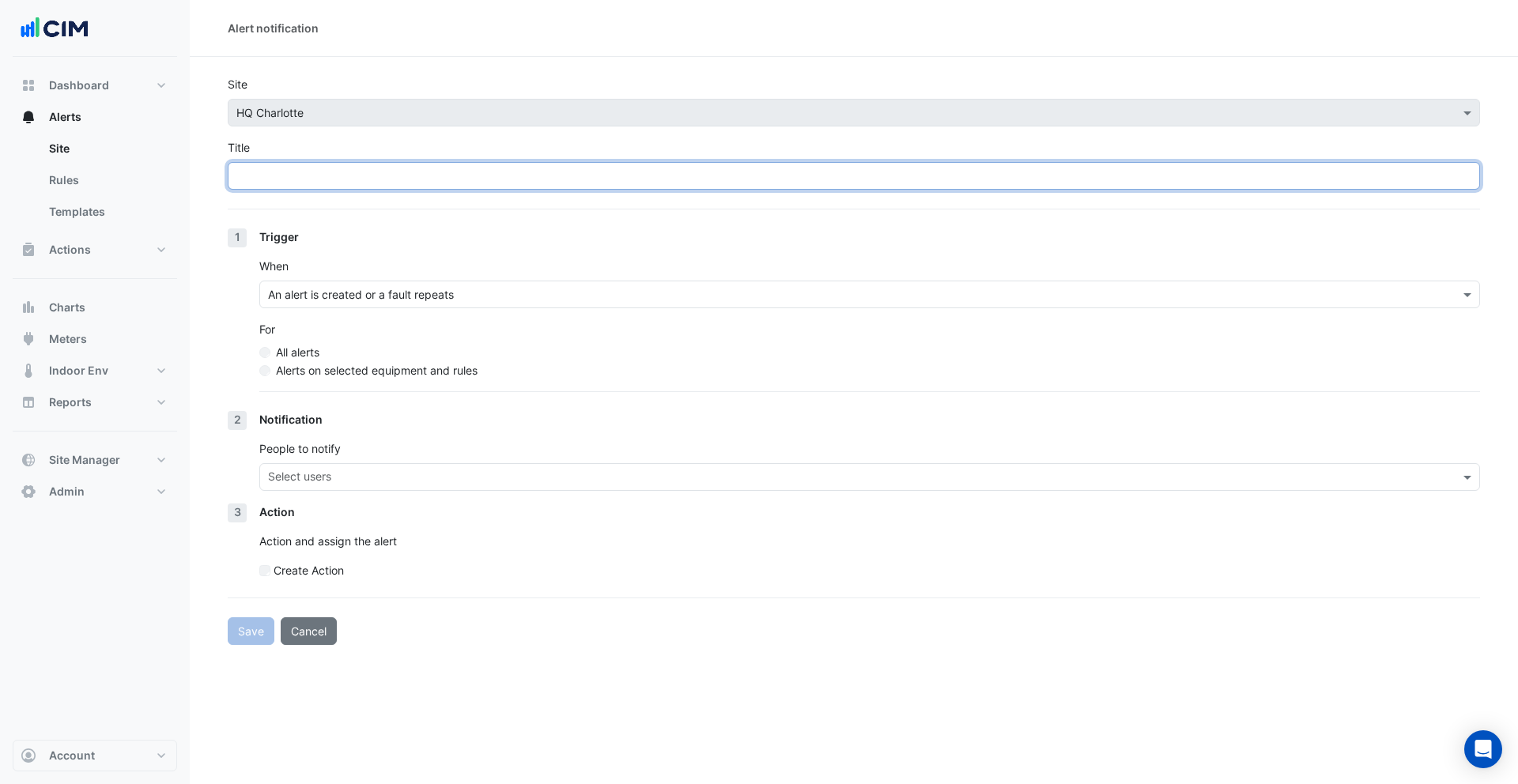 click on "Title" at bounding box center (854, 175) 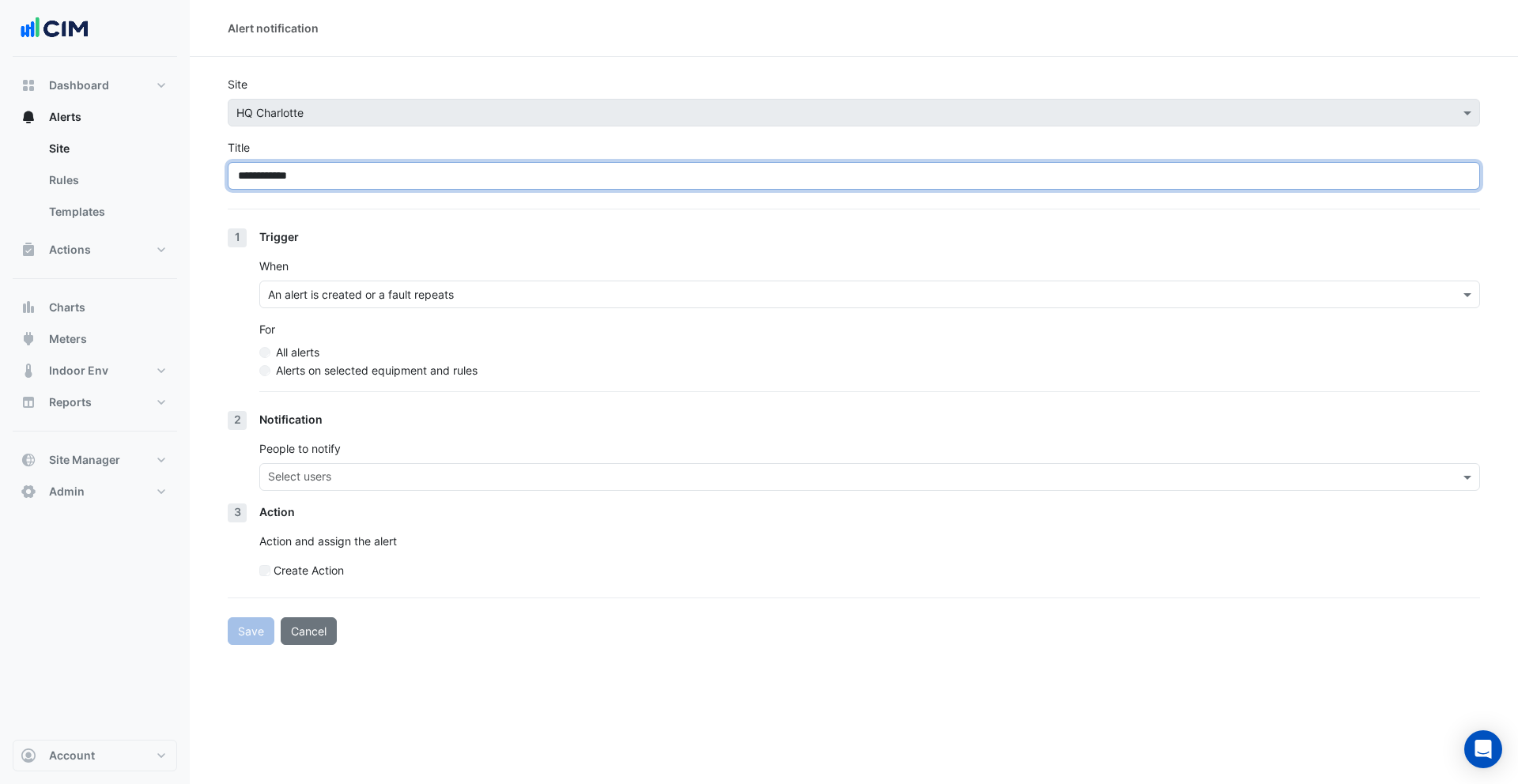type on "**********" 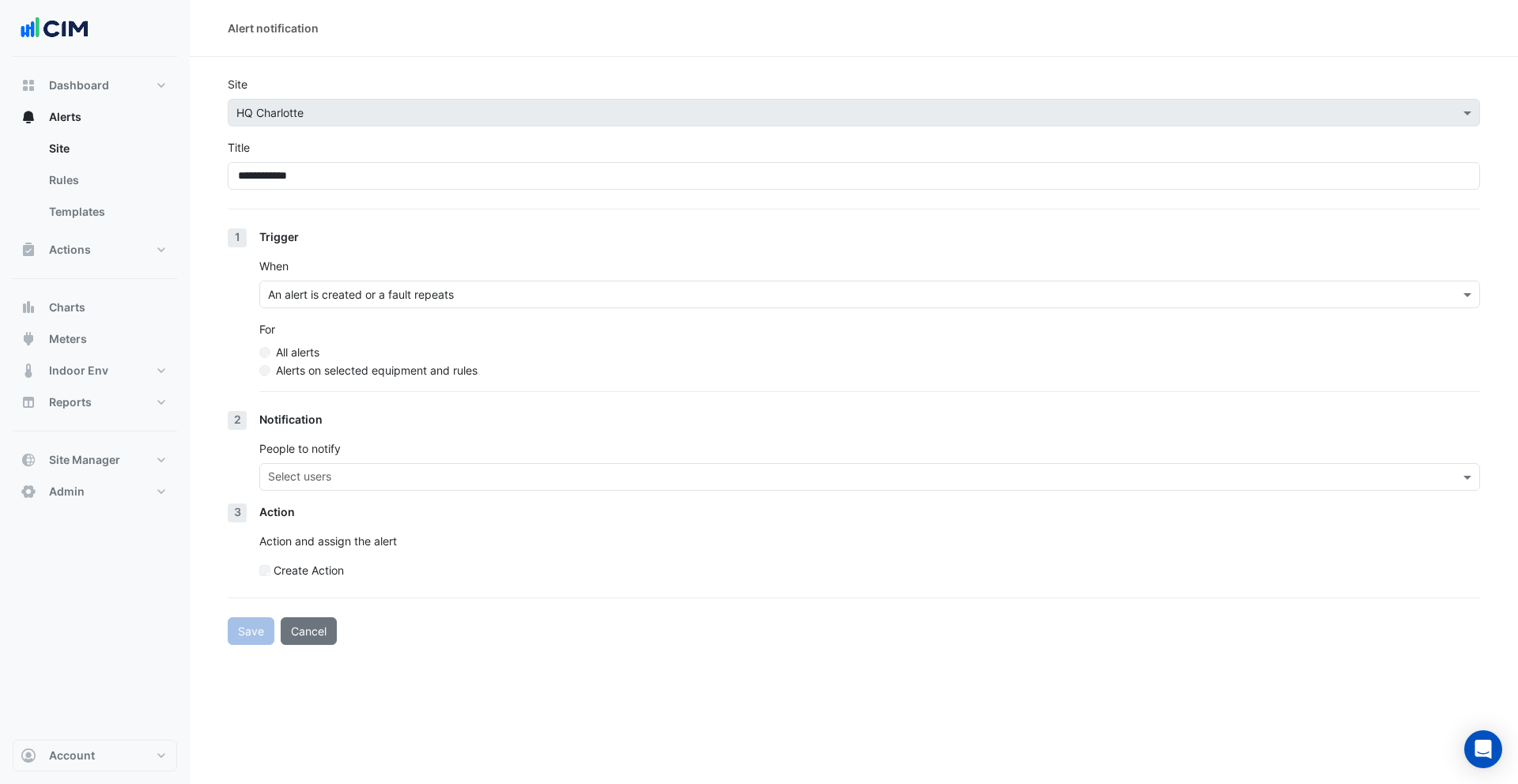click on "Alerts on selected equipment and rules" 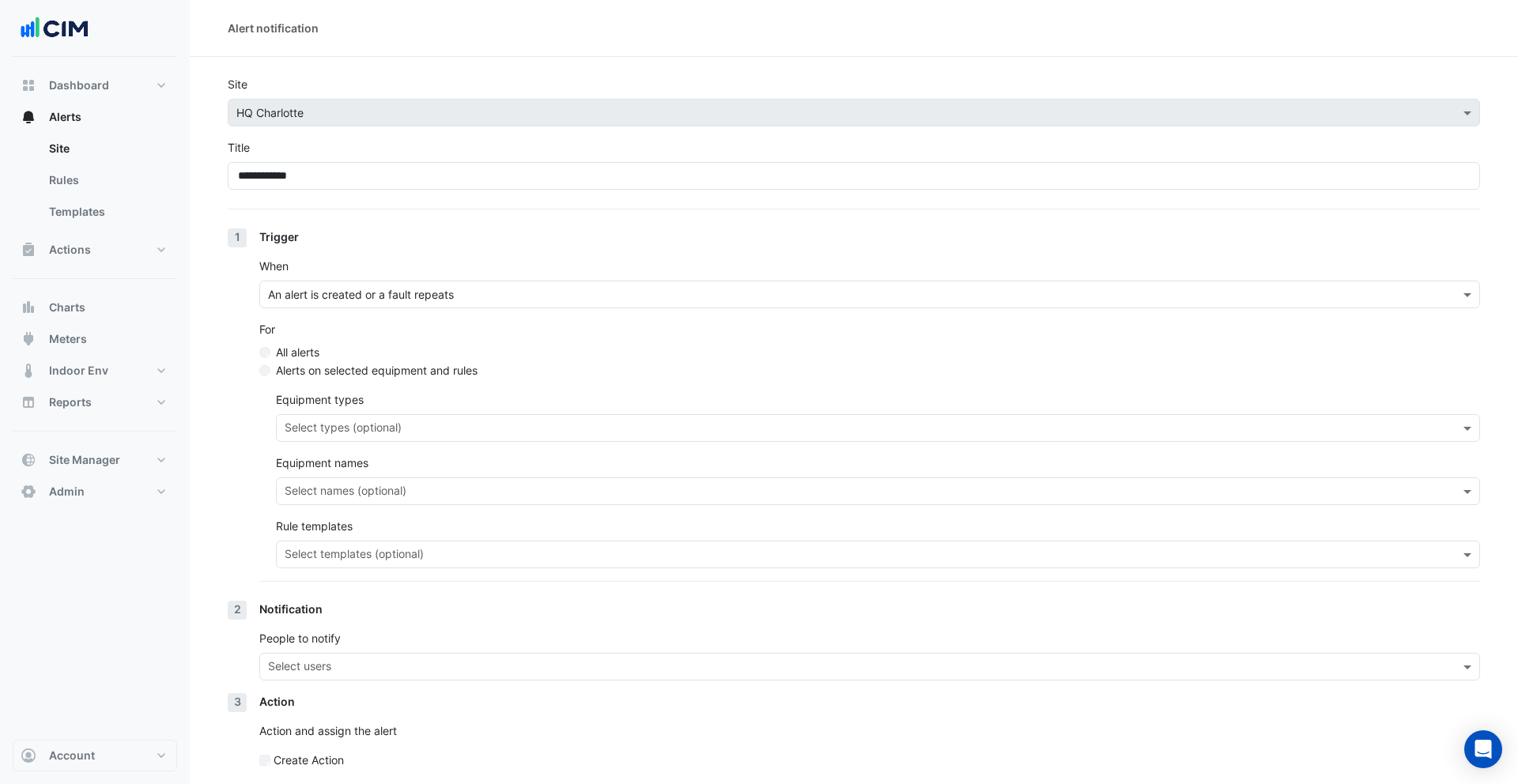 click at bounding box center (869, 429) 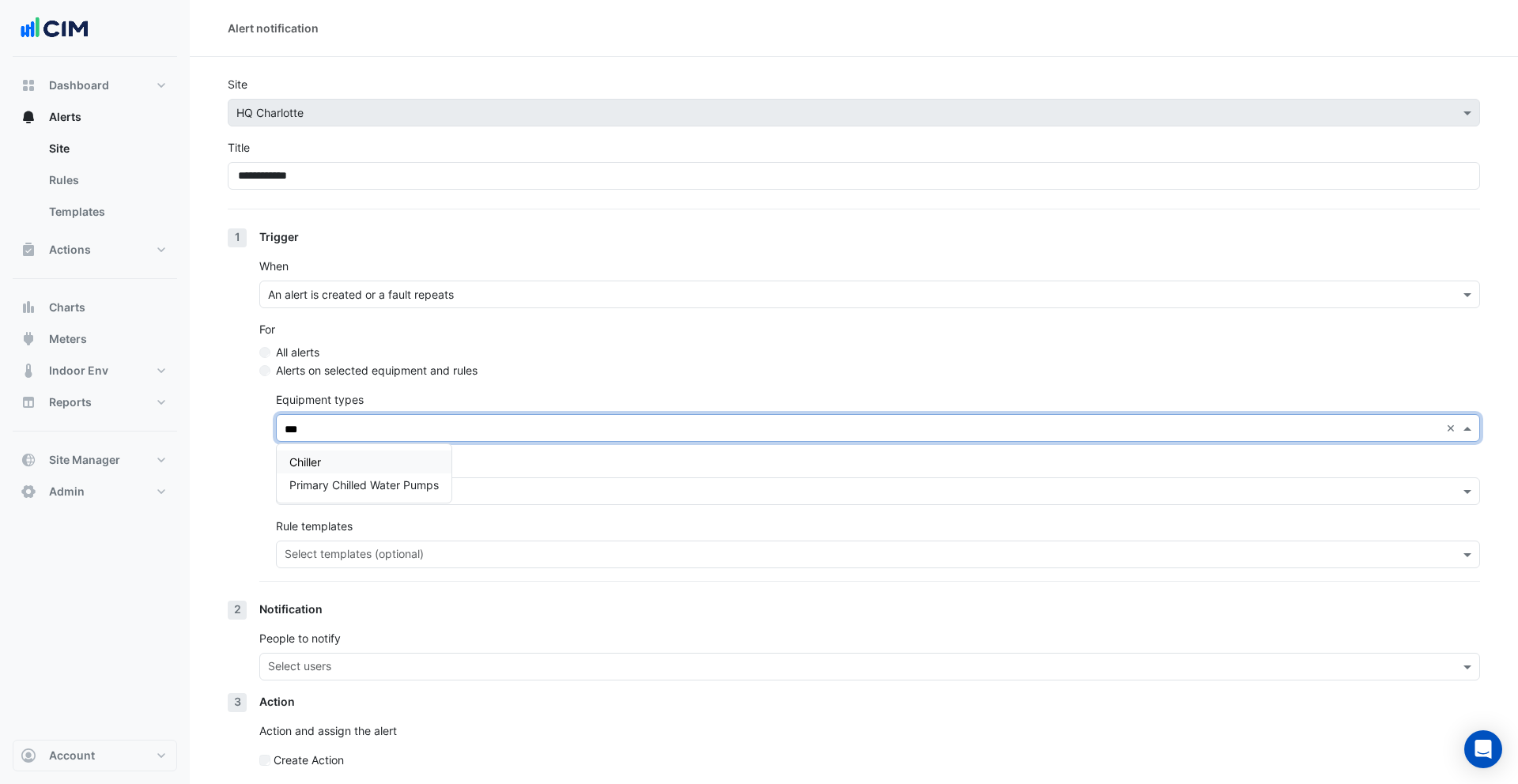 click on "Chiller" at bounding box center (364, 462) 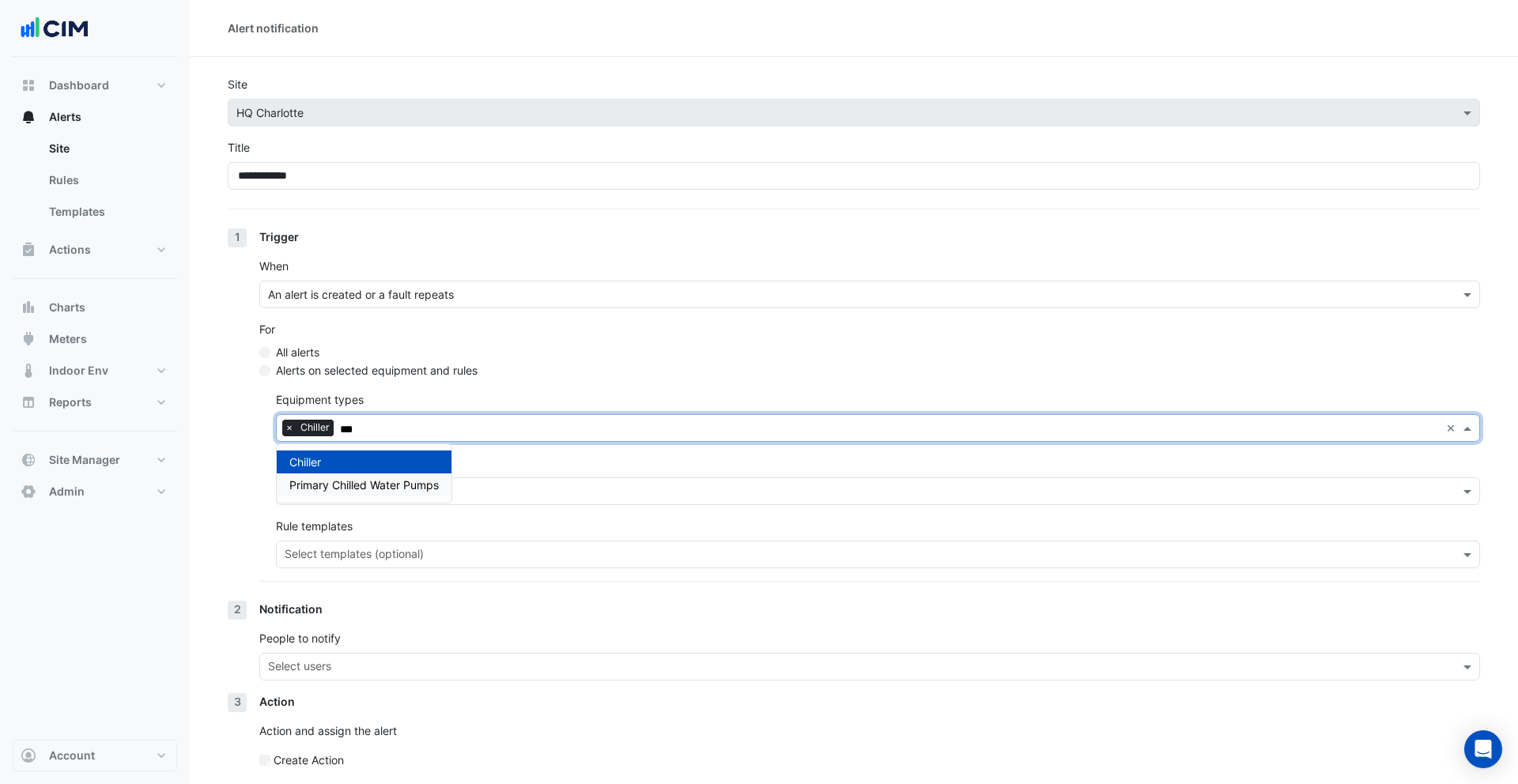 type on "***" 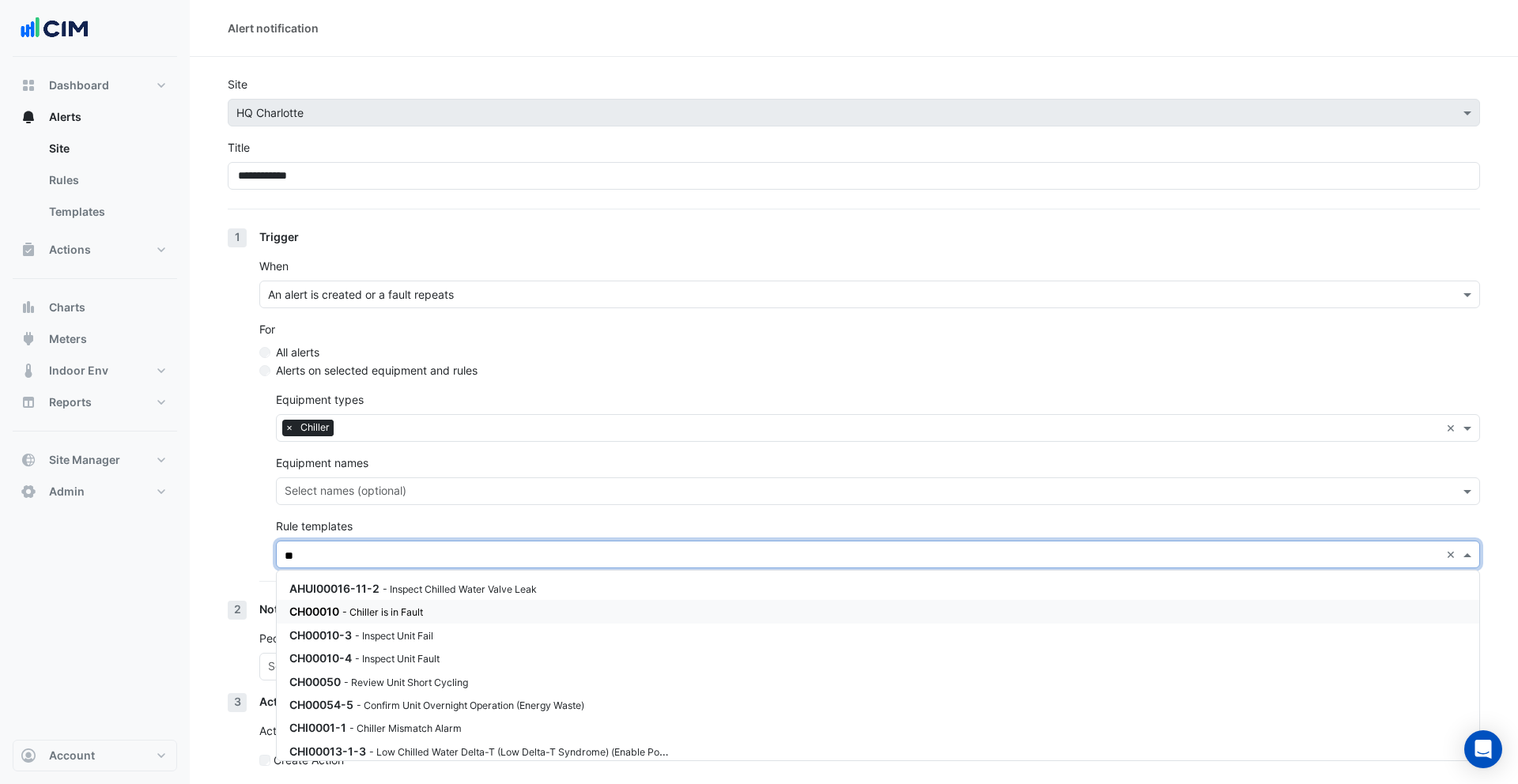 click on "- Chiller is in Fault" at bounding box center (383, 612) 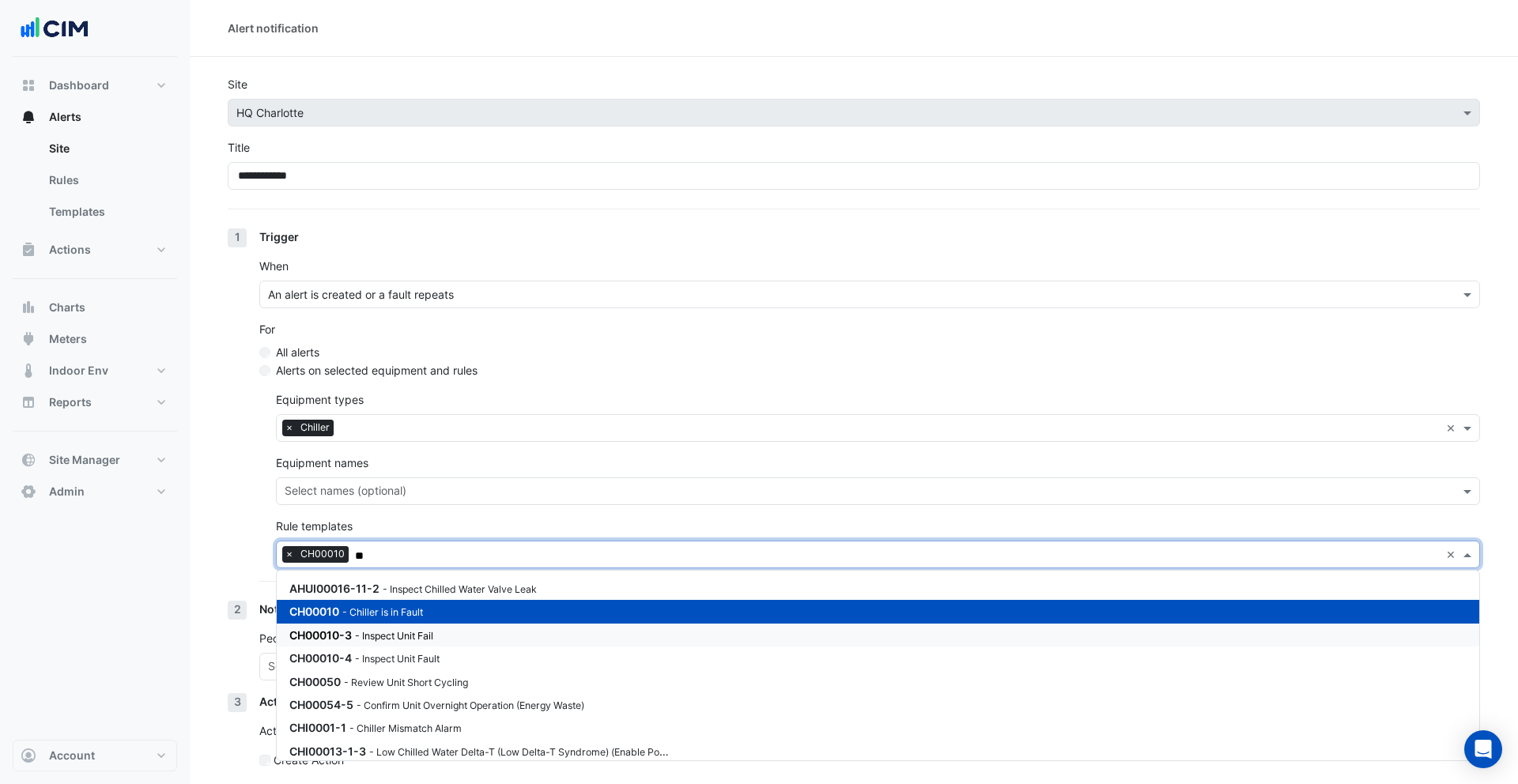 click on "- Inspect Unit Fail" at bounding box center [394, 635] 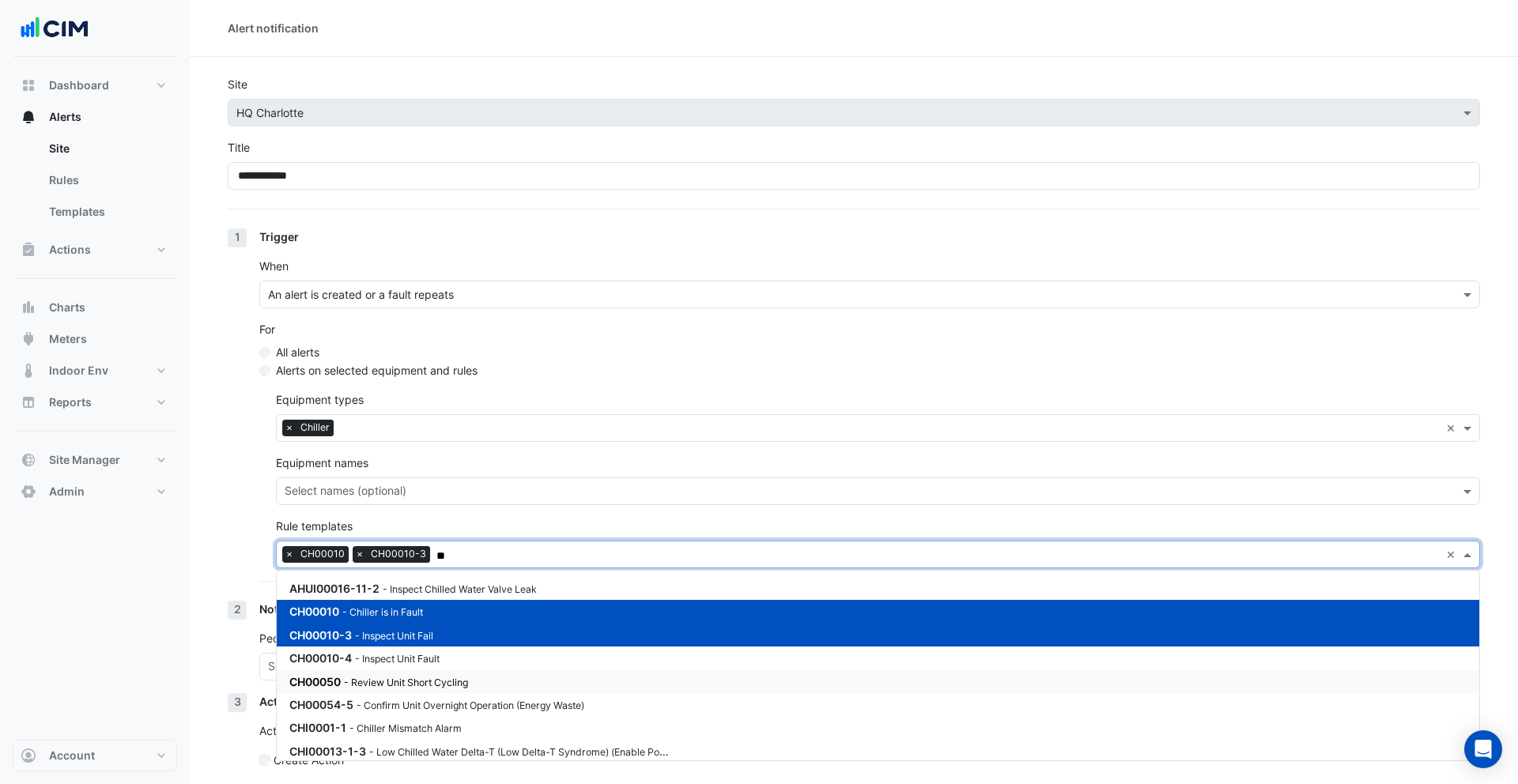 click on "- Review Unit Short Cycling" at bounding box center [406, 682] 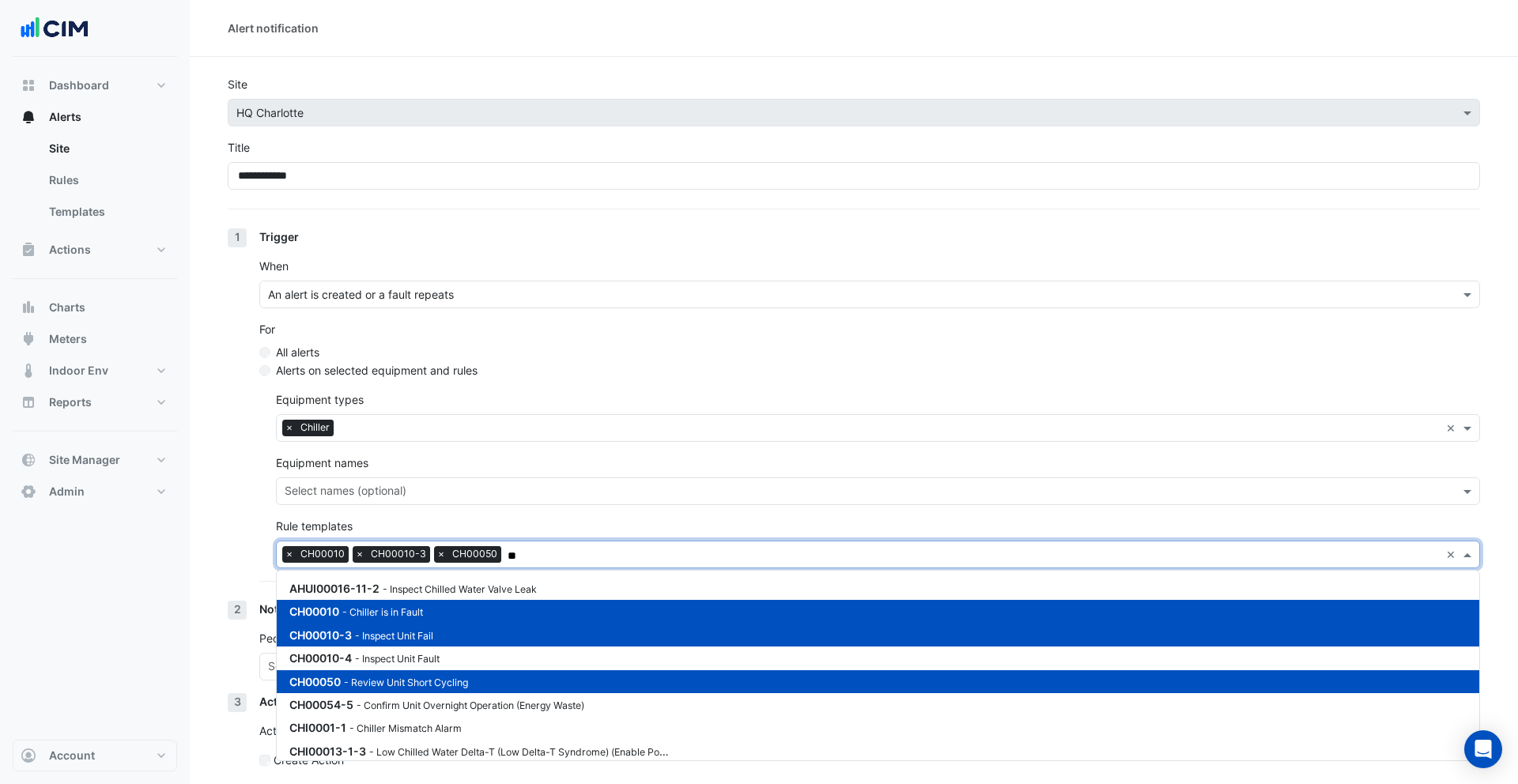 click on "CH00050
- Review Unit Short Cycling" at bounding box center [479, 681] 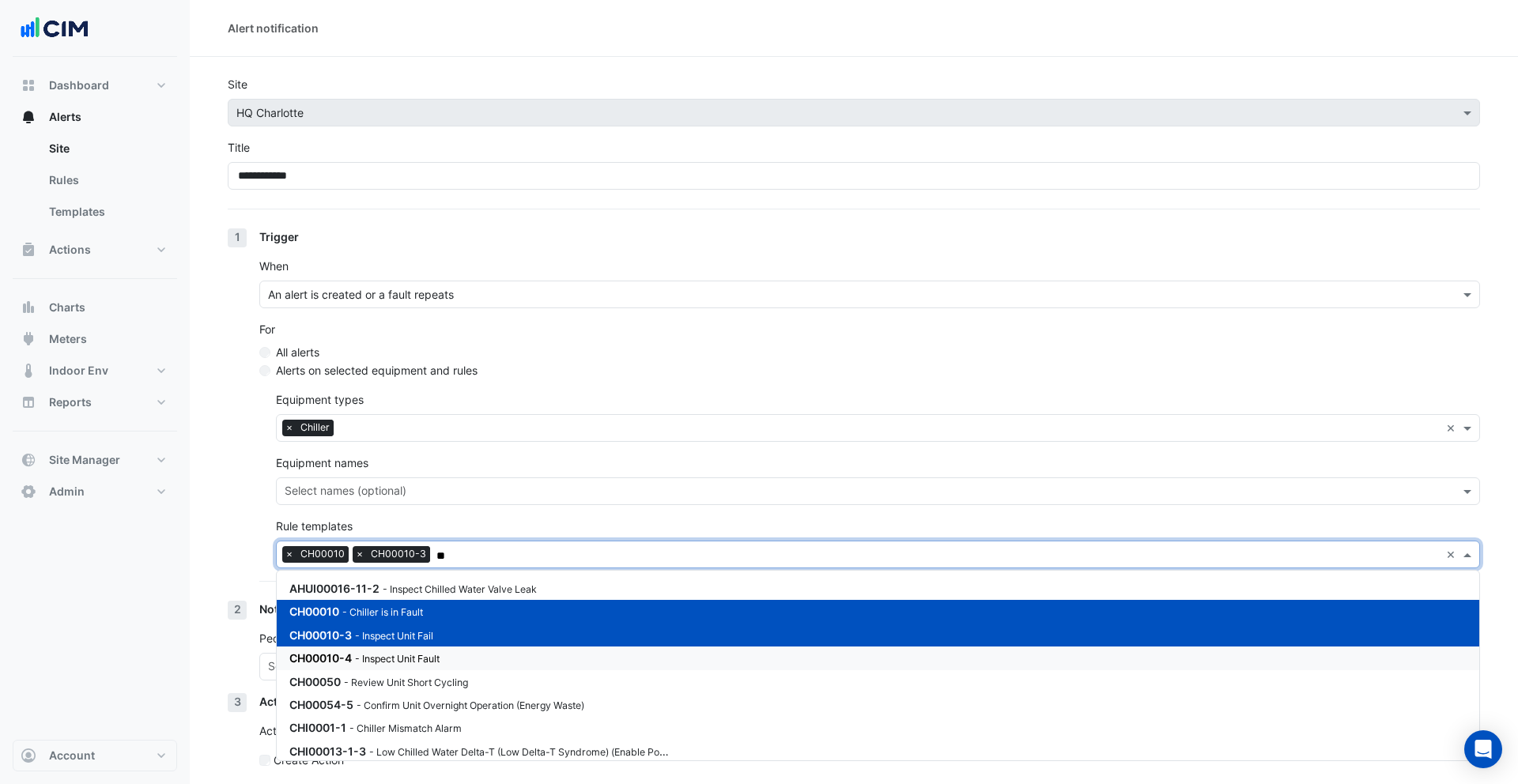 click on "- Inspect Unit Fault" at bounding box center [397, 658] 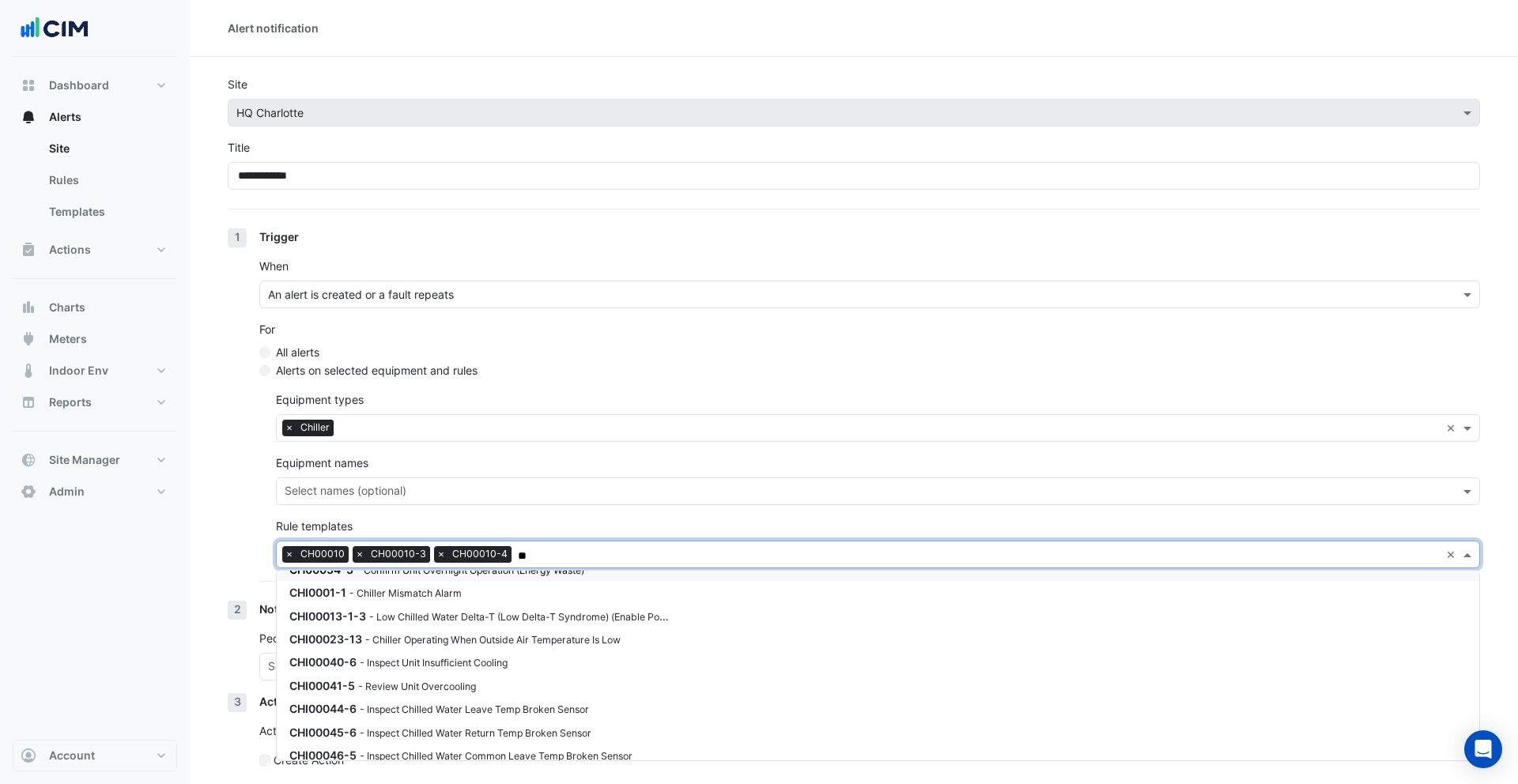 scroll, scrollTop: 194, scrollLeft: 0, axis: vertical 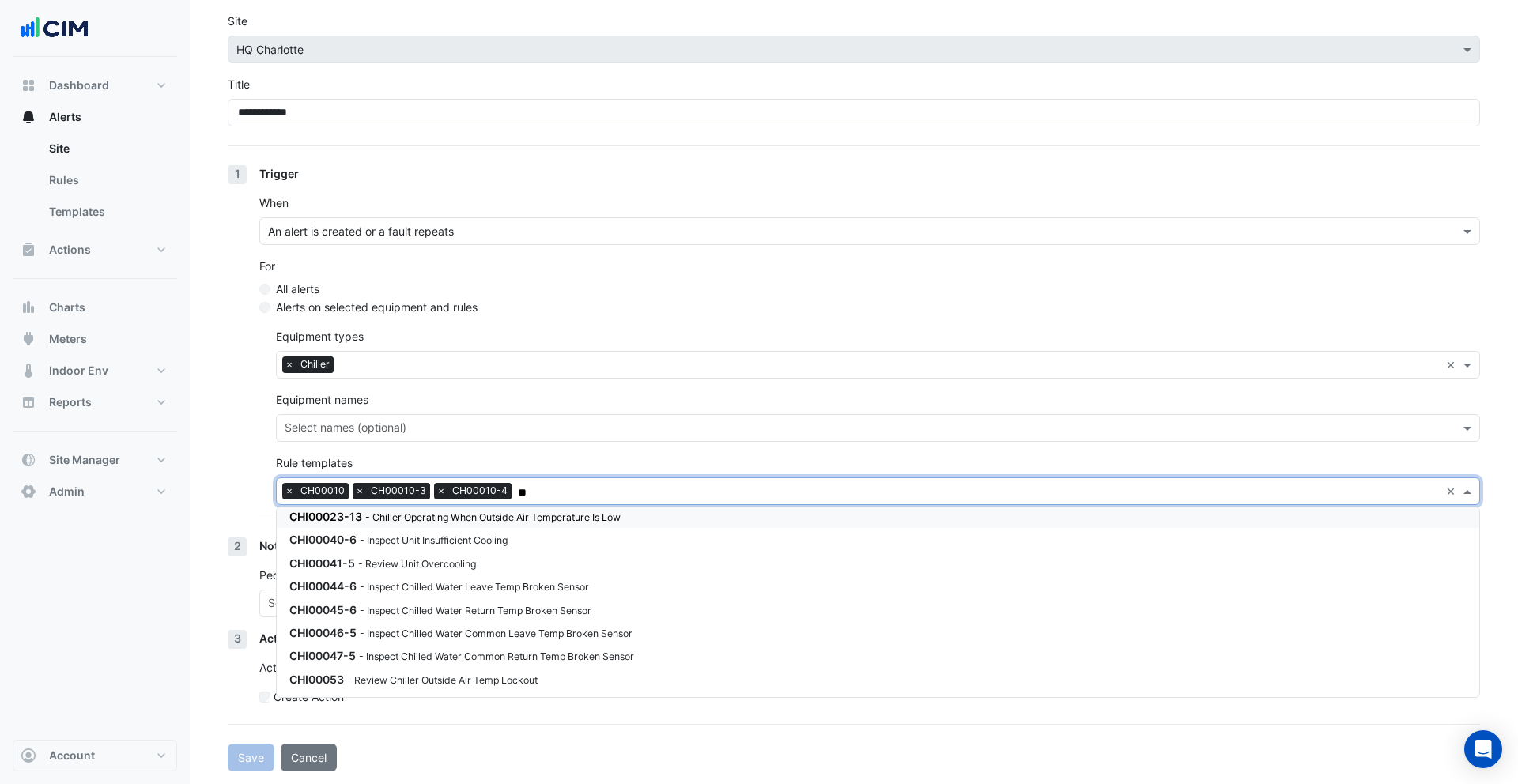 type on "**" 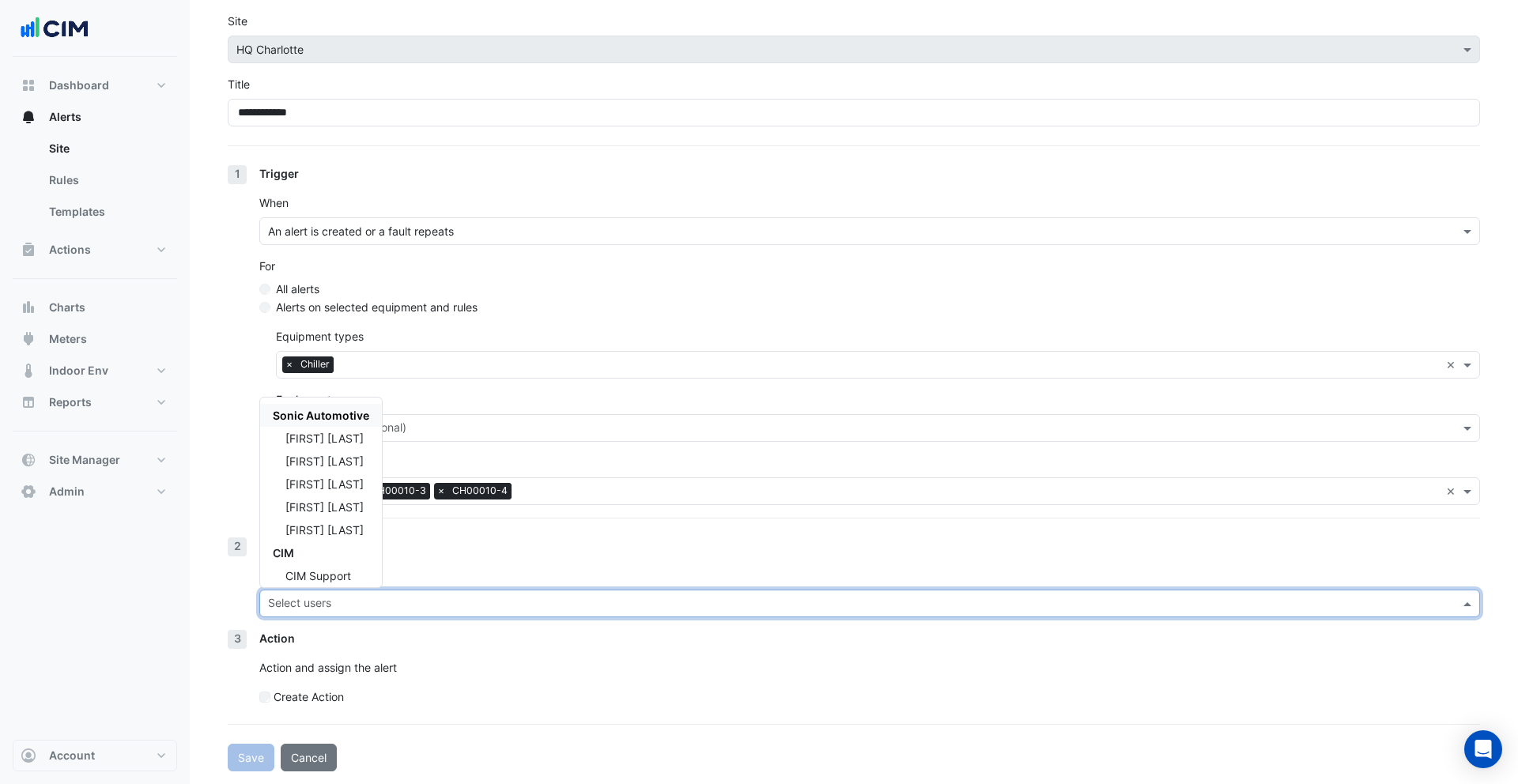 click at bounding box center (860, 605) 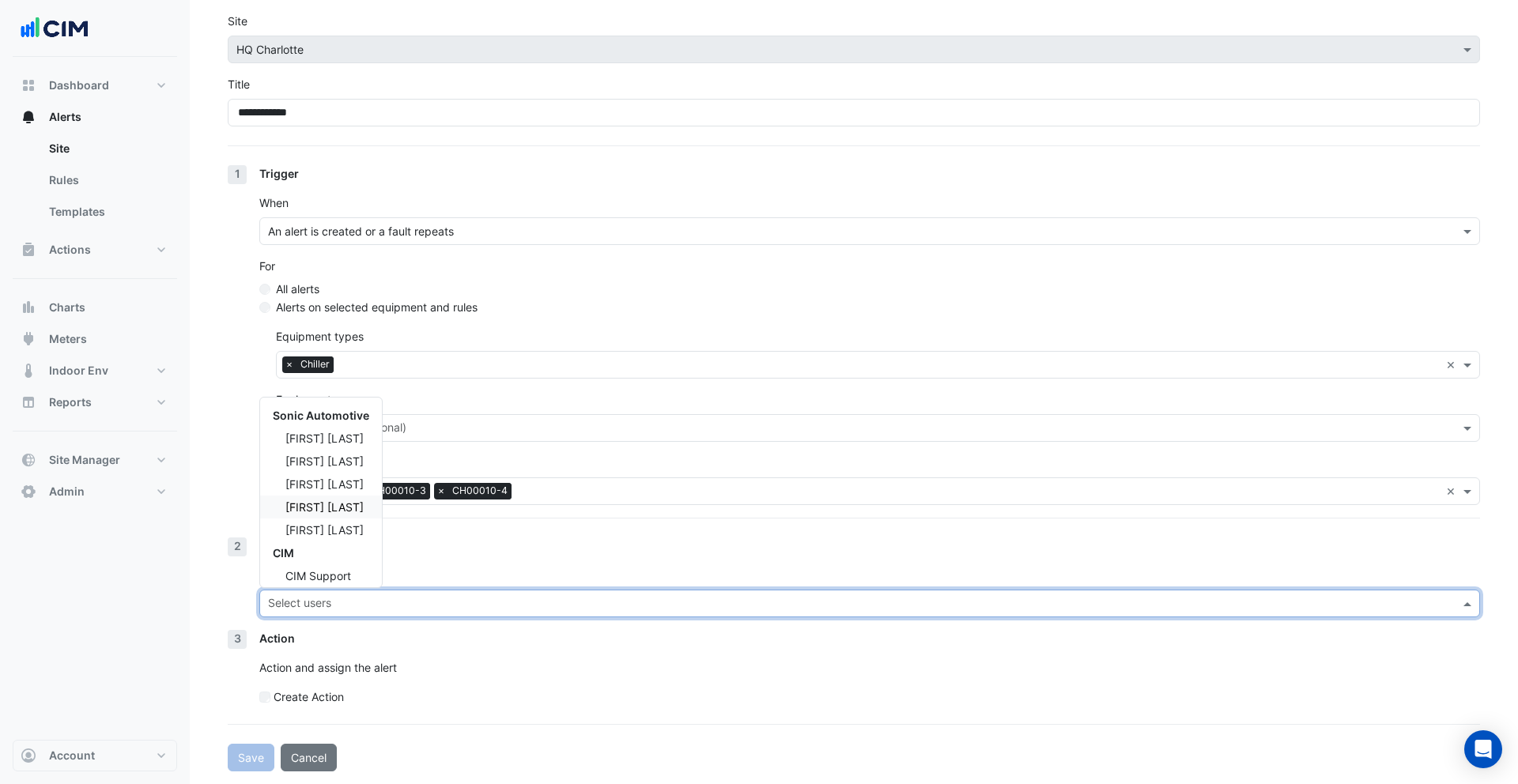 click on "Anthony Mucerino" at bounding box center (324, 507) 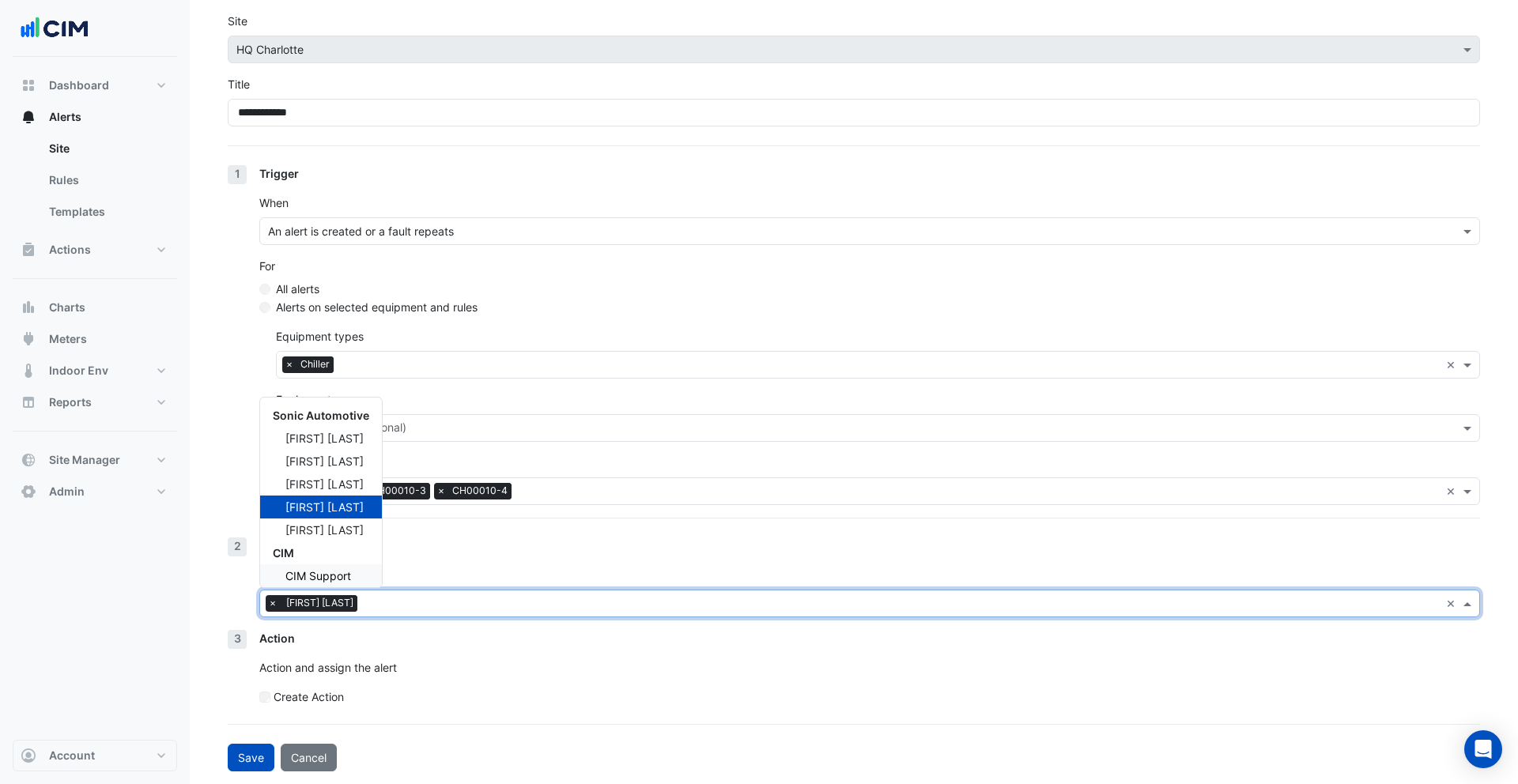 click on "2
Notification
People to notify
Select users
×
Anthony Mucerino
× Sonic Automotive Lucy Rogers Shane Nault Martin Walsh Anthony Mucerino Kristin Standard CIM CIM Support" 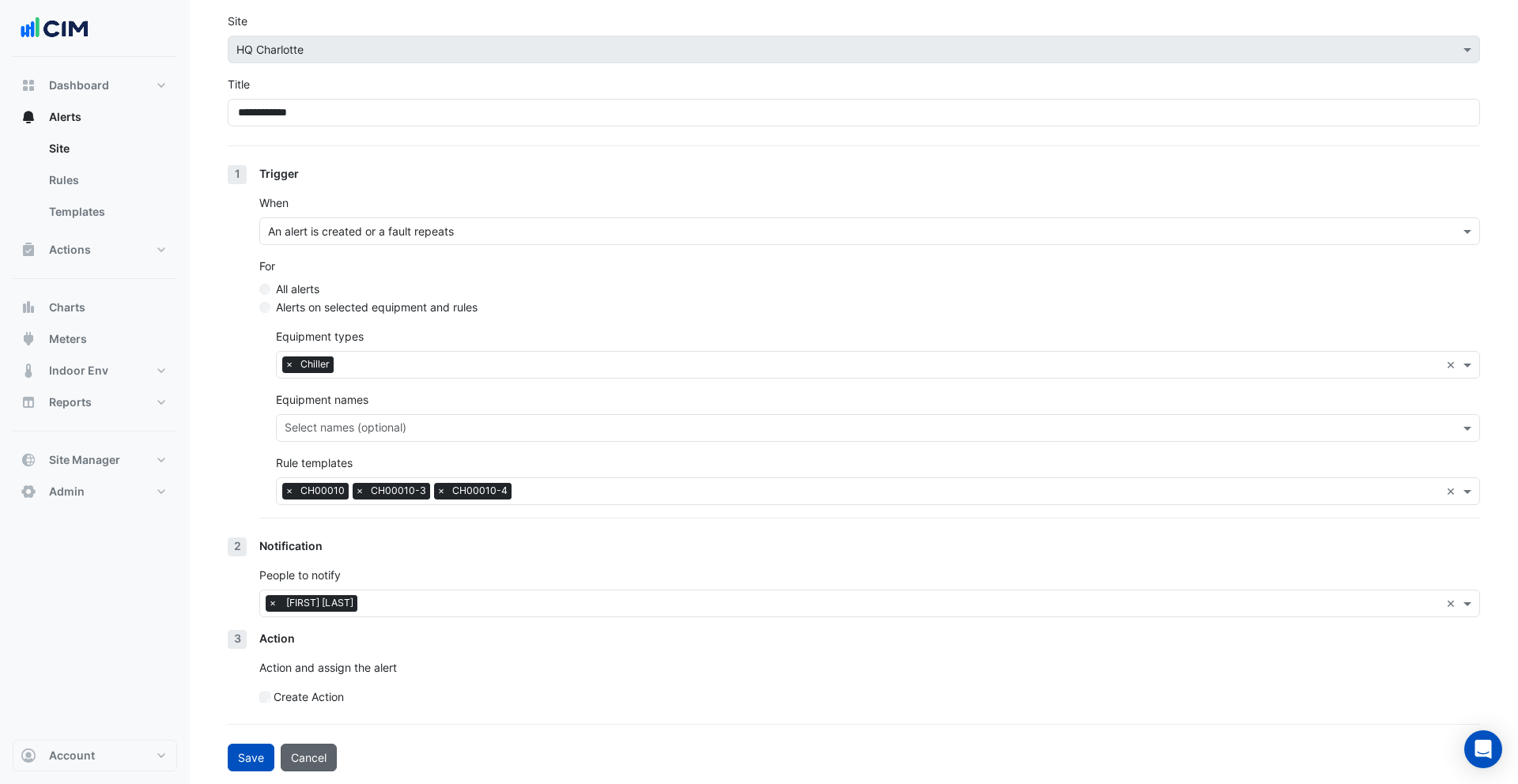 click on "Cancel" 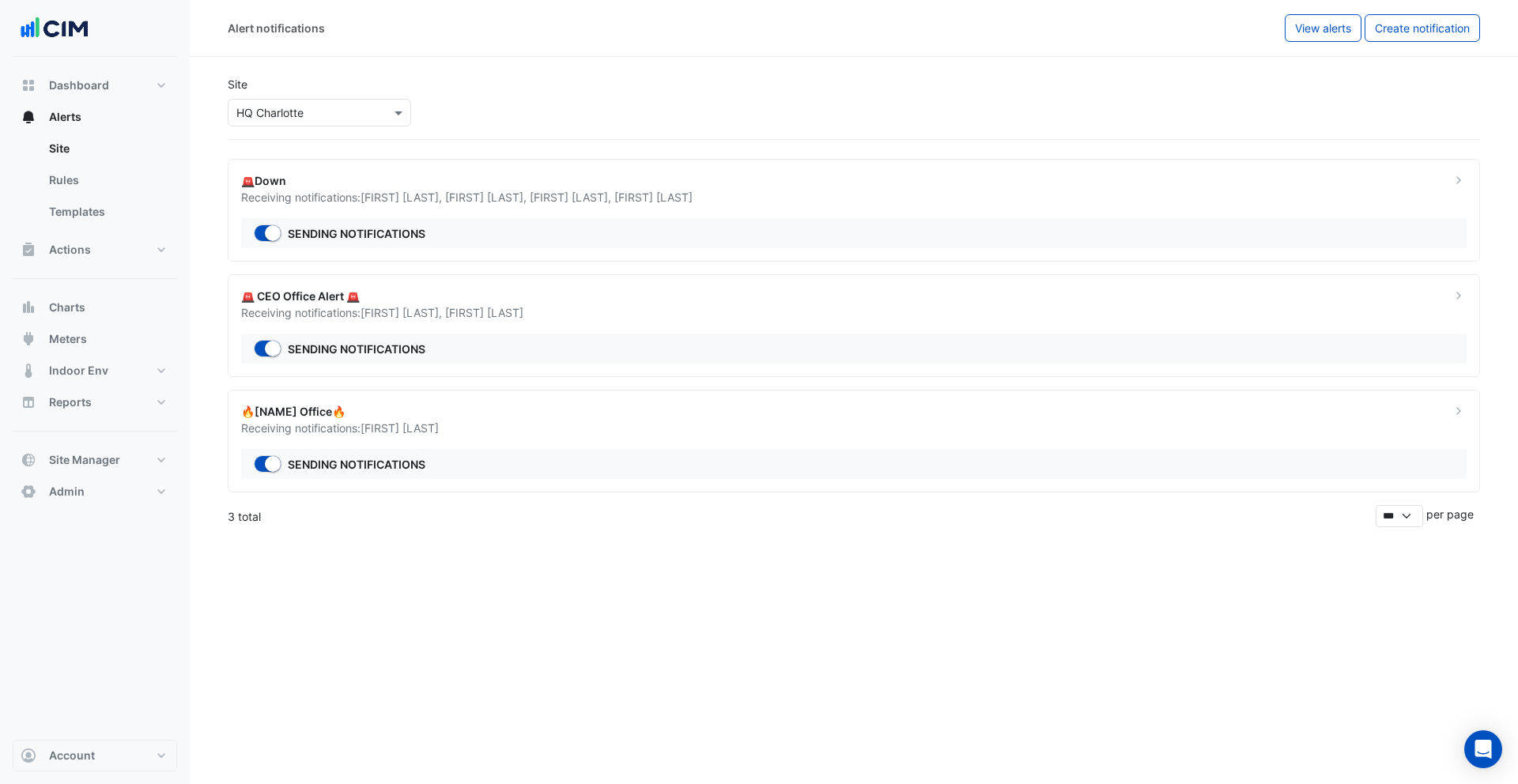 scroll, scrollTop: 0, scrollLeft: 0, axis: both 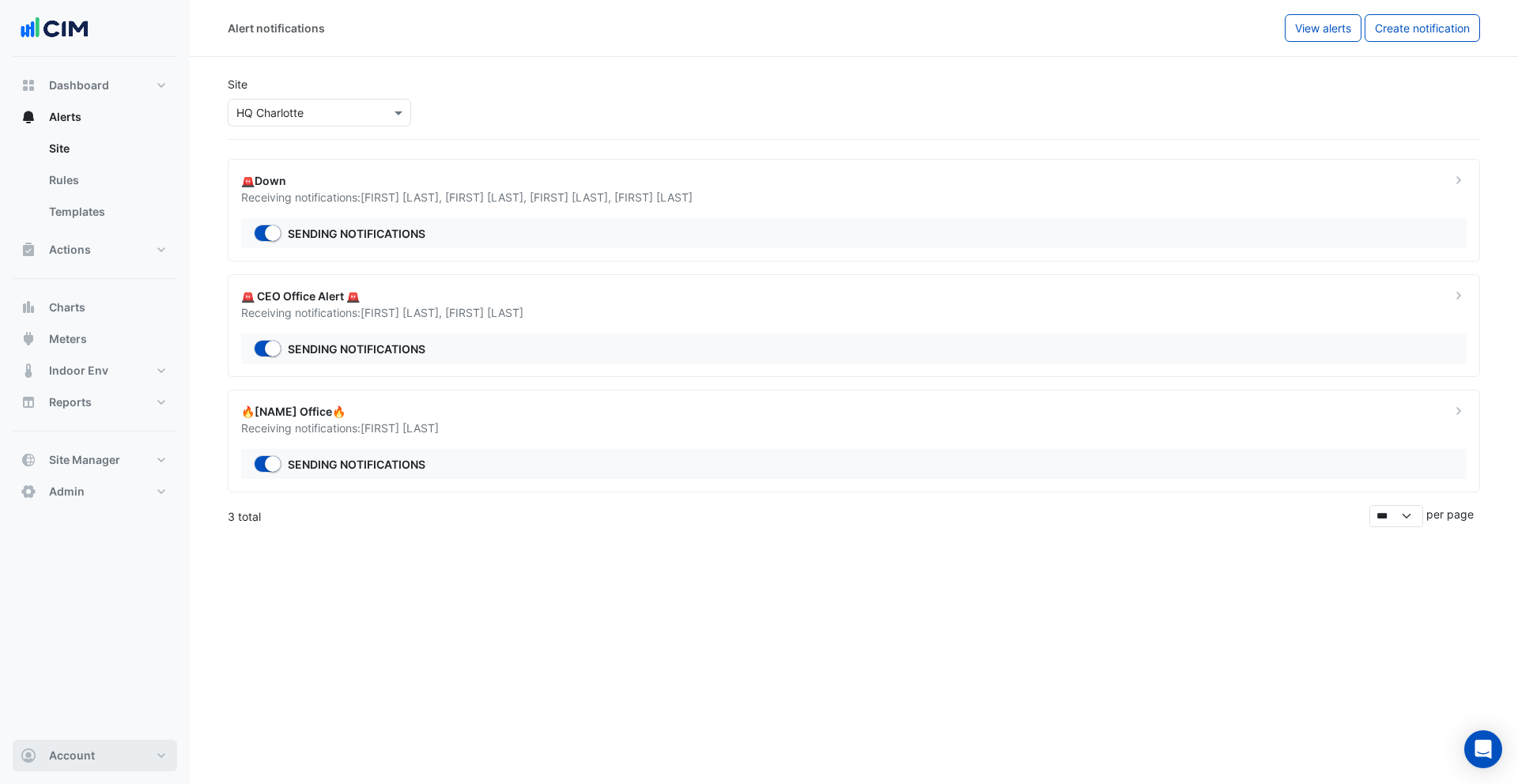 click on "Account" at bounding box center [95, 756] 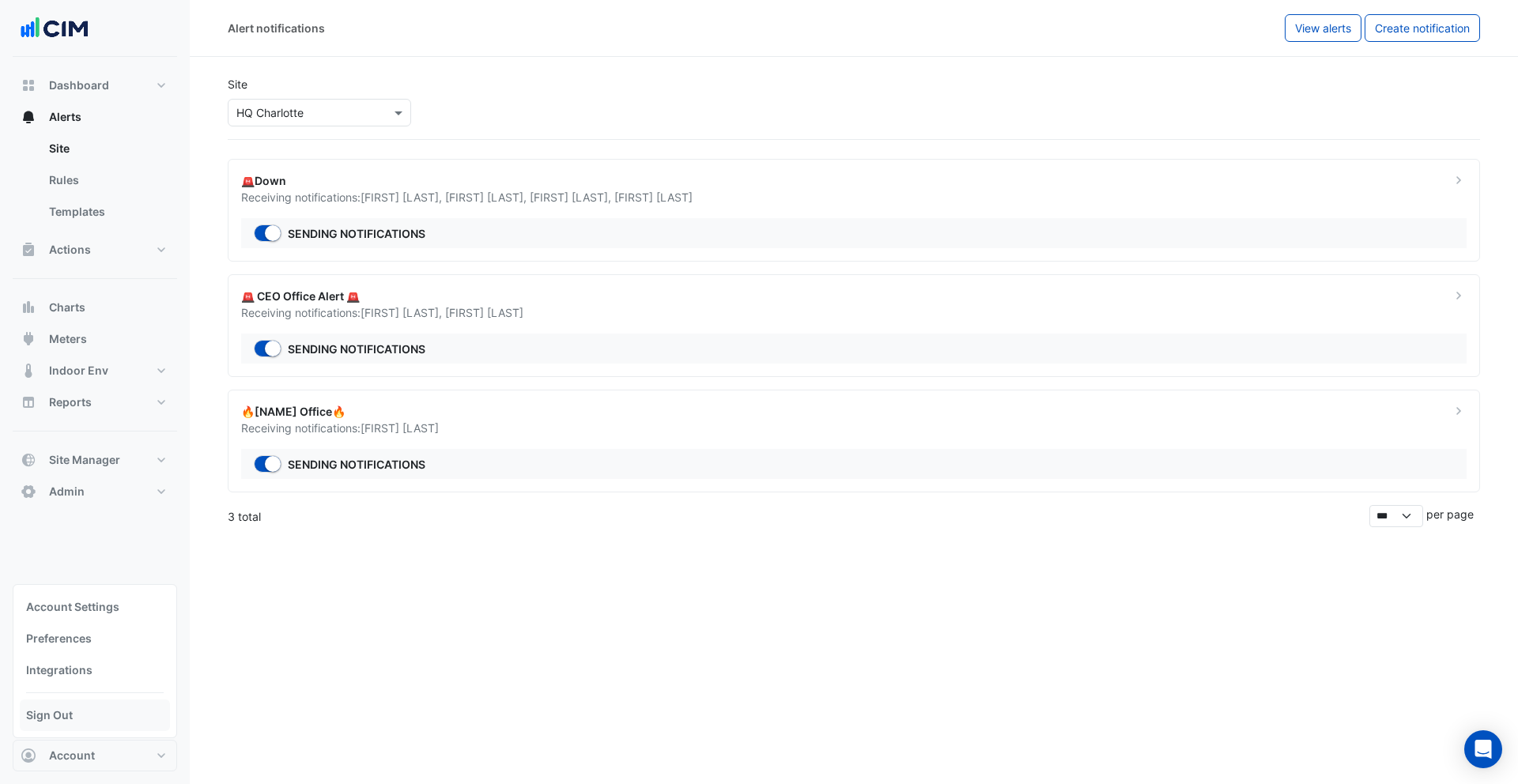 click on "Sign Out" at bounding box center [95, 715] 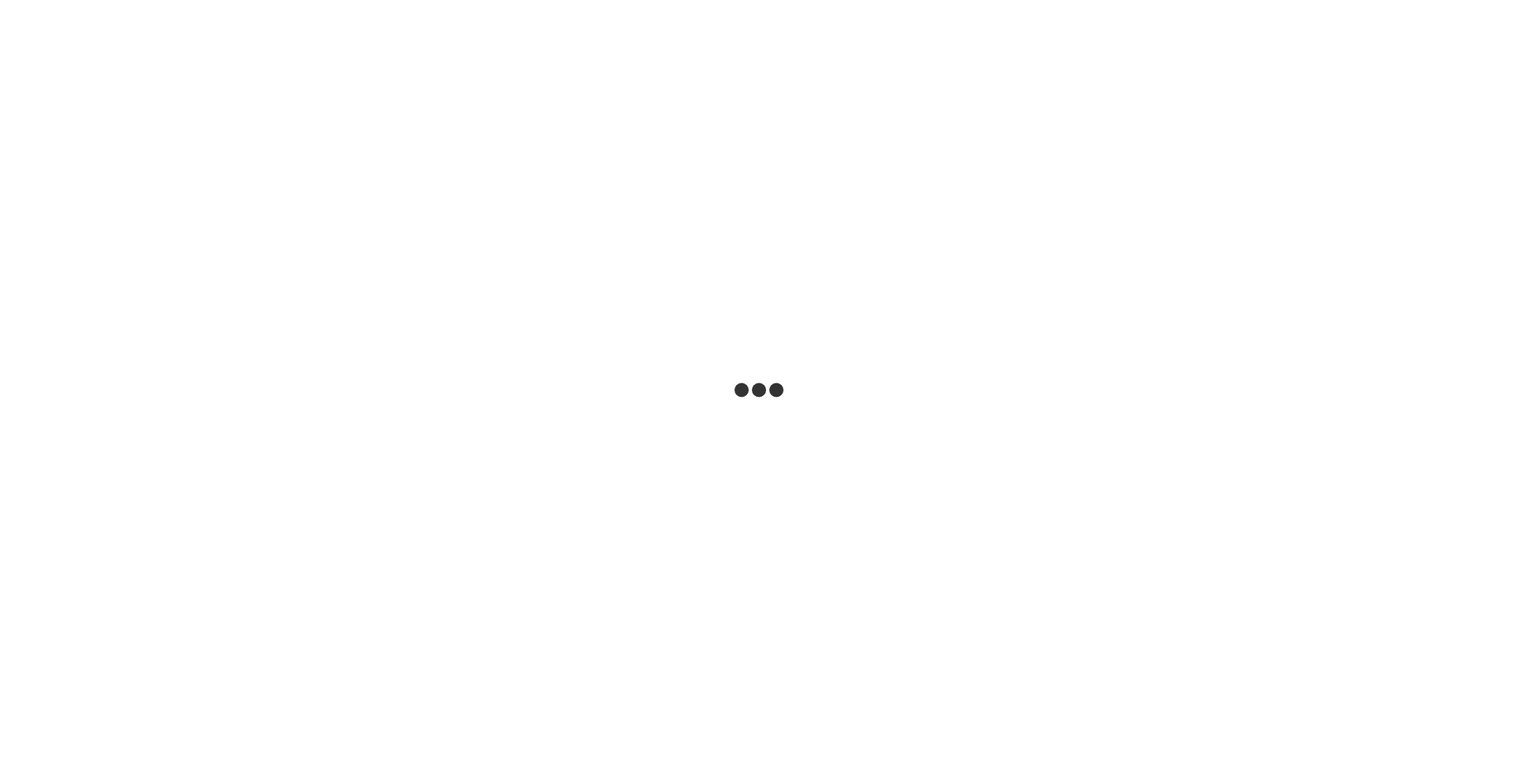 scroll, scrollTop: 0, scrollLeft: 0, axis: both 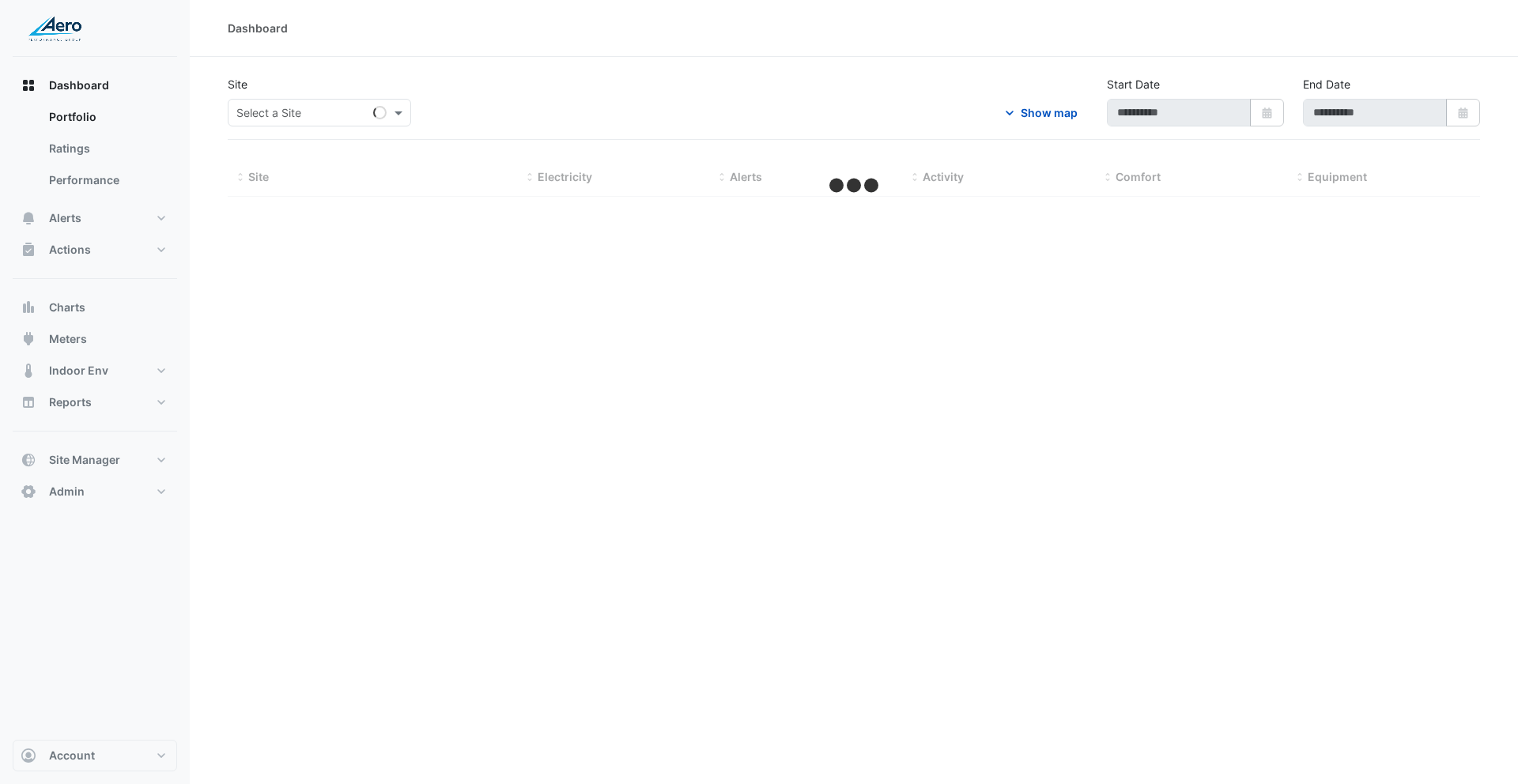type on "**********" 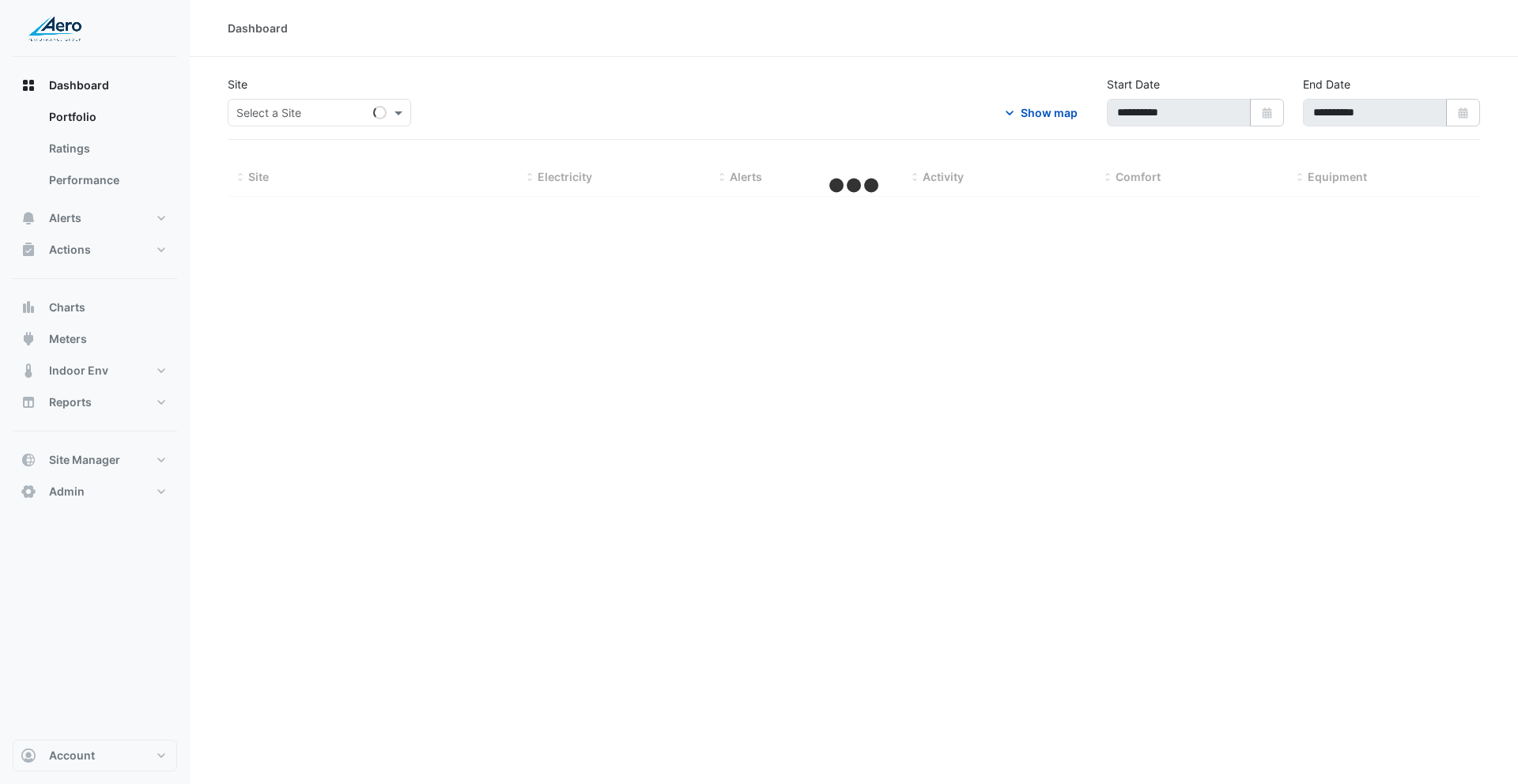 select on "***" 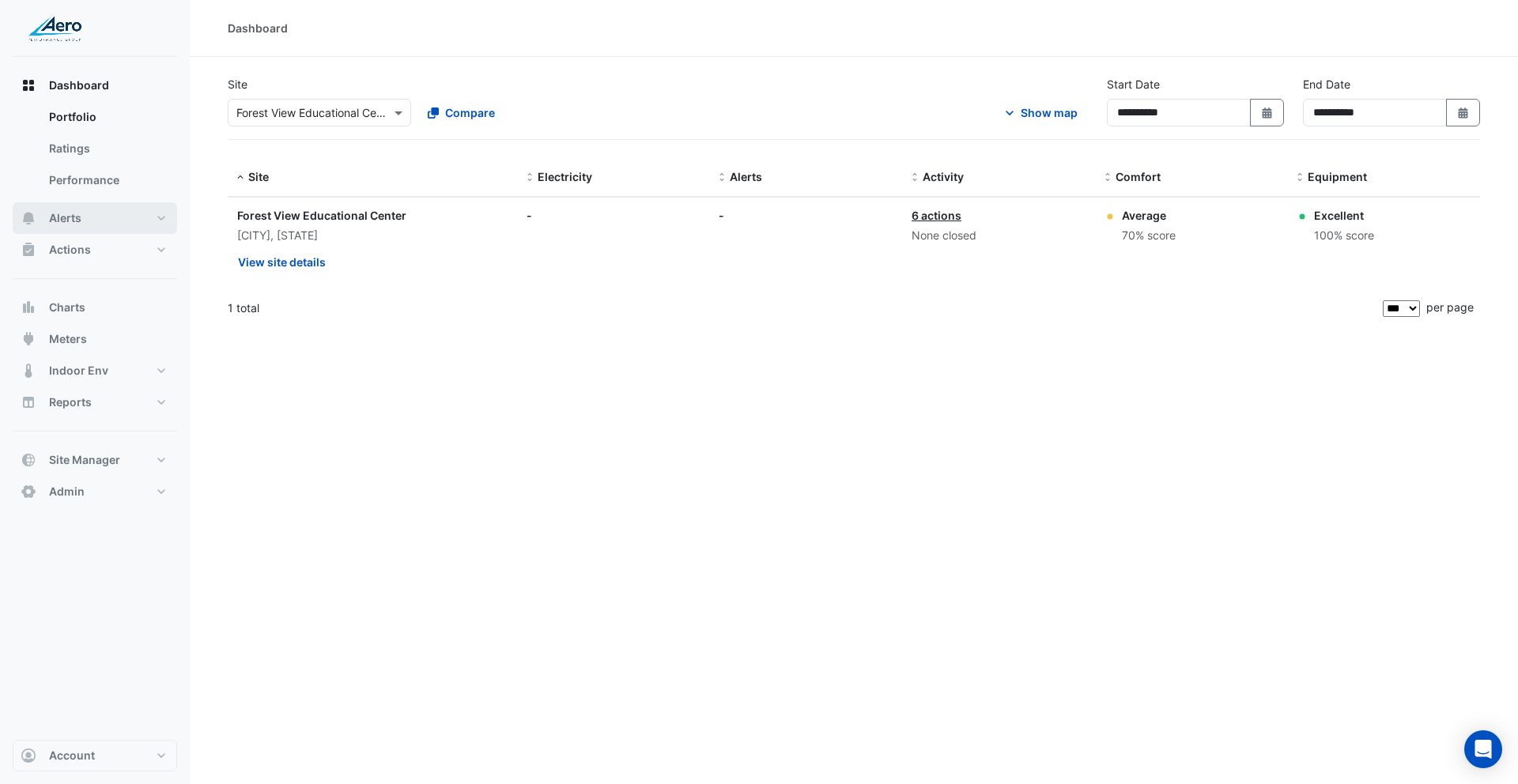 click on "Alerts" at bounding box center (95, 218) 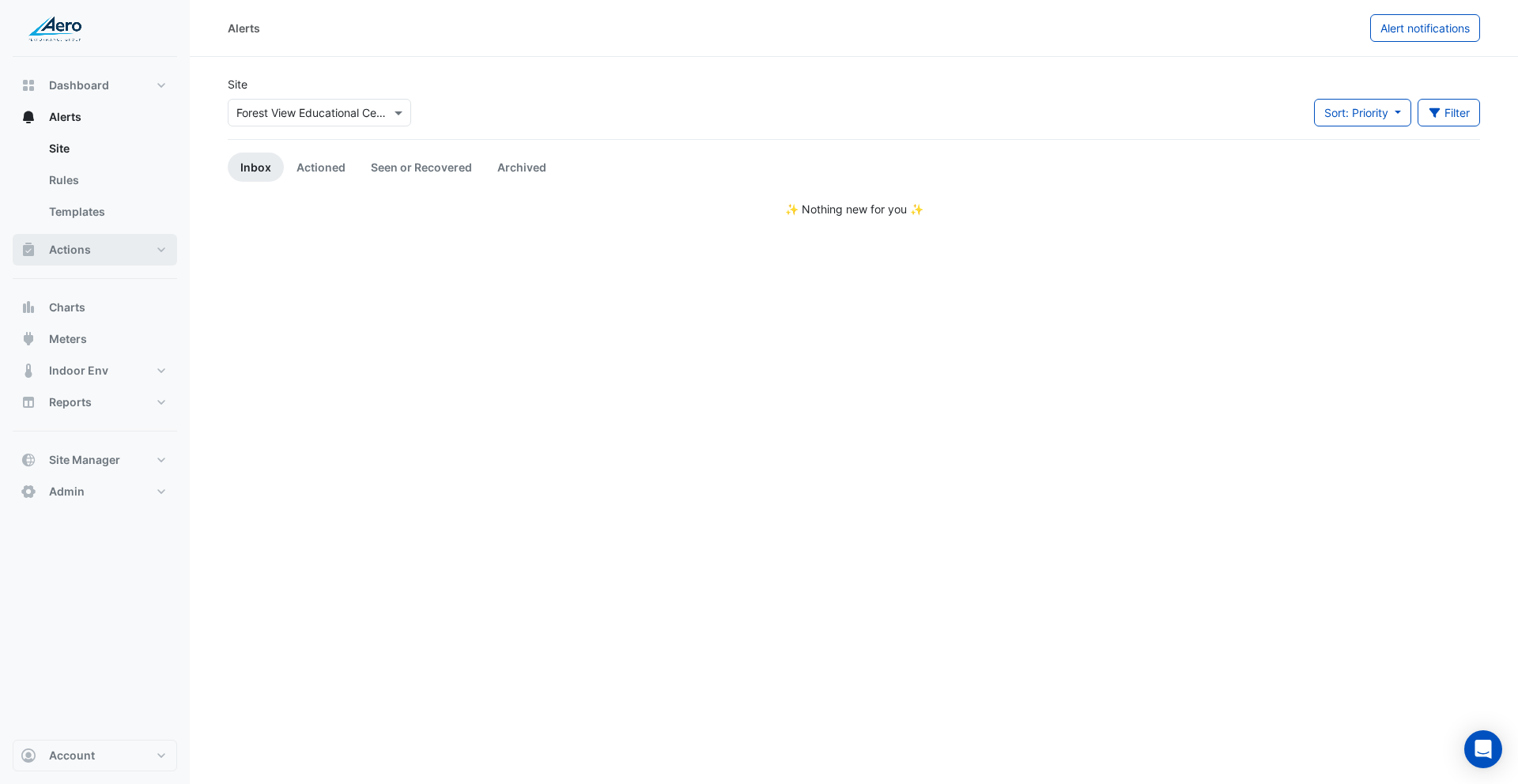 click on "Actions" at bounding box center [95, 250] 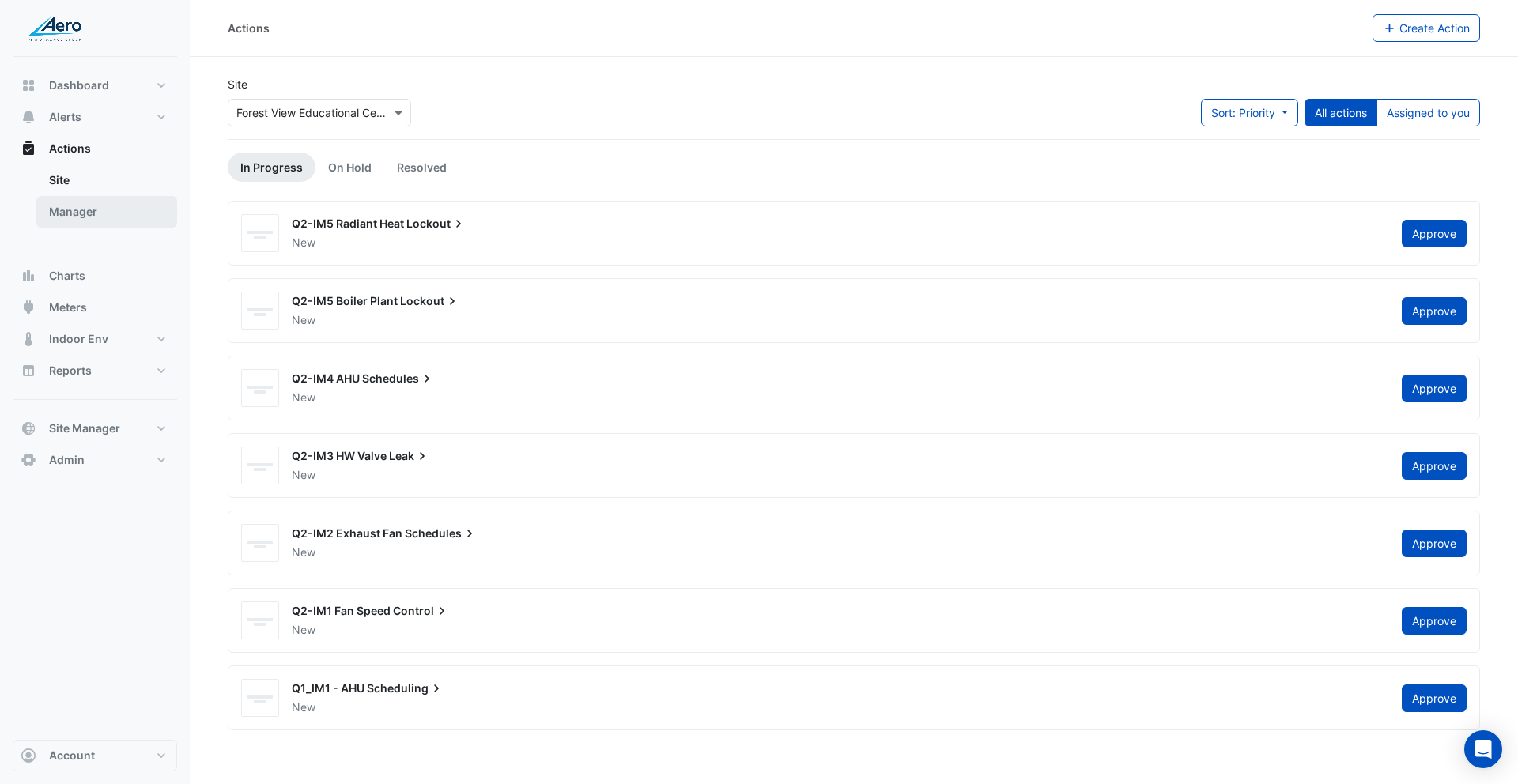 click on "Manager" at bounding box center [107, 212] 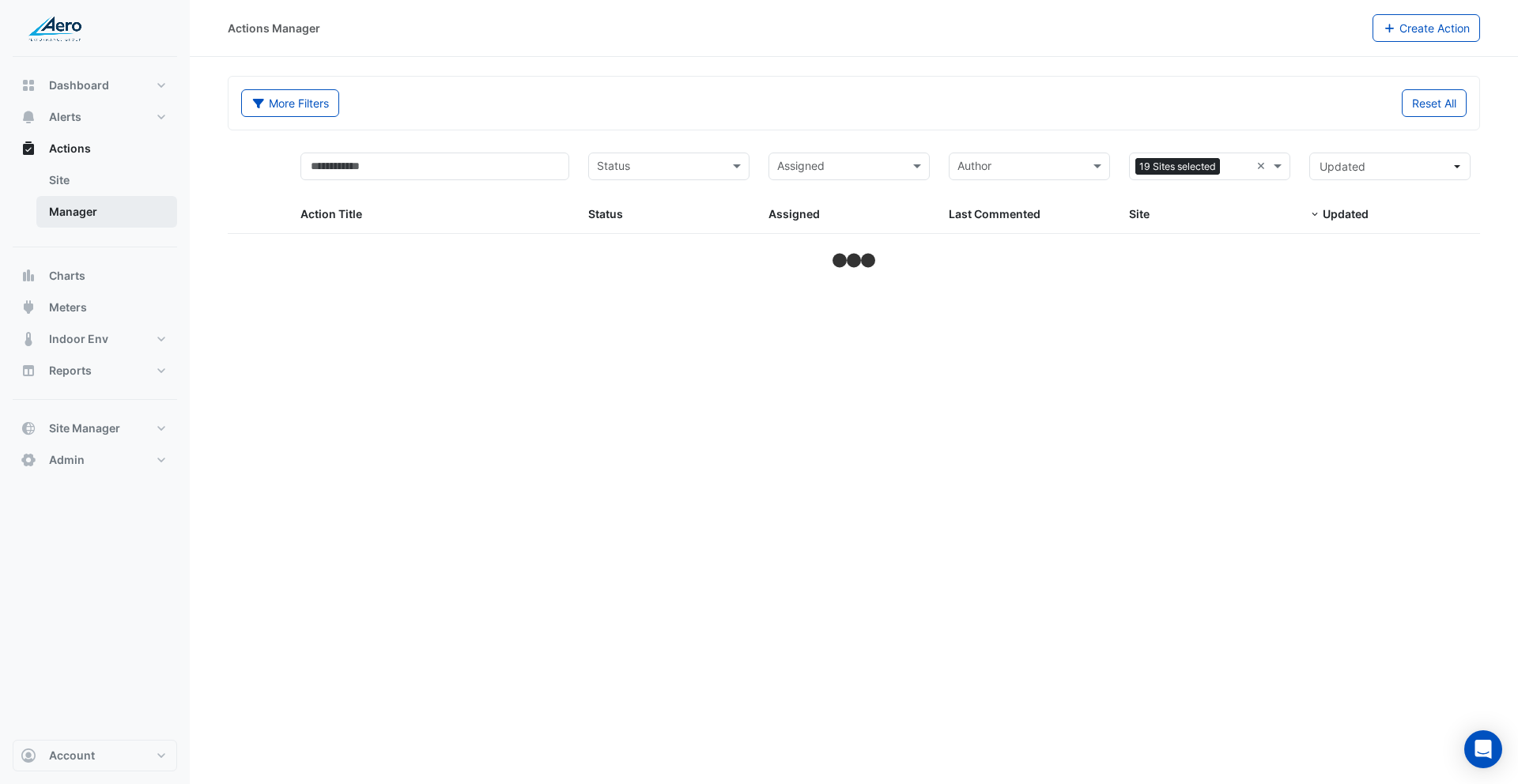 select on "***" 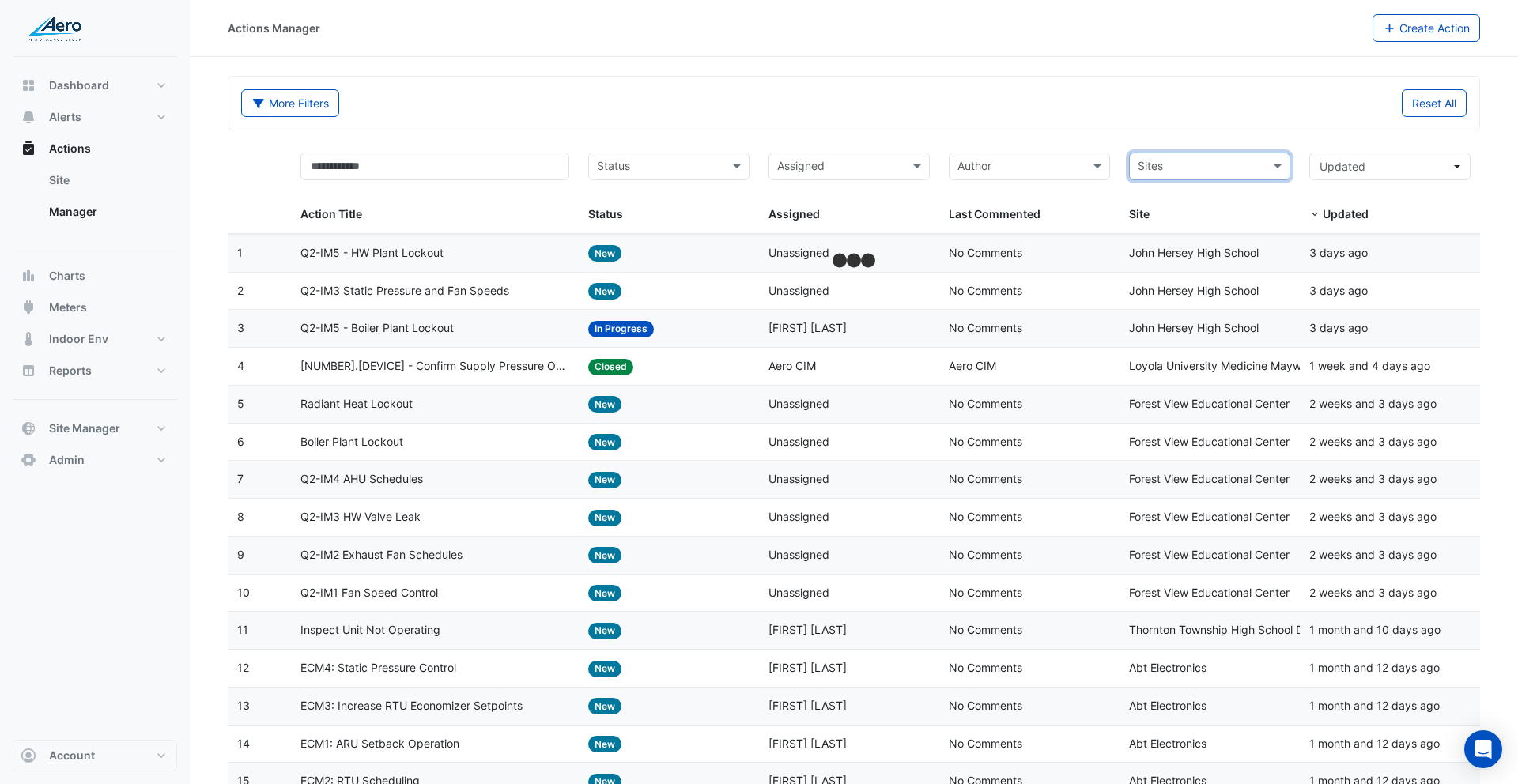 drag, startPoint x: 1263, startPoint y: 160, endPoint x: 1241, endPoint y: 155, distance: 22.561028 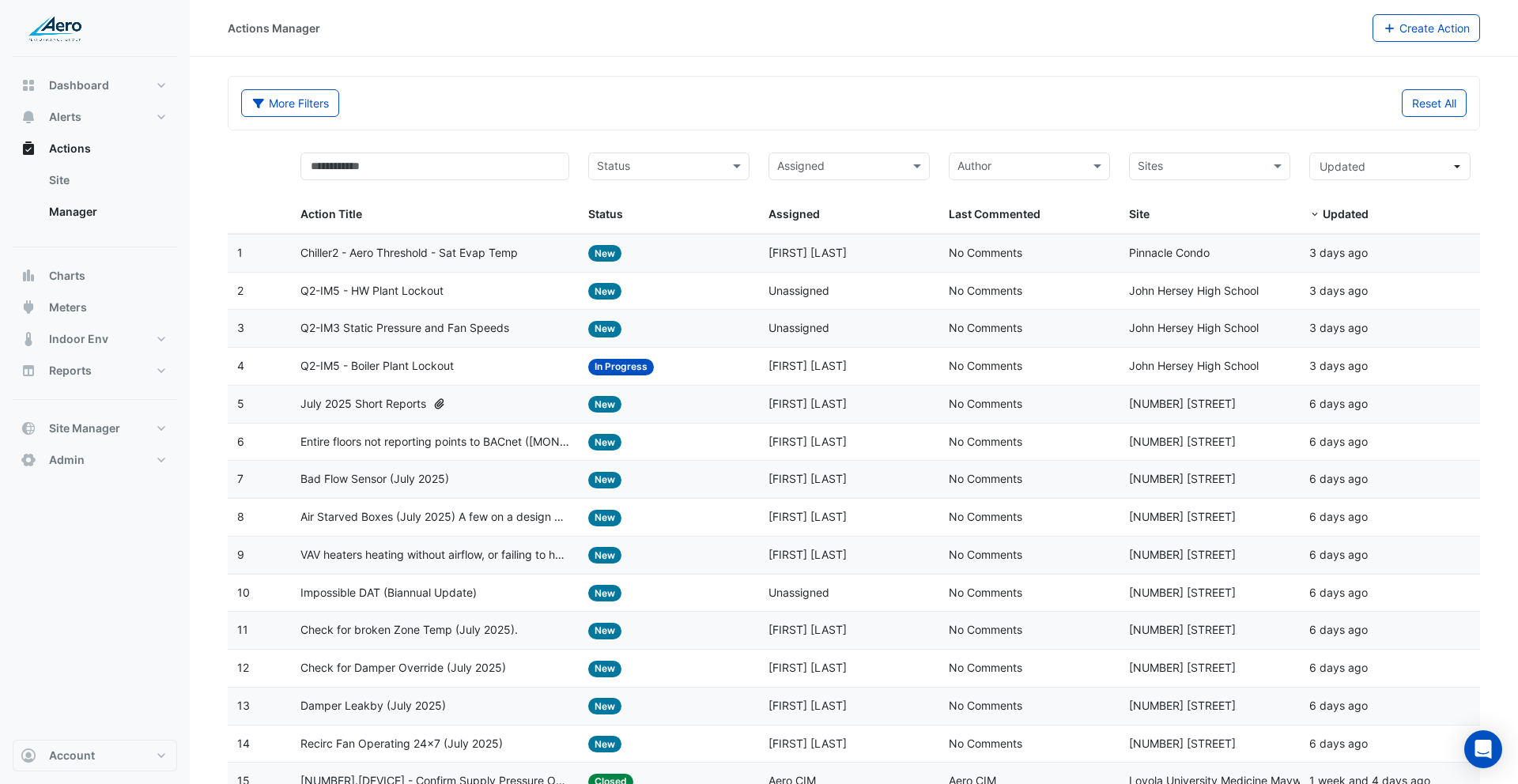 click on "Chiller2 - Aero Threshold - Sat Evap Temp" 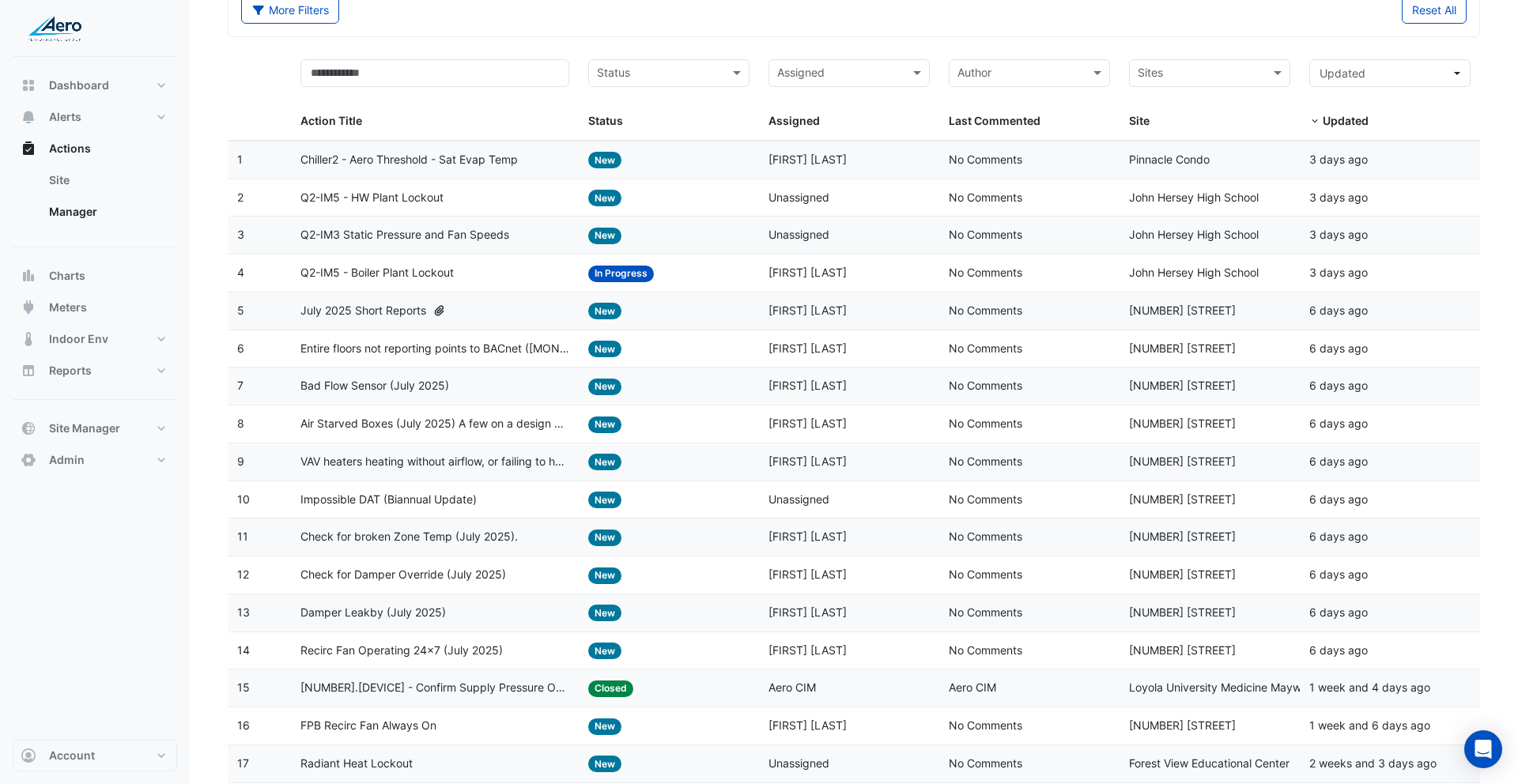 scroll, scrollTop: 0, scrollLeft: 0, axis: both 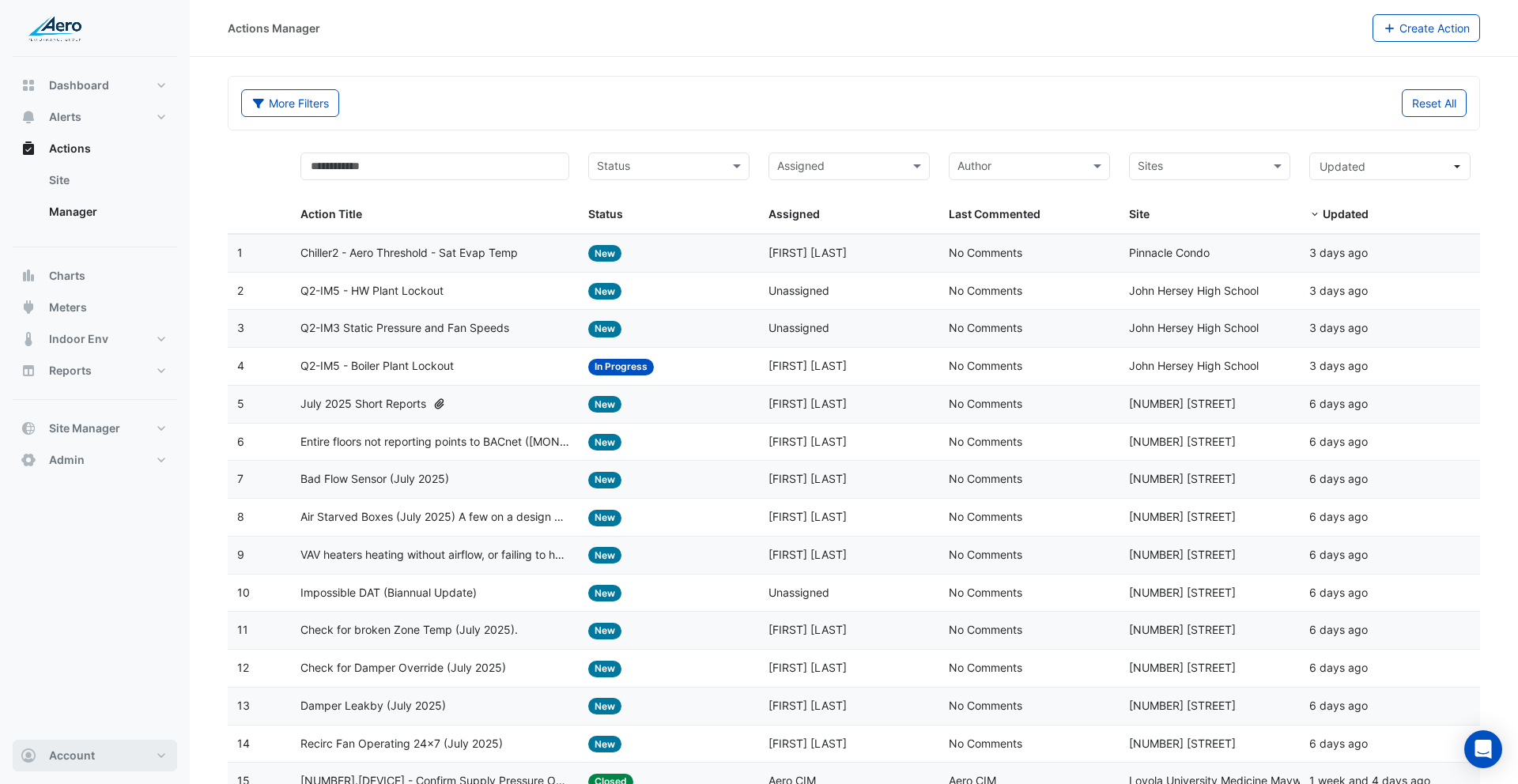click on "Account" at bounding box center (95, 756) 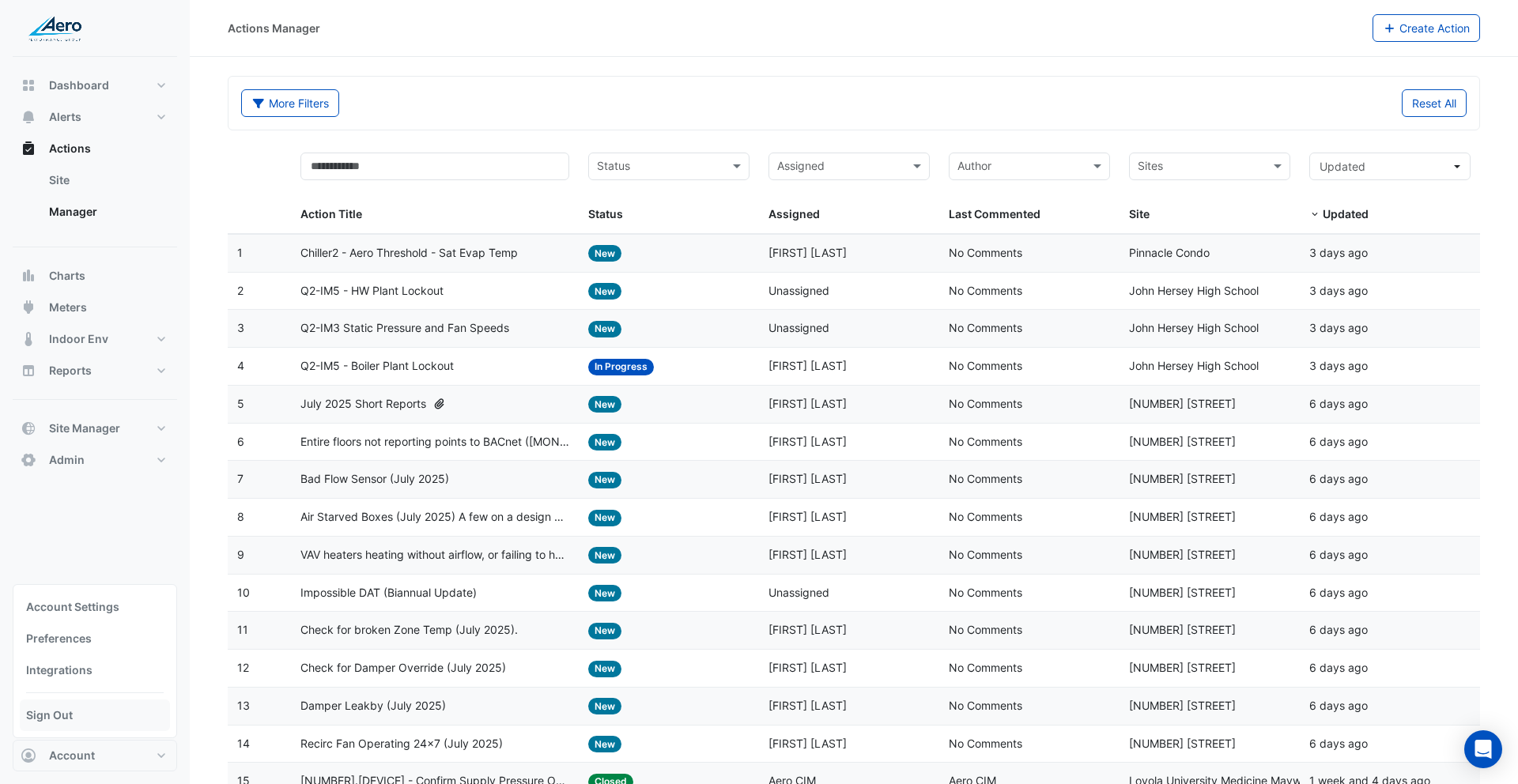 click on "Sign Out" at bounding box center [95, 715] 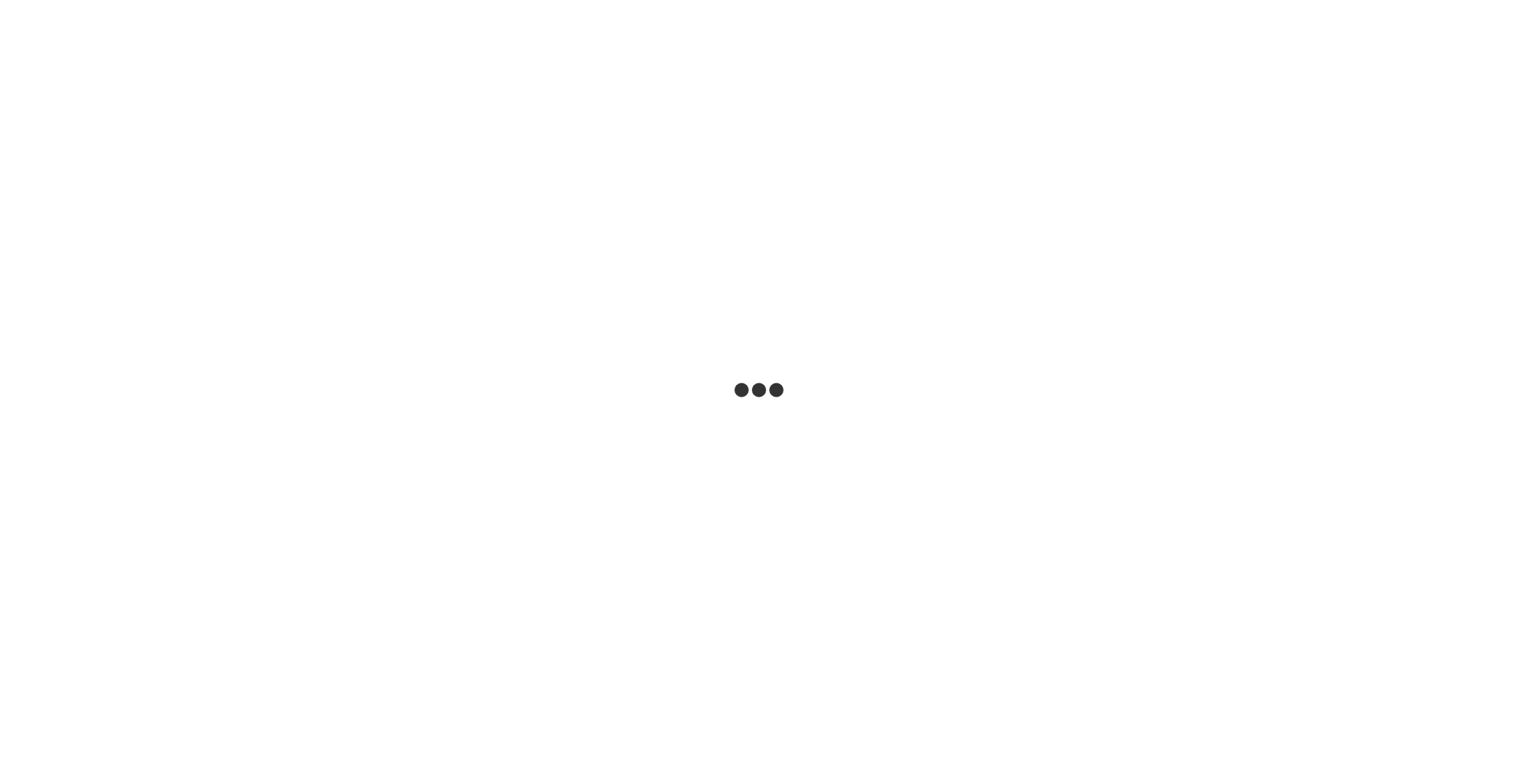 scroll, scrollTop: 0, scrollLeft: 0, axis: both 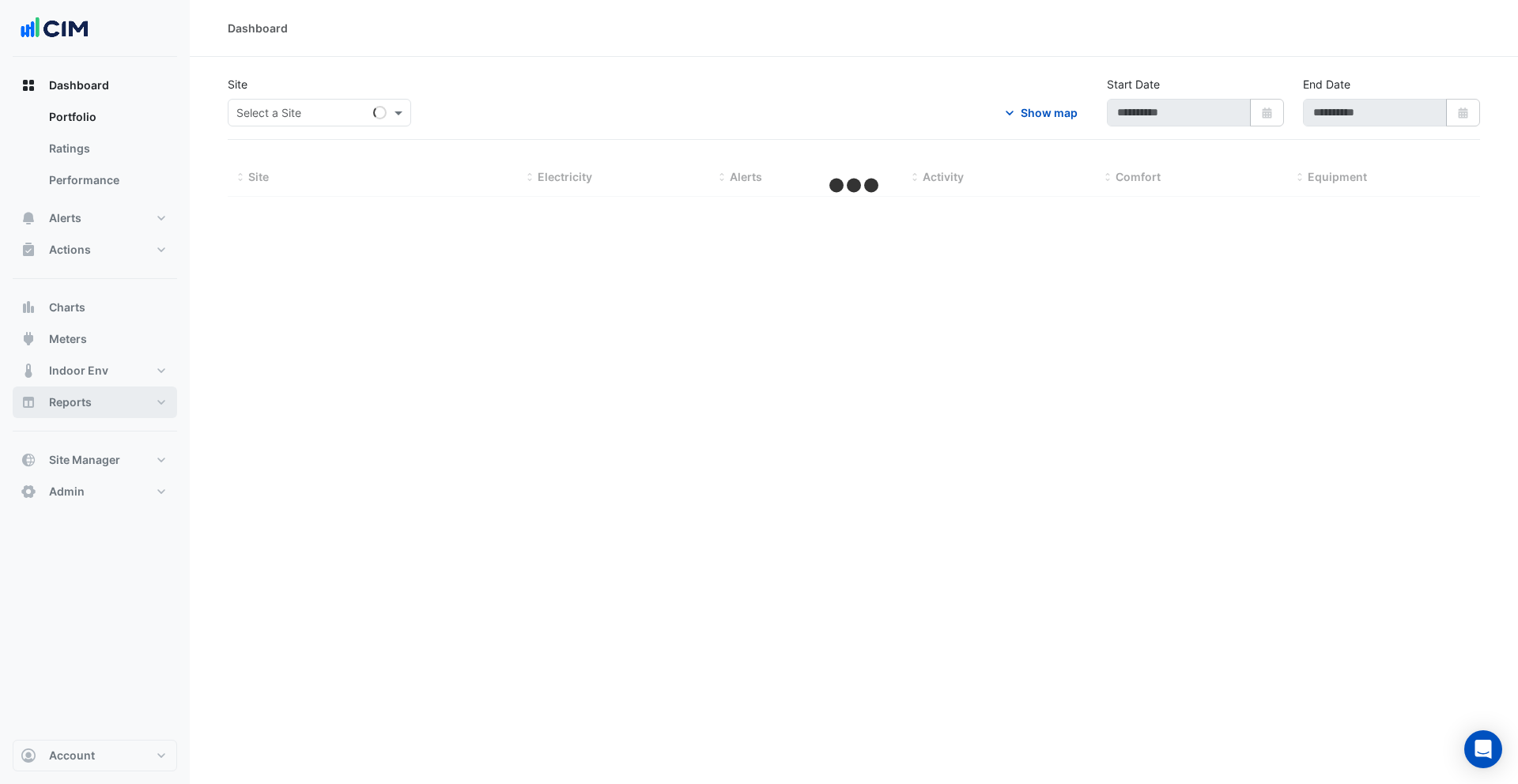 type on "**********" 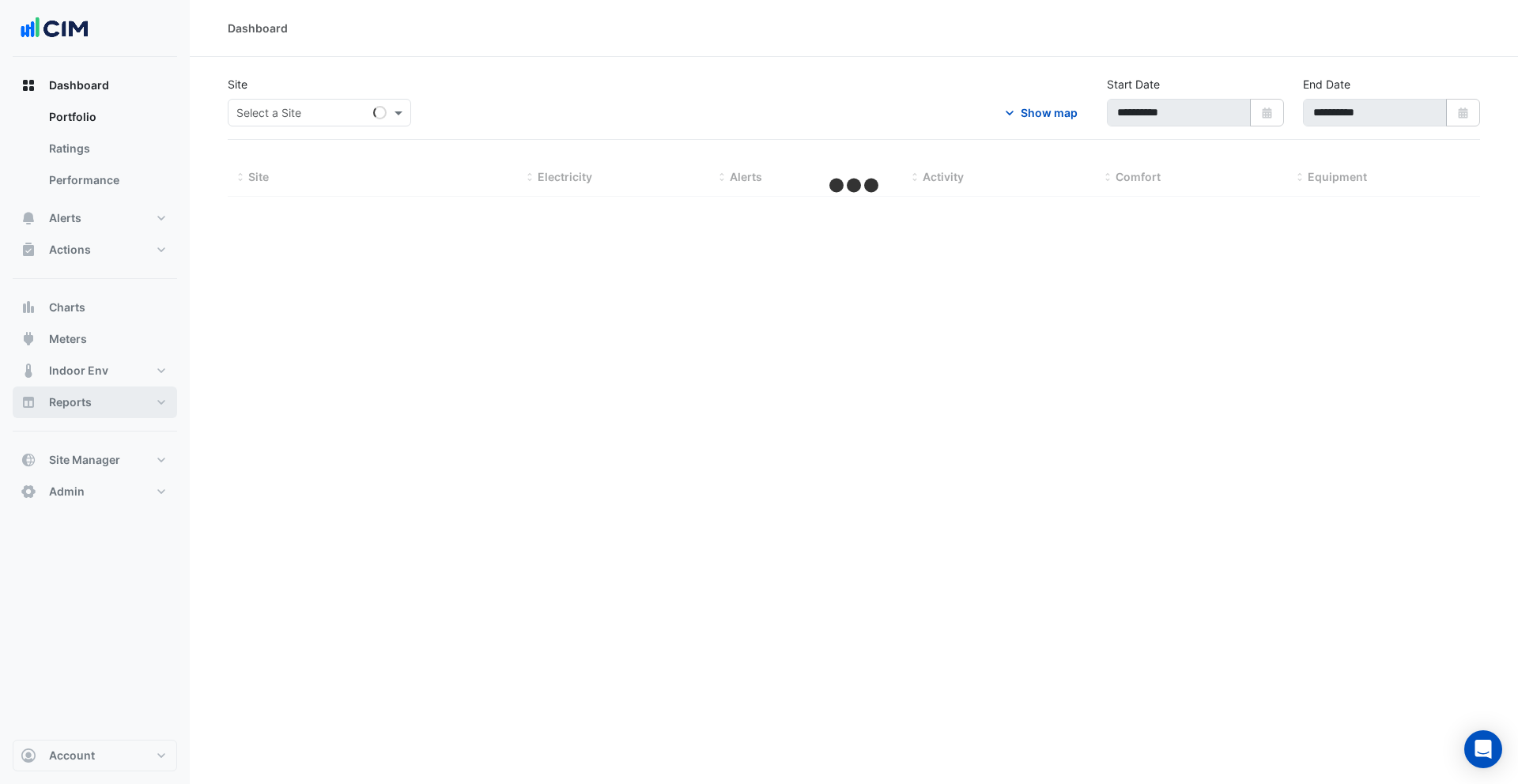 select on "***" 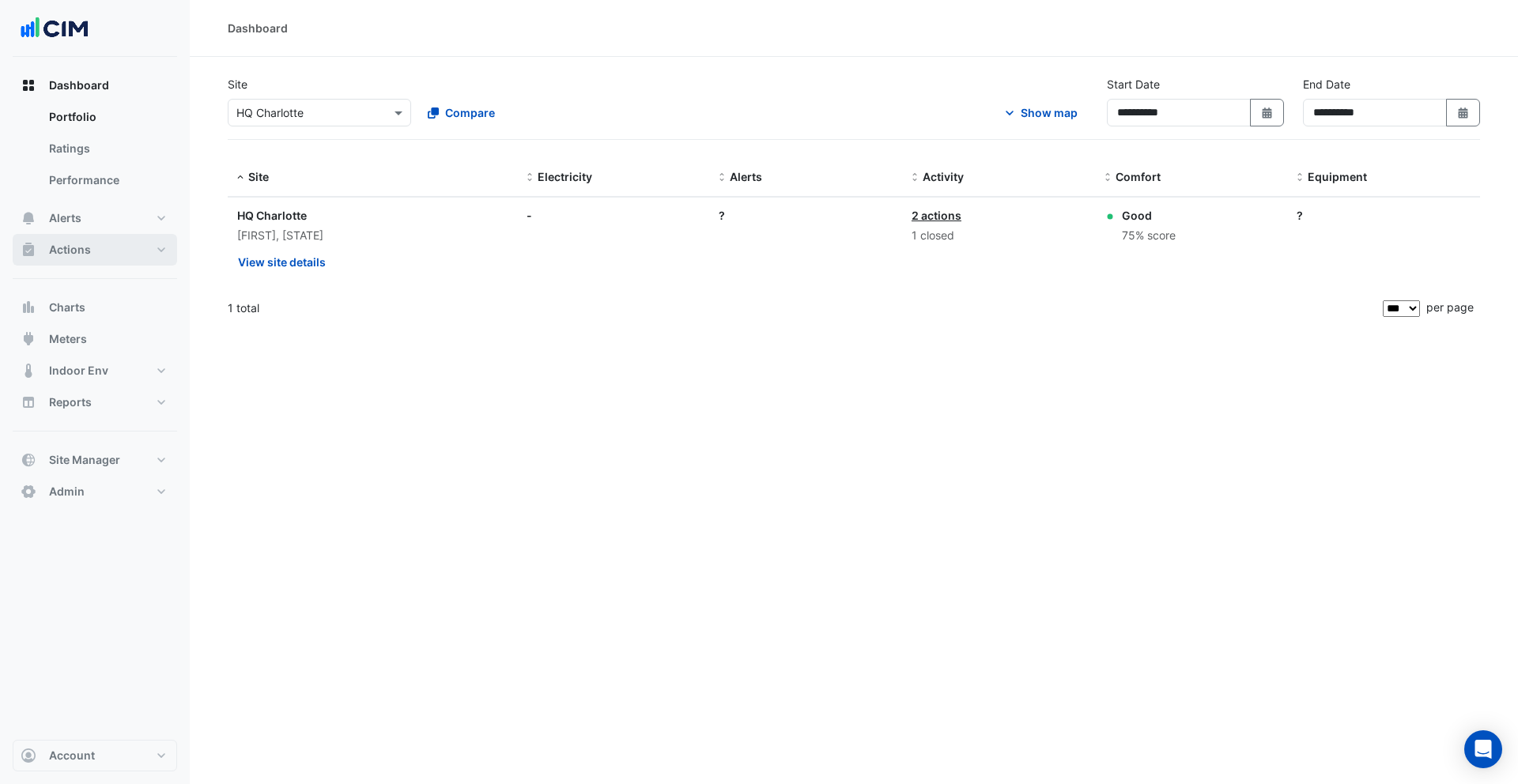 click on "Actions" at bounding box center [95, 250] 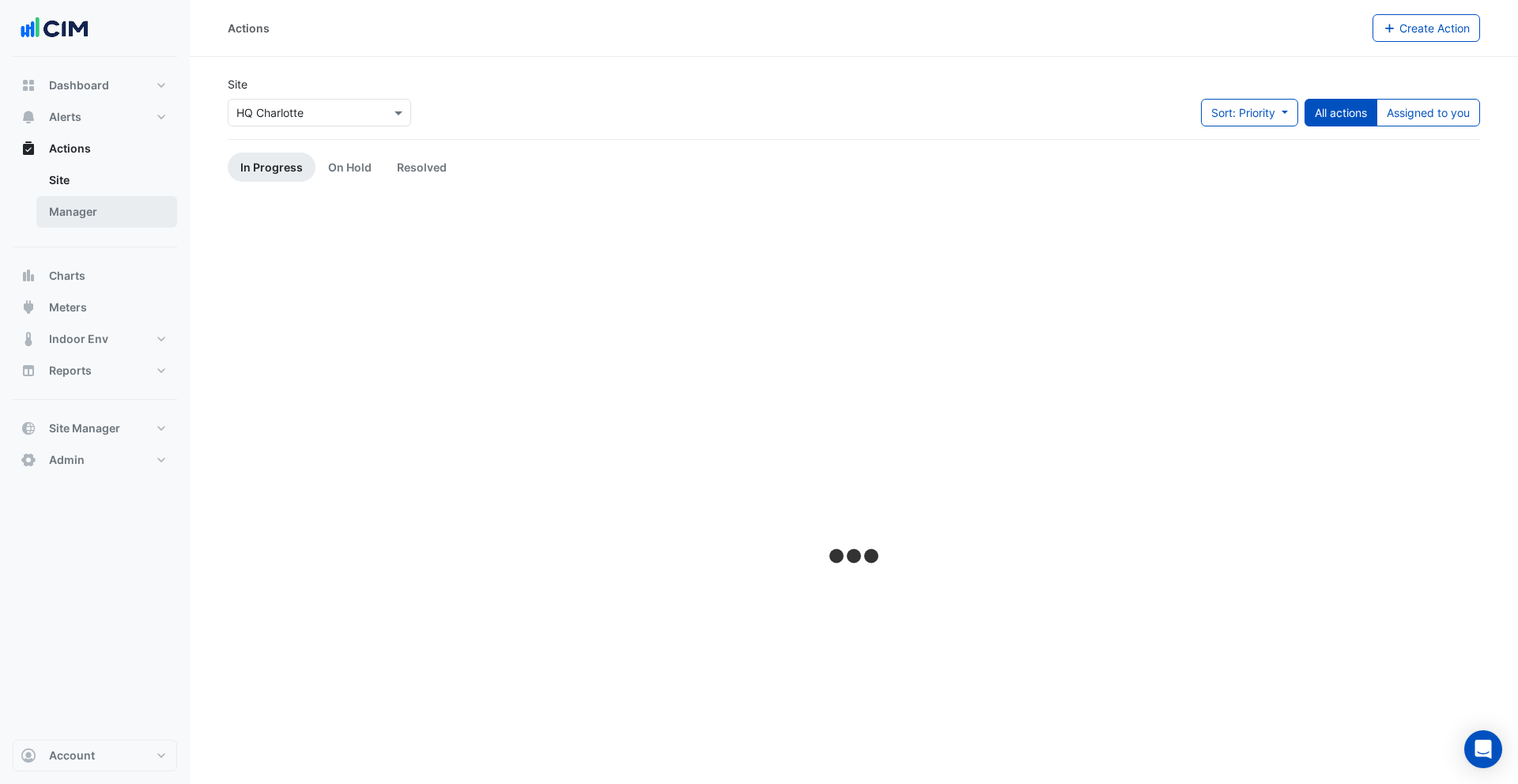 click on "Manager" at bounding box center [107, 212] 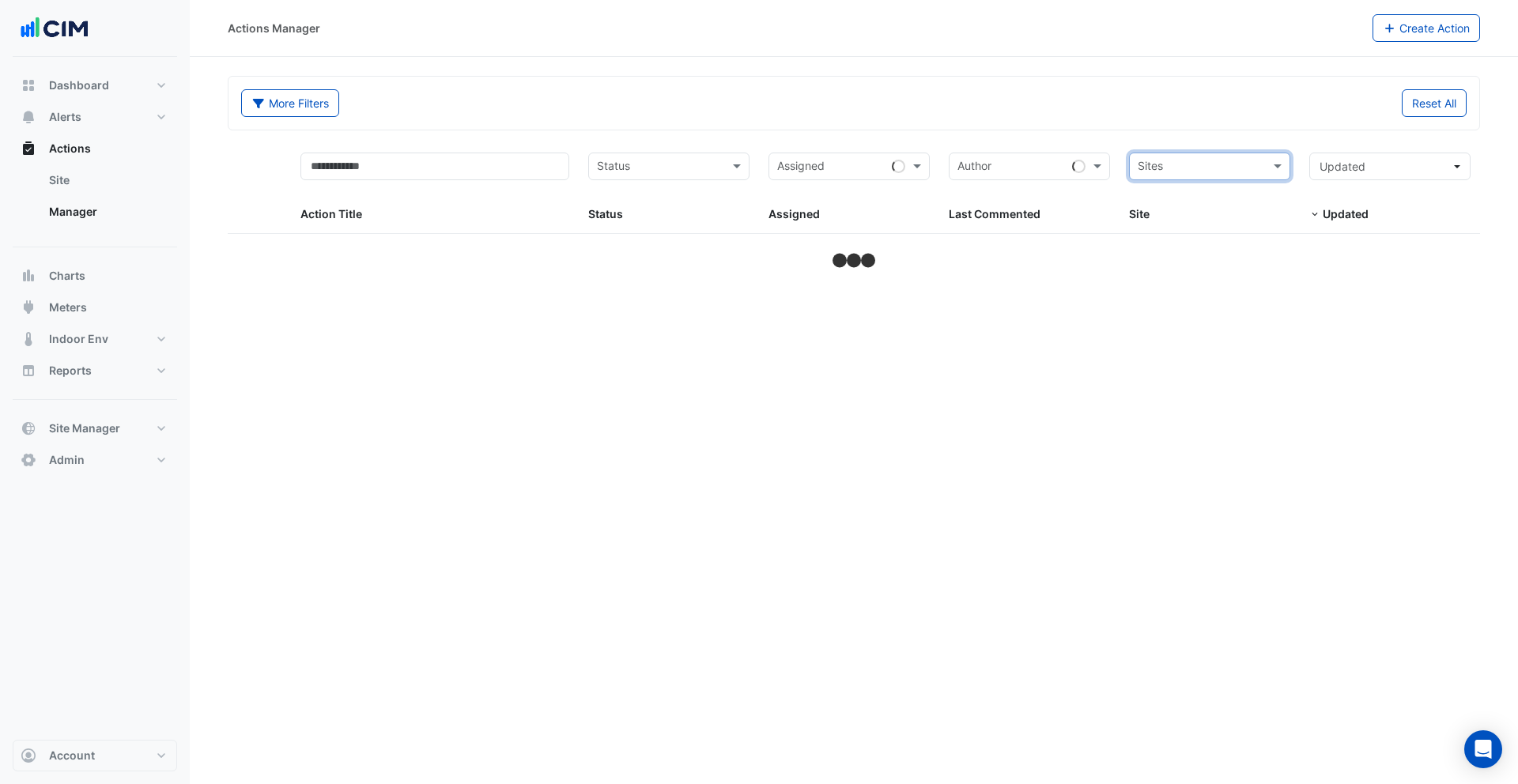 click on "More Filters
Reset All
Status
Assigned
Sites
Action Title
Status
Status
Assigned
Assigned
Author
Last Commented
Sites
Site" 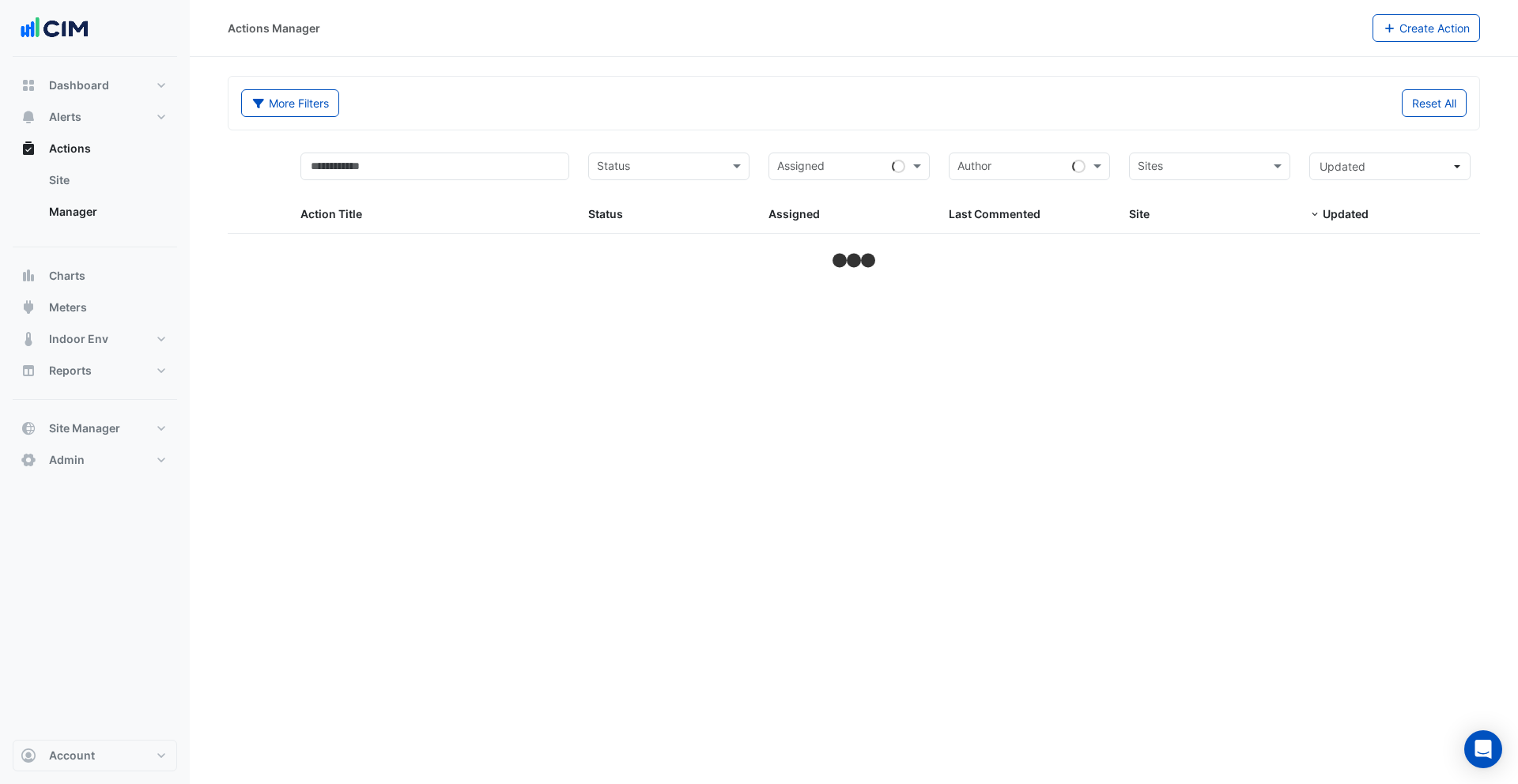 select on "***" 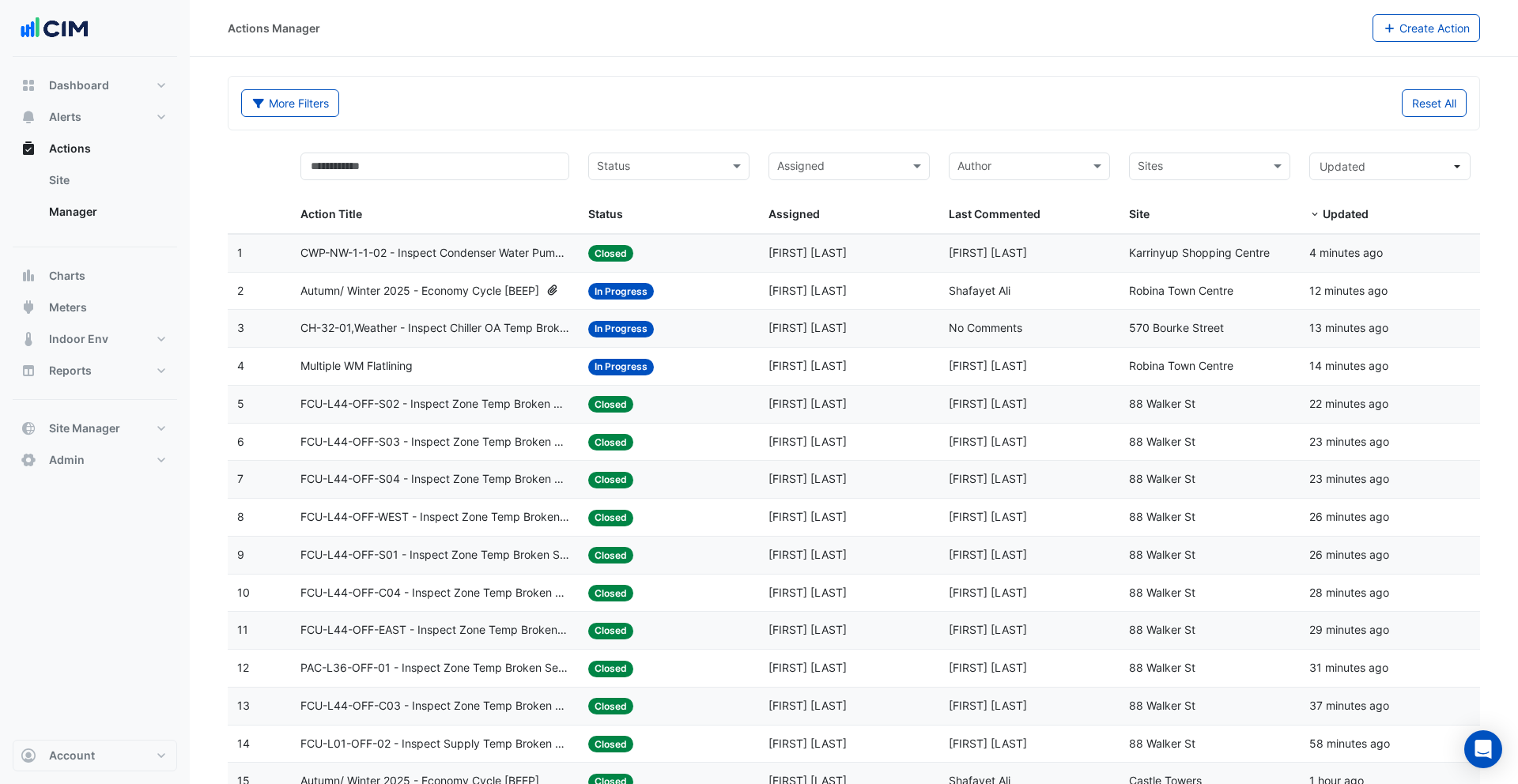 click on "Status:
Closed" 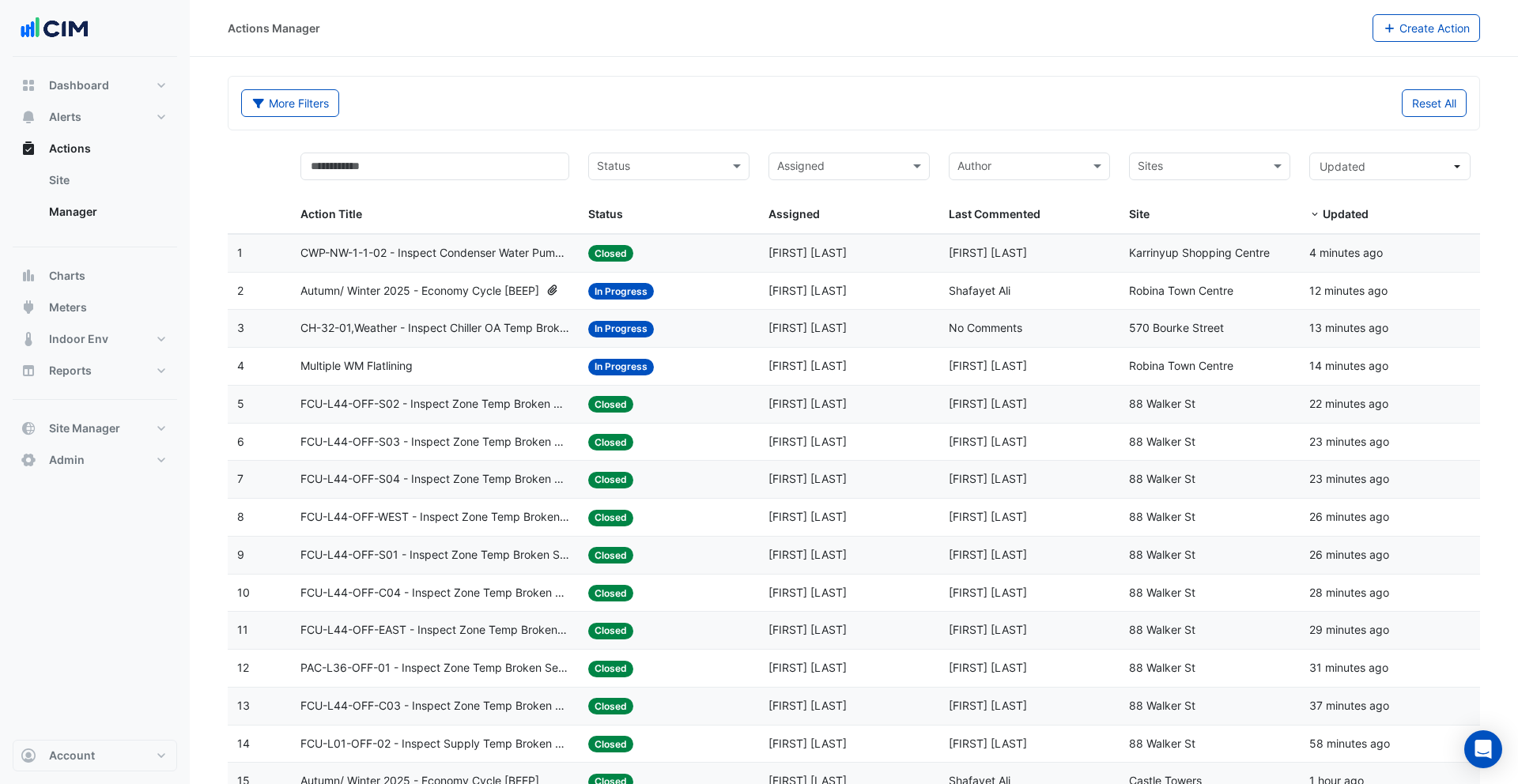 click on "Autumn/ Winter 2025 - Economy Cycle [BEEP]" 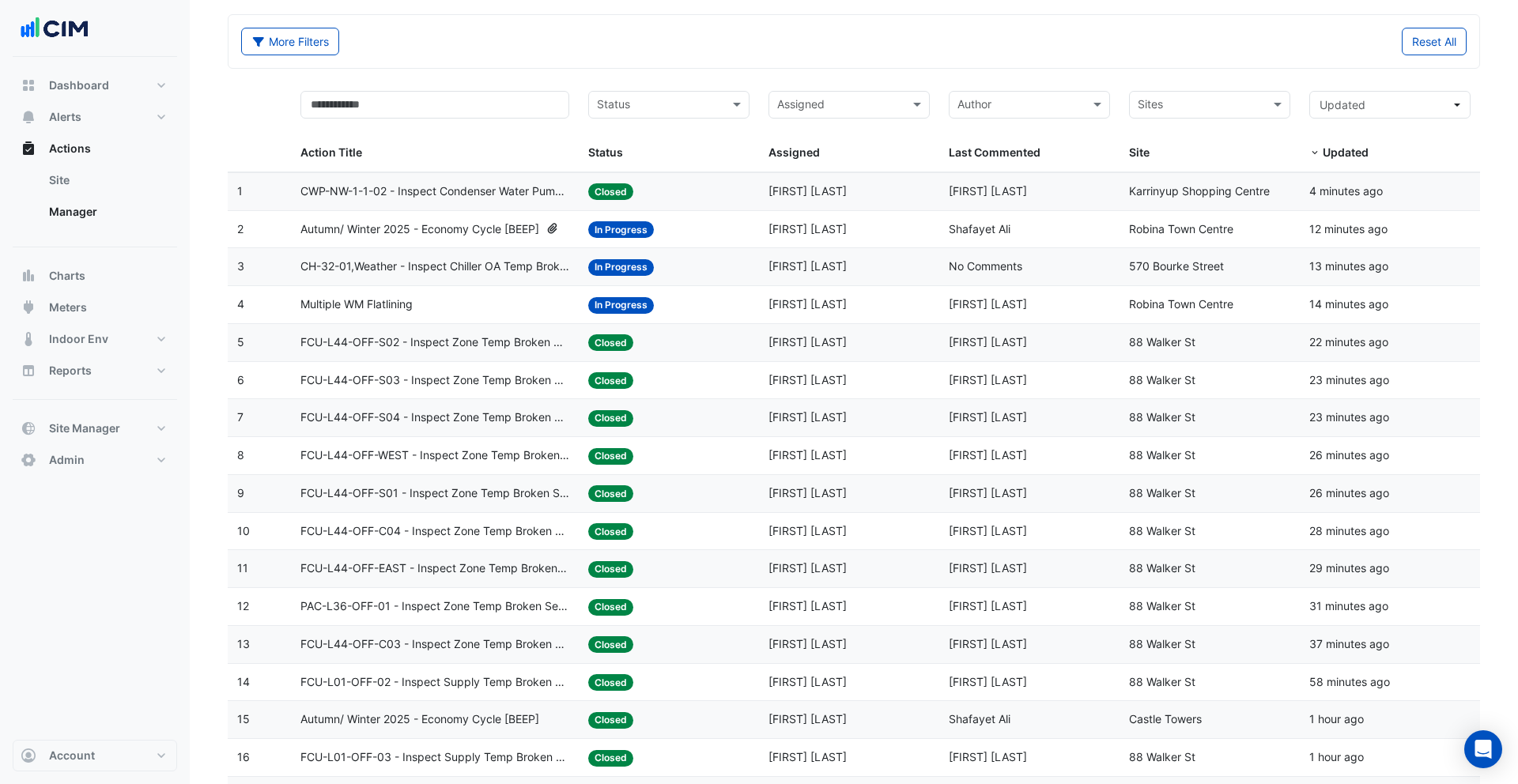 scroll, scrollTop: 63, scrollLeft: 0, axis: vertical 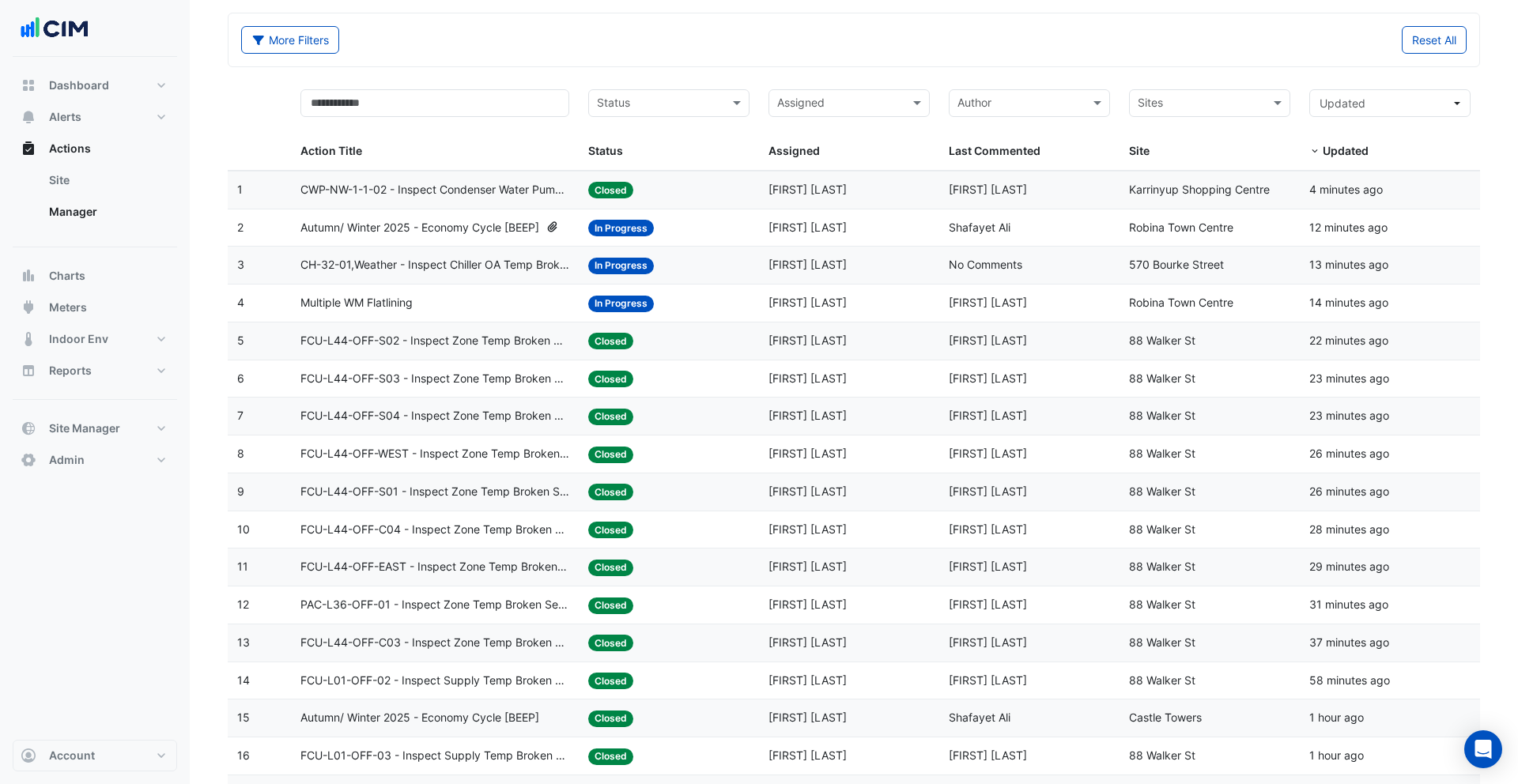 click on "FCU-L44-OFF-S02 - Inspect Zone Temp Broken Sensor" 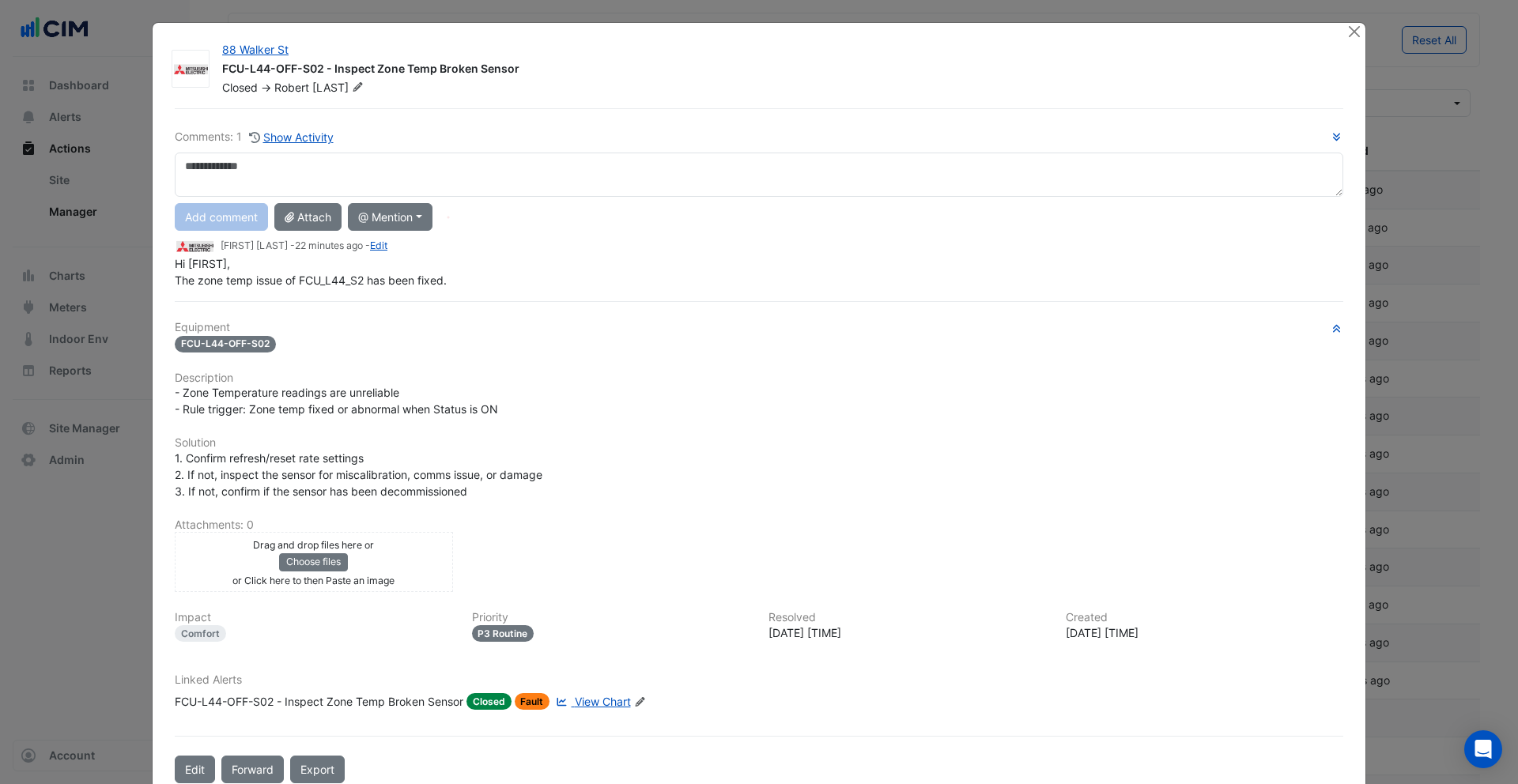 click on "View Chart" 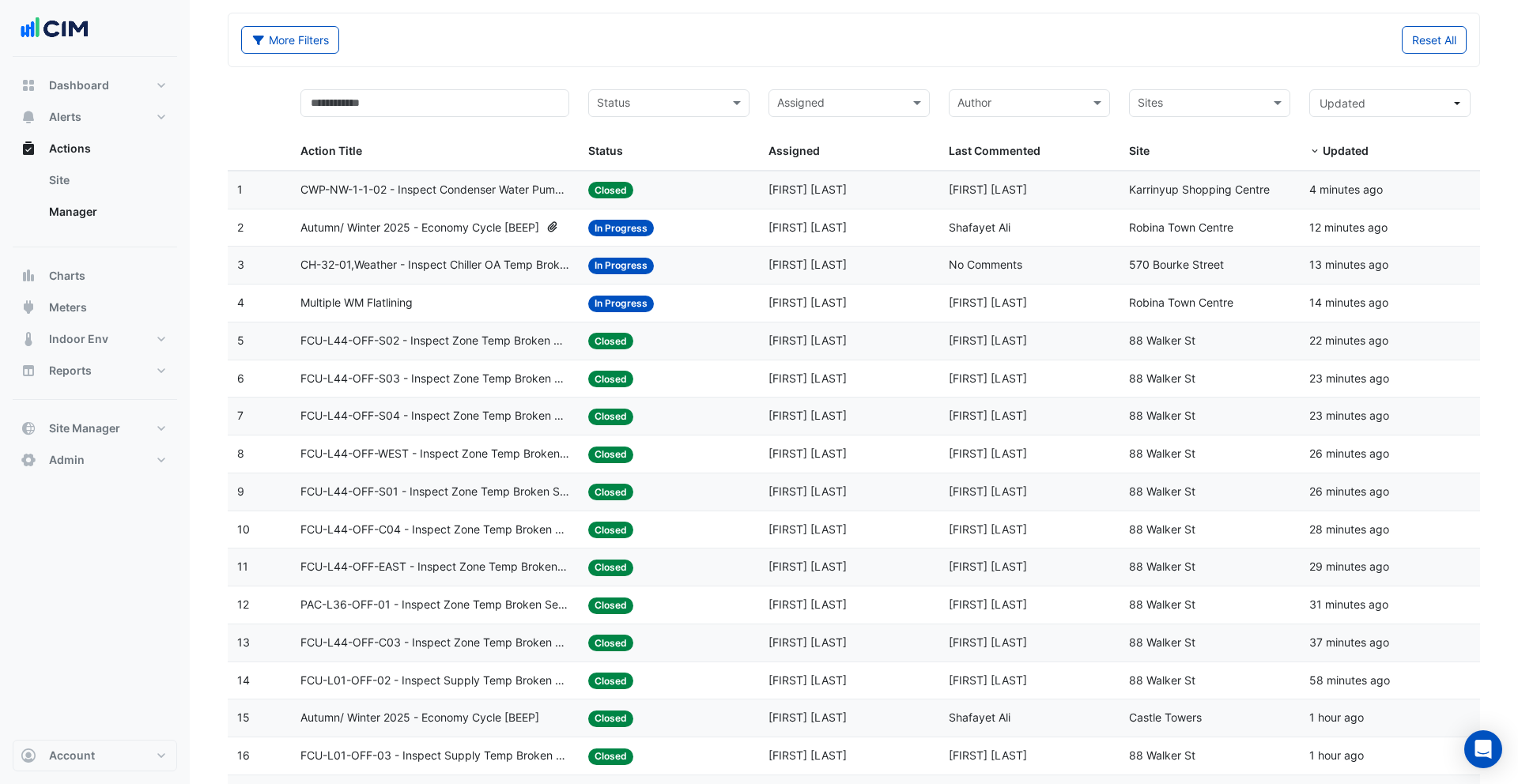 click on "Action Title:
FCU-L44-OFF-S01 - Inspect Zone Temp Broken Sensor" 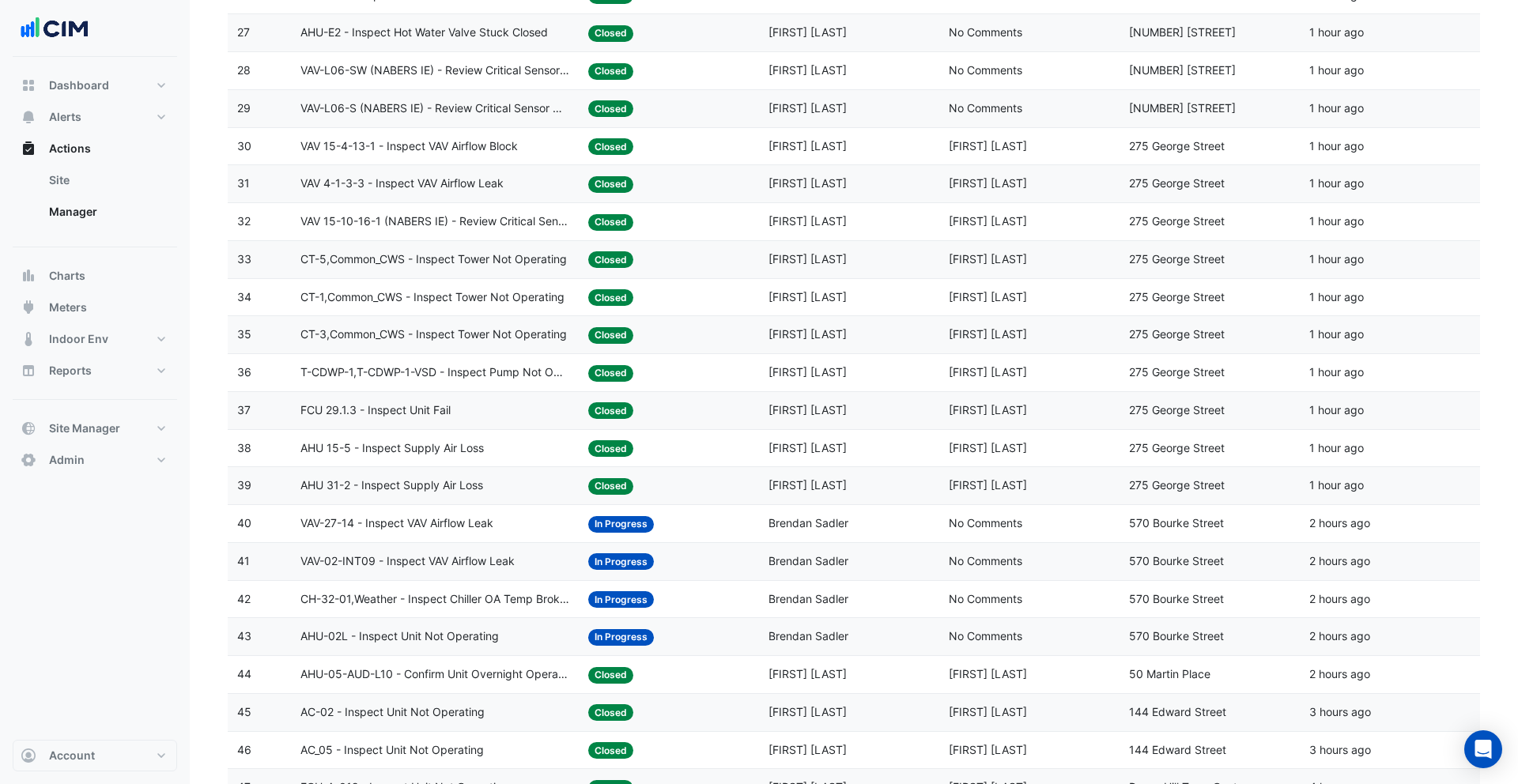 scroll, scrollTop: 1443, scrollLeft: 0, axis: vertical 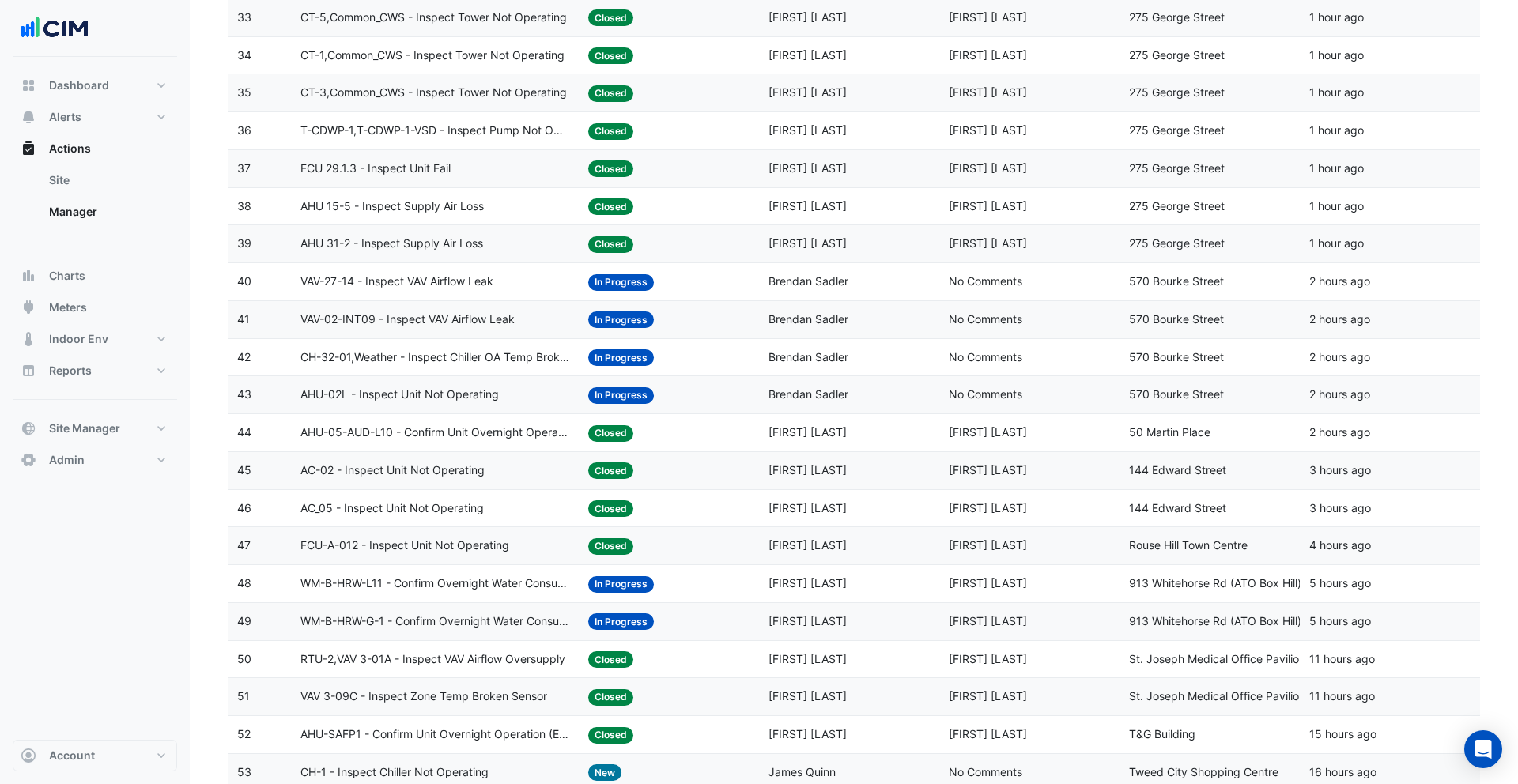 click on "[FIRST] [LAST]" 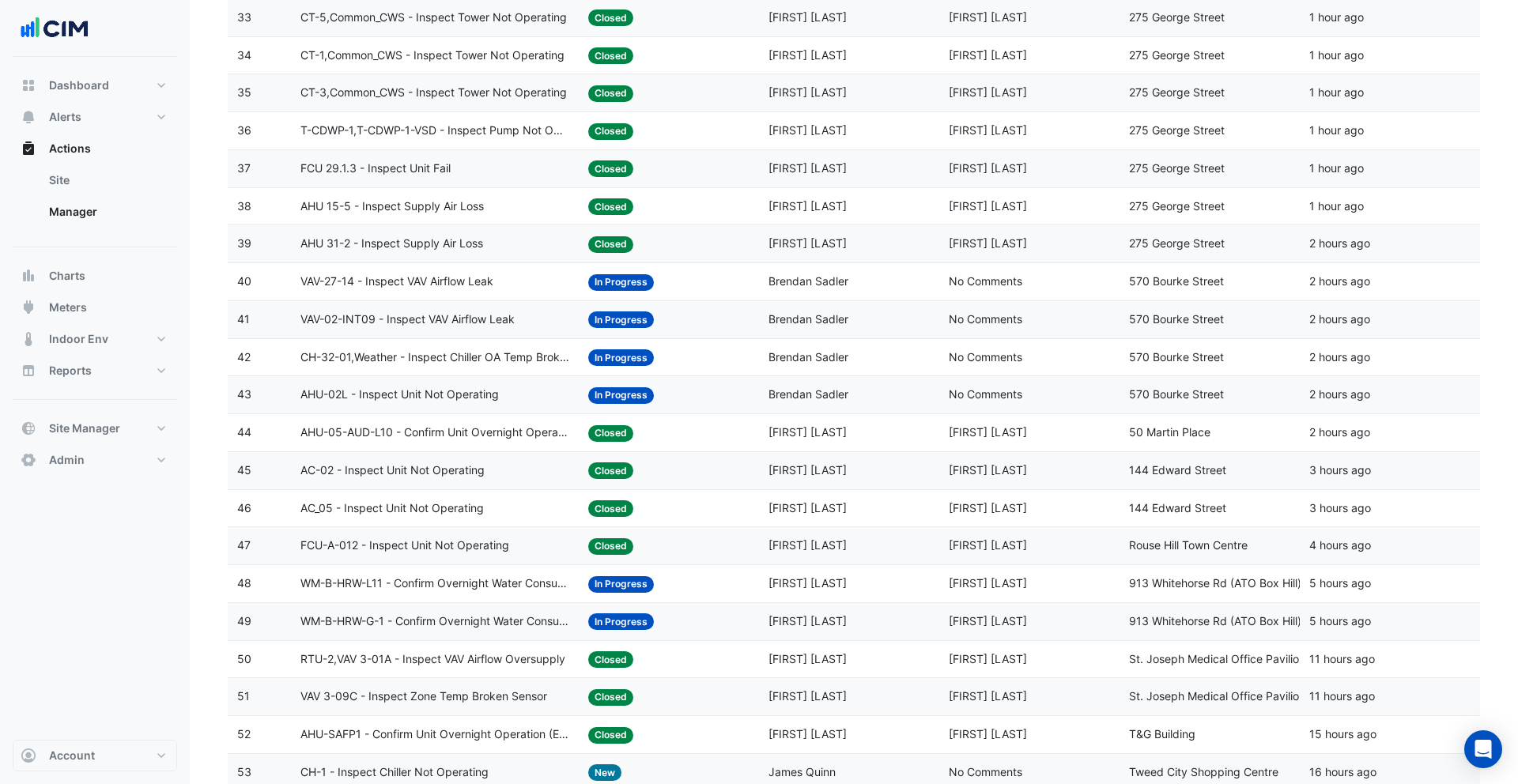 click on "Status:
Closed" 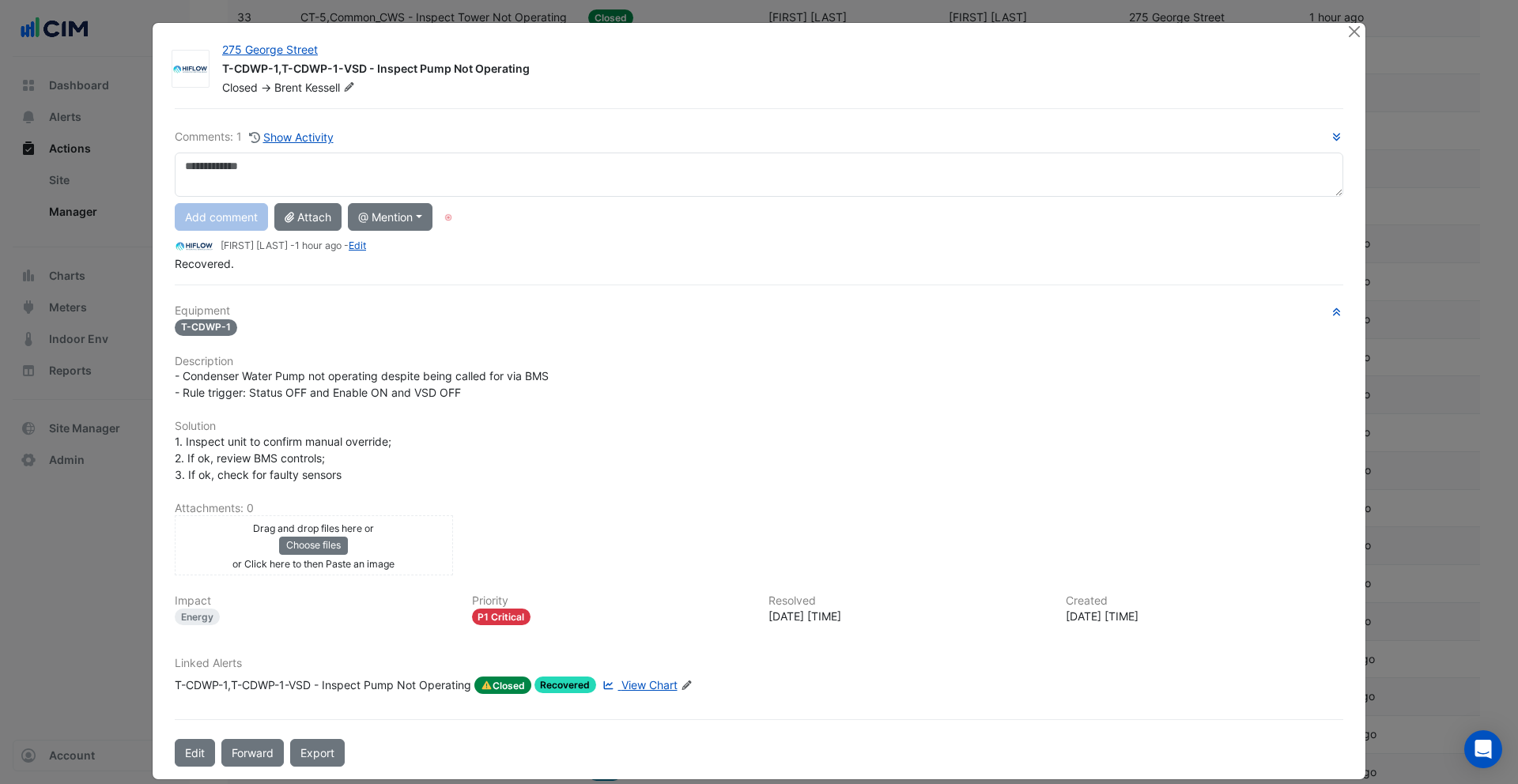 click on "View Chart" 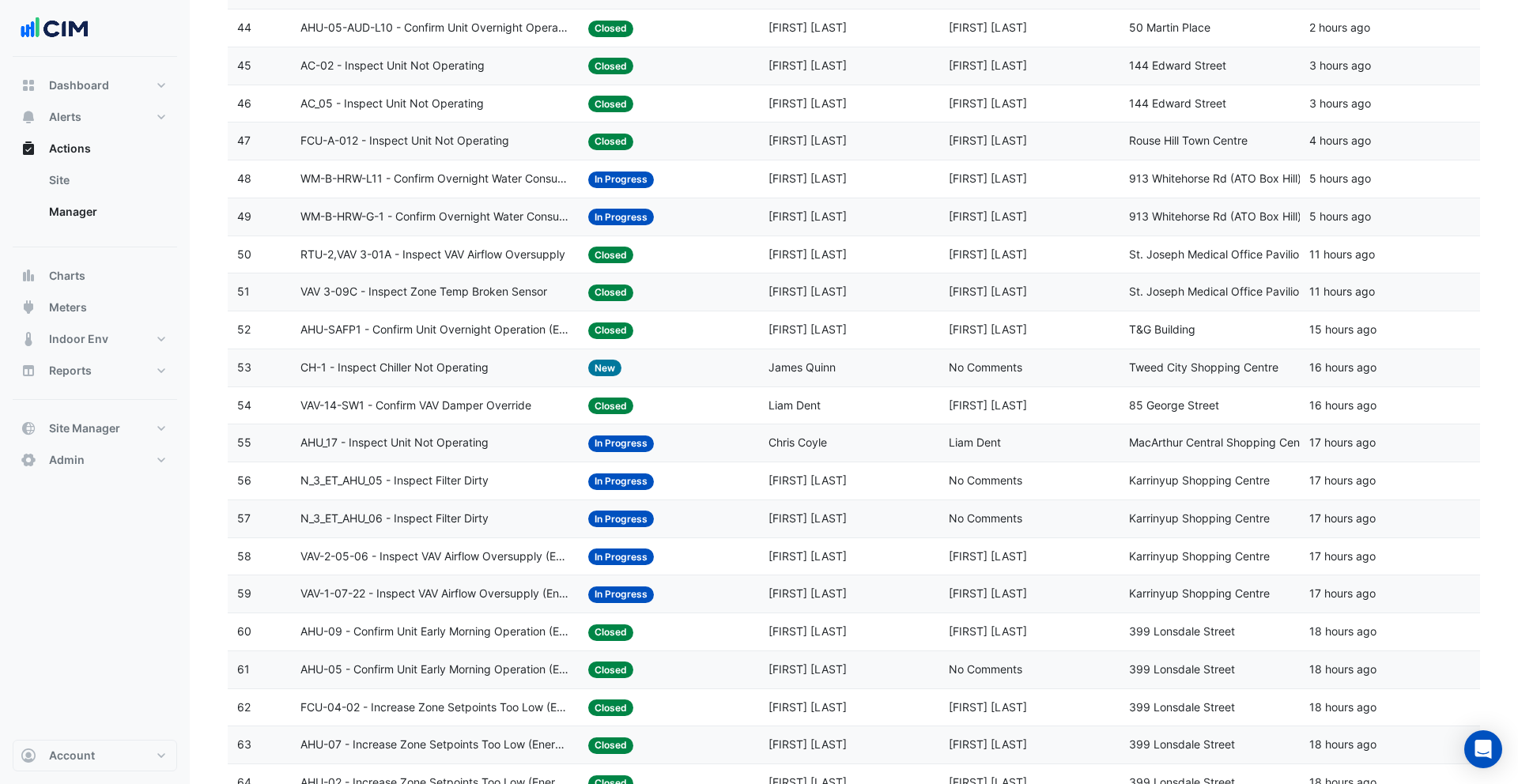 scroll, scrollTop: 1982, scrollLeft: 0, axis: vertical 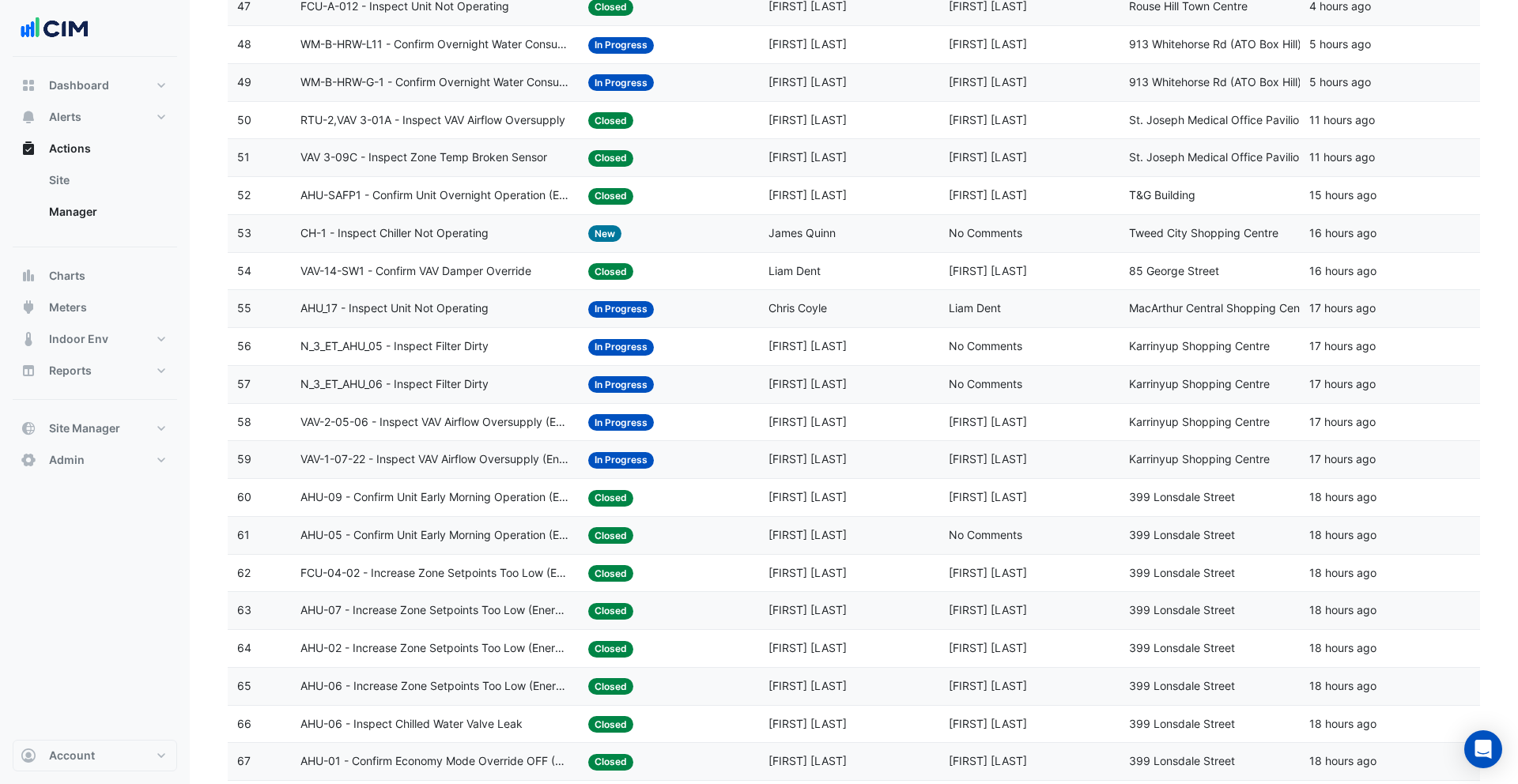 click on "Assigned:
Russell Gardner" 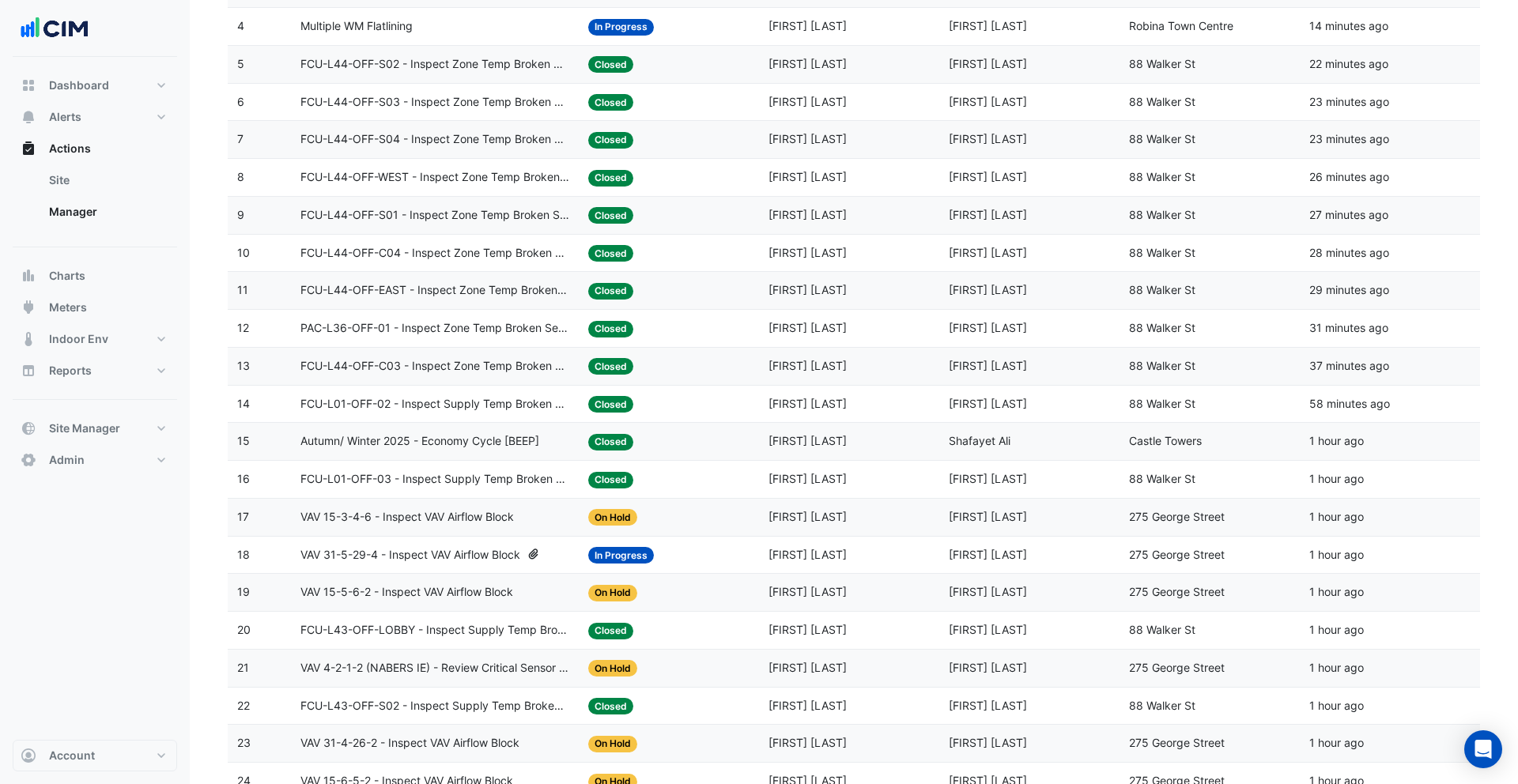 scroll, scrollTop: 0, scrollLeft: 0, axis: both 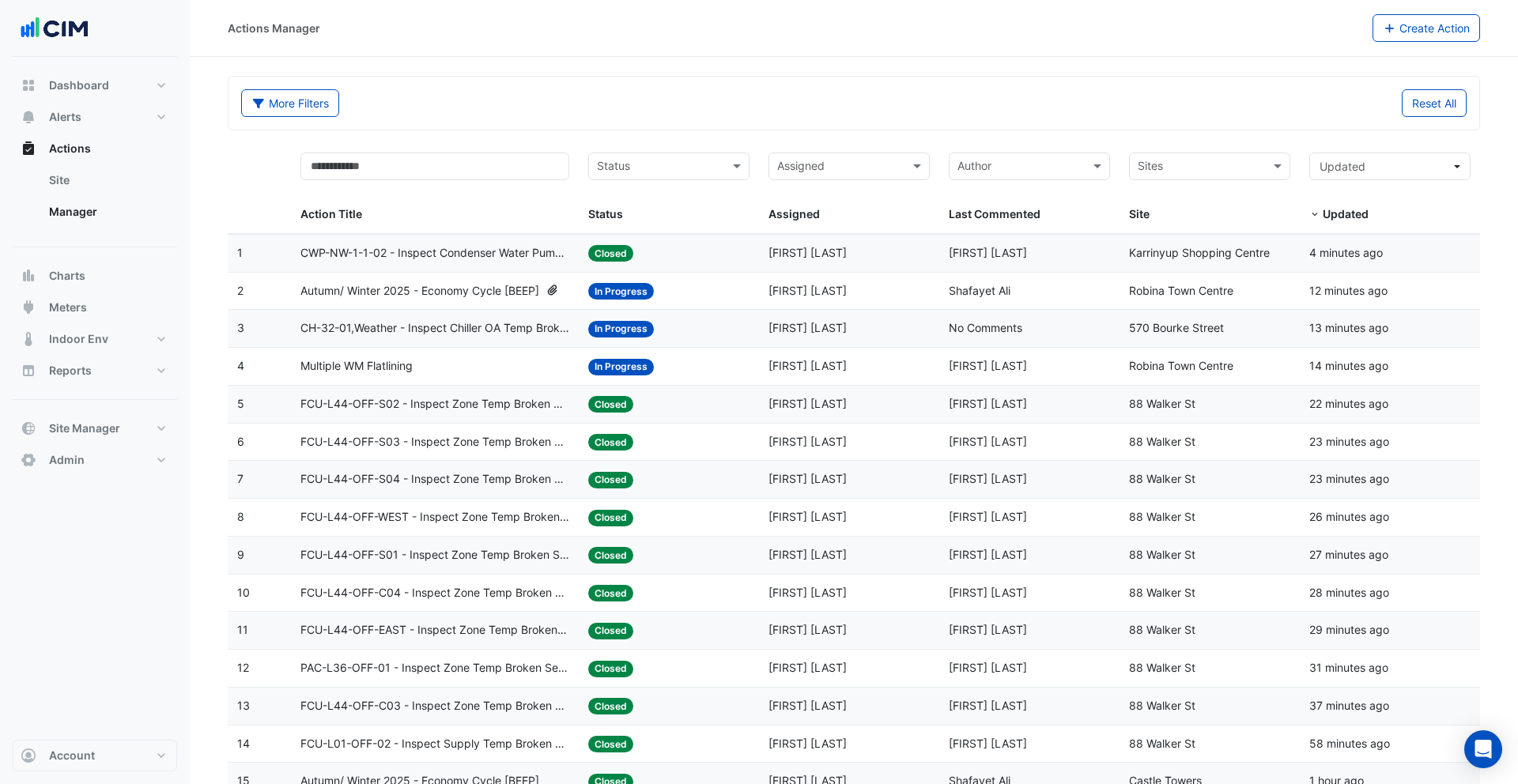 click at bounding box center (1200, 168) 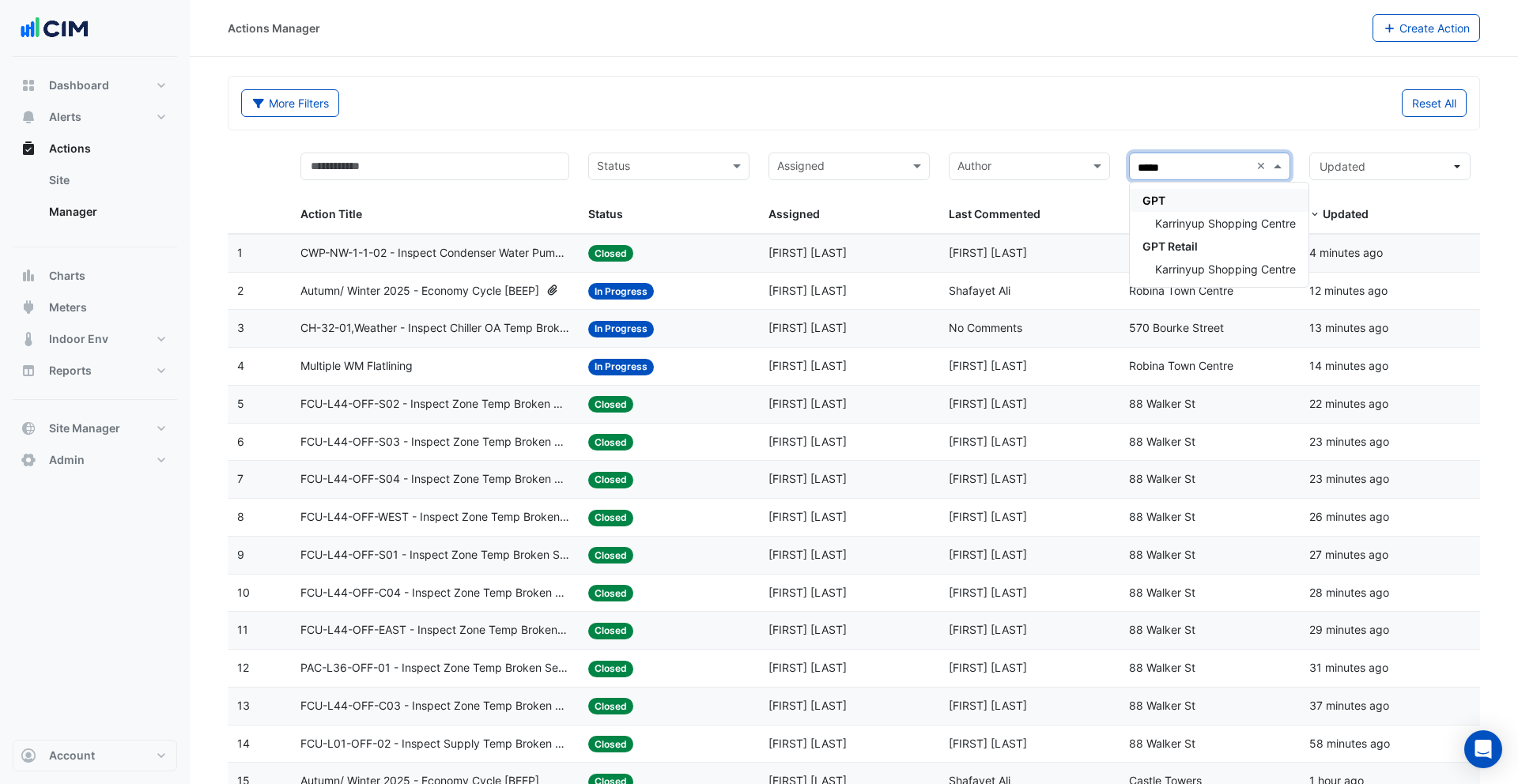 type on "******" 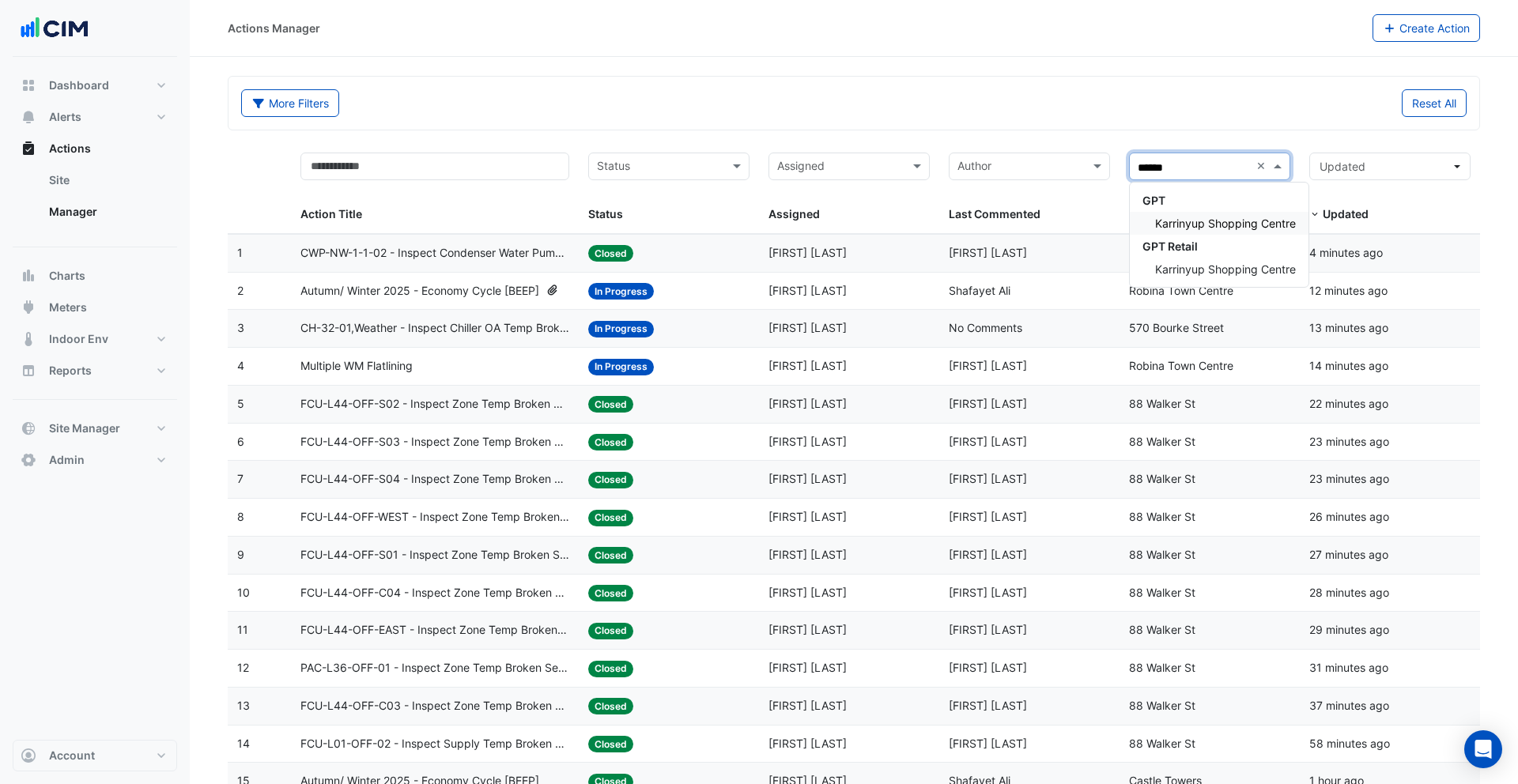 click on "Karrinyup Shopping Centre" at bounding box center [1225, 223] 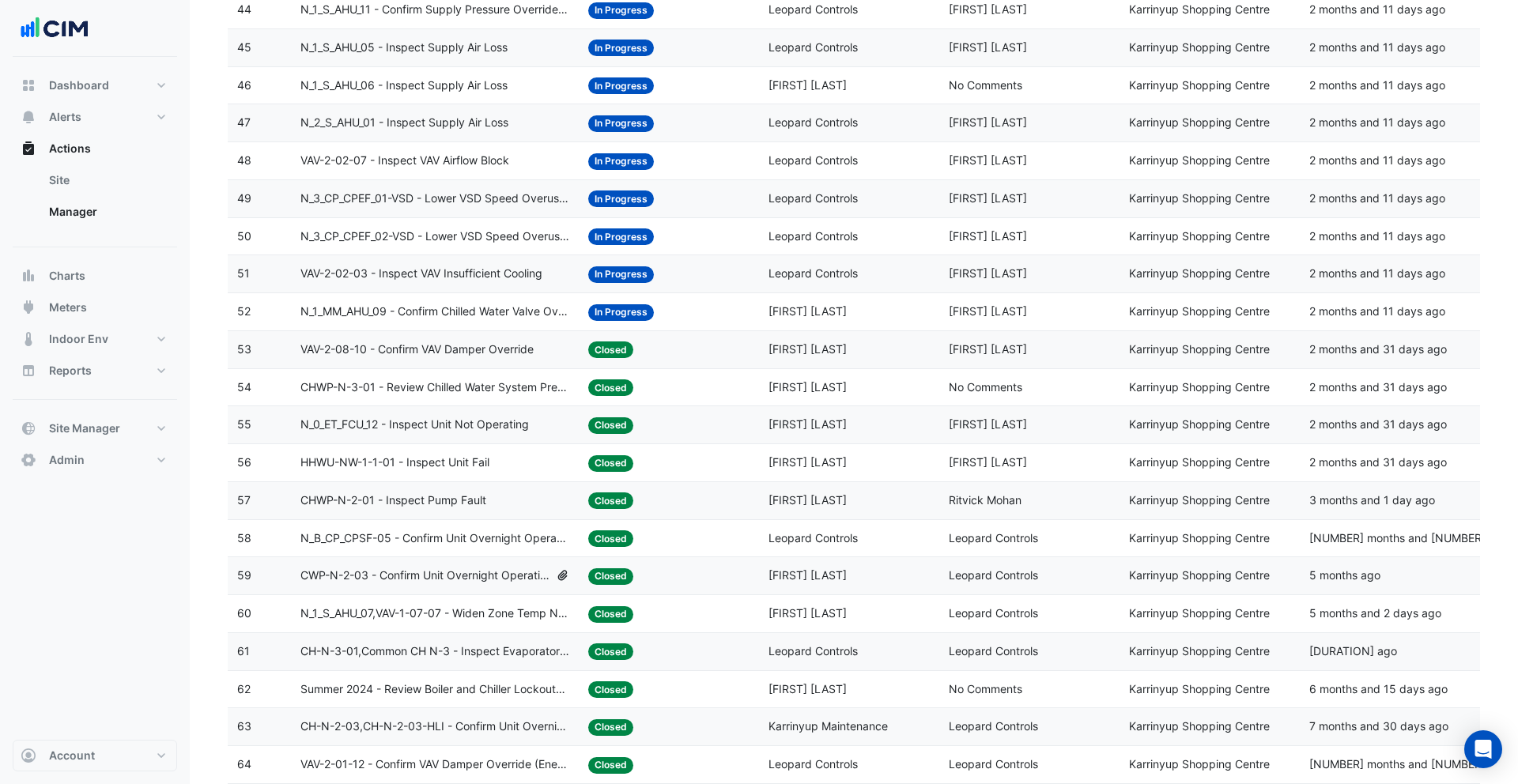 scroll, scrollTop: 1897, scrollLeft: 0, axis: vertical 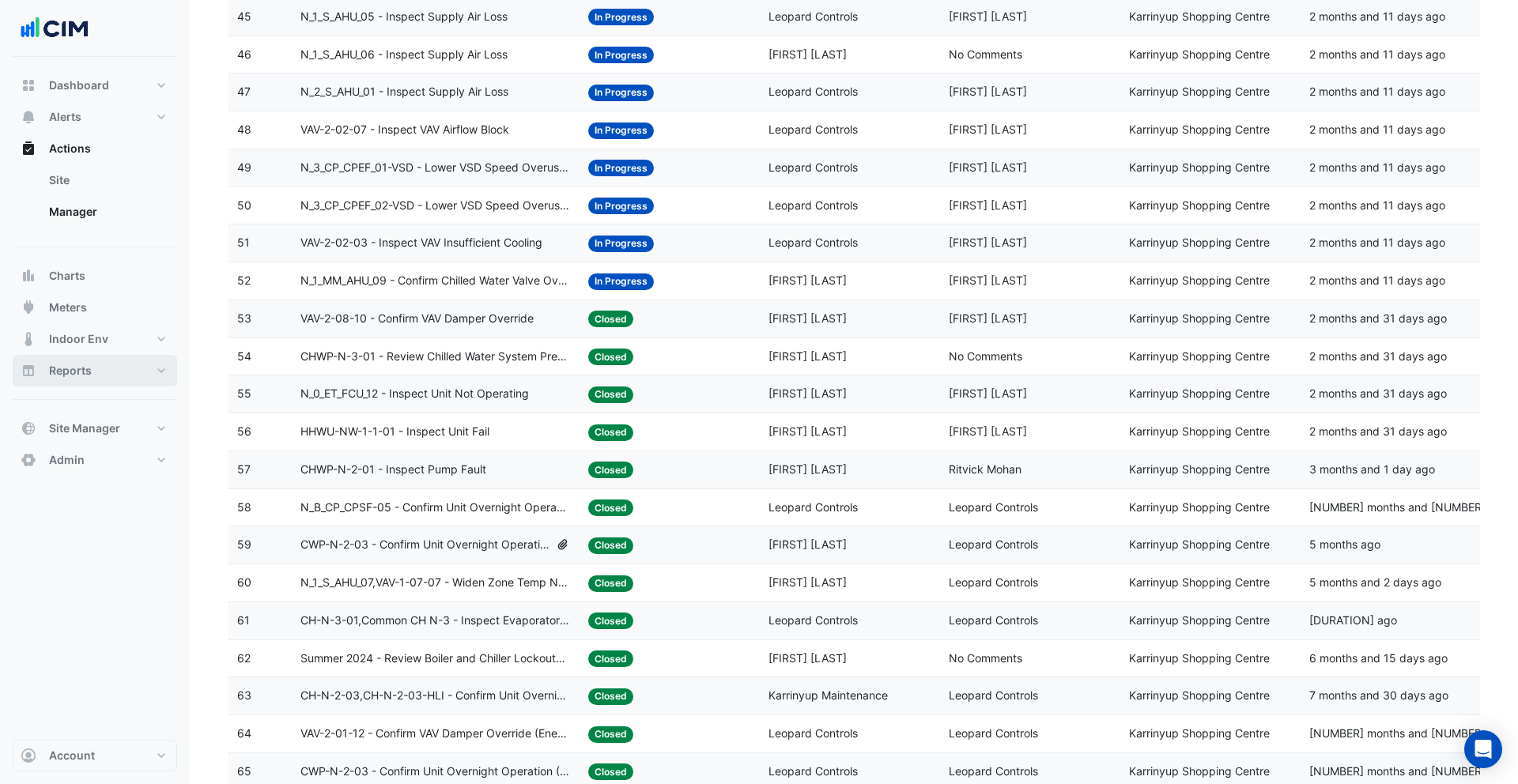 click on "Reports" at bounding box center (95, 371) 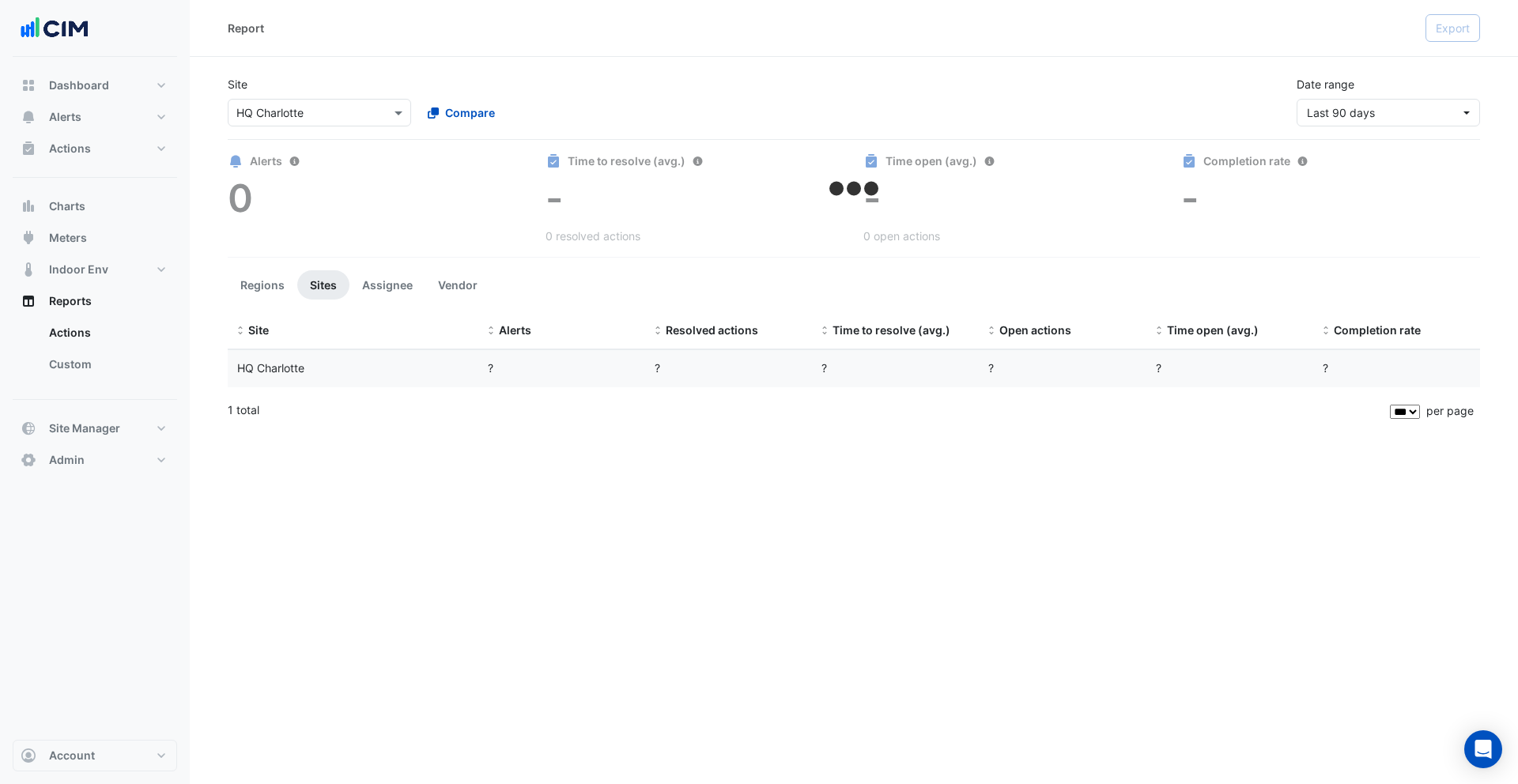 scroll, scrollTop: 0, scrollLeft: 0, axis: both 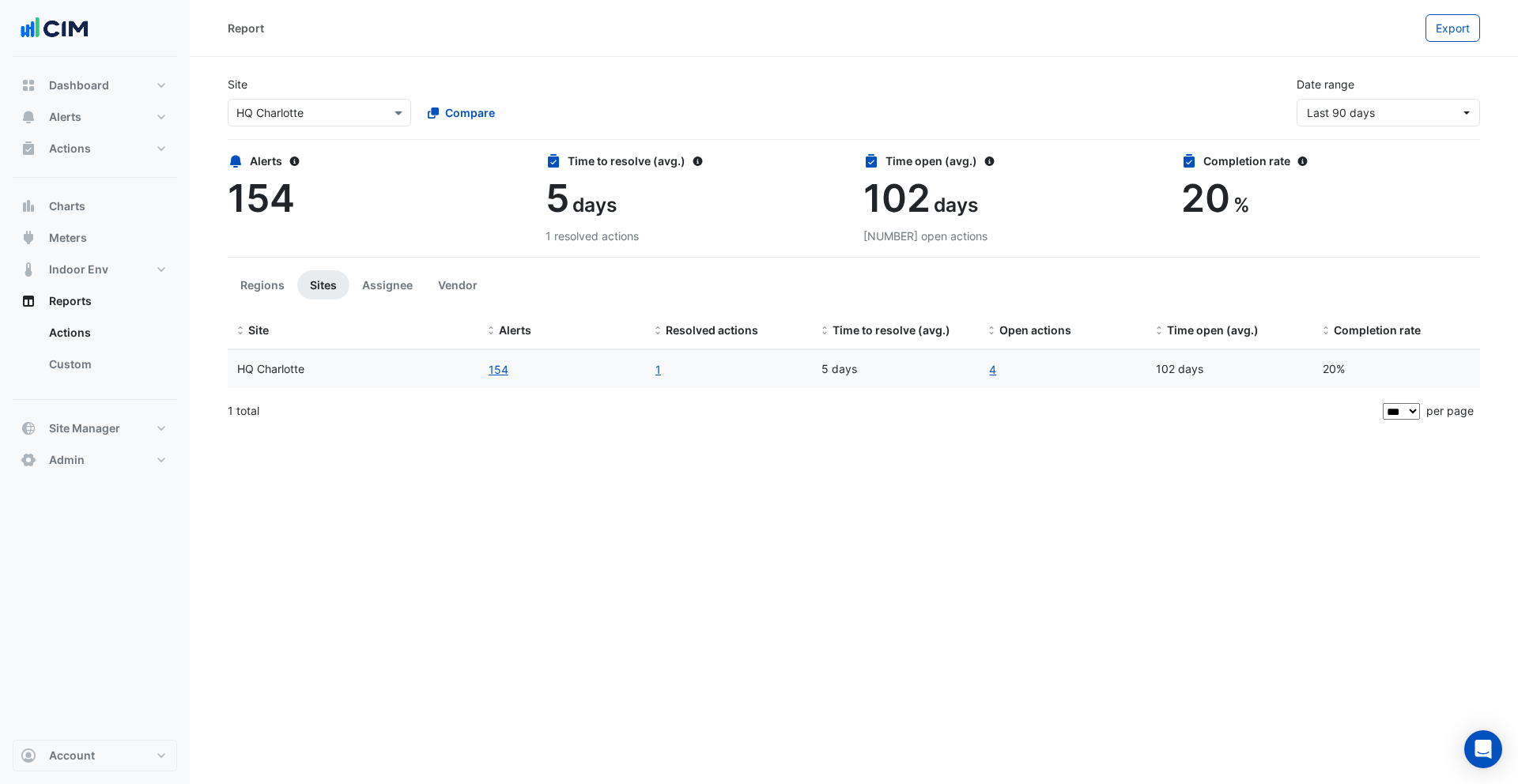 click on "Select a Site × HQ Charlotte" at bounding box center (309, 112) 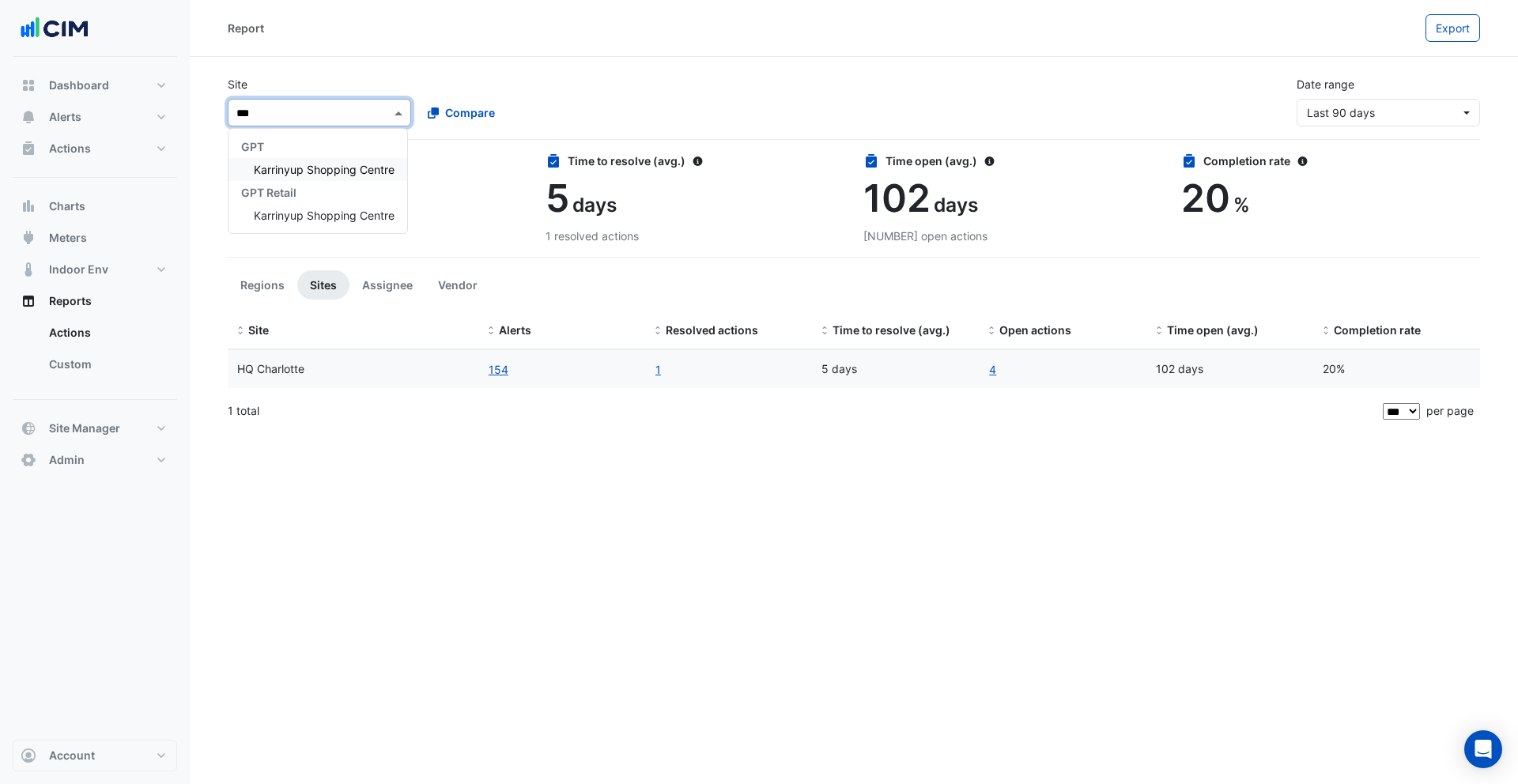 scroll, scrollTop: 0, scrollLeft: 0, axis: both 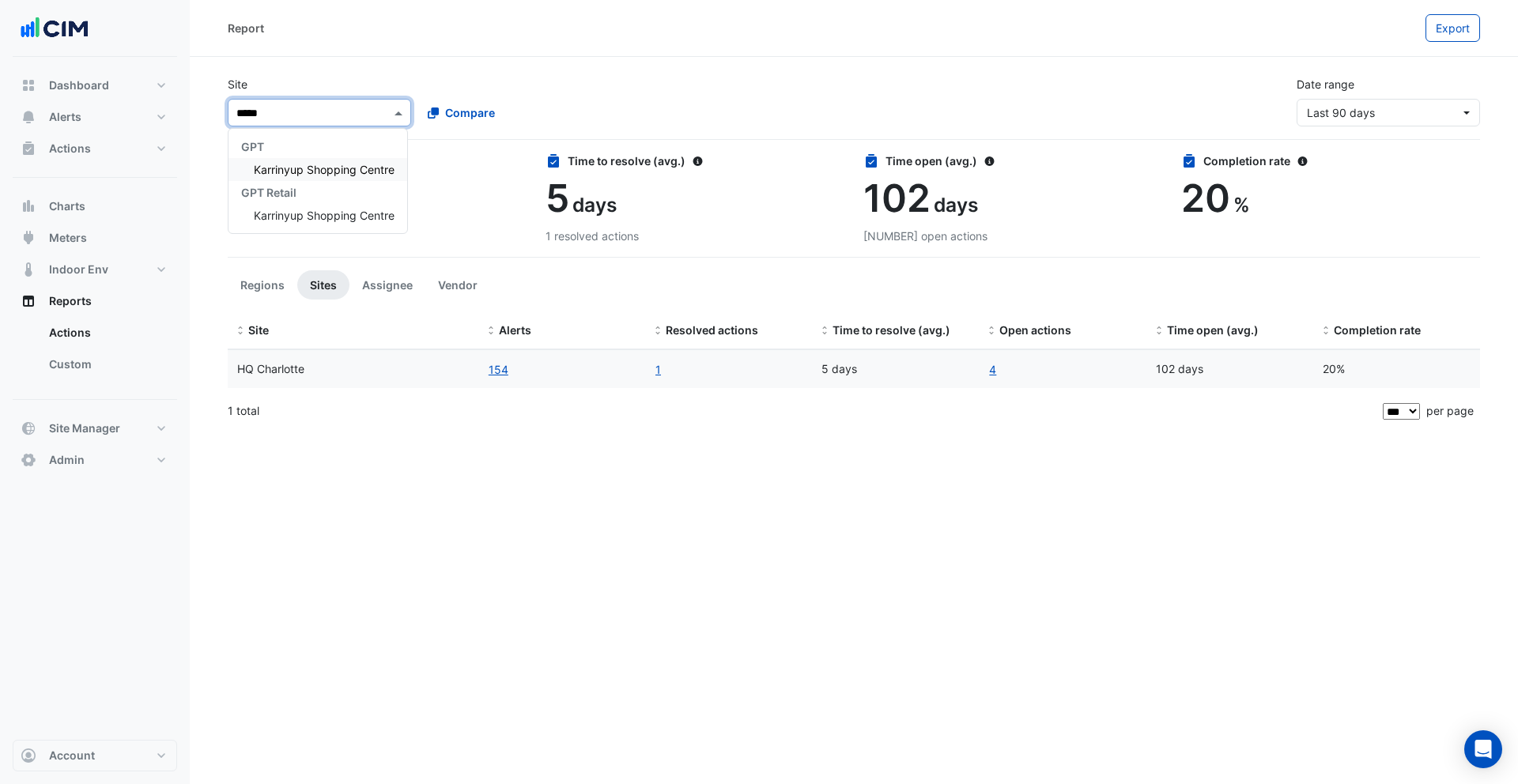 type on "******" 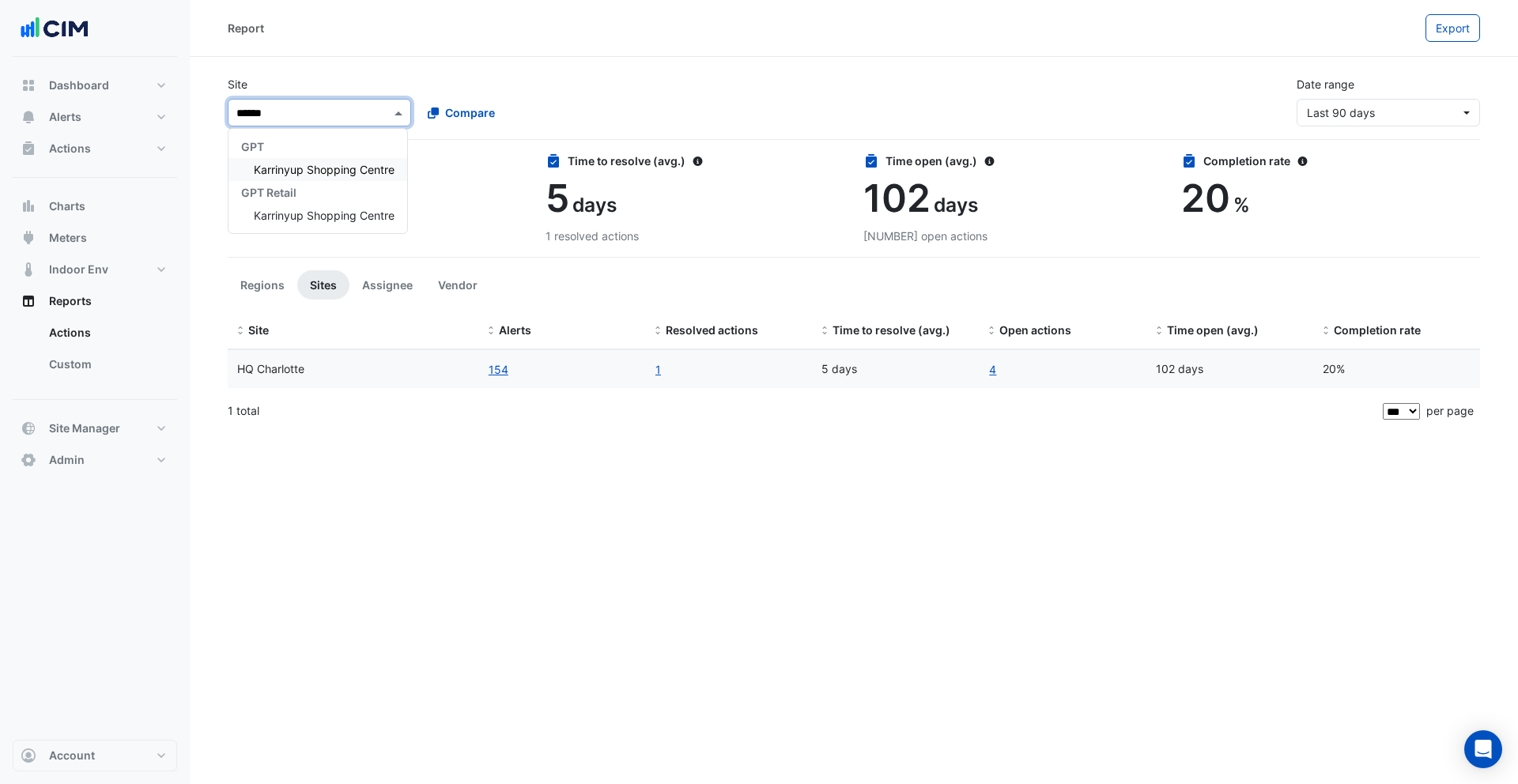 drag, startPoint x: 357, startPoint y: 169, endPoint x: 419, endPoint y: 139, distance: 68.8767 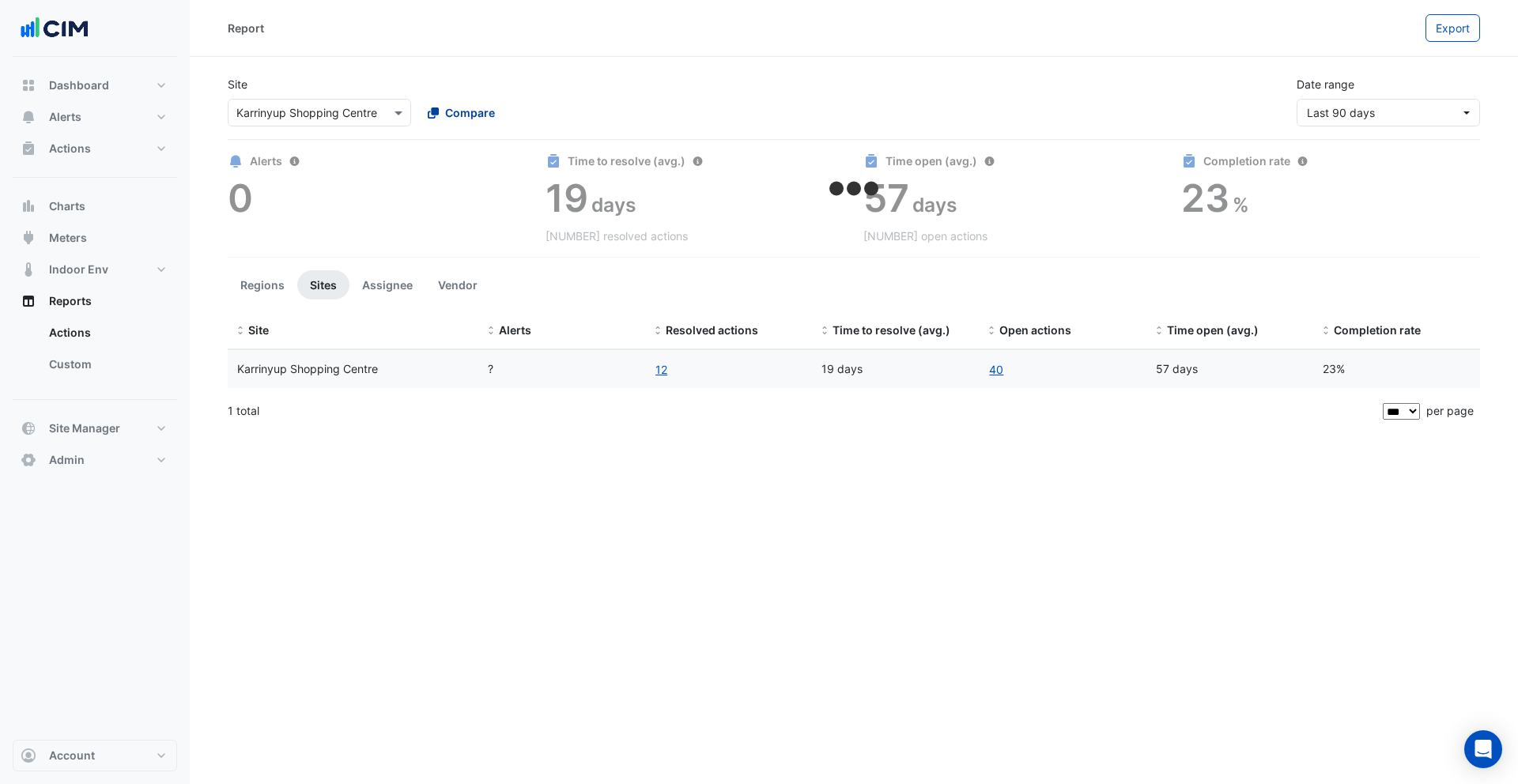 click on "Compare" at bounding box center [461, 112] 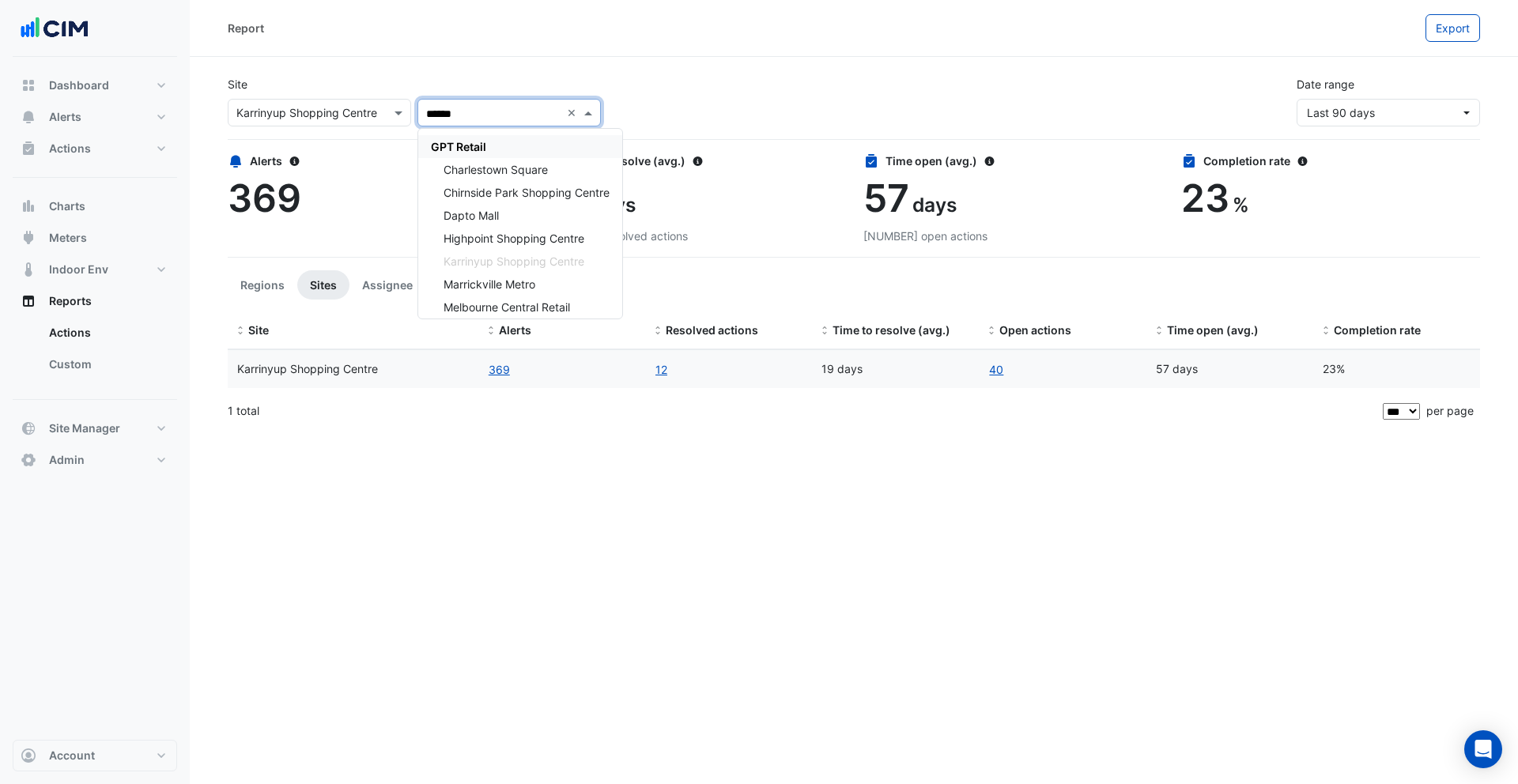 click on "GPT Retail" at bounding box center [459, 146] 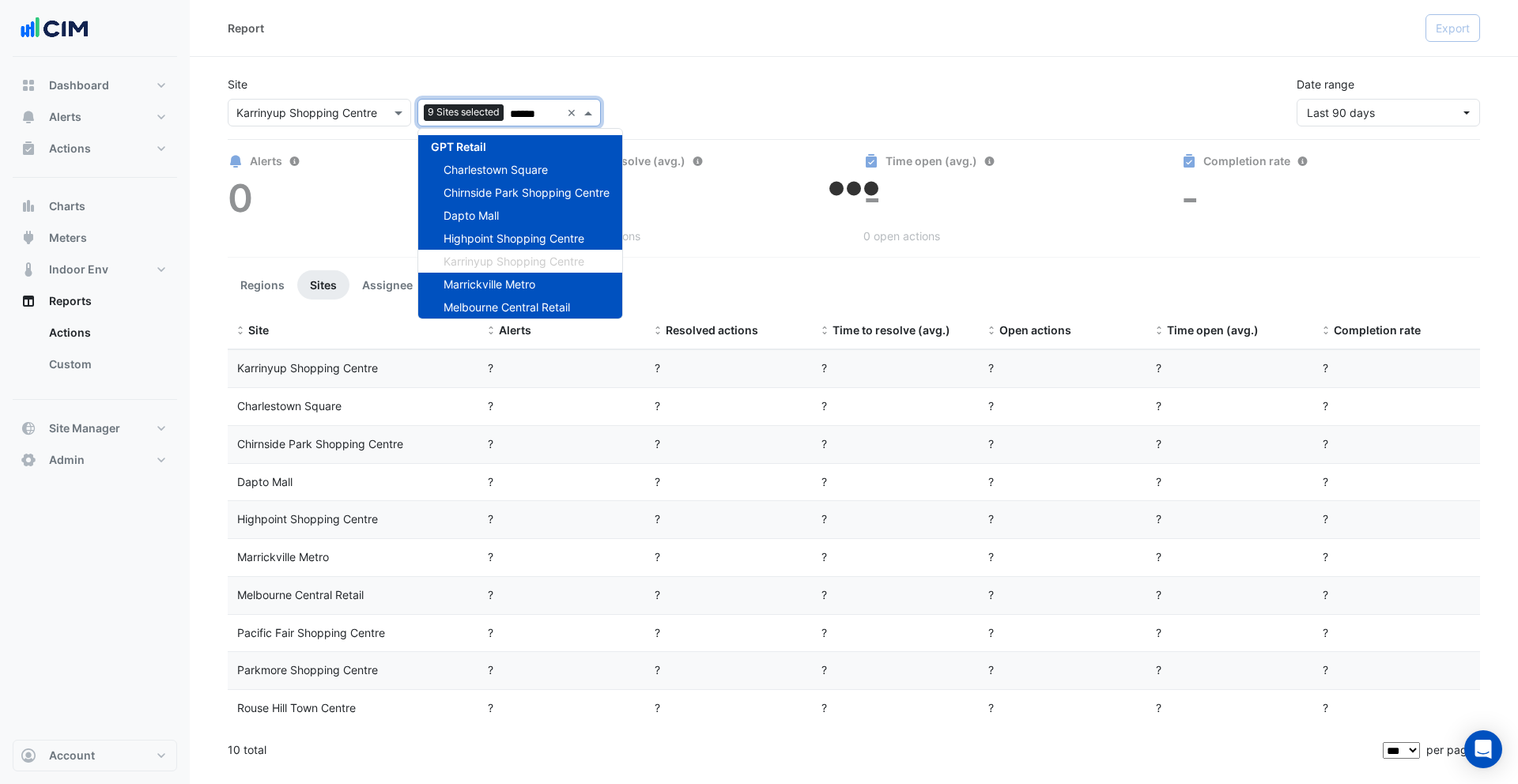 type on "******" 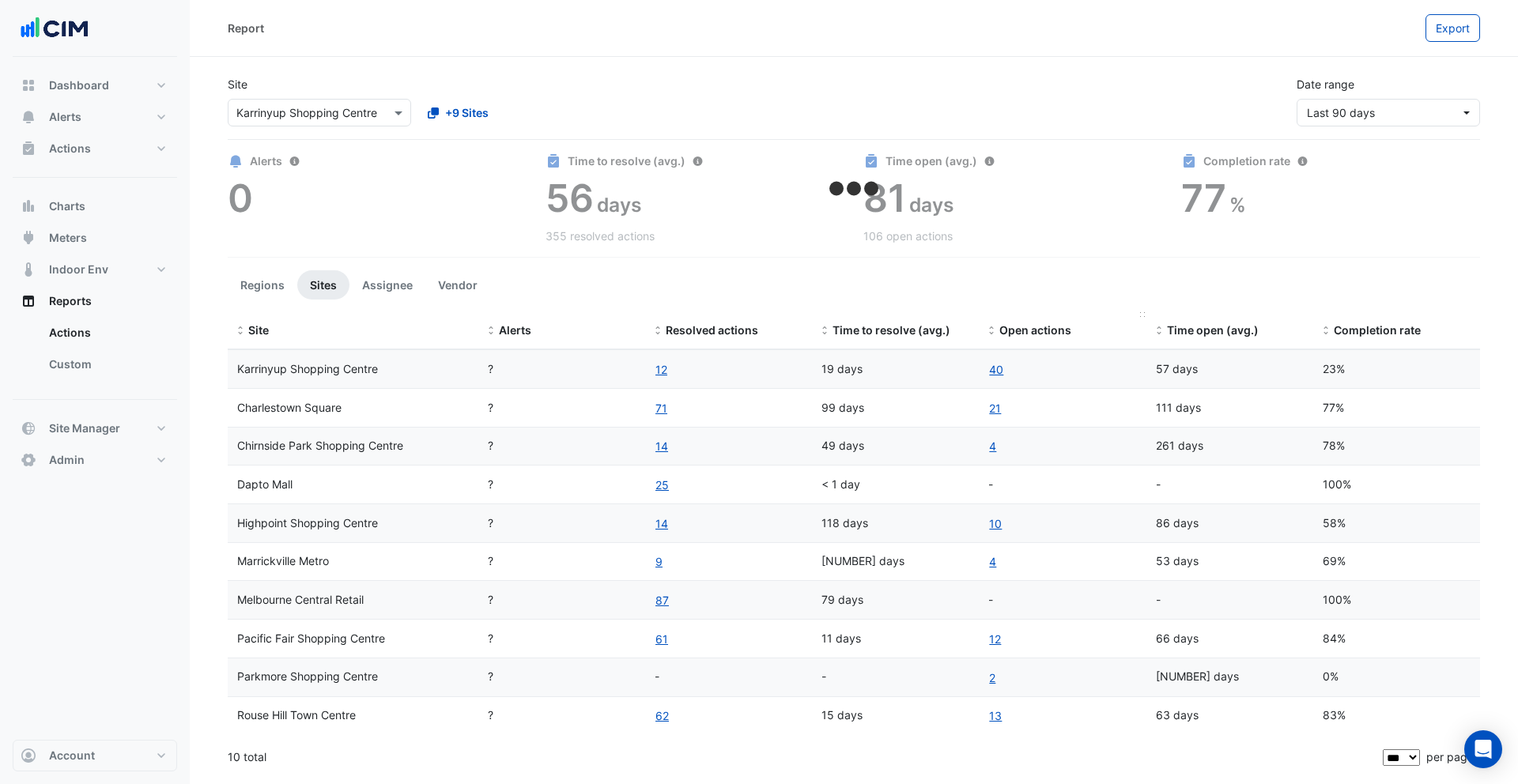 click on "Open actions" at bounding box center (1035, 330) 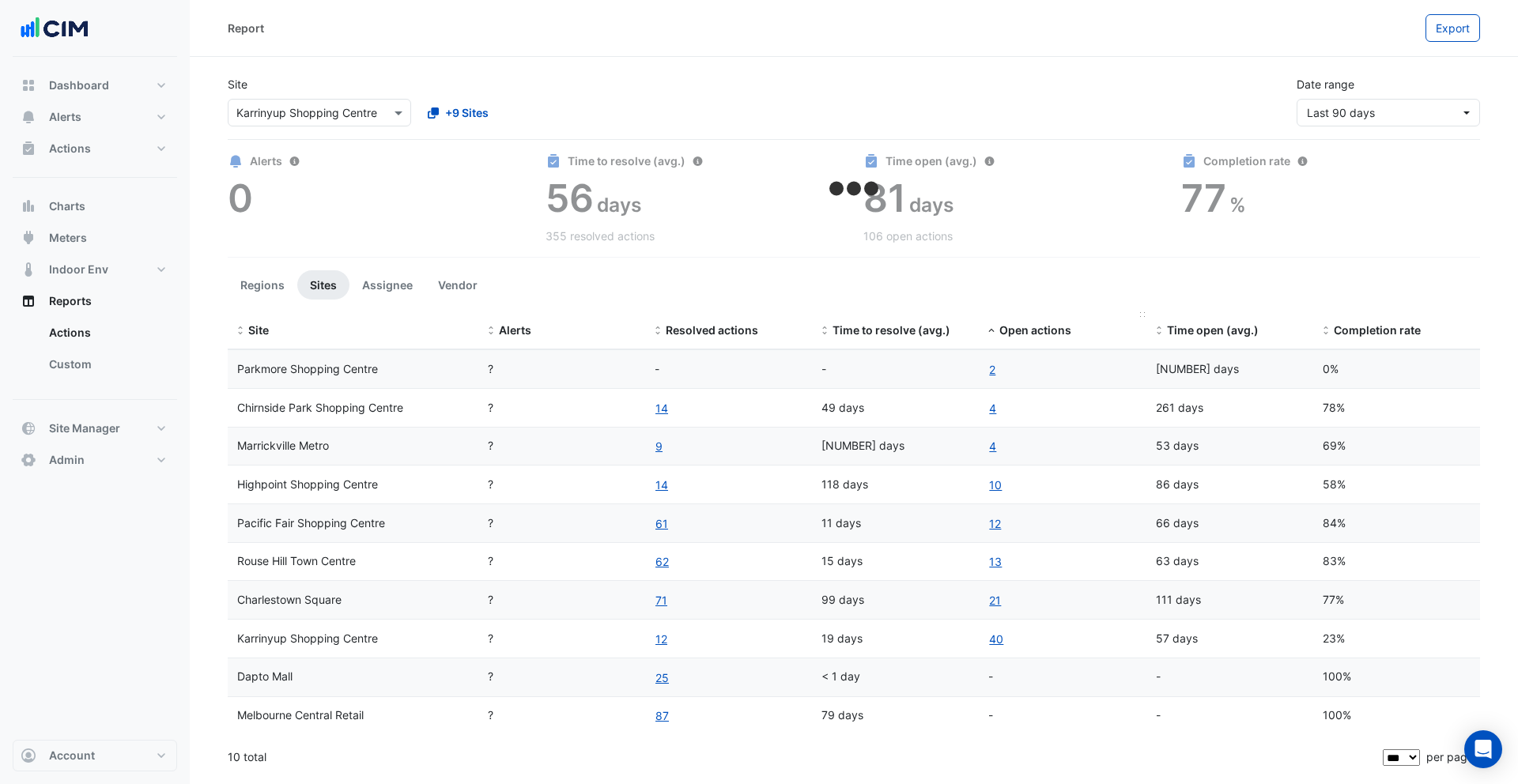 click on "Open actions" at bounding box center (1035, 330) 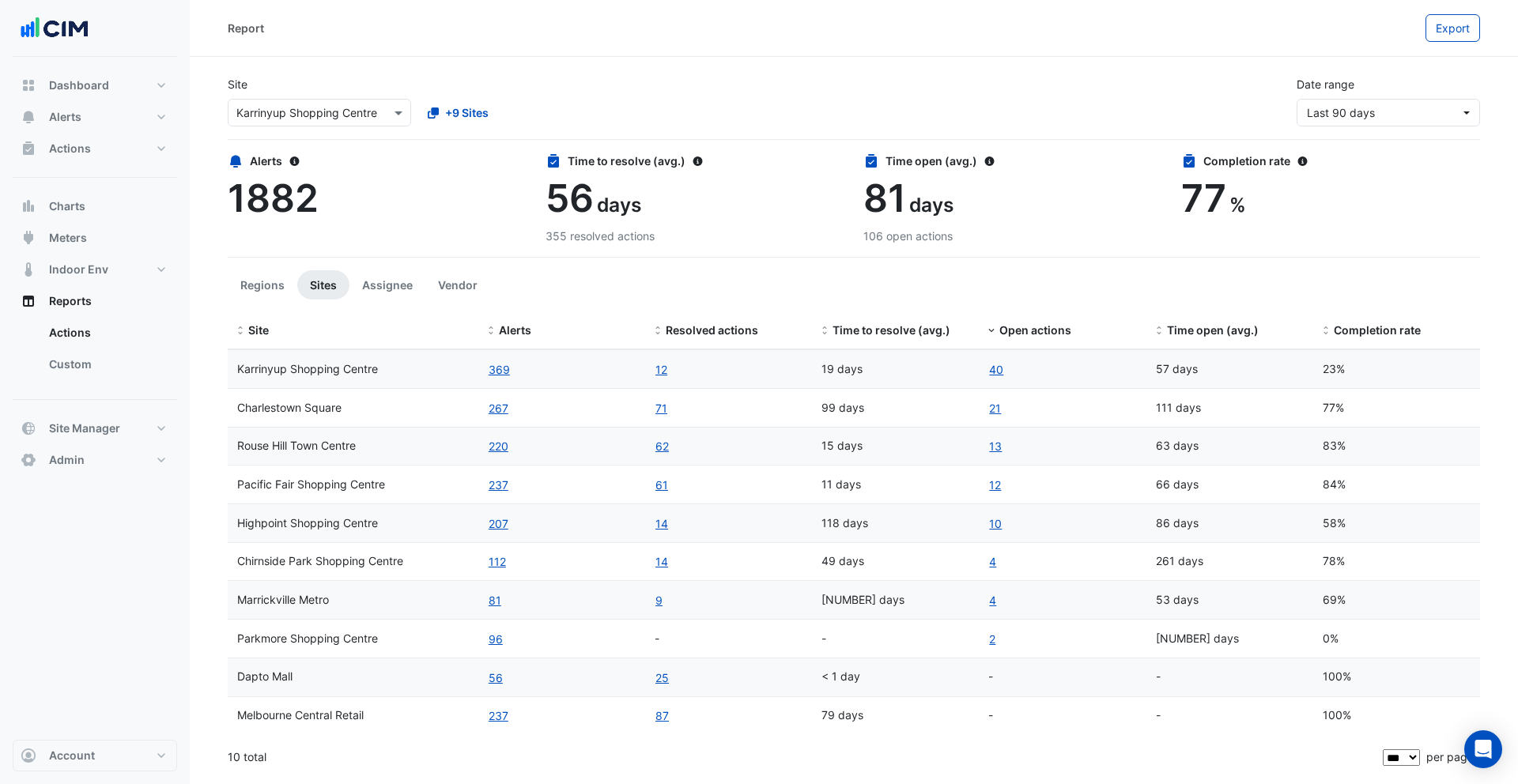 click on "Site
Select a Site × Karrinyup Shopping Centre
+9 Sites
Date range
Last 90 days" 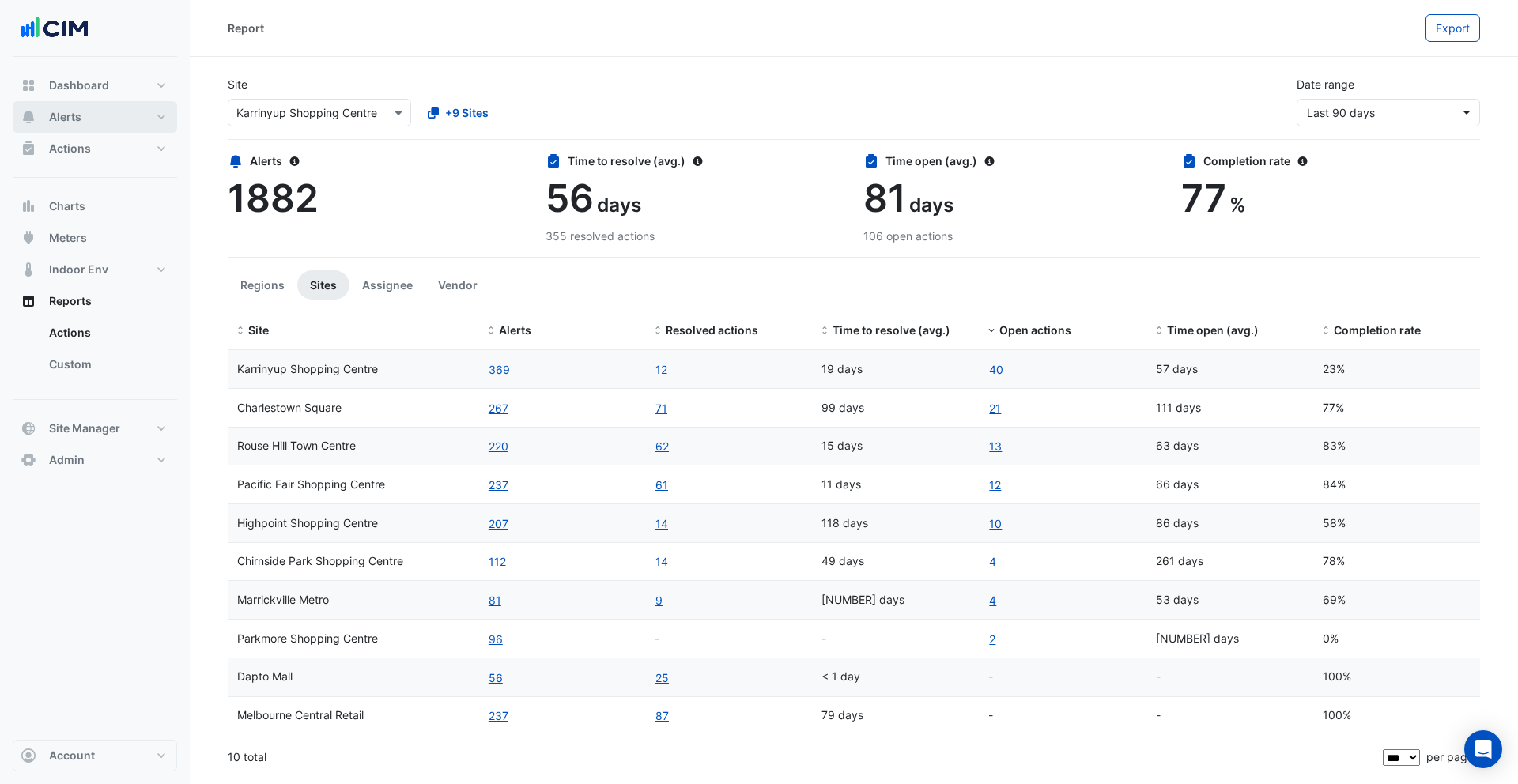 click on "Alerts" at bounding box center (65, 117) 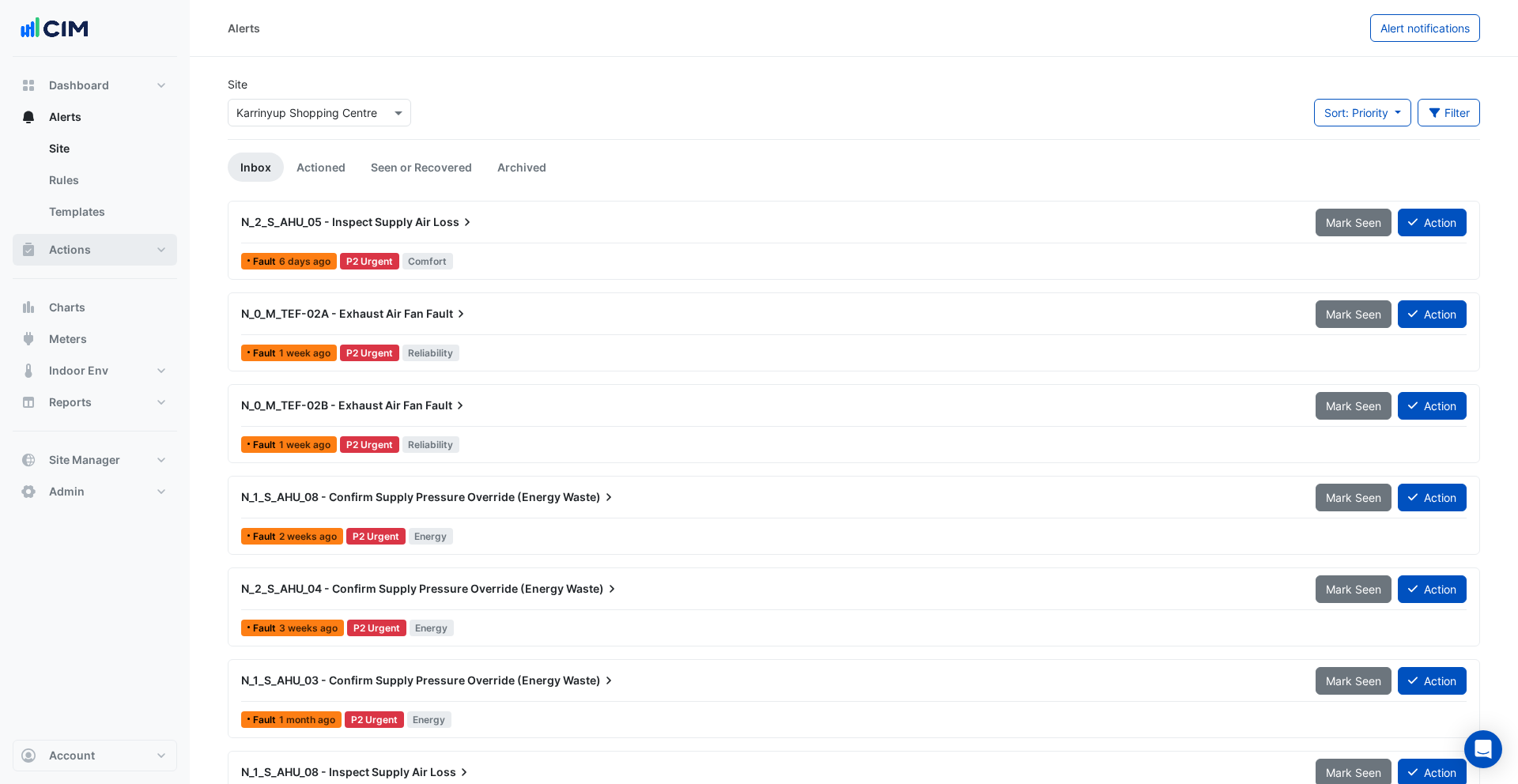 click on "Actions" at bounding box center [70, 250] 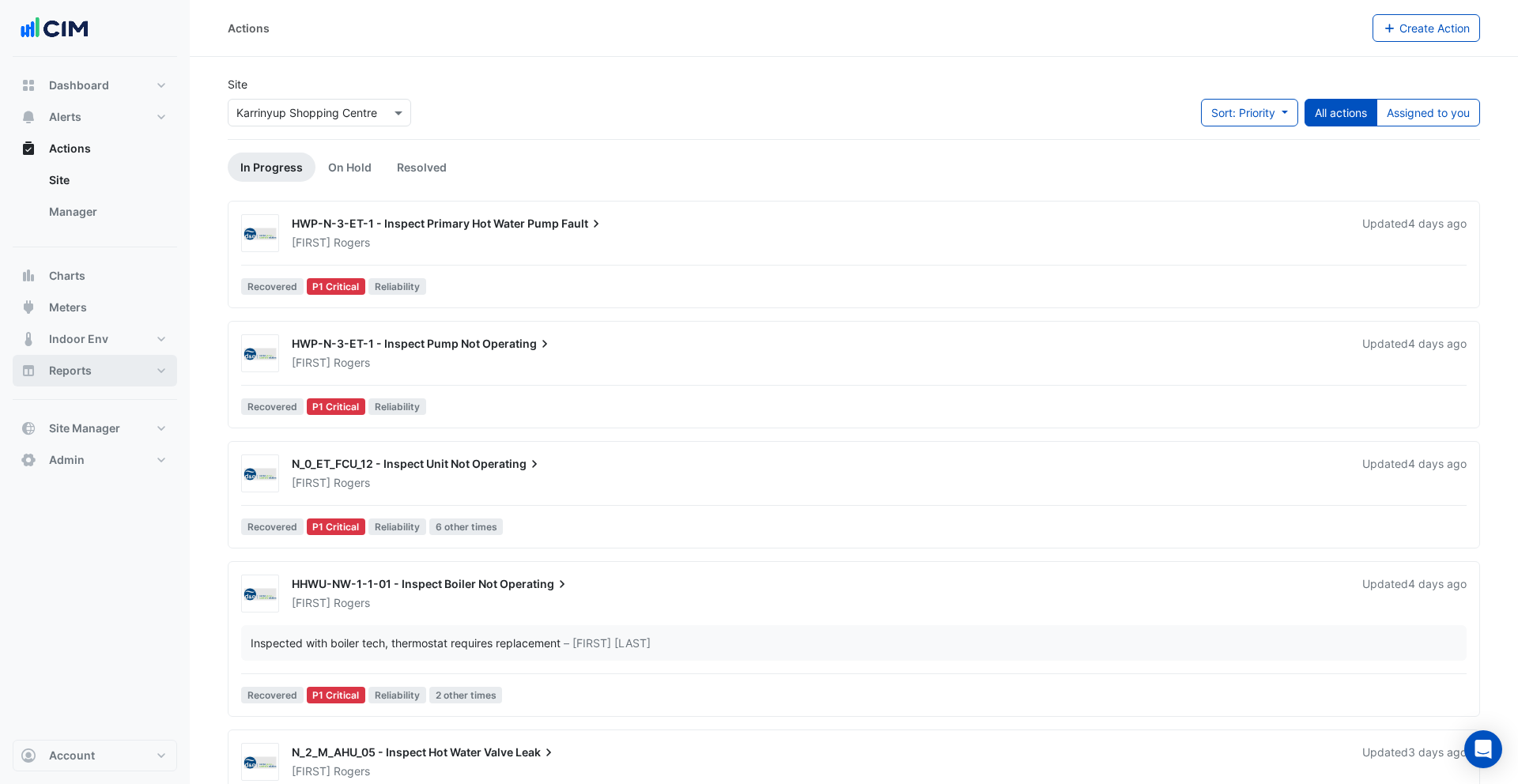 click on "Reports" at bounding box center [70, 371] 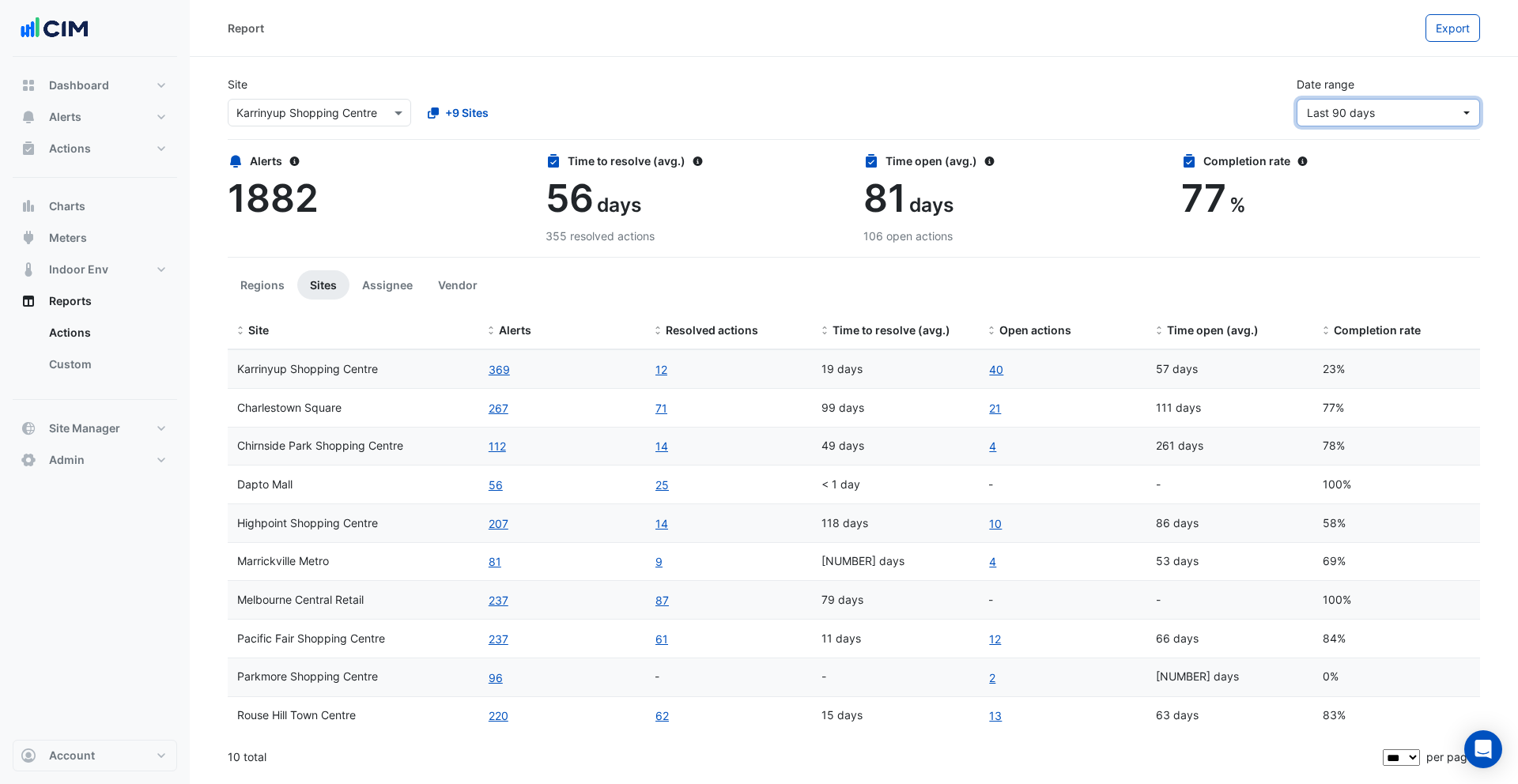 click on "Last 90 days" at bounding box center (1341, 112) 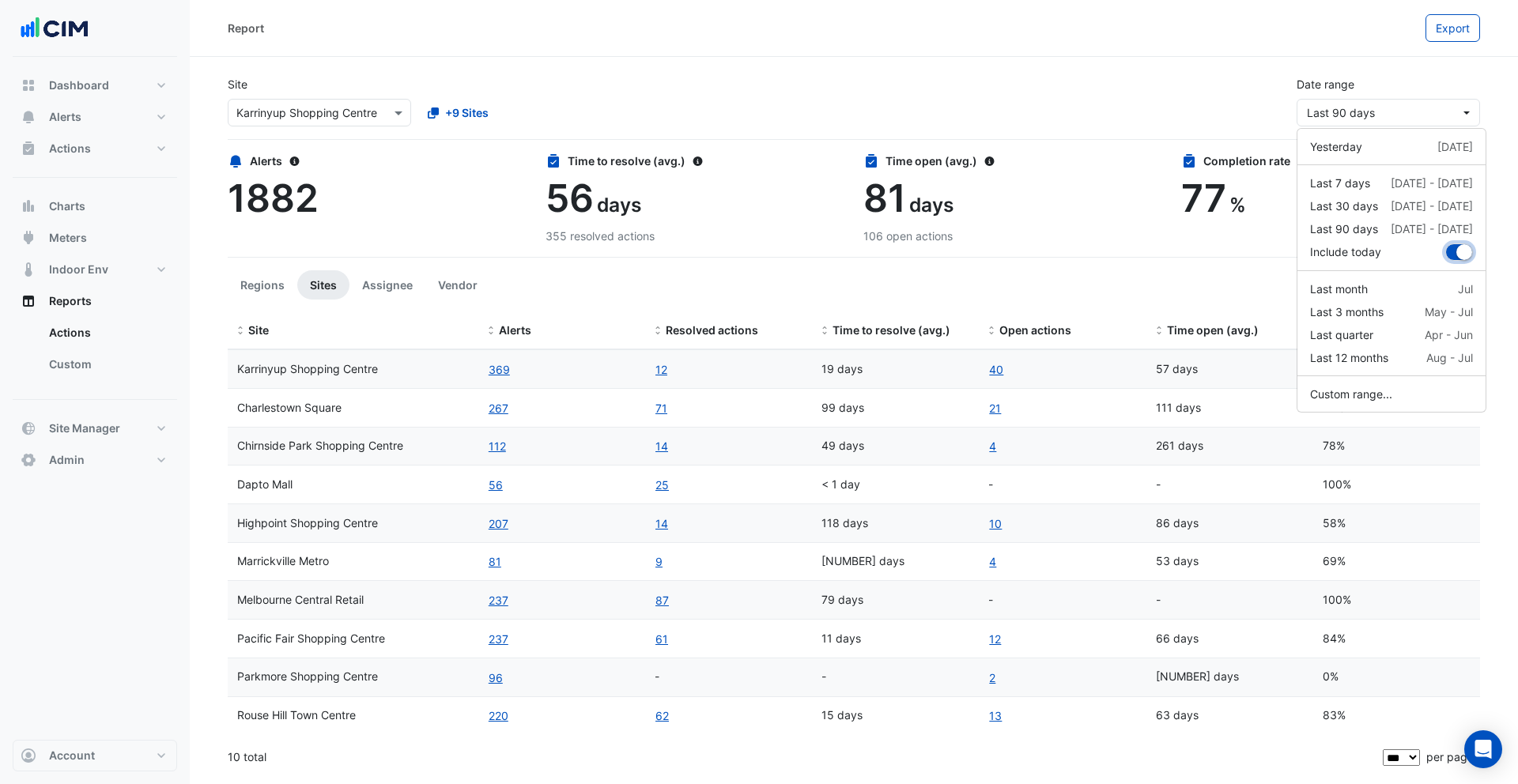 click at bounding box center [1464, 252] 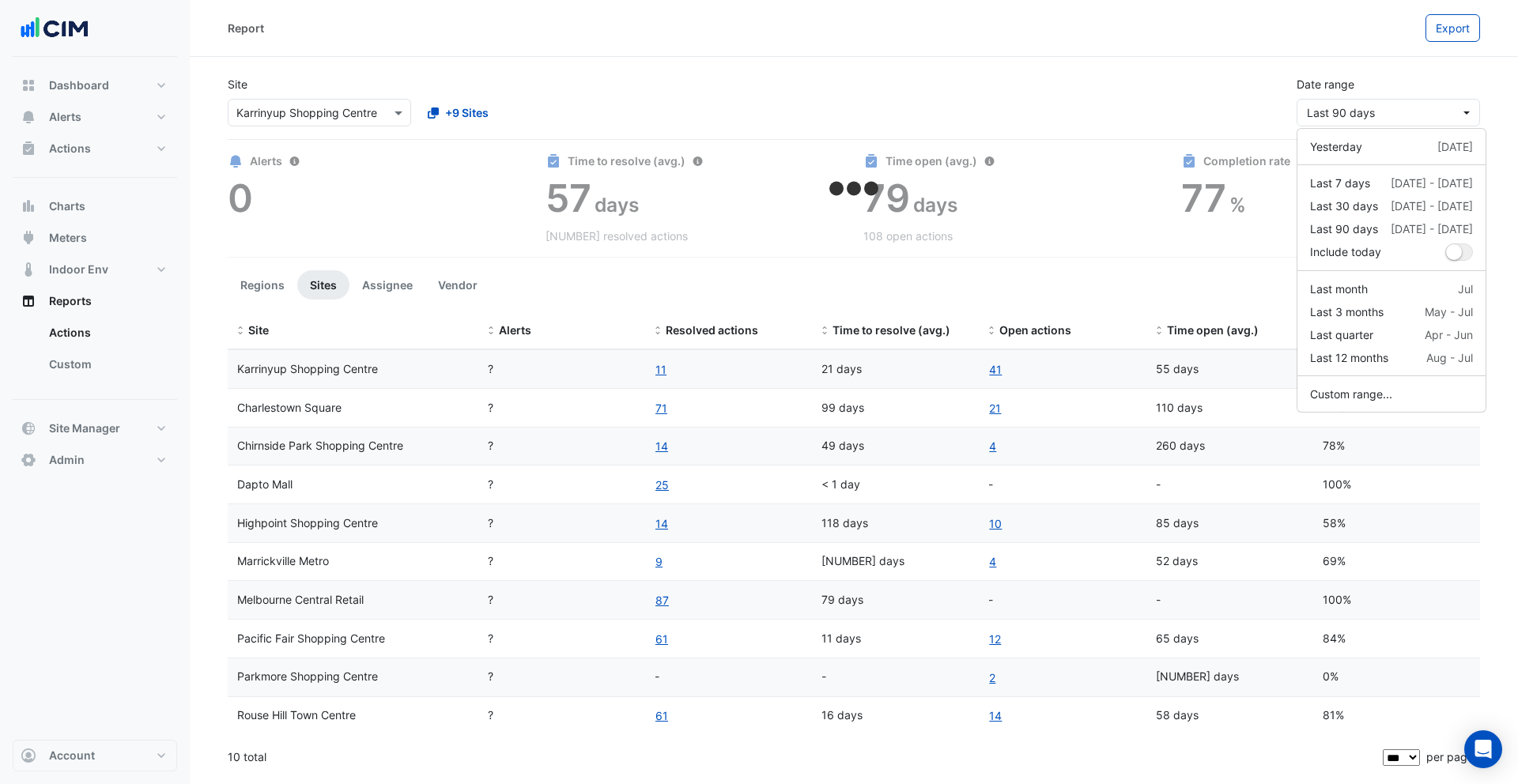 click 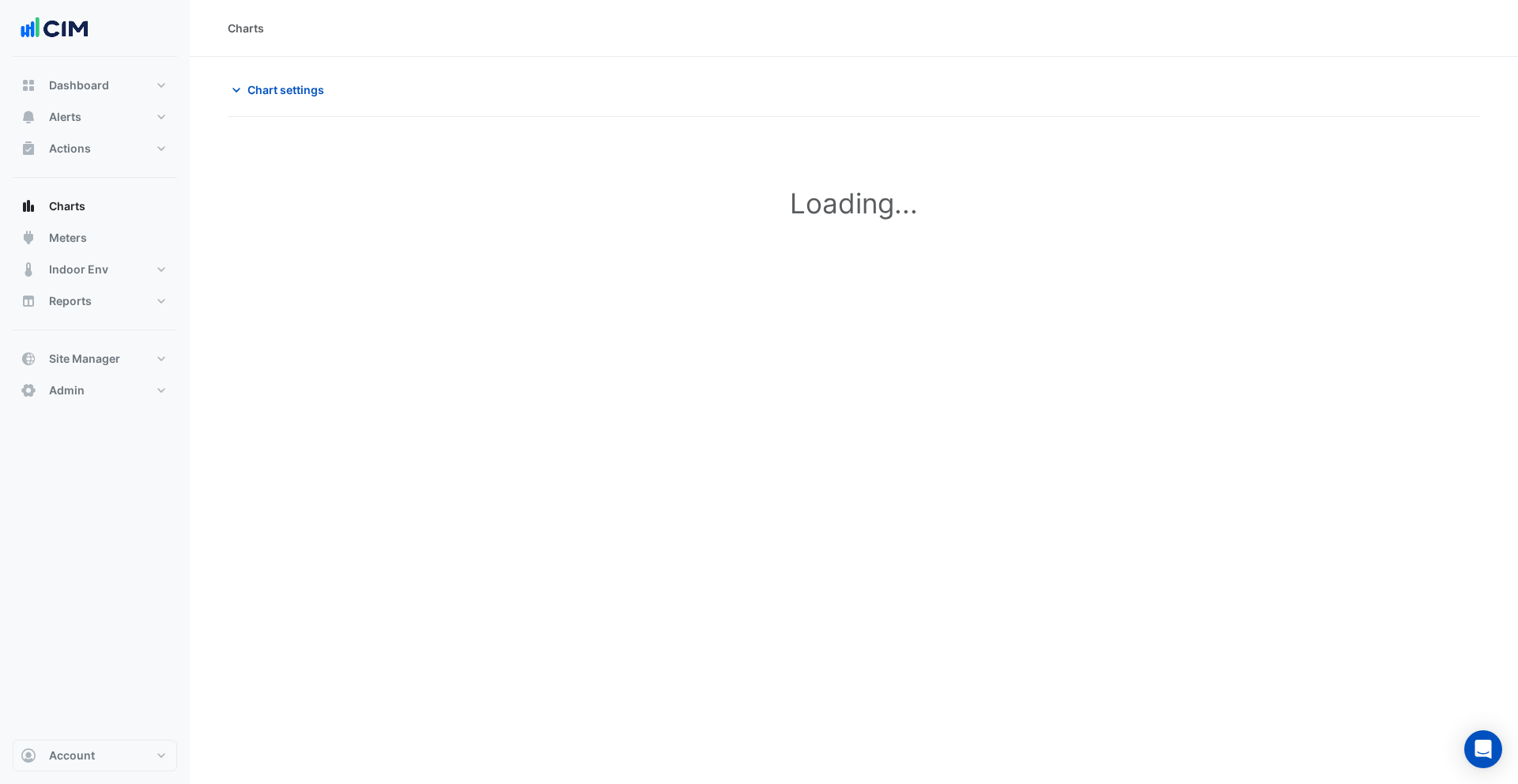 scroll, scrollTop: 0, scrollLeft: 0, axis: both 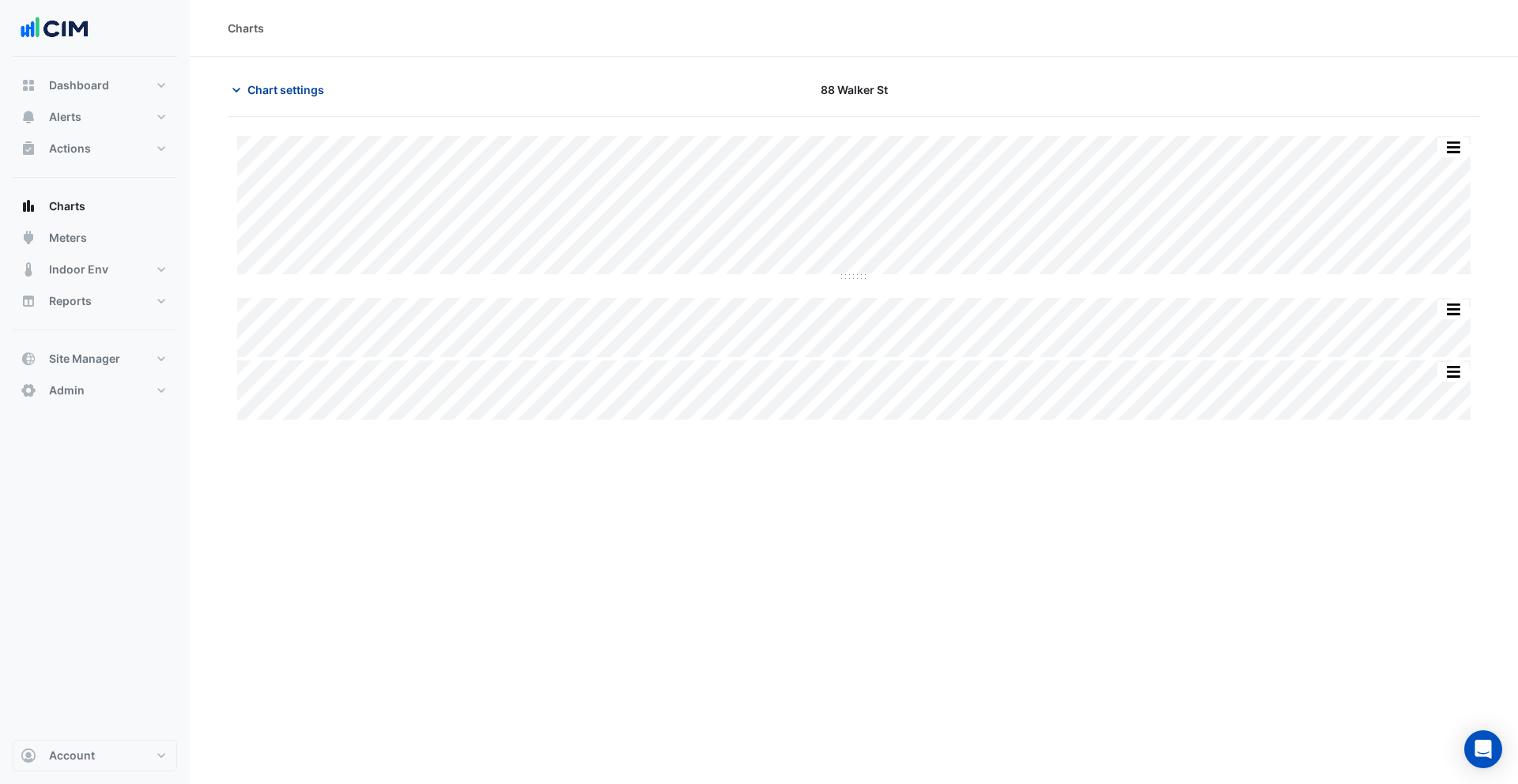 click on "Chart settings" 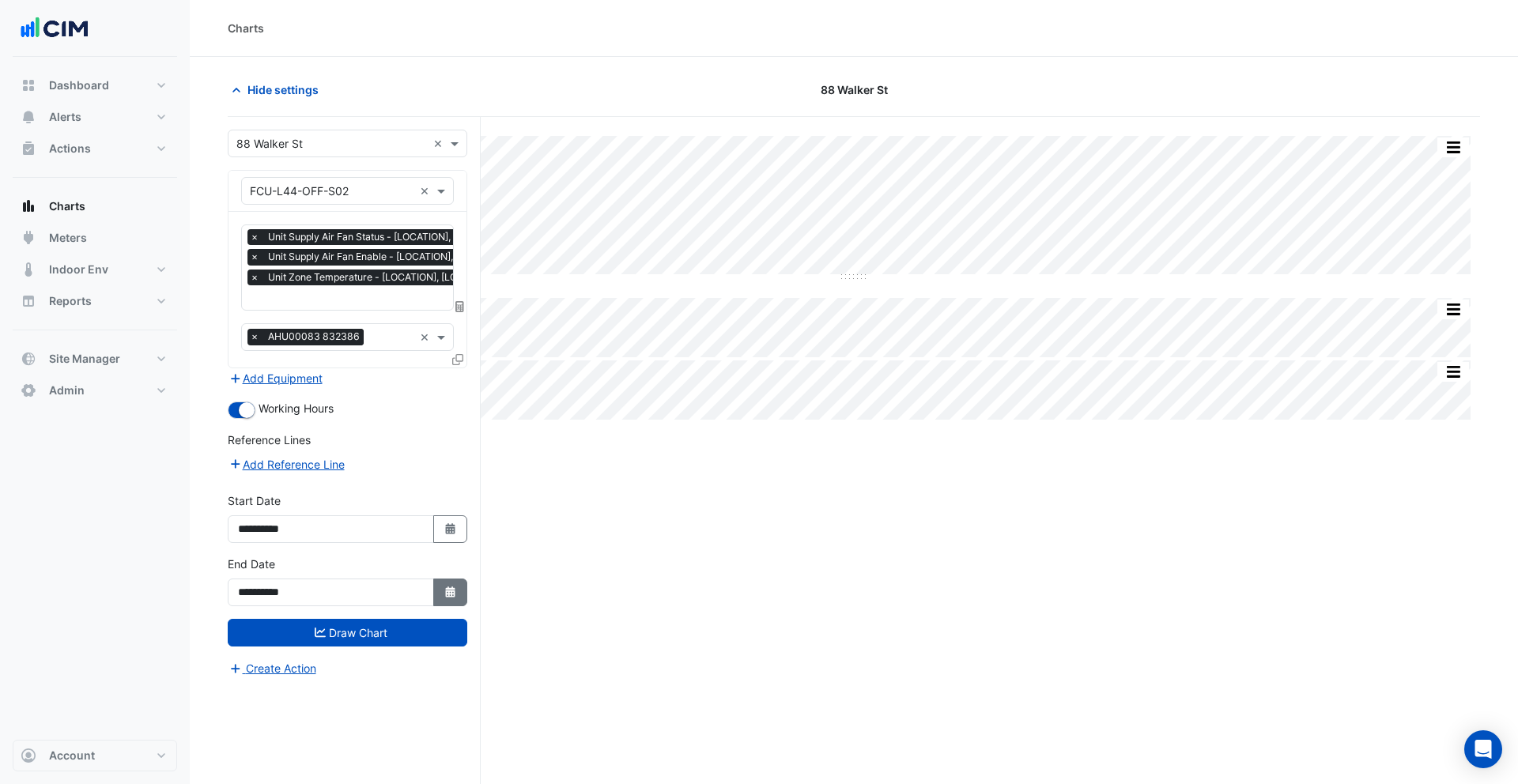 click 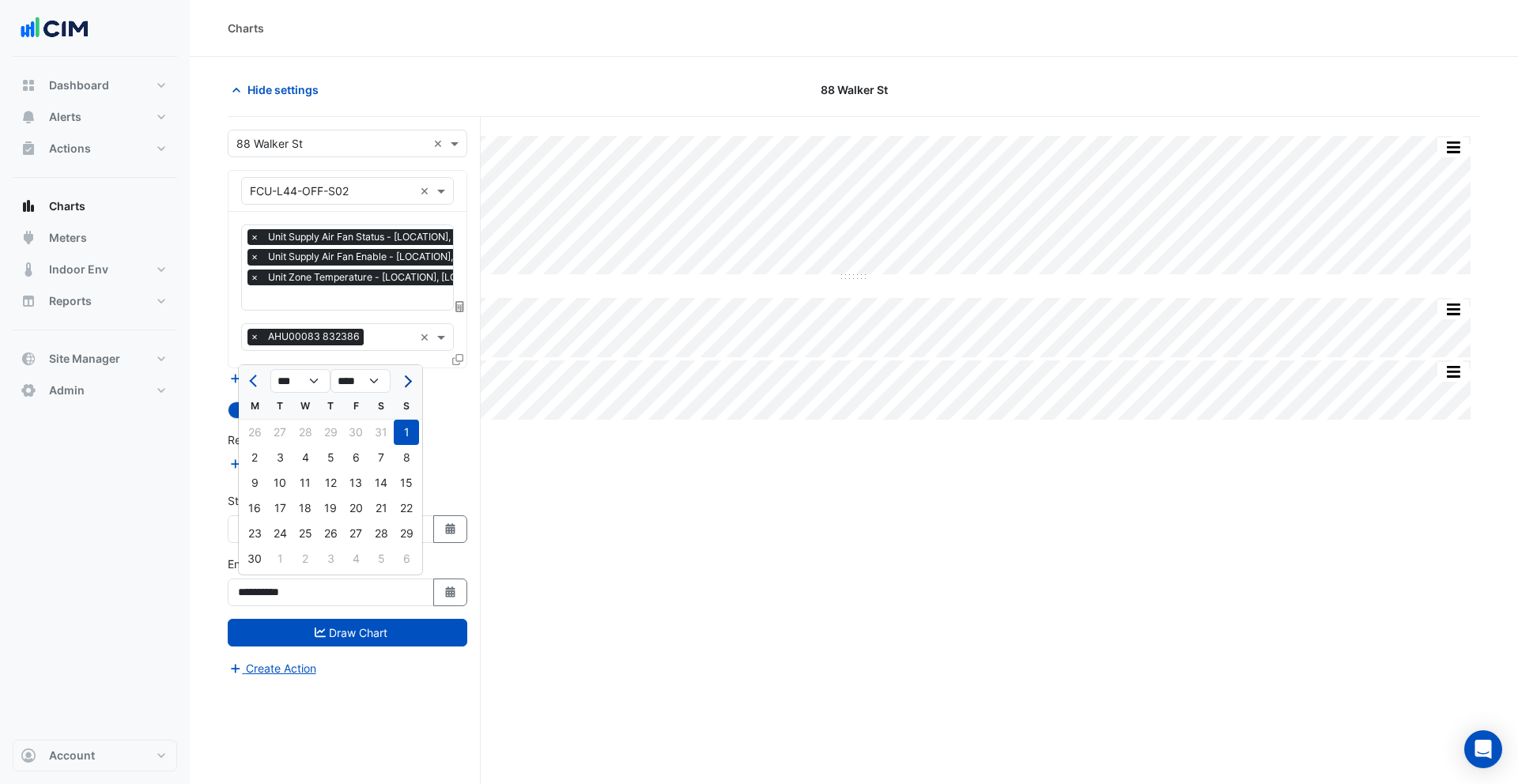 click 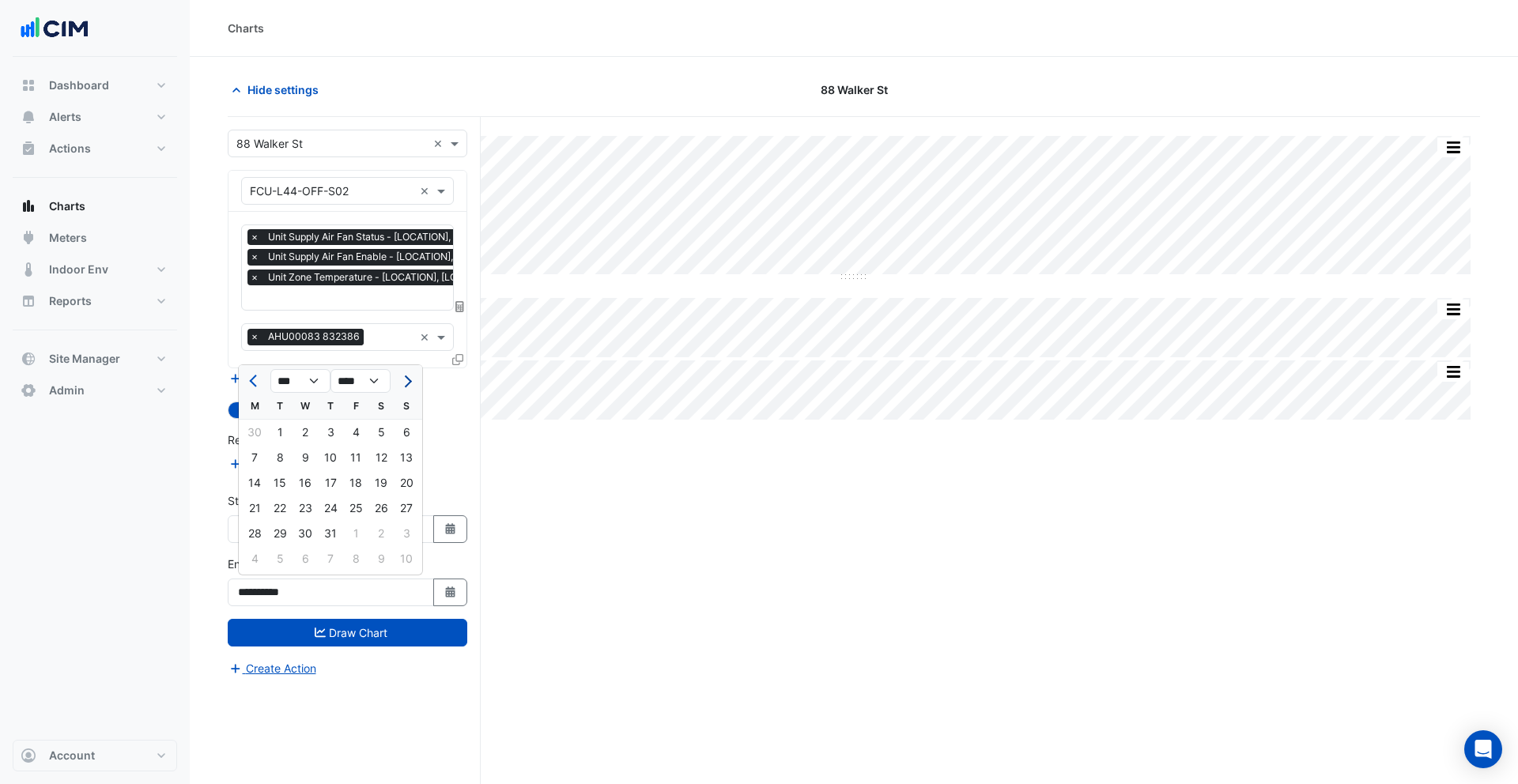 click 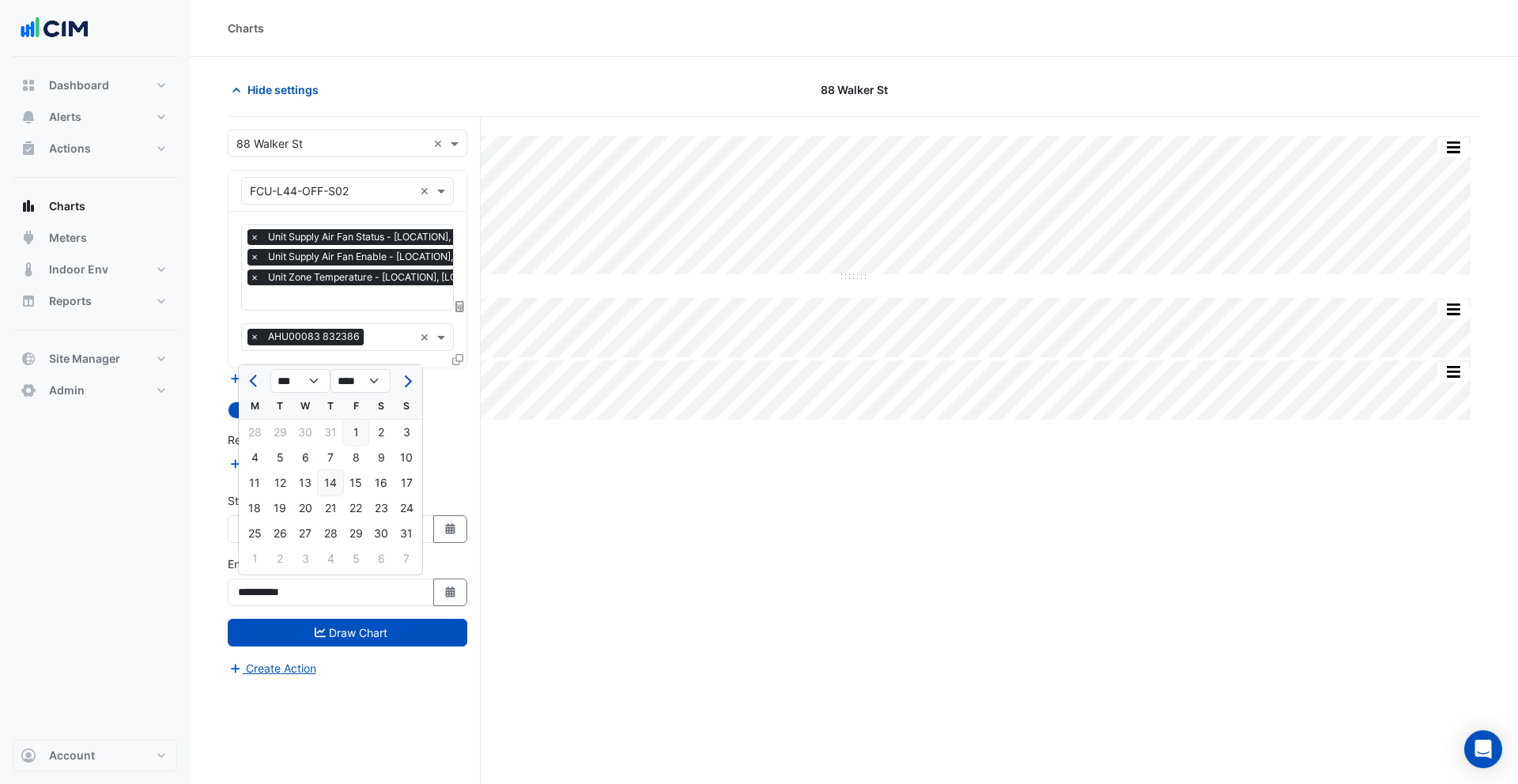 click on "14" 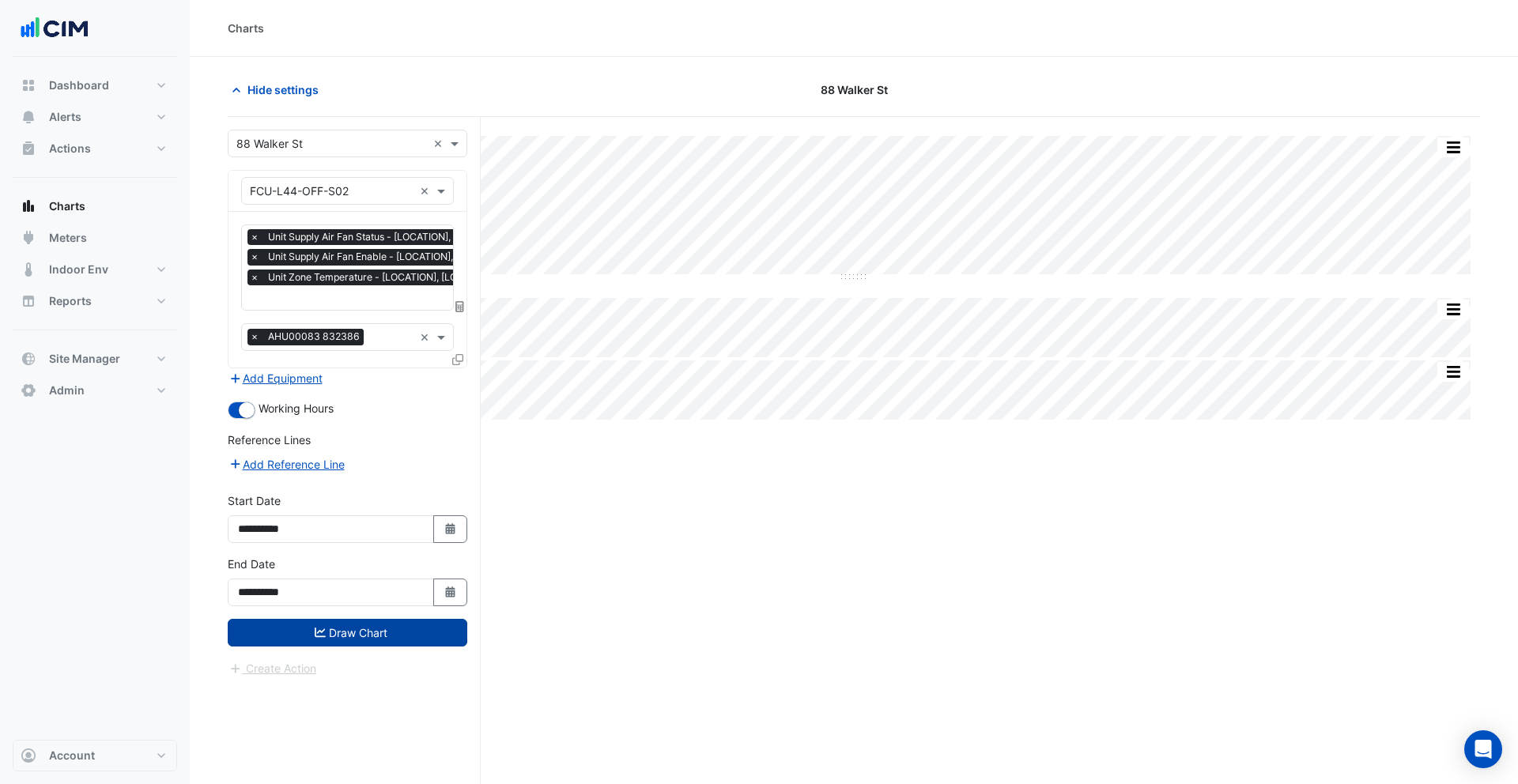 click on "Draw Chart" at bounding box center [347, 632] 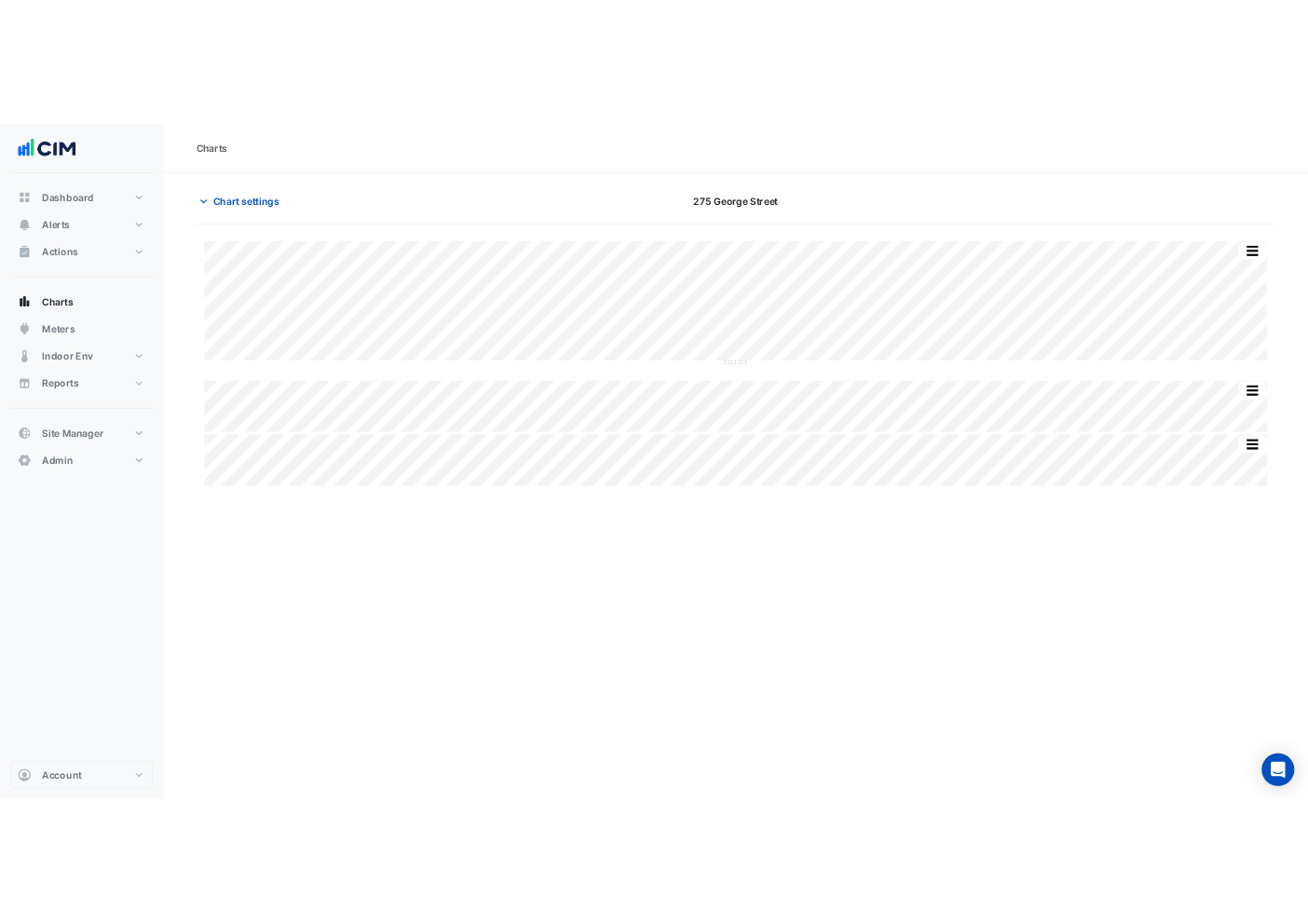 scroll, scrollTop: 0, scrollLeft: 0, axis: both 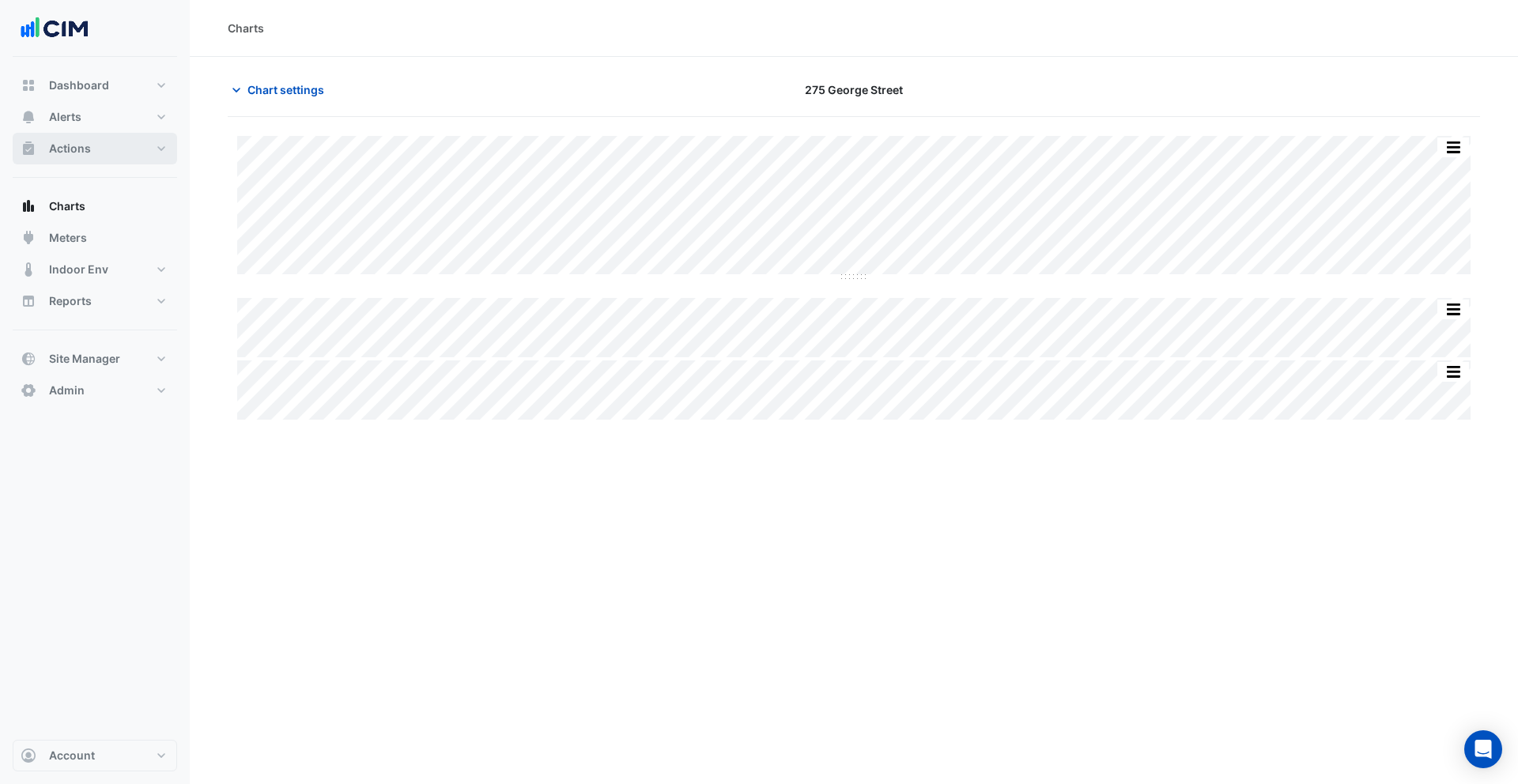 click on "Actions" at bounding box center (95, 149) 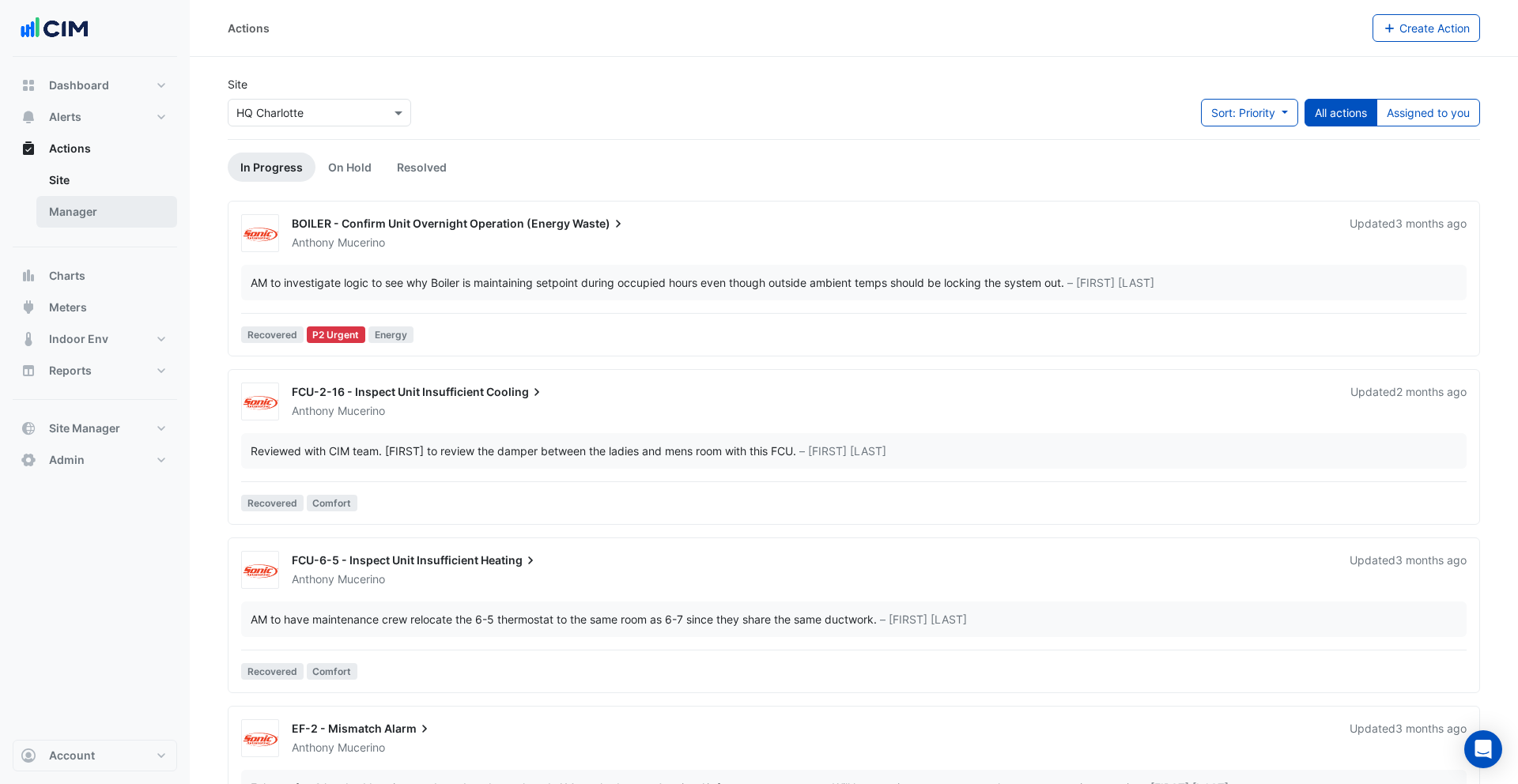 click on "Manager" at bounding box center [107, 212] 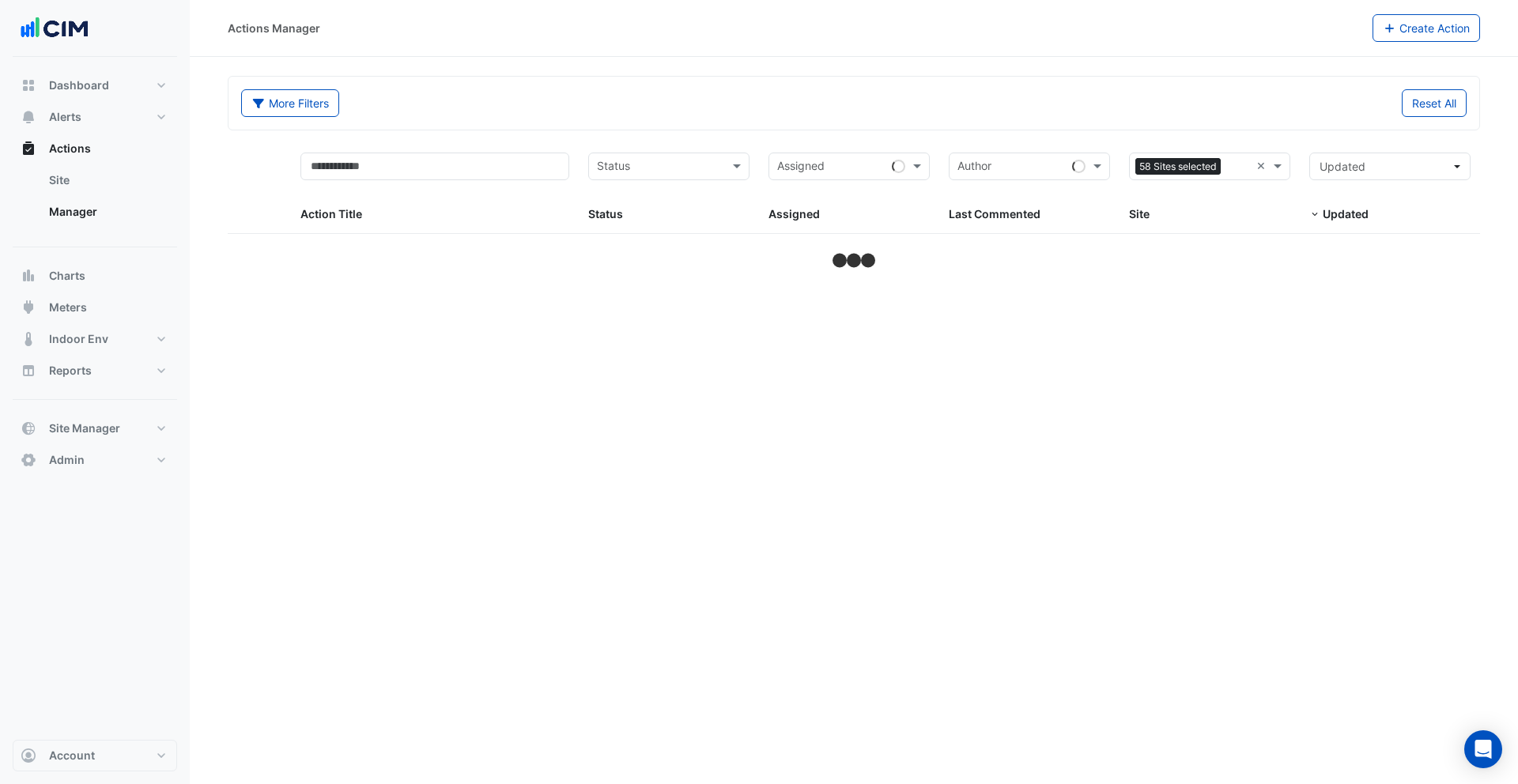 select on "***" 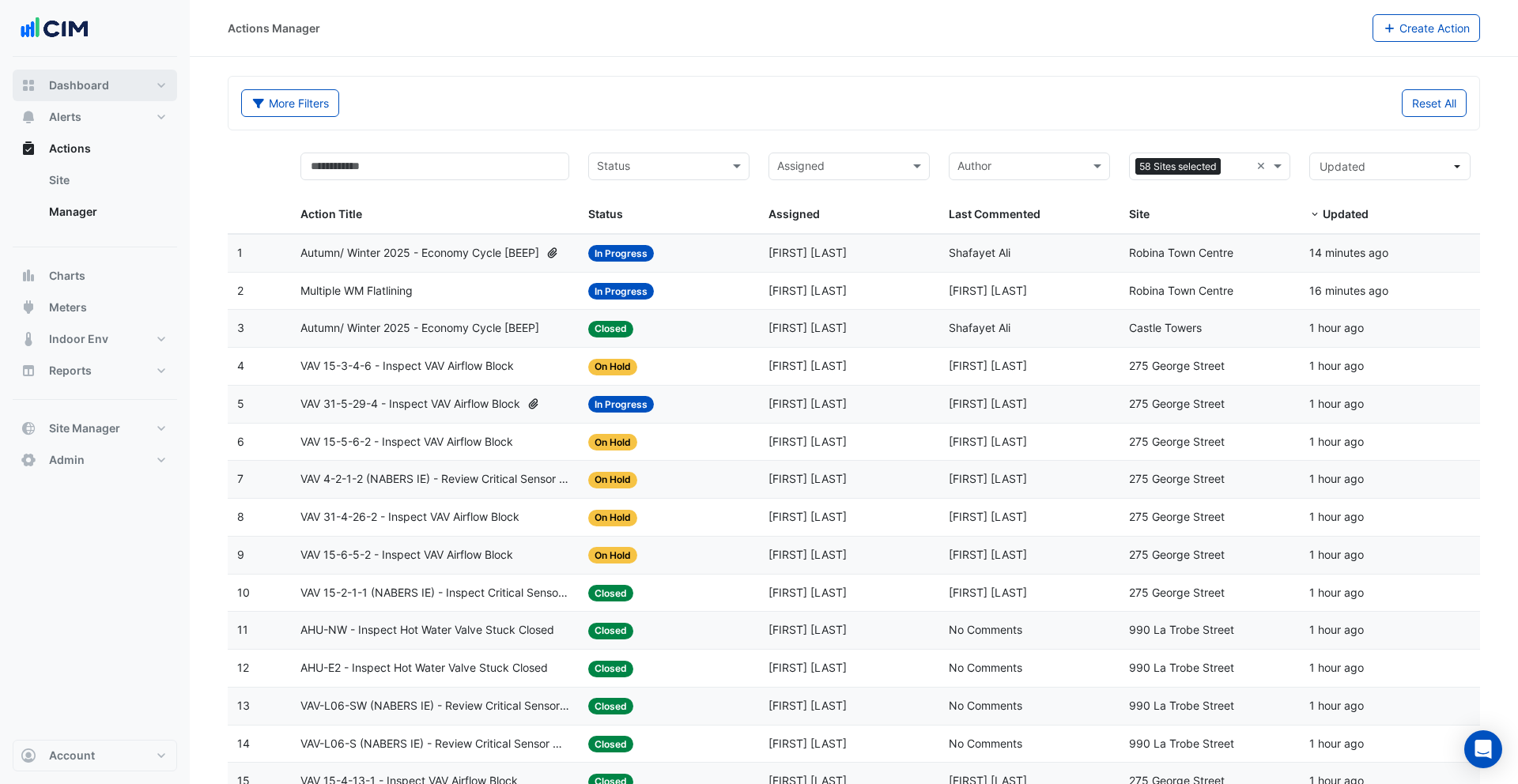 click on "Dashboard" at bounding box center (95, 85) 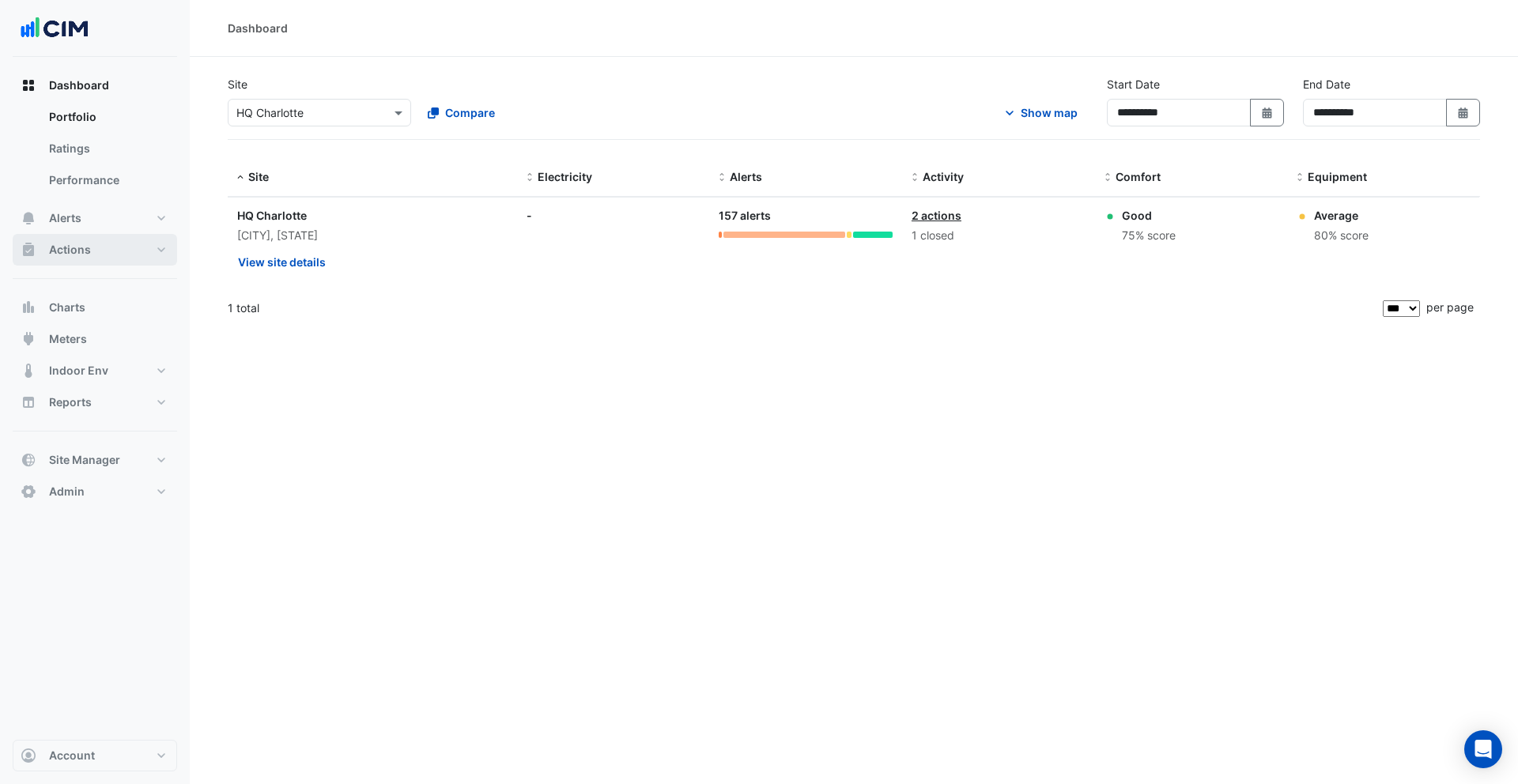 click on "Actions" at bounding box center (95, 250) 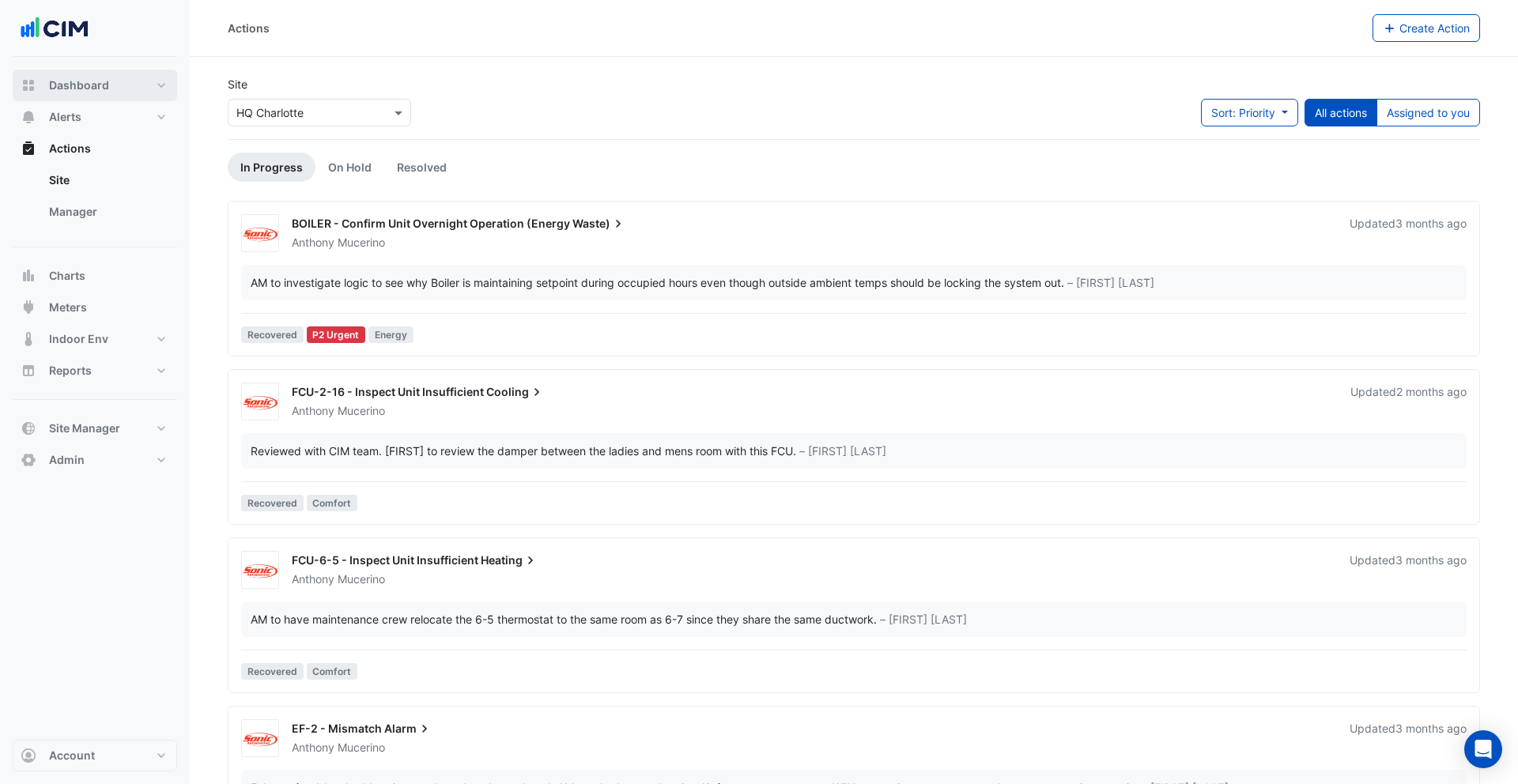 drag, startPoint x: 87, startPoint y: 95, endPoint x: 212, endPoint y: 88, distance: 125.19585 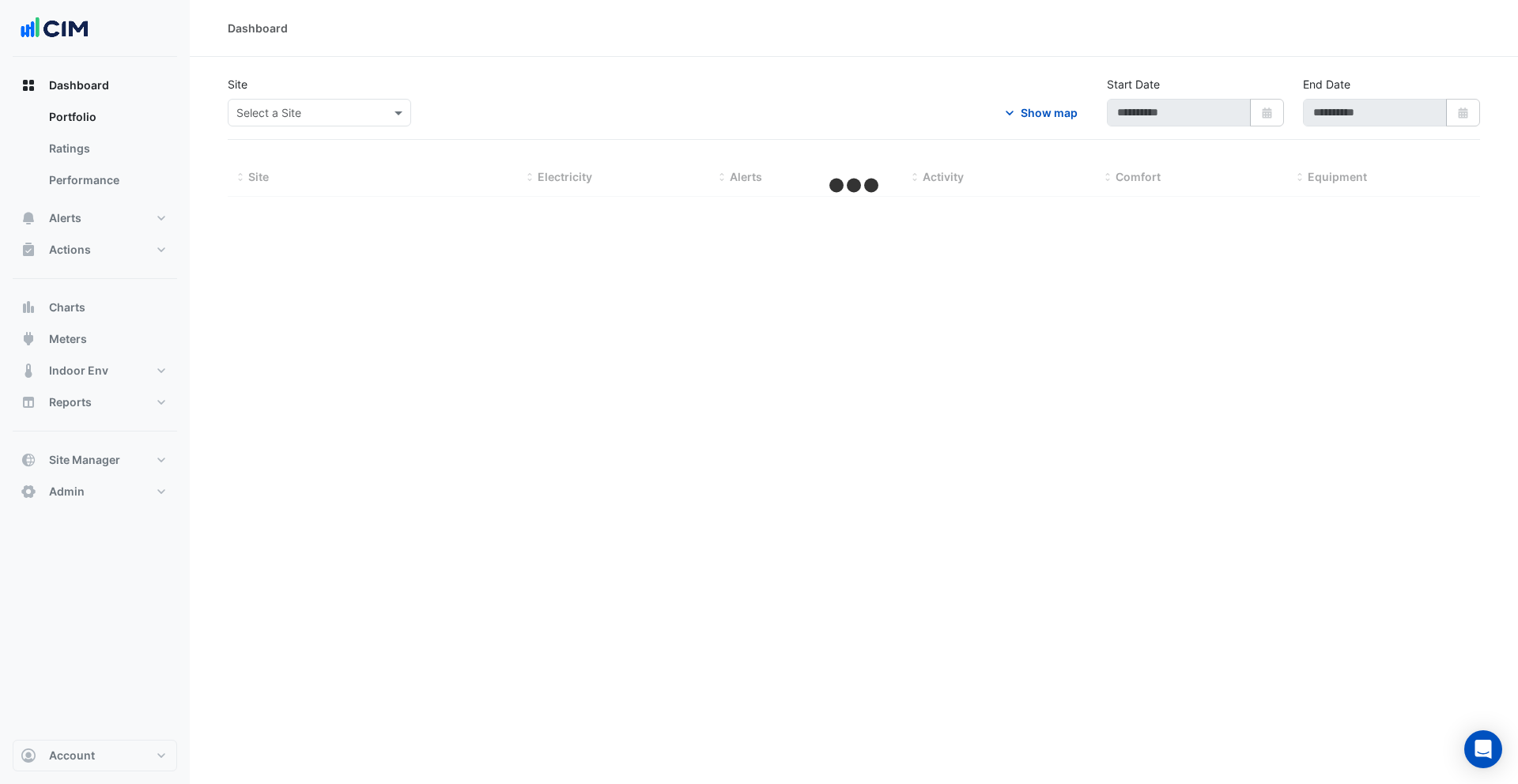 type on "**********" 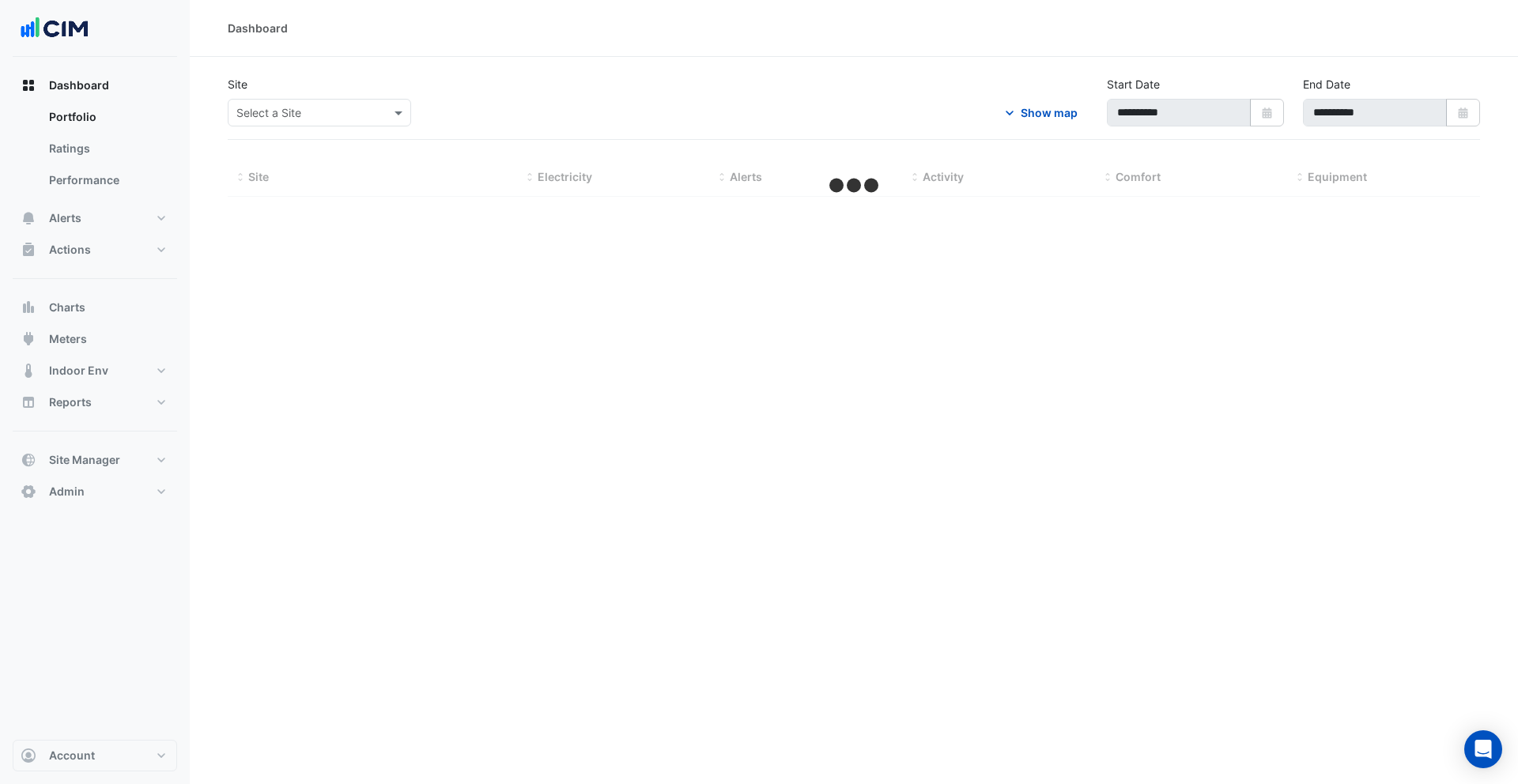 select on "***" 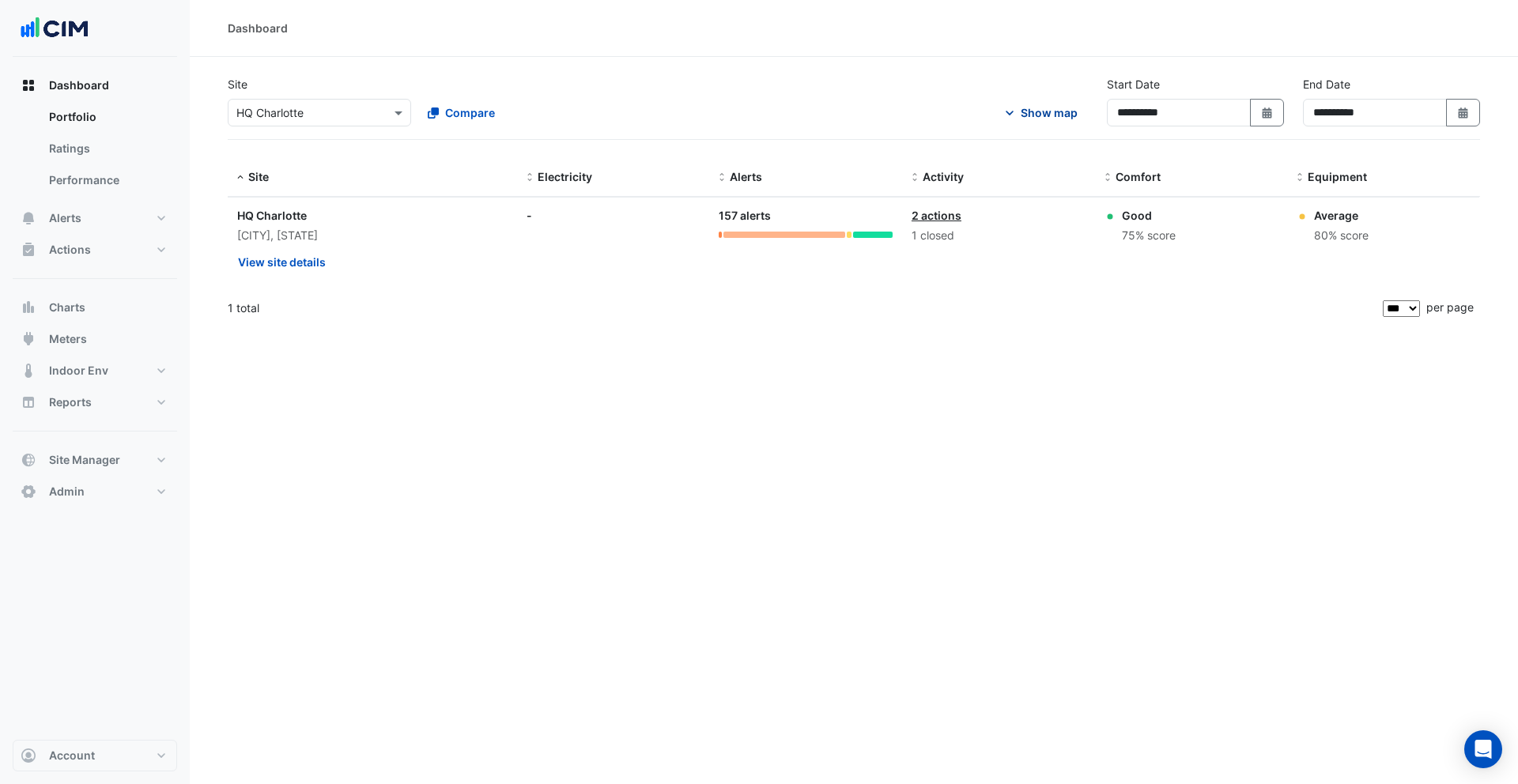 click on "Show map" 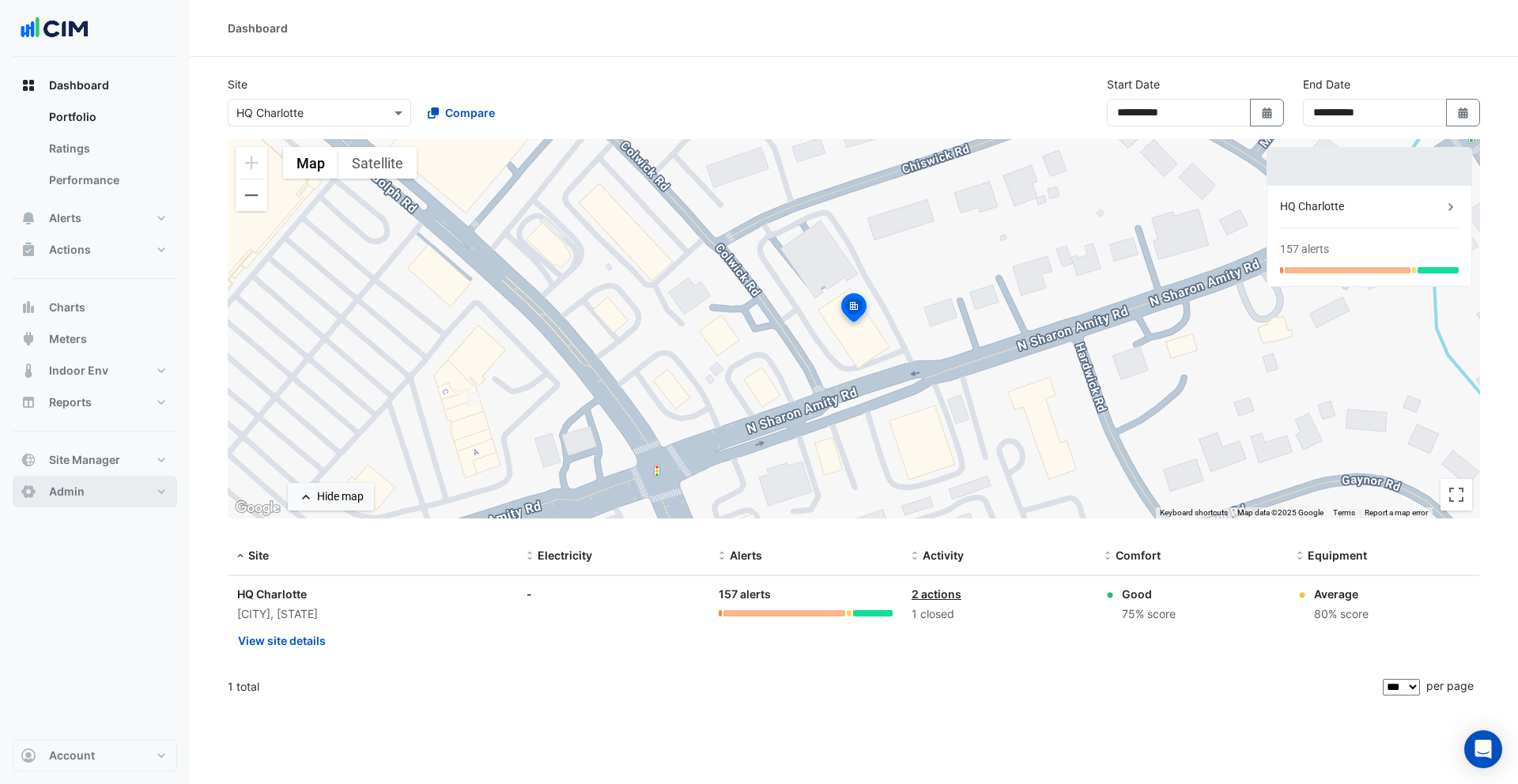 click on "Admin" at bounding box center [95, 492] 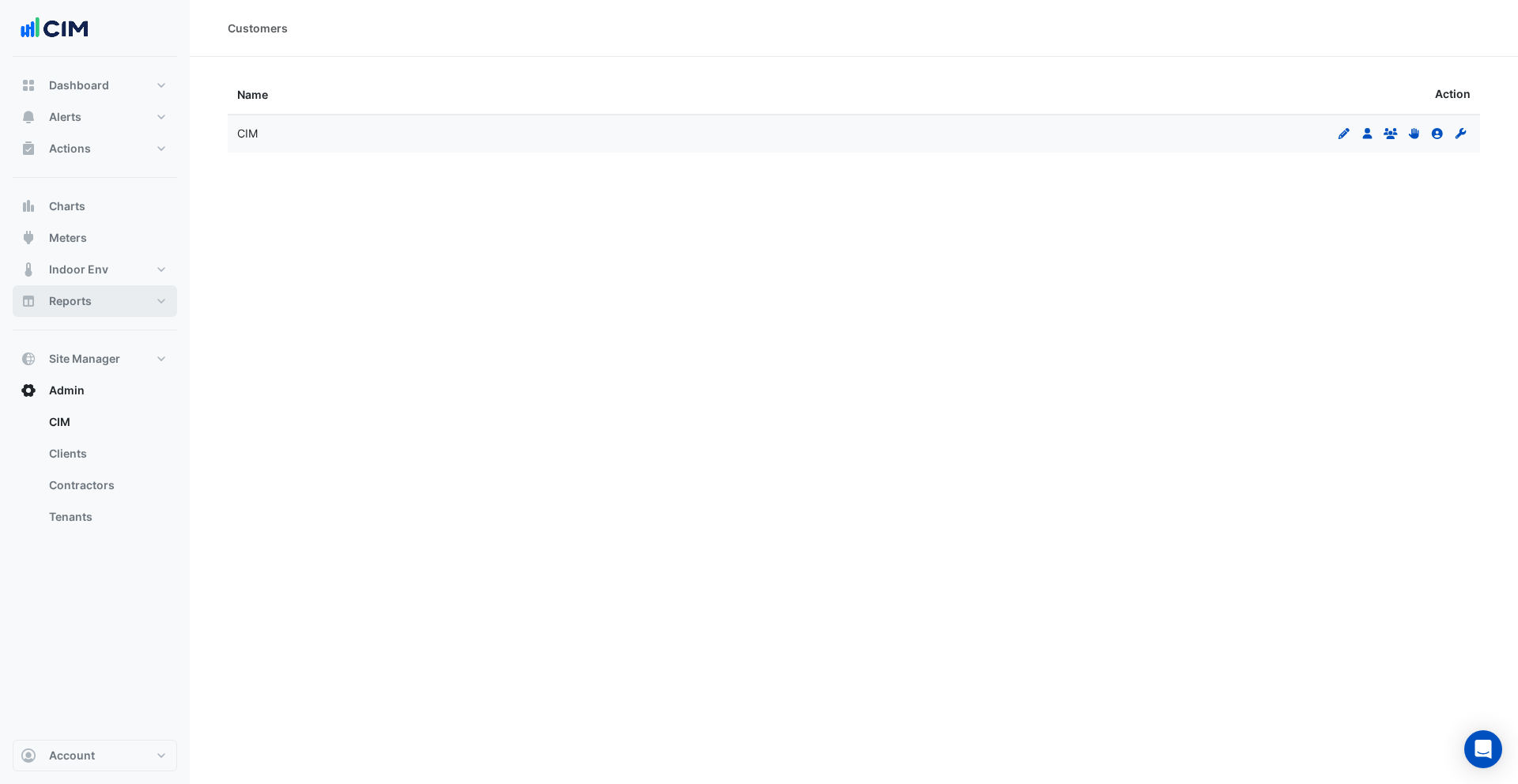 click on "Reports" at bounding box center (95, 301) 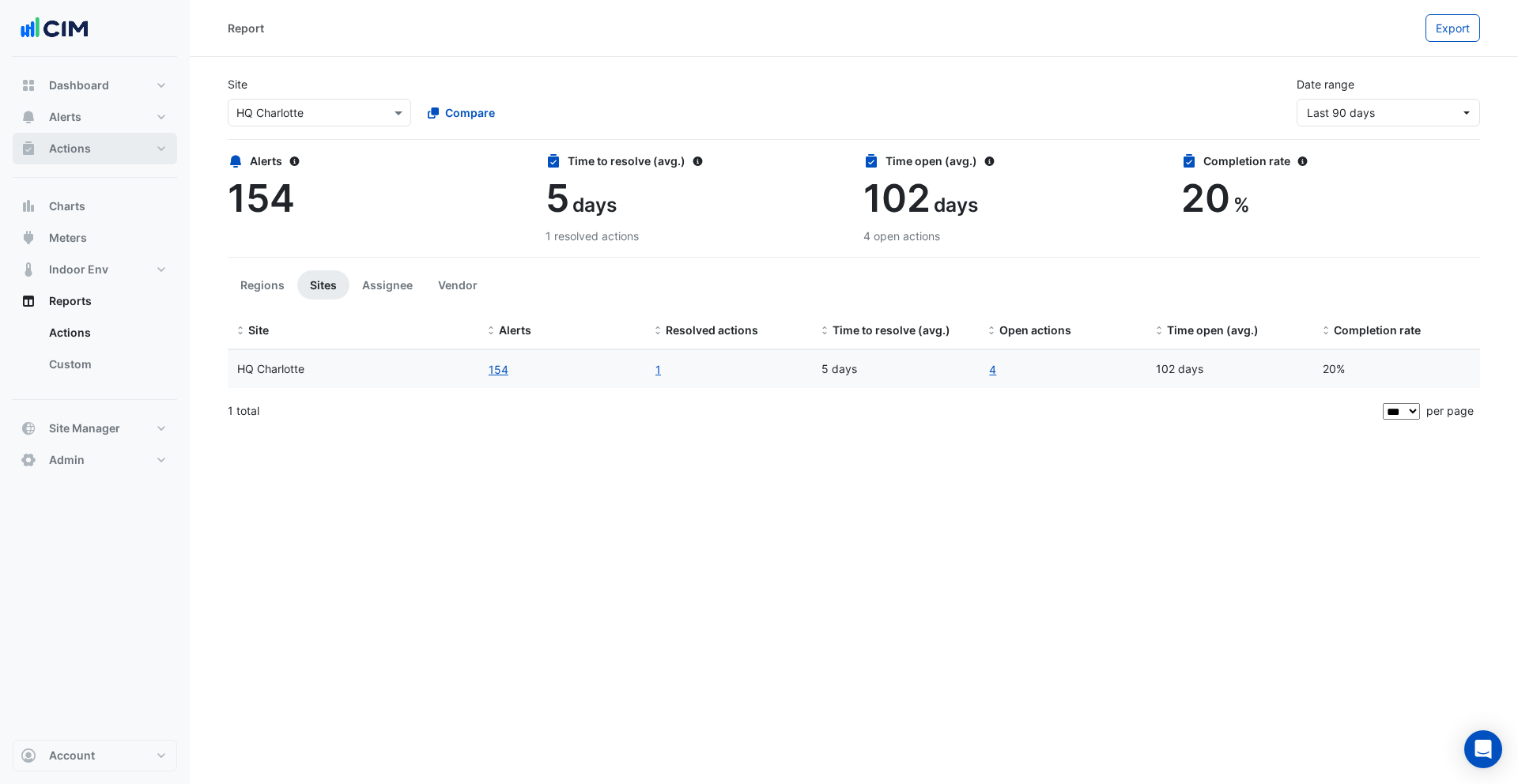 click on "Actions" at bounding box center (70, 149) 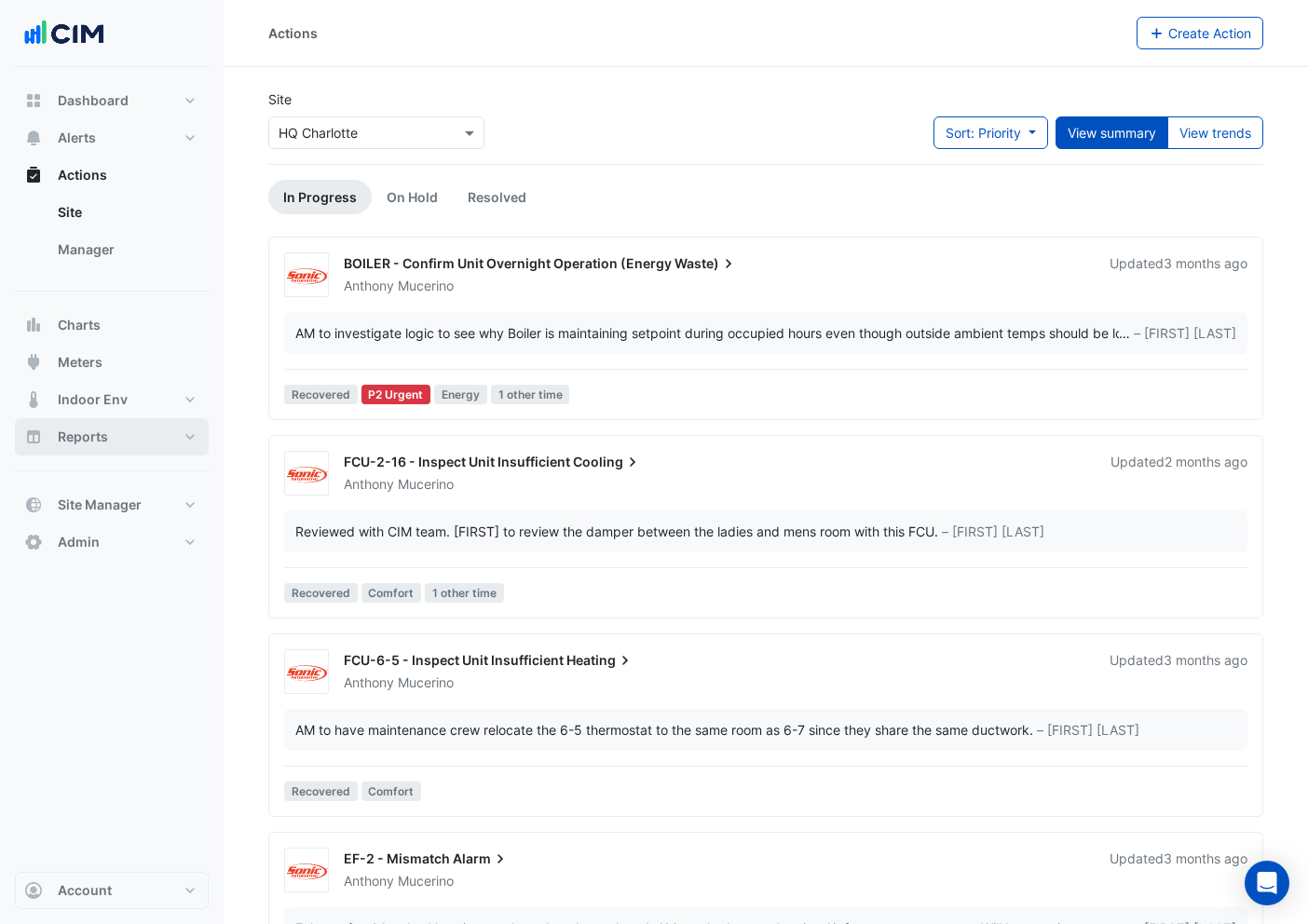 click on "Reports" at bounding box center (112, 437) 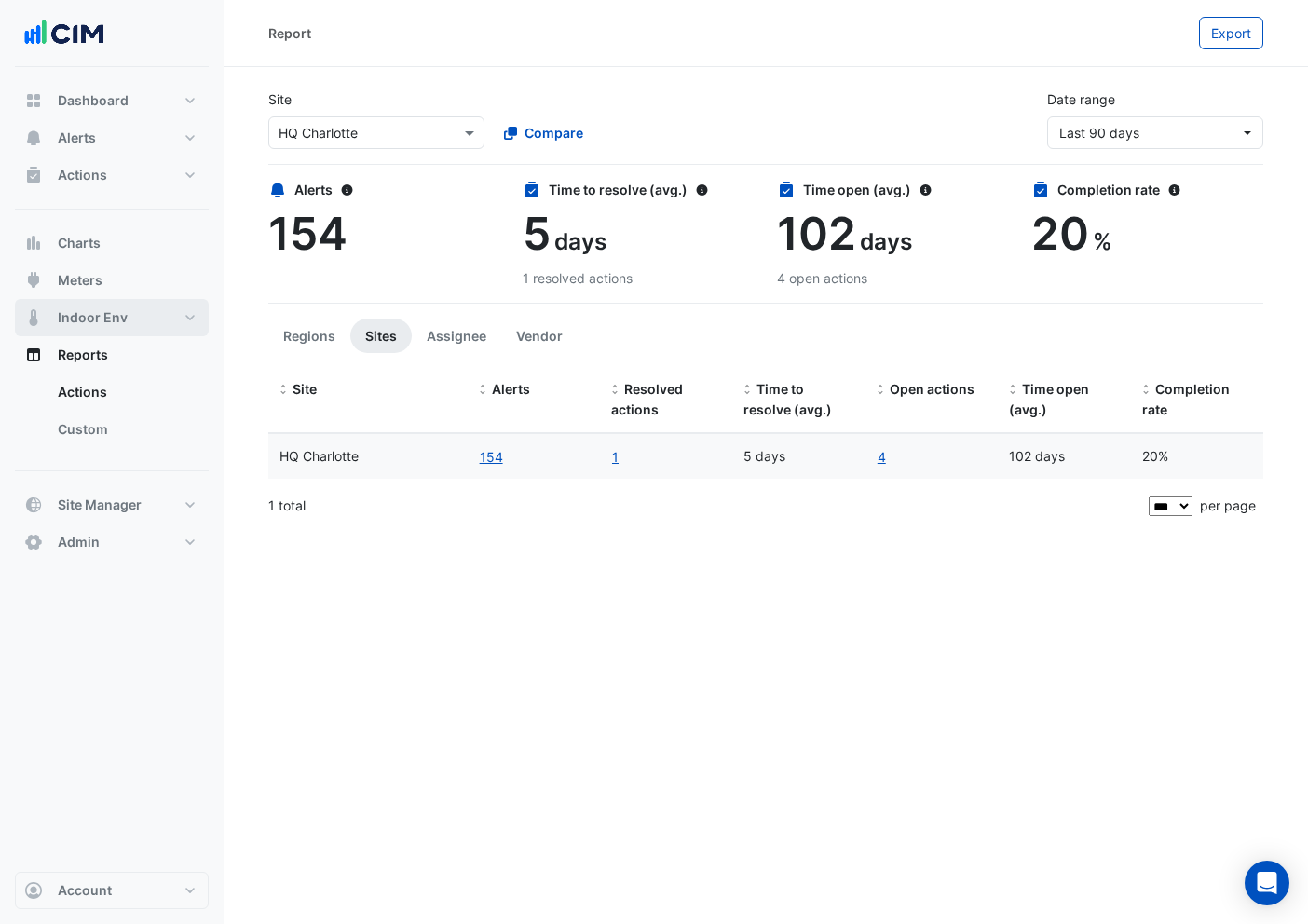 click on "Indoor Env" at bounding box center (92, 318) 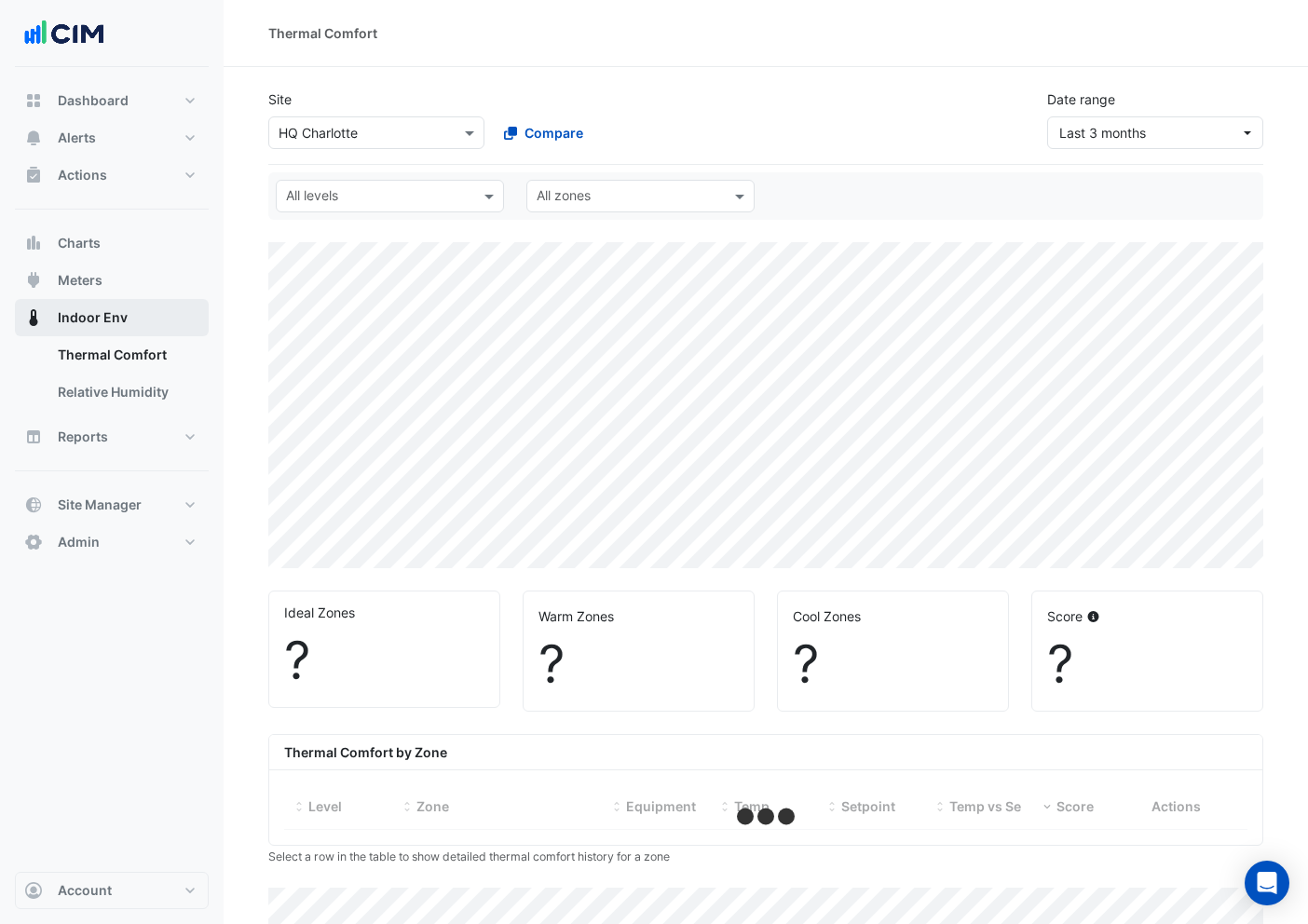 select on "***" 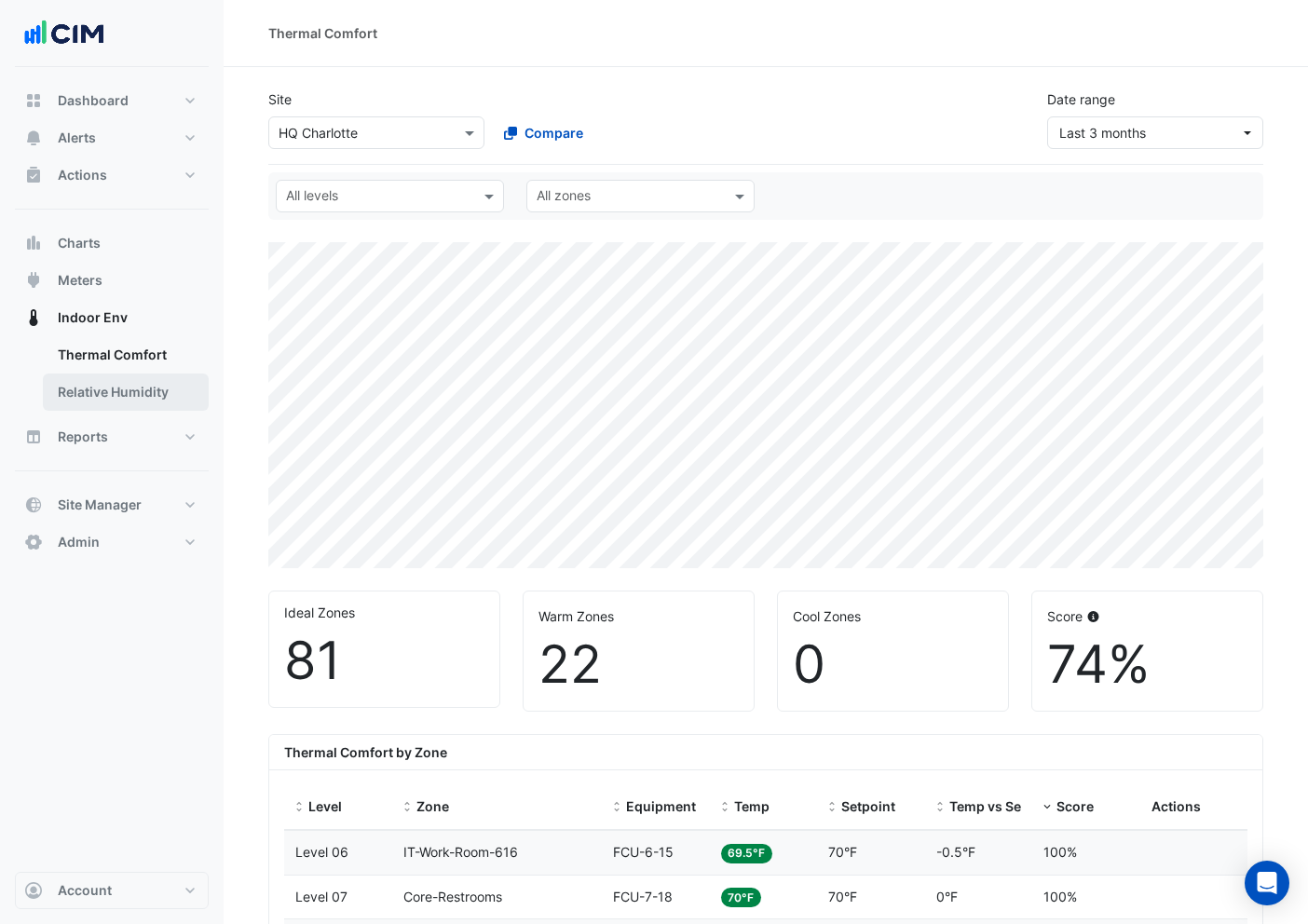 click on "Relative Humidity" at bounding box center [126, 392] 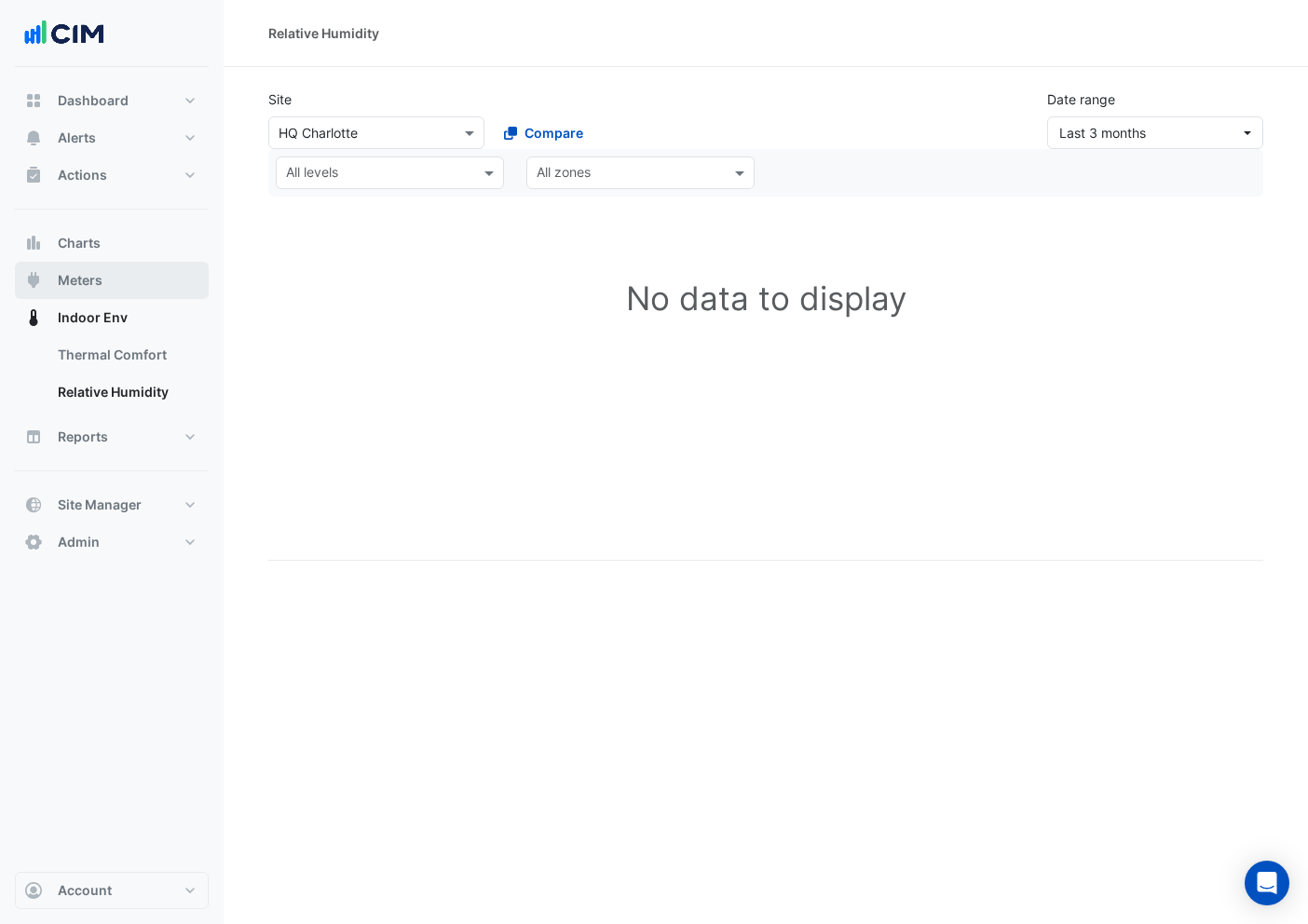 click on "Meters" at bounding box center (112, 280) 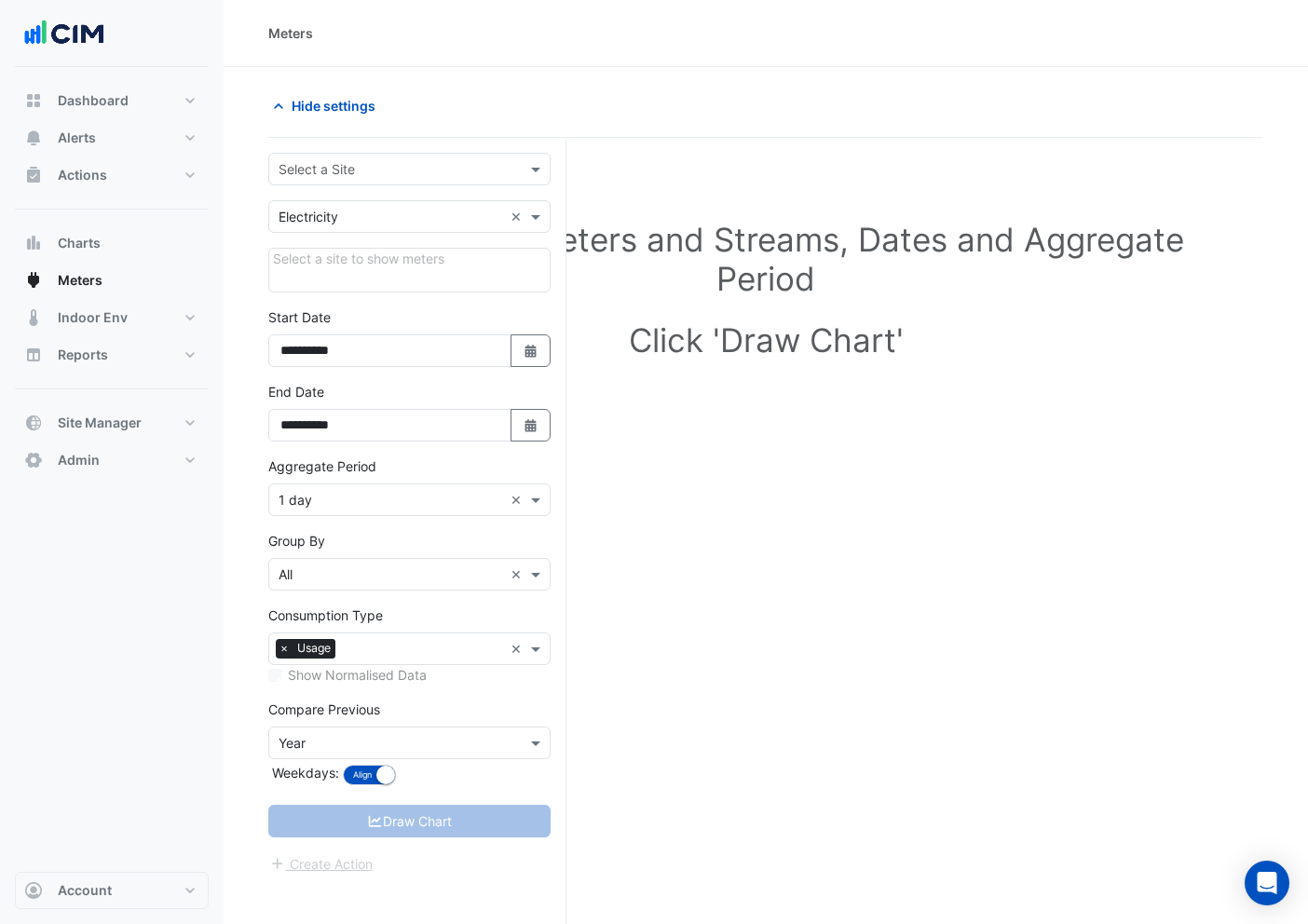 click at bounding box center (390, 170) 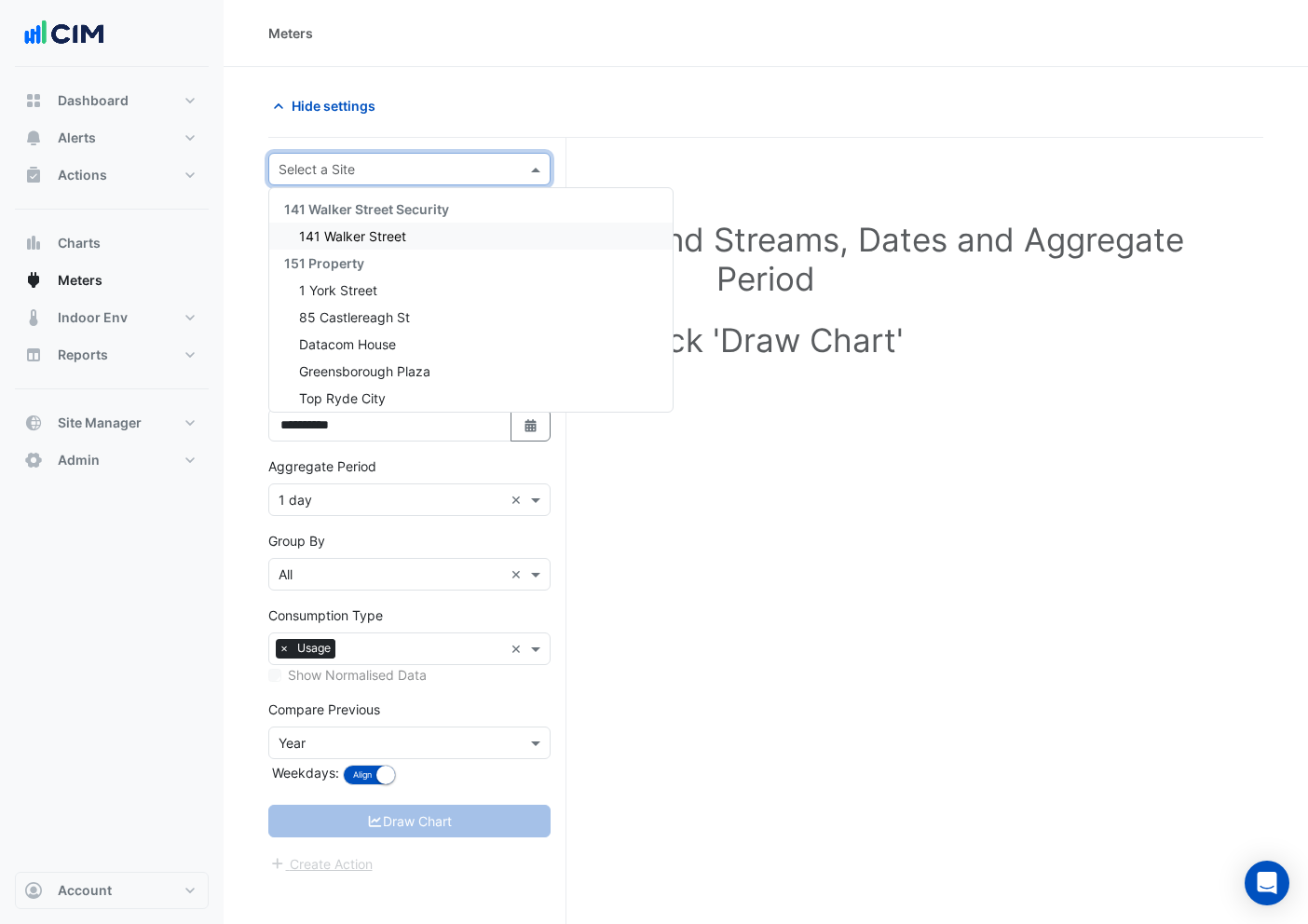 drag, startPoint x: 344, startPoint y: 217, endPoint x: 348, endPoint y: 225, distance: 8.94427 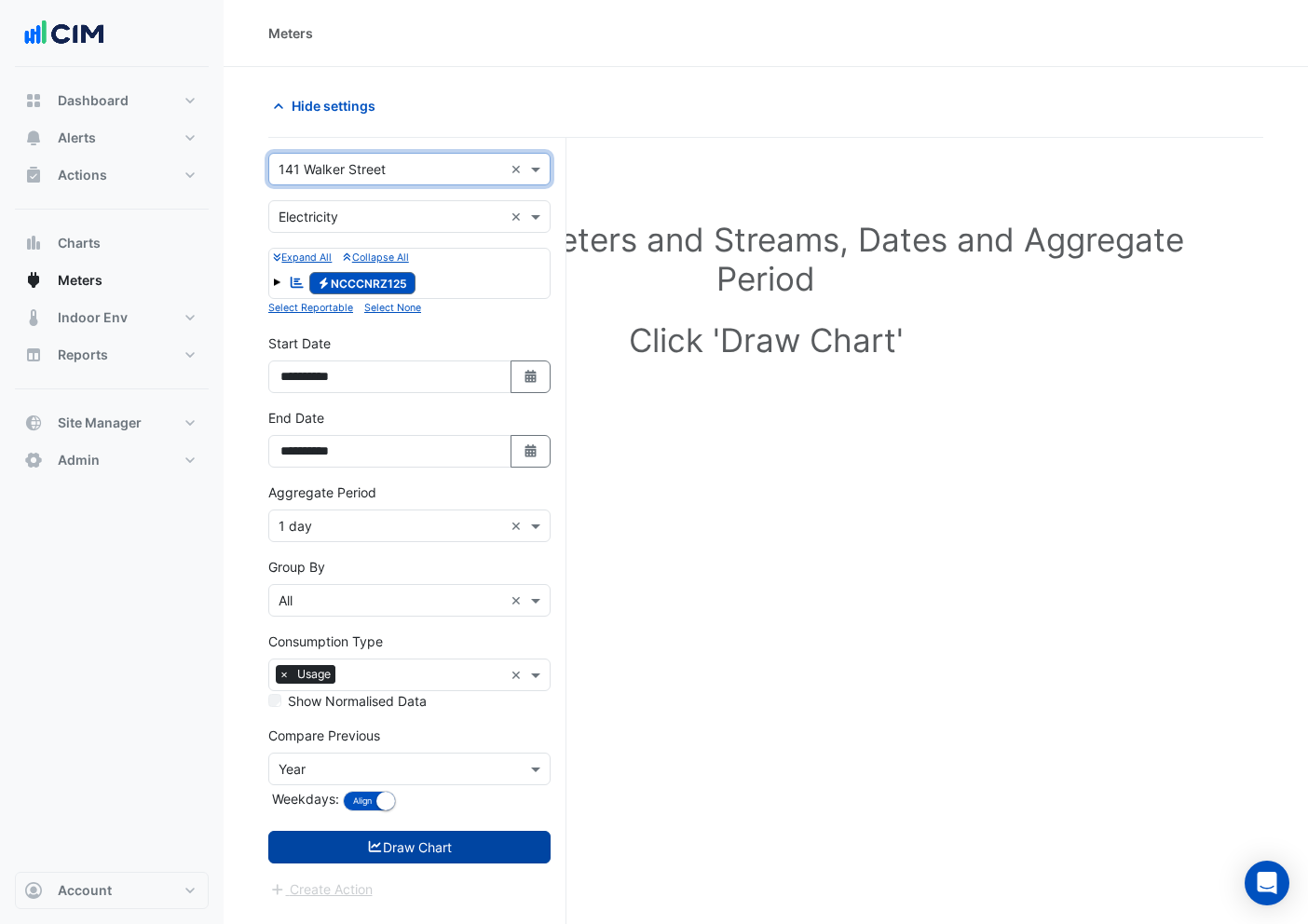 click on "Draw Chart" at bounding box center (409, 847) 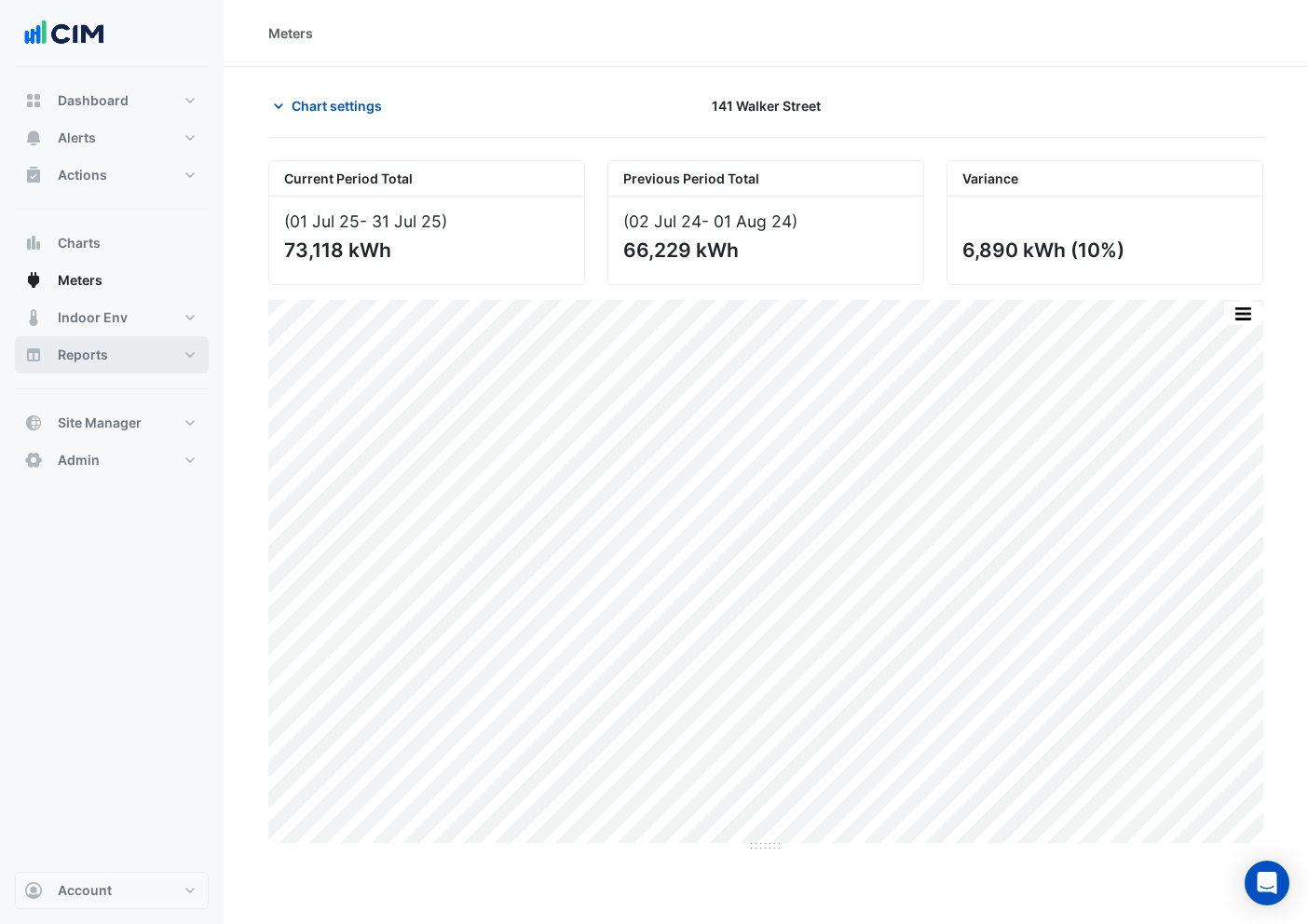 click on "Reports" at bounding box center (112, 355) 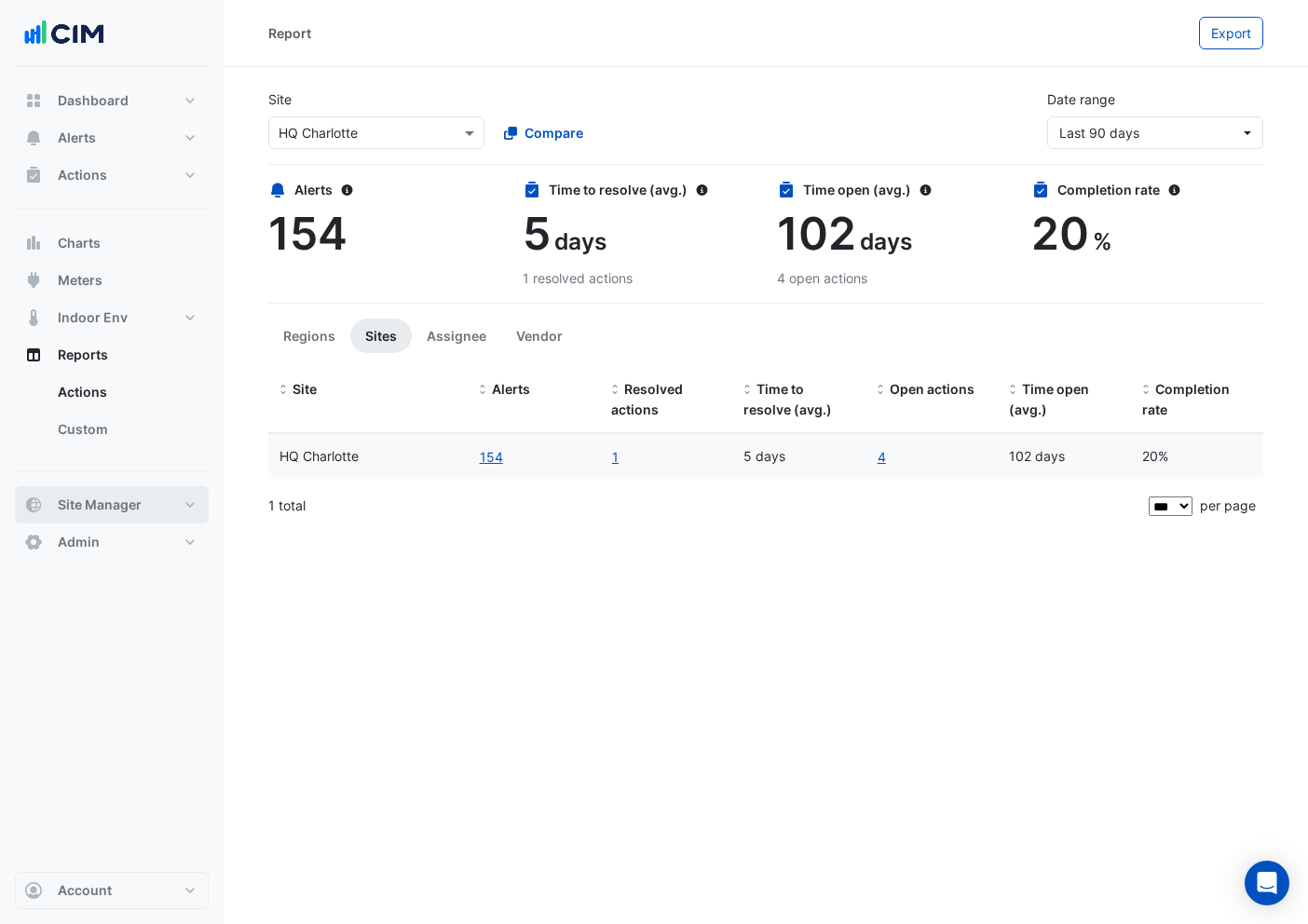 click on "Site Manager" at bounding box center (100, 505) 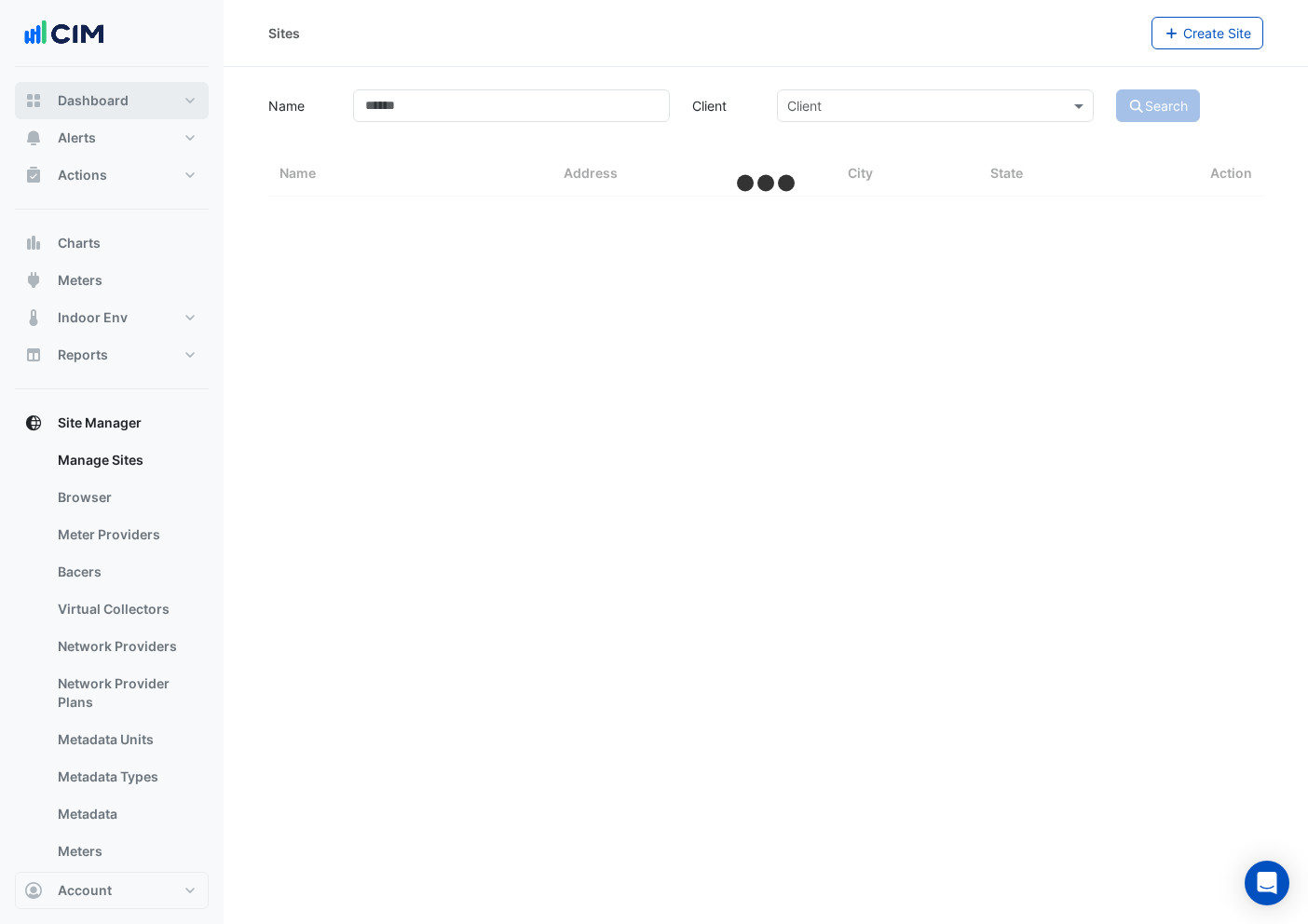 click on "Dashboard" at bounding box center [112, 101] 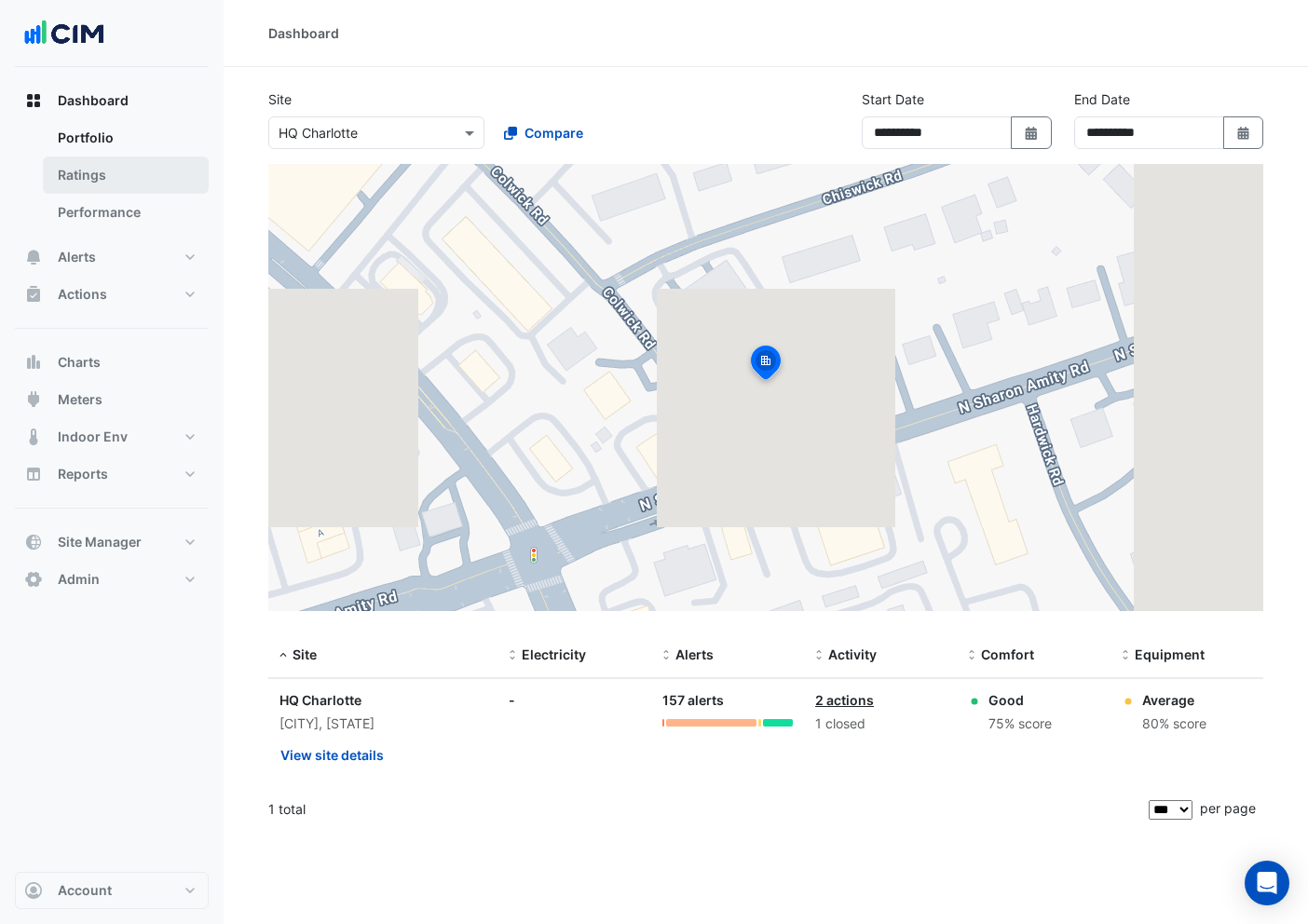 click on "Ratings" at bounding box center [126, 175] 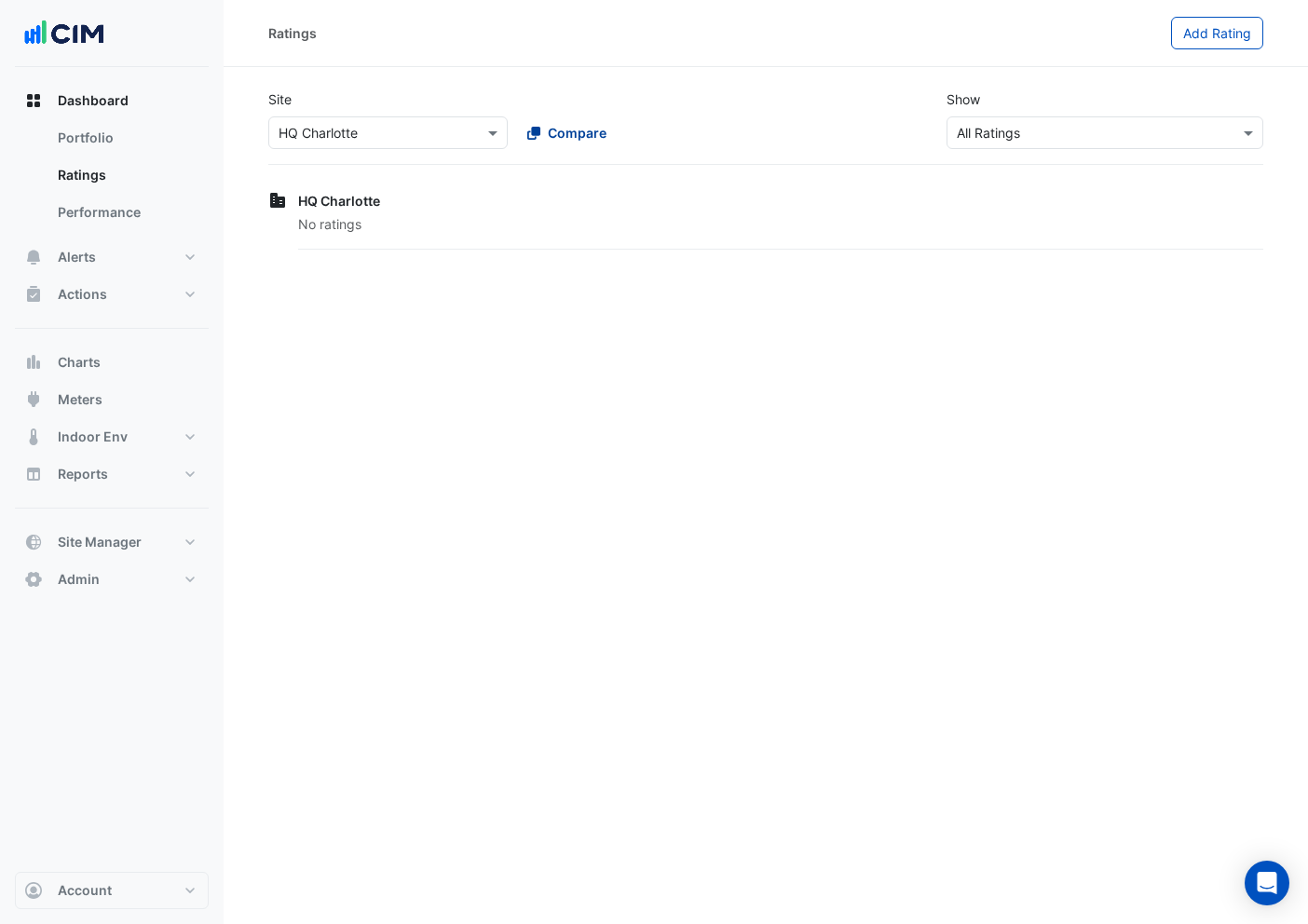 click on "Compare" at bounding box center [577, 132] 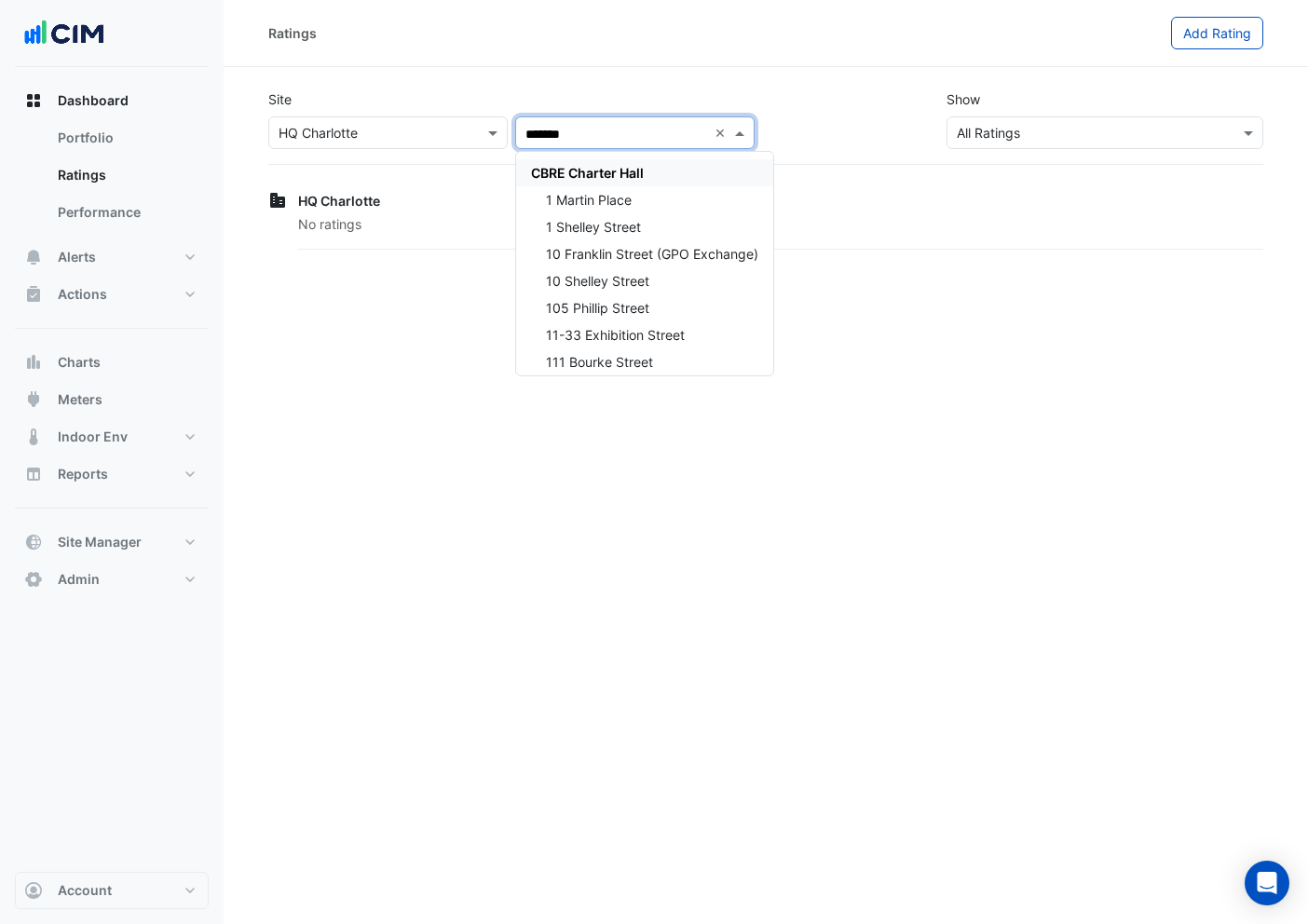 click on "CBRE Charter Hall" at bounding box center (587, 172) 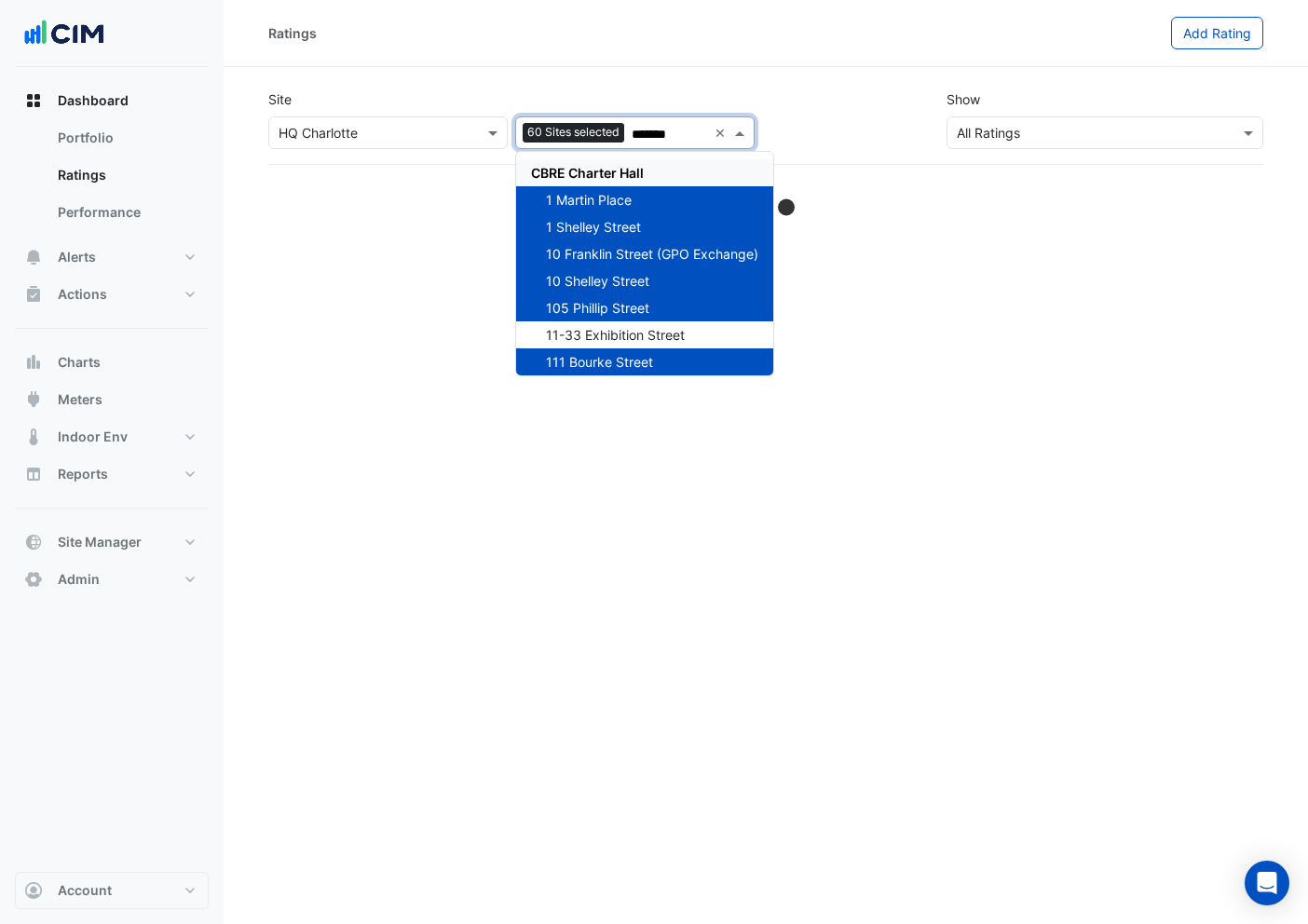 type on "*******" 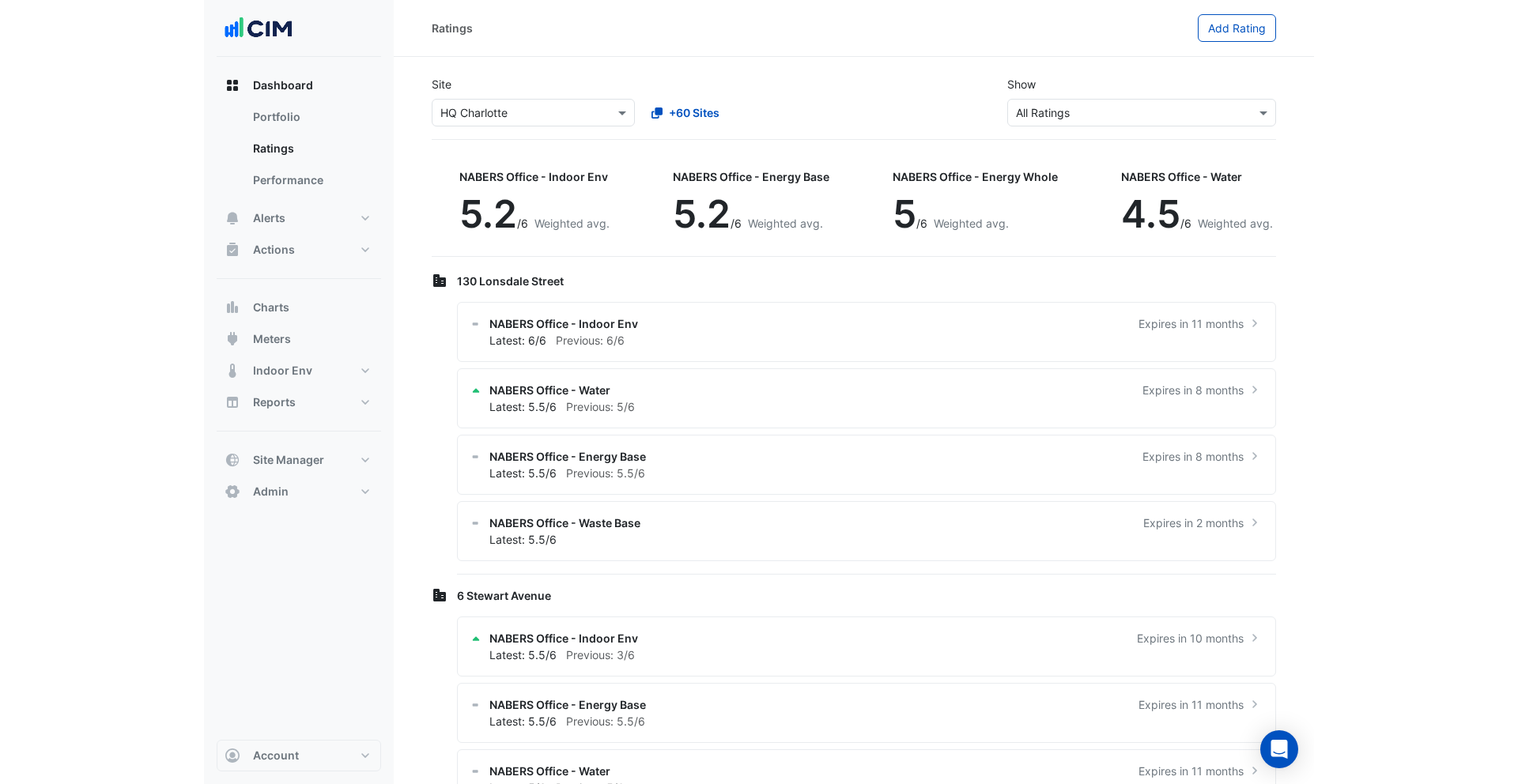 scroll, scrollTop: 0, scrollLeft: 197, axis: horizontal 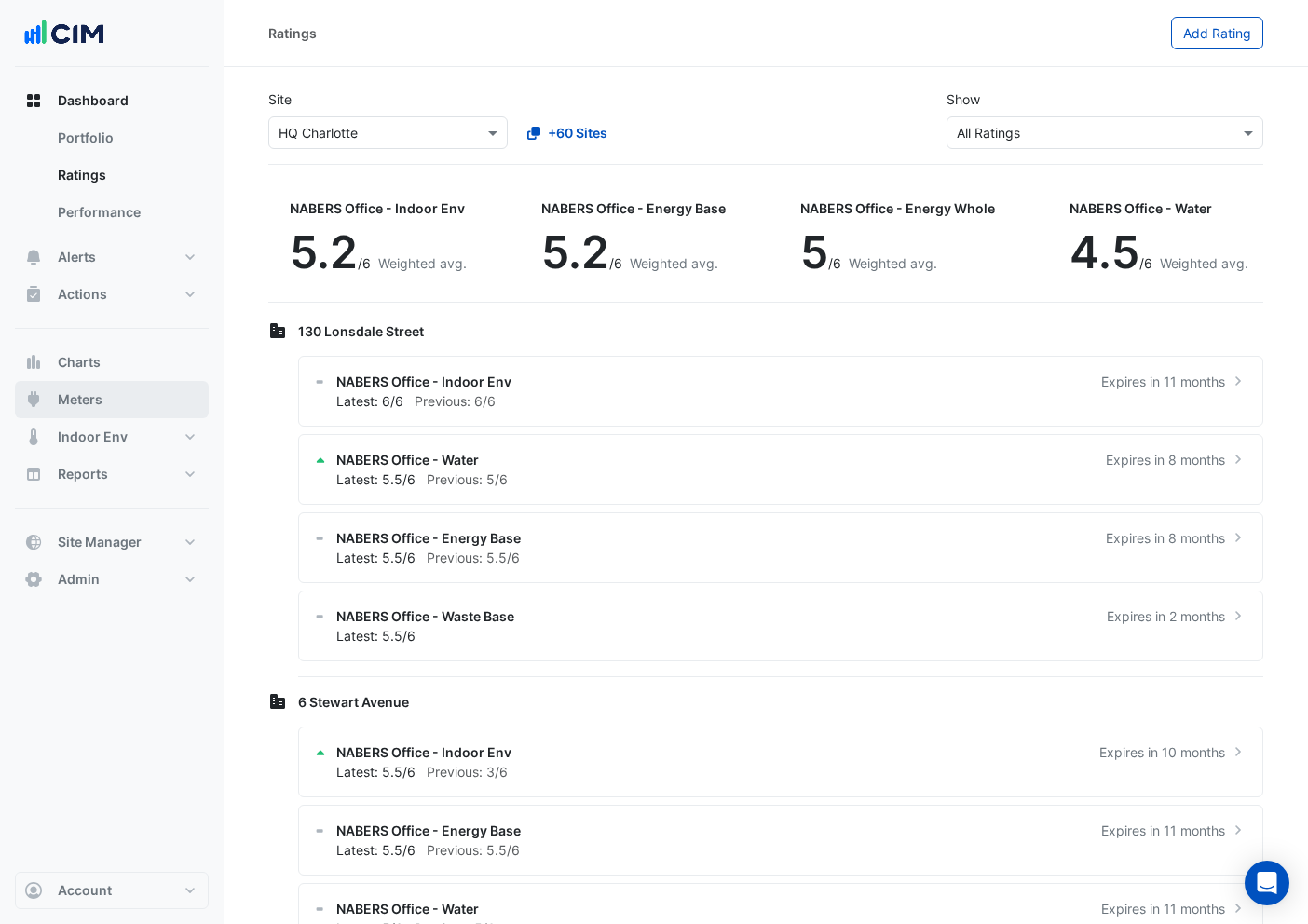 click on "Meters" at bounding box center (112, 400) 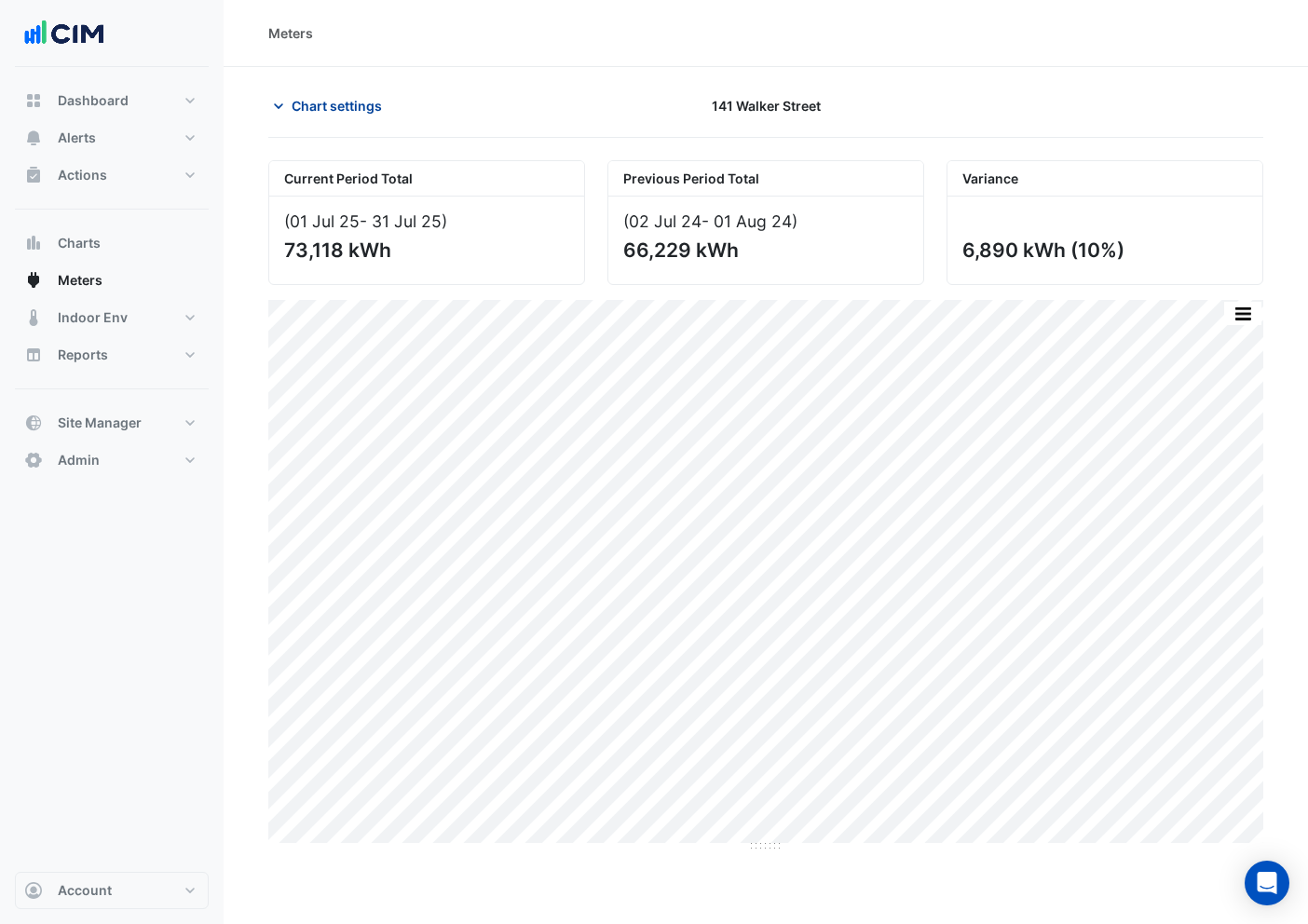 click on "Chart settings" 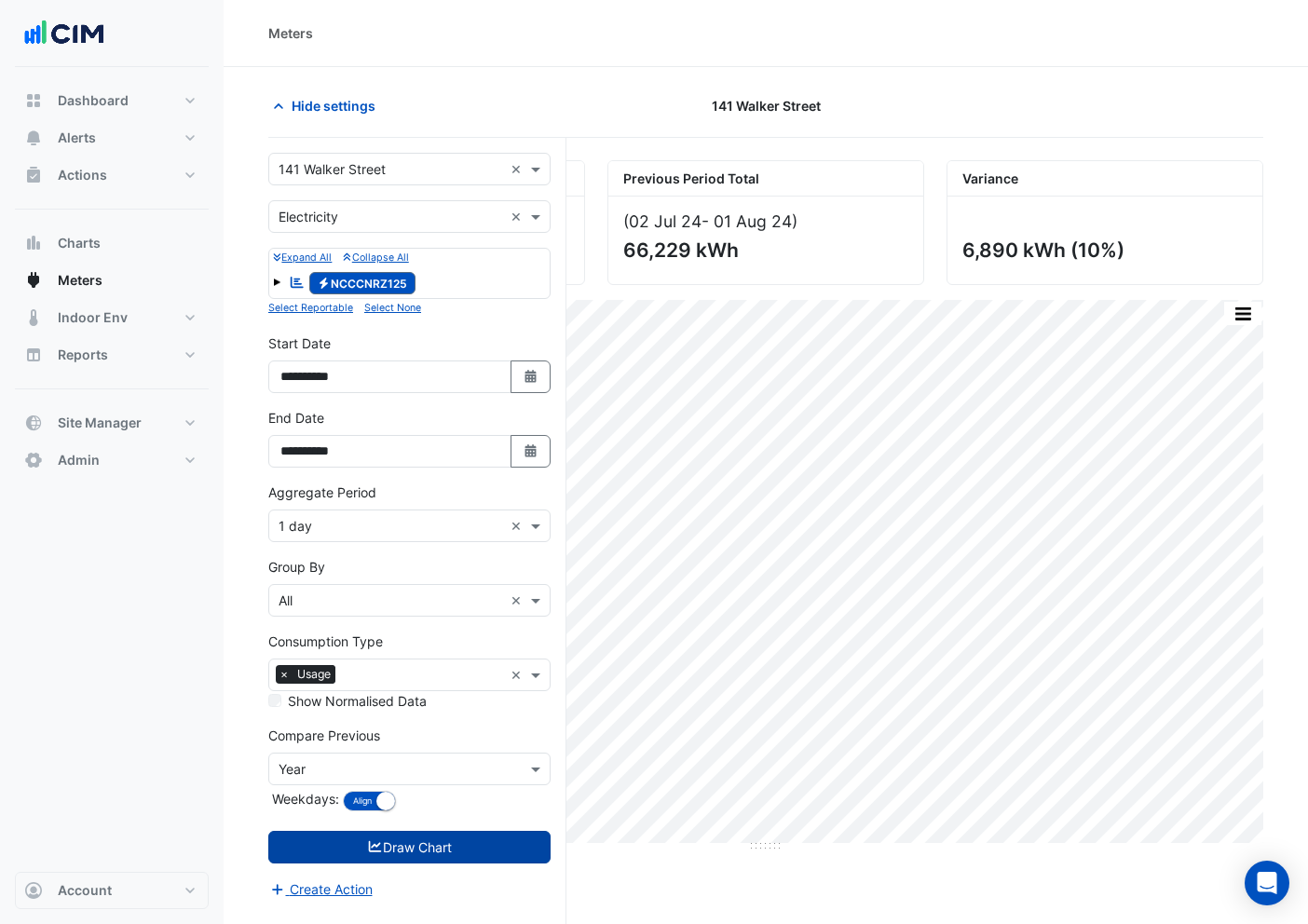 click on "Draw Chart" at bounding box center [409, 847] 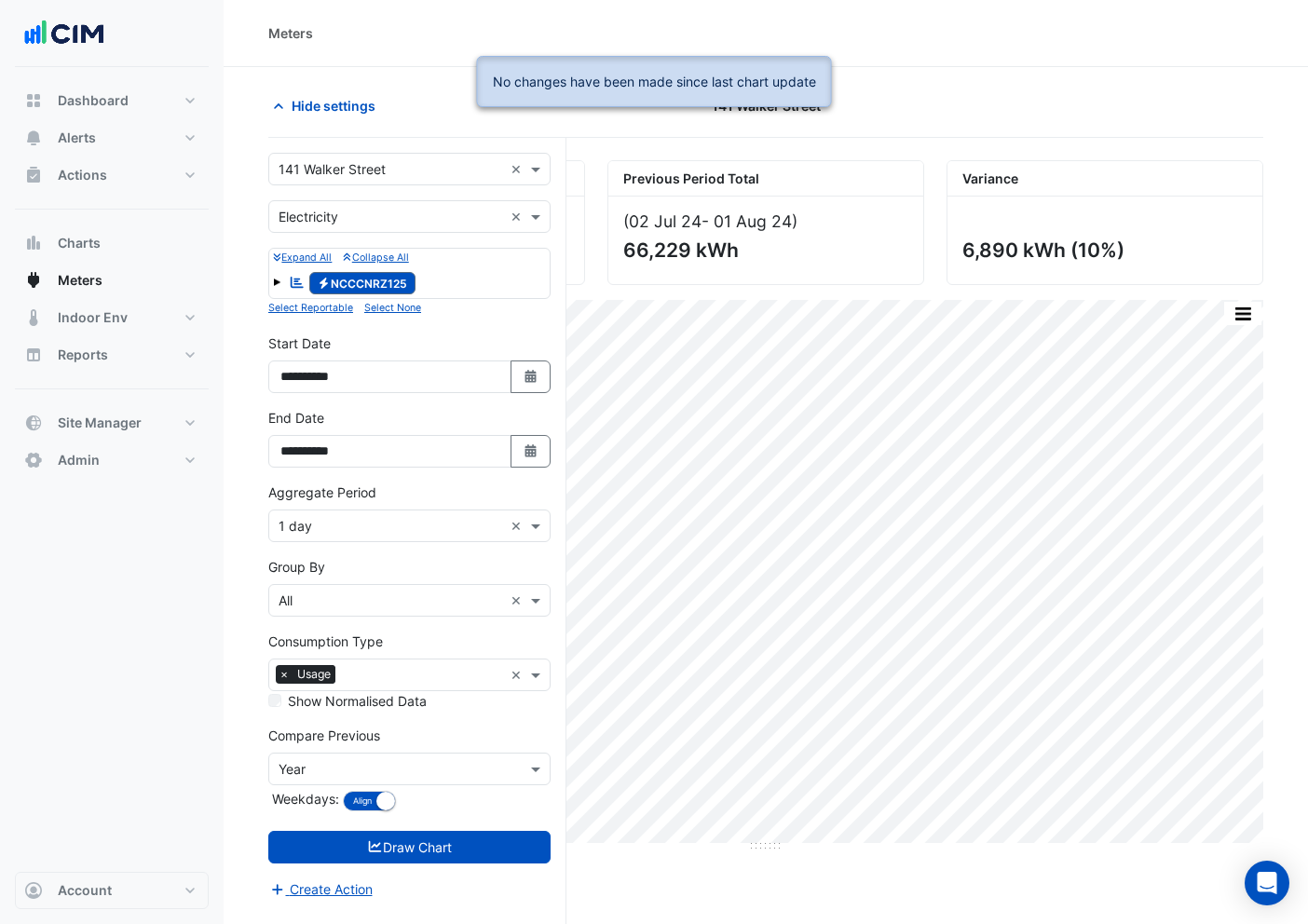 click on "Consumption Type × Usage ×" at bounding box center (409, 674) 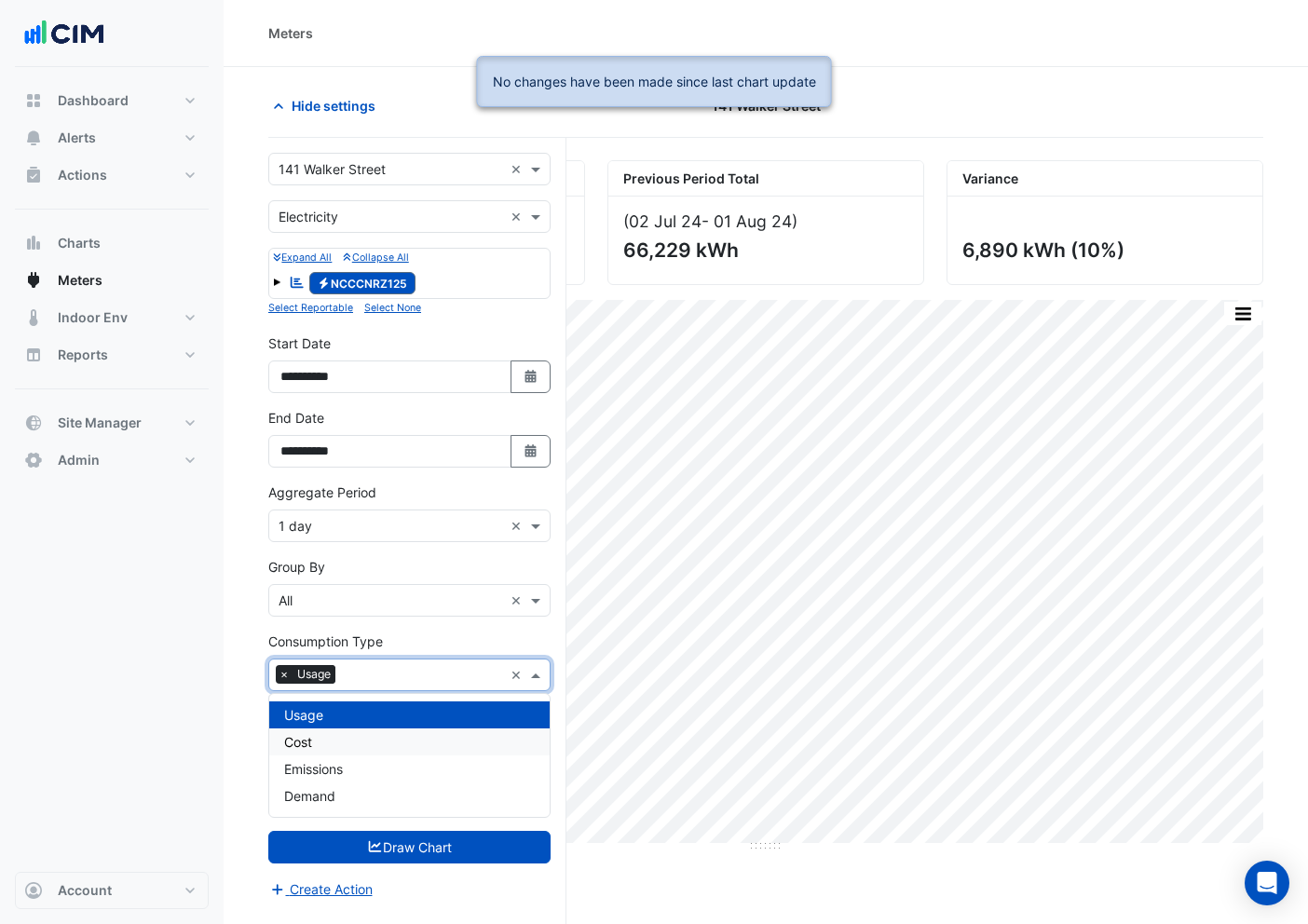 click on "Cost" at bounding box center [409, 741] 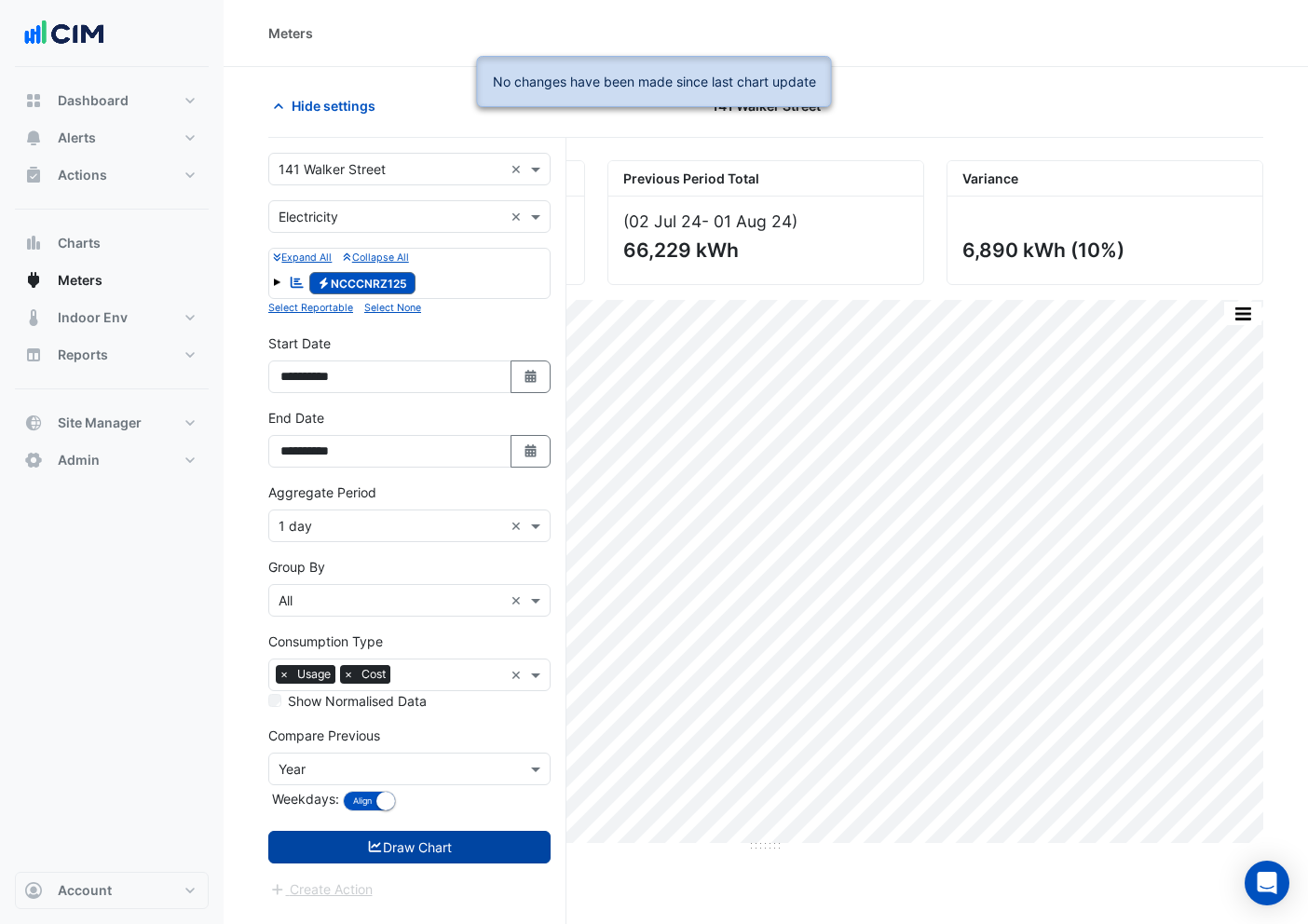 click on "Draw Chart" at bounding box center (409, 847) 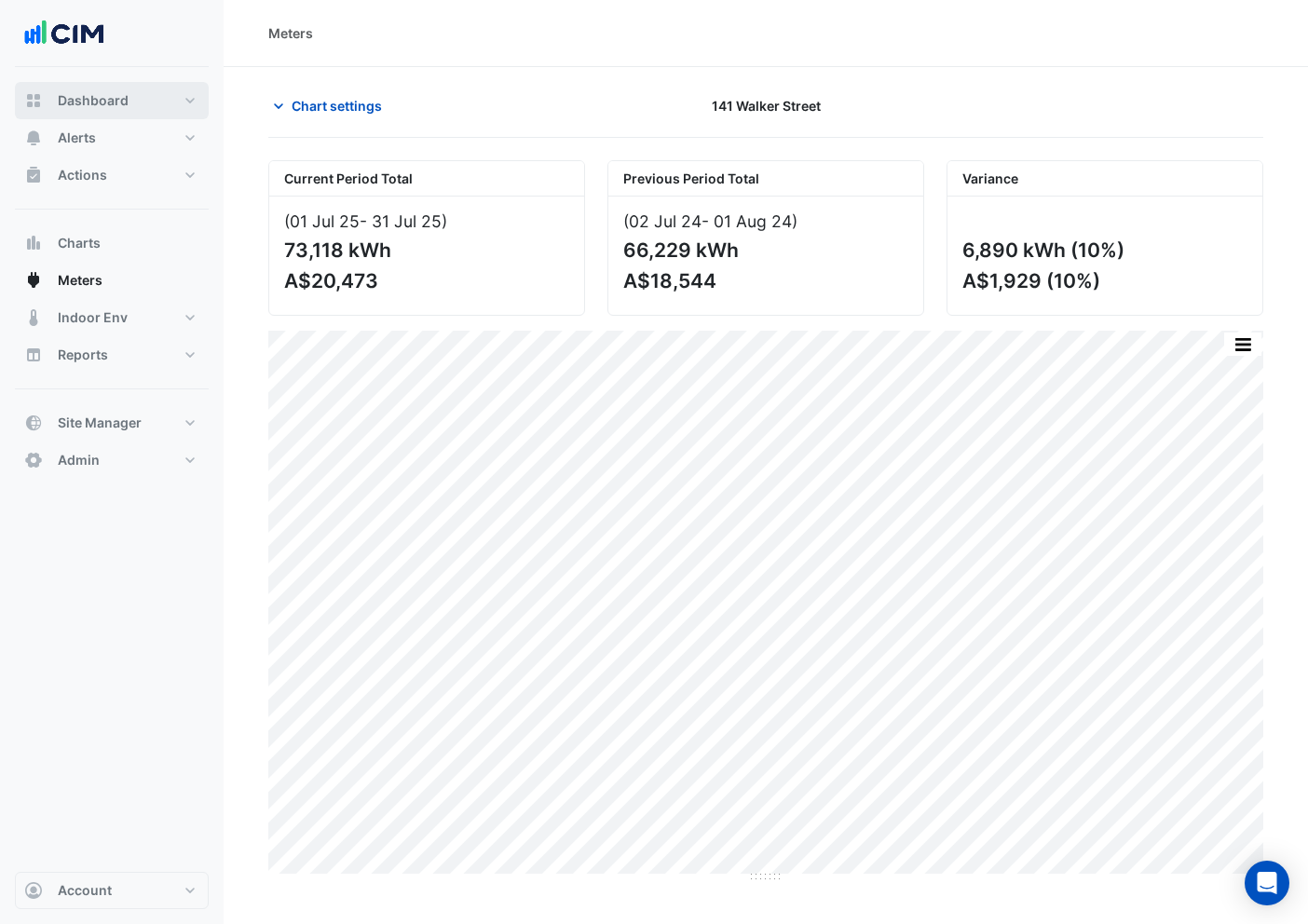 click on "Dashboard" at bounding box center [112, 101] 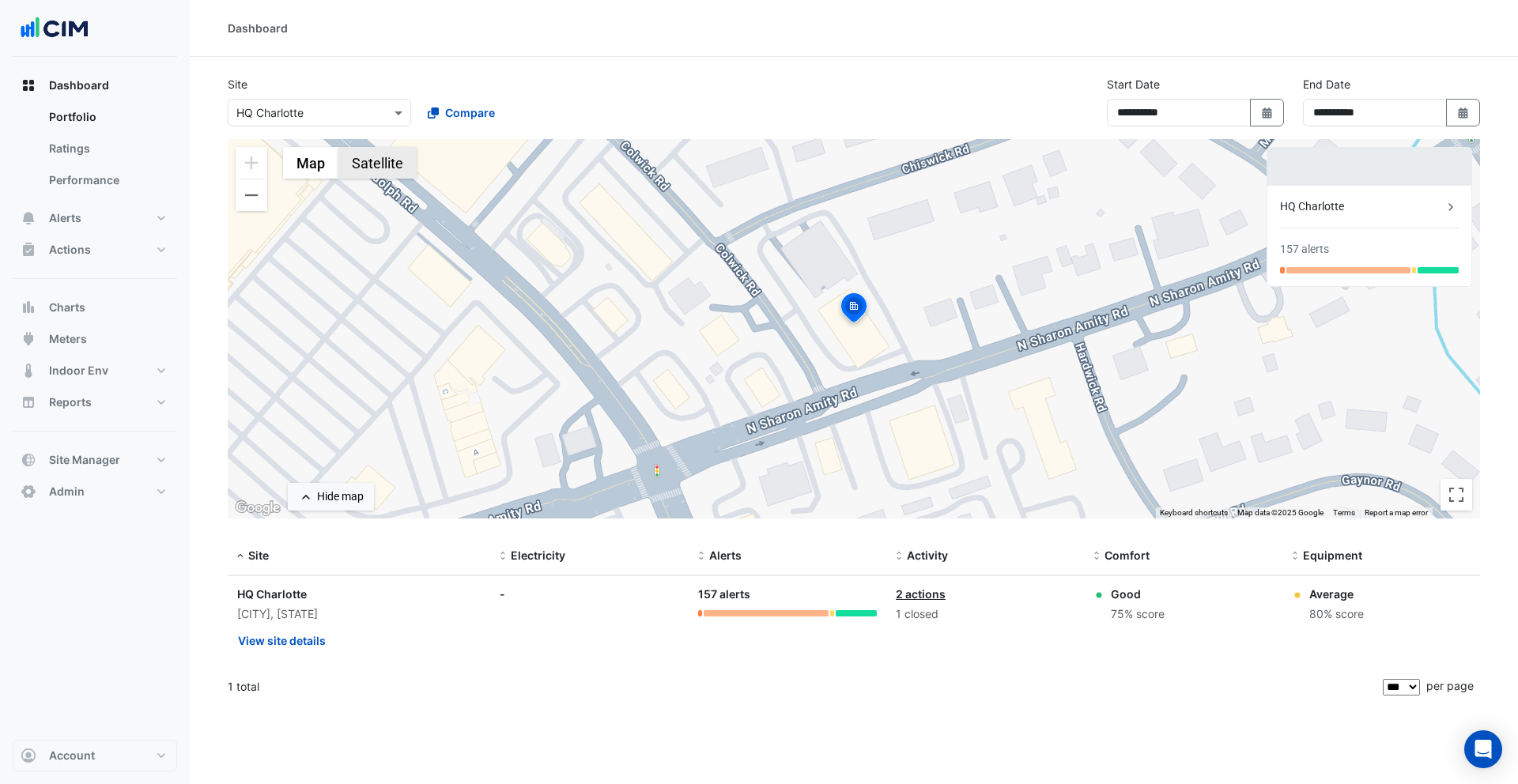 click on "Satellite" 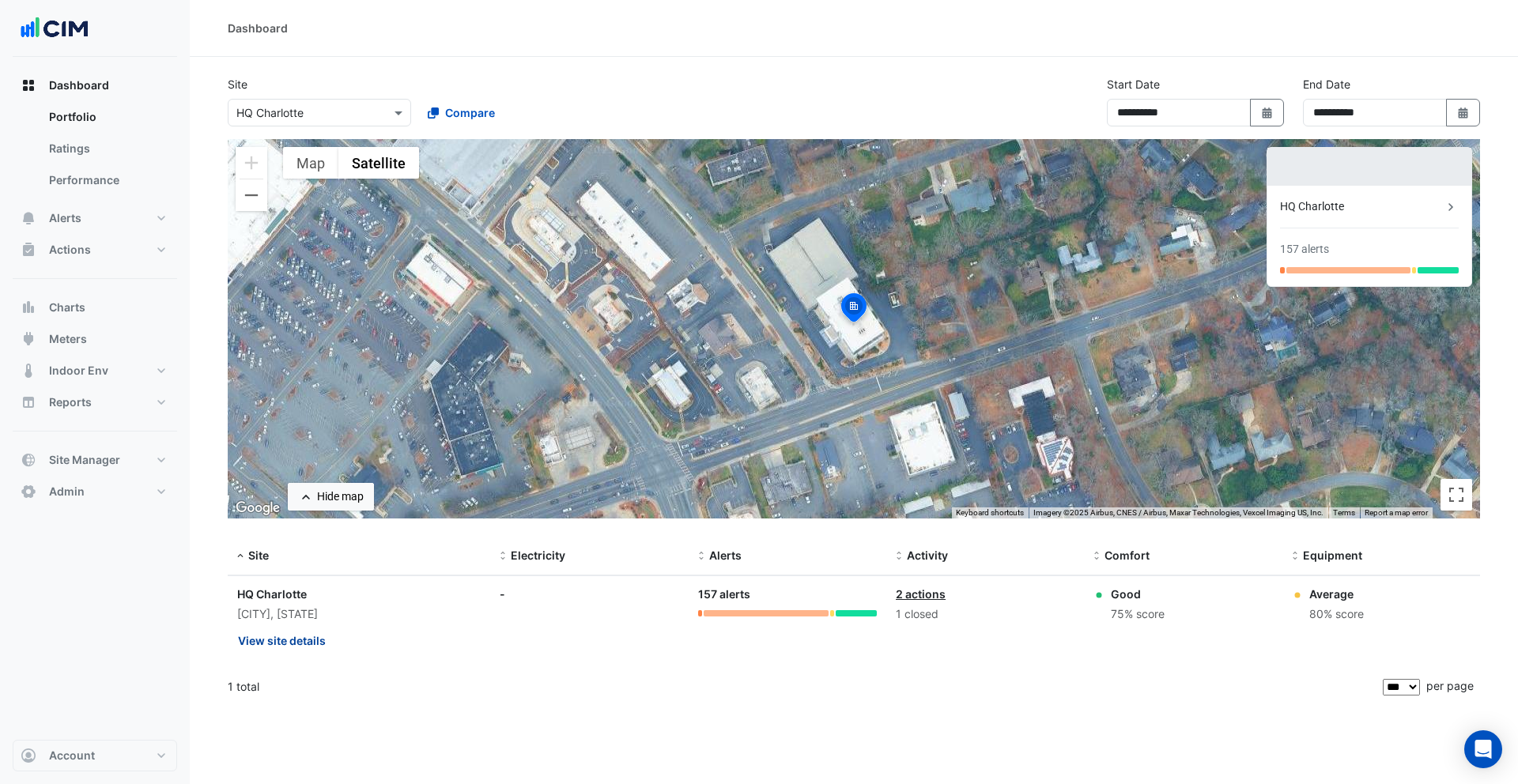 click on "View site details" 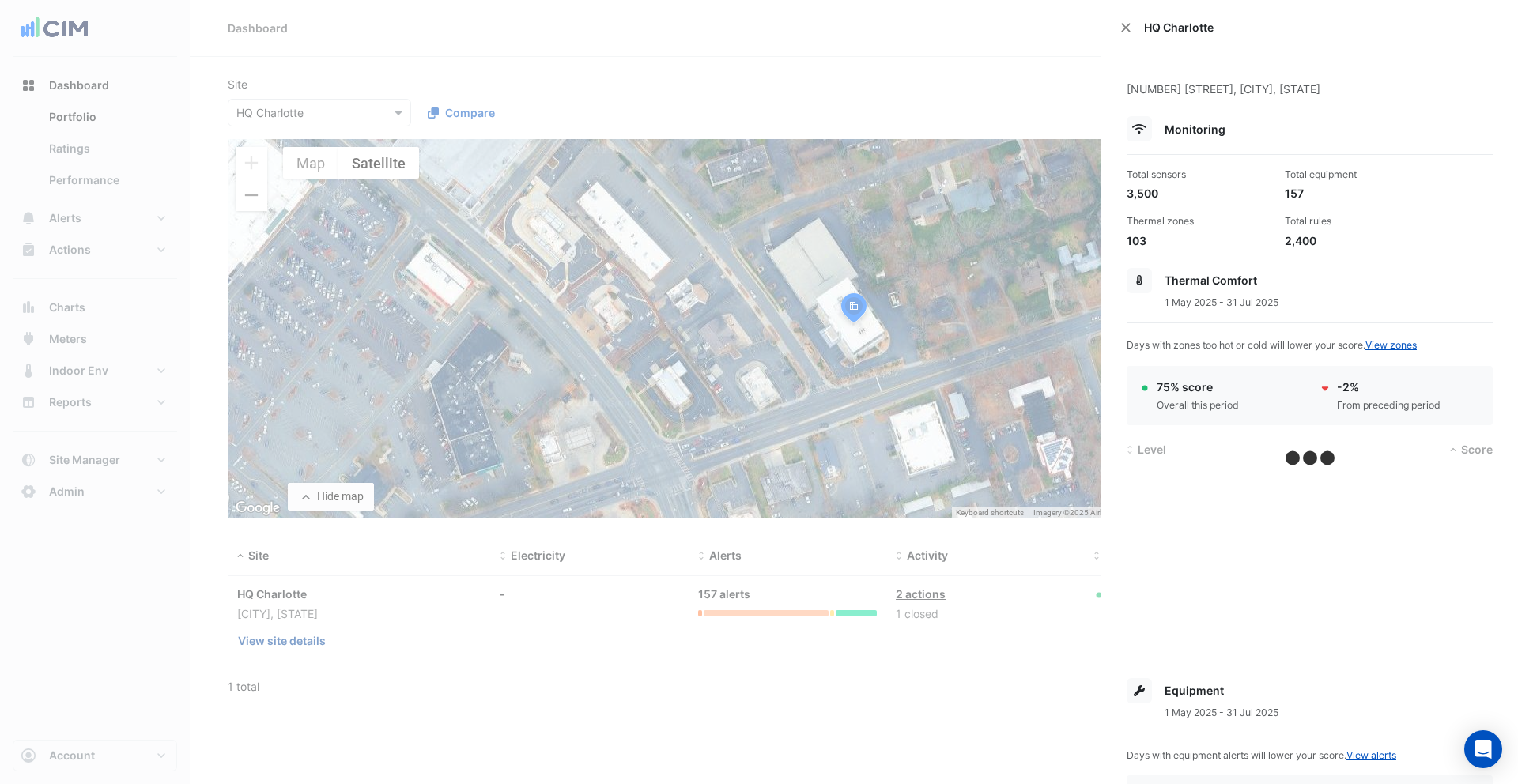click 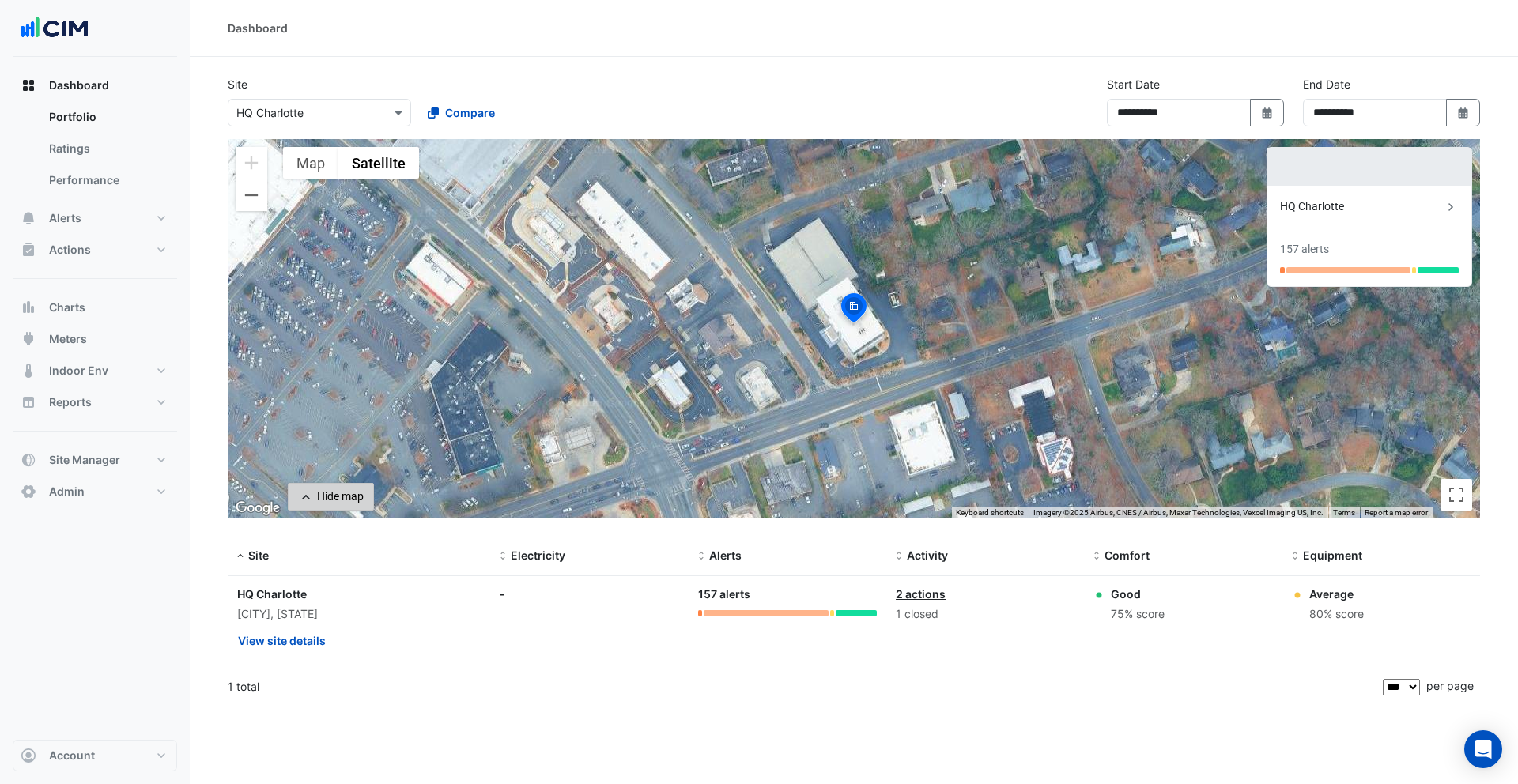 click on "Hide map" 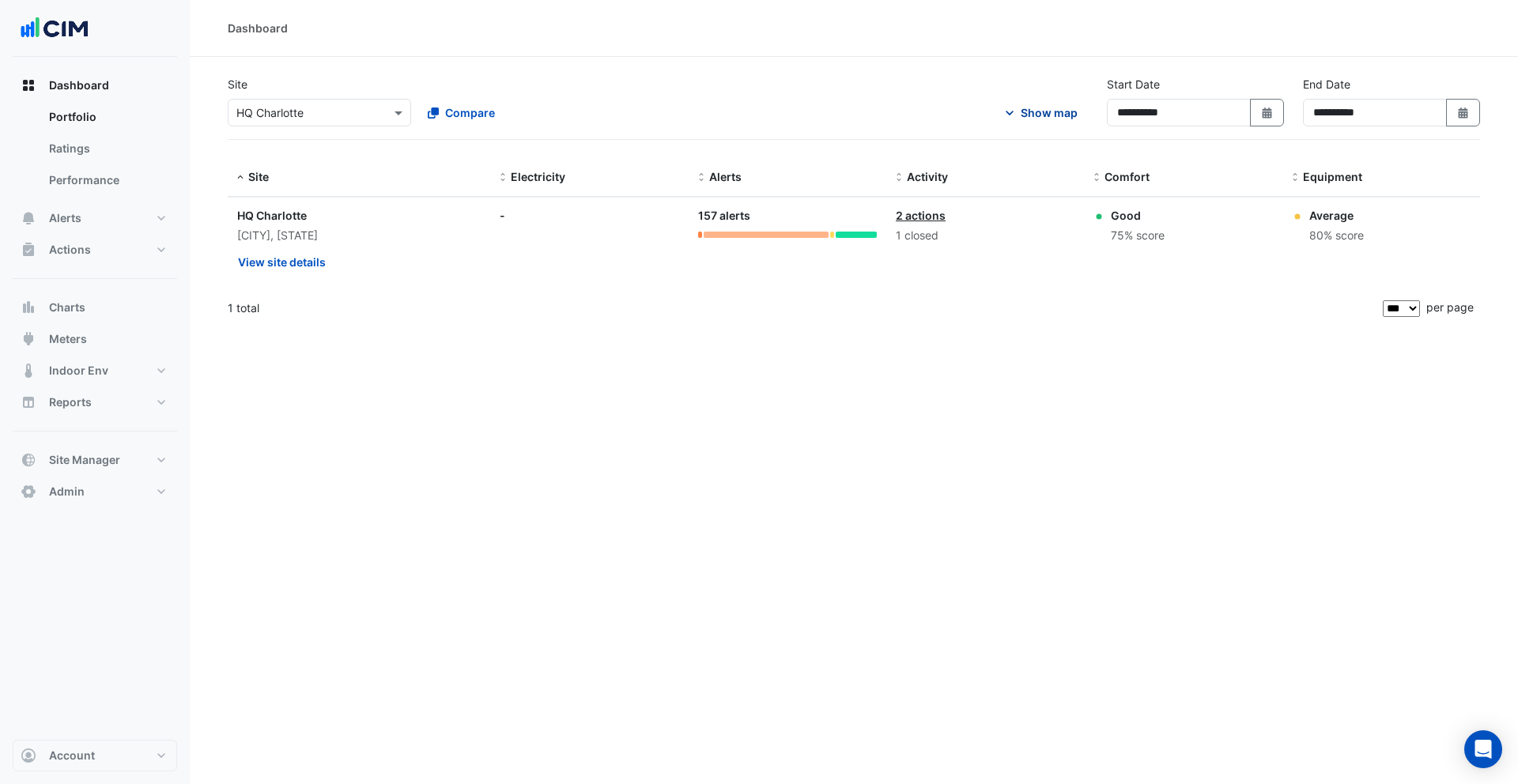 click on "Show map" 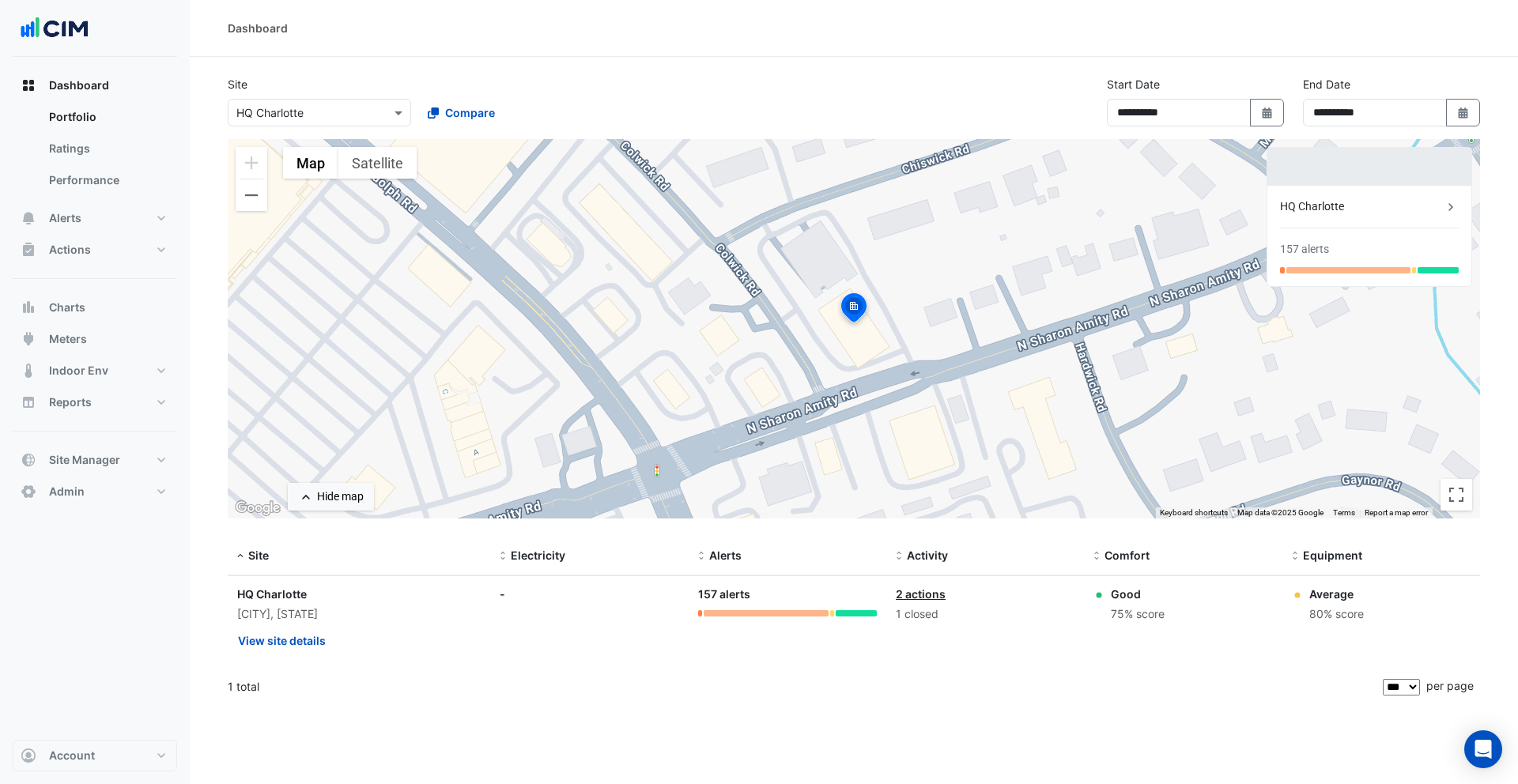click on "HQ Charlotte" 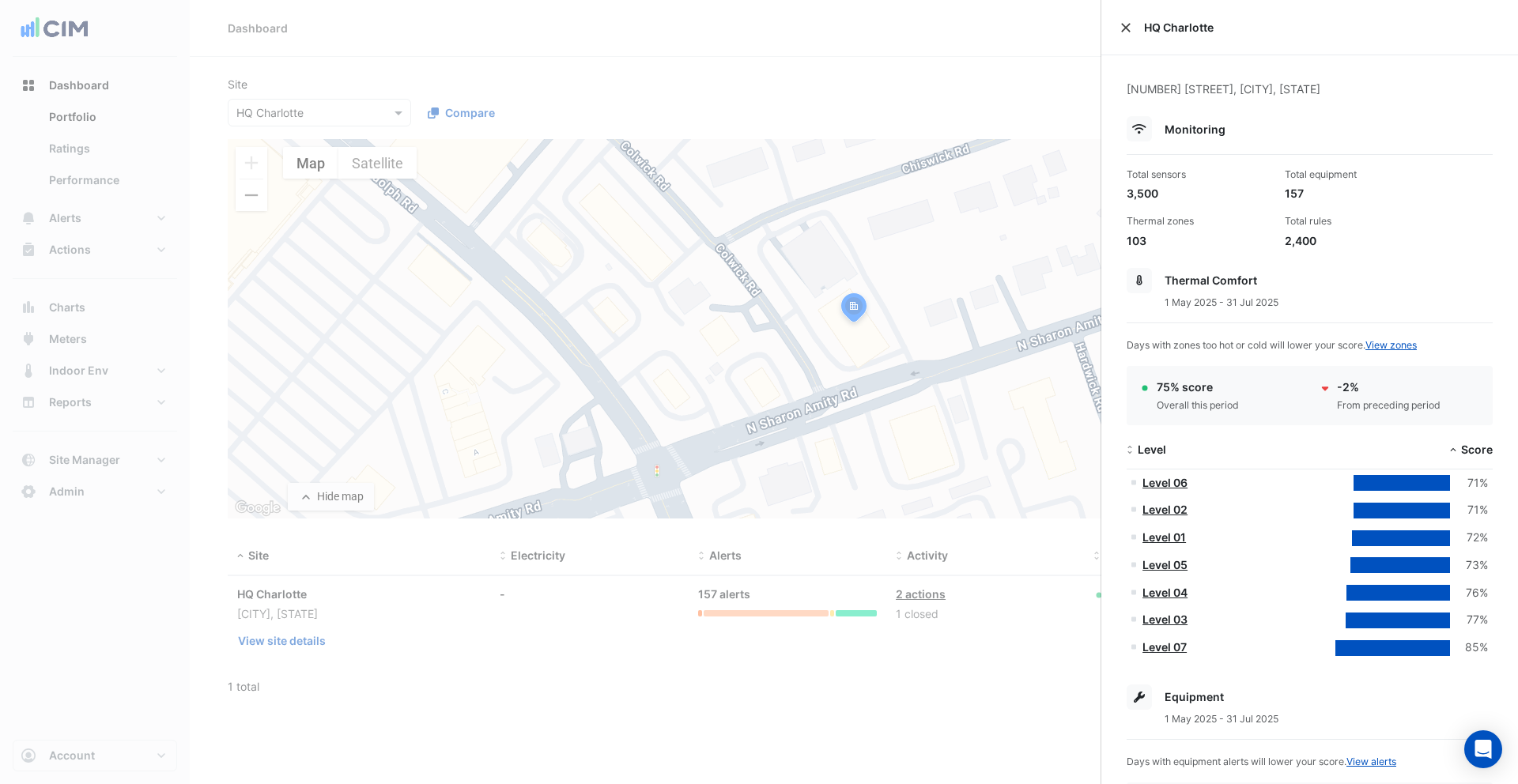 click 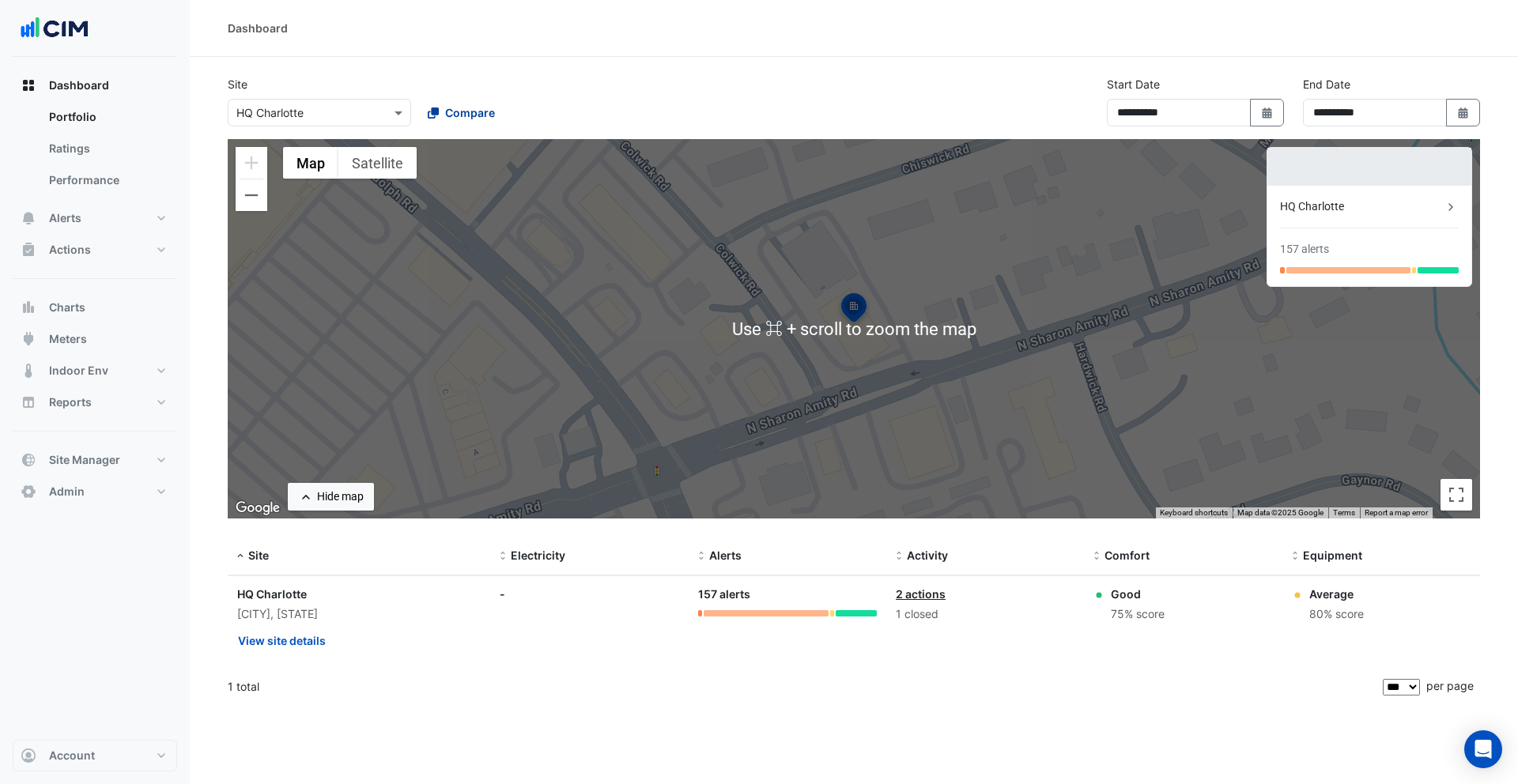 click on "Compare" at bounding box center [470, 112] 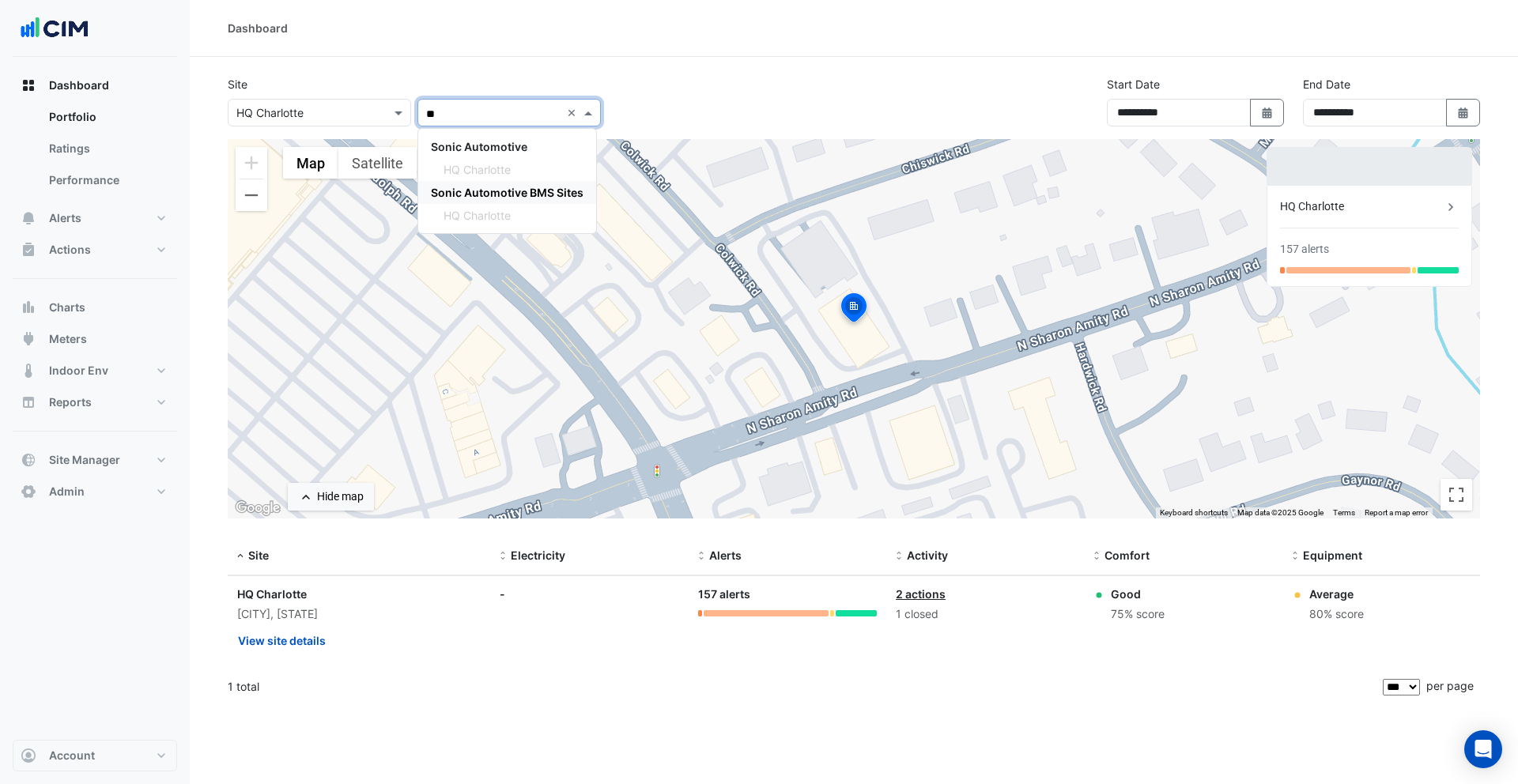 click on "Sonic Automotive BMS Sites" at bounding box center [507, 192] 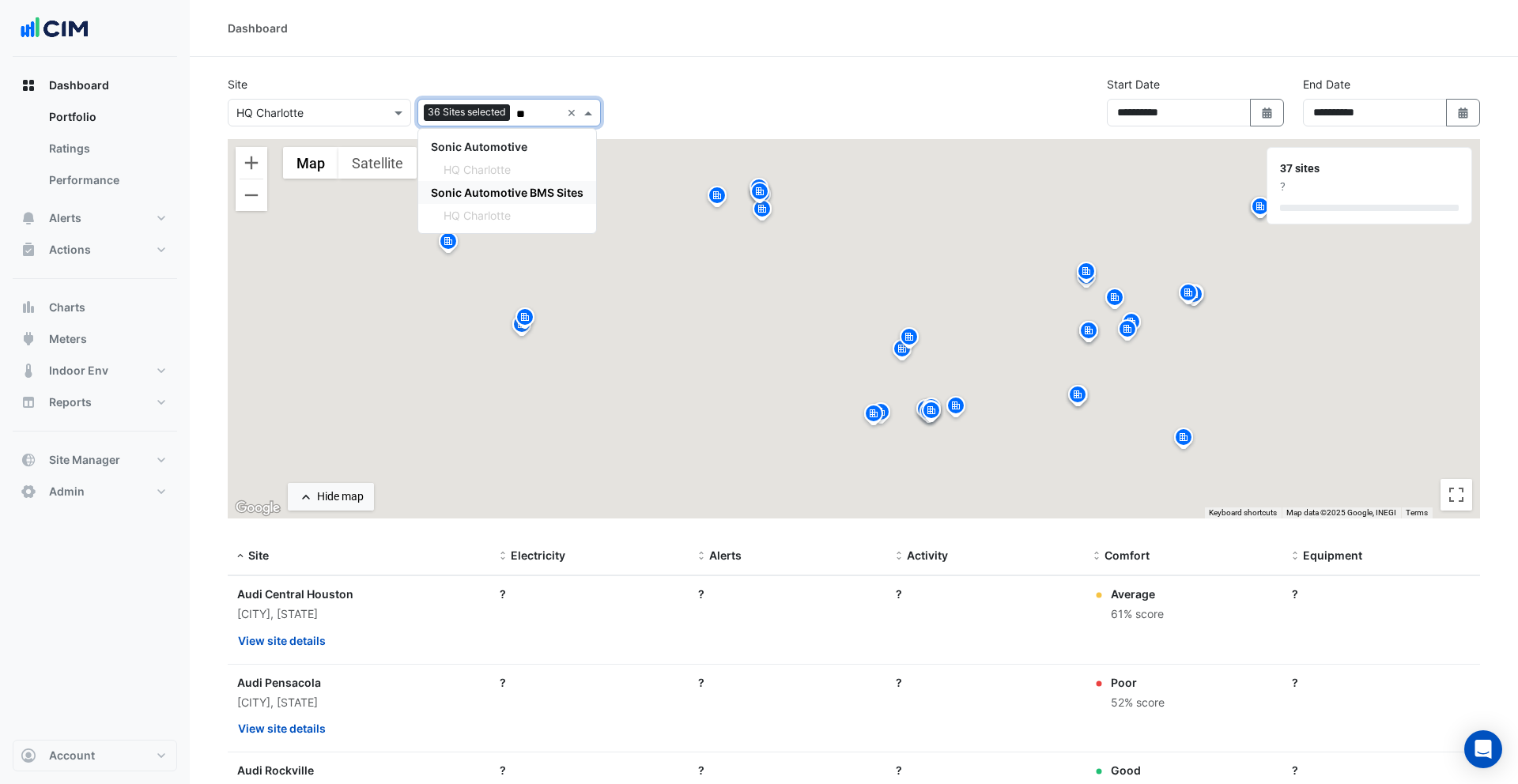 type on "**" 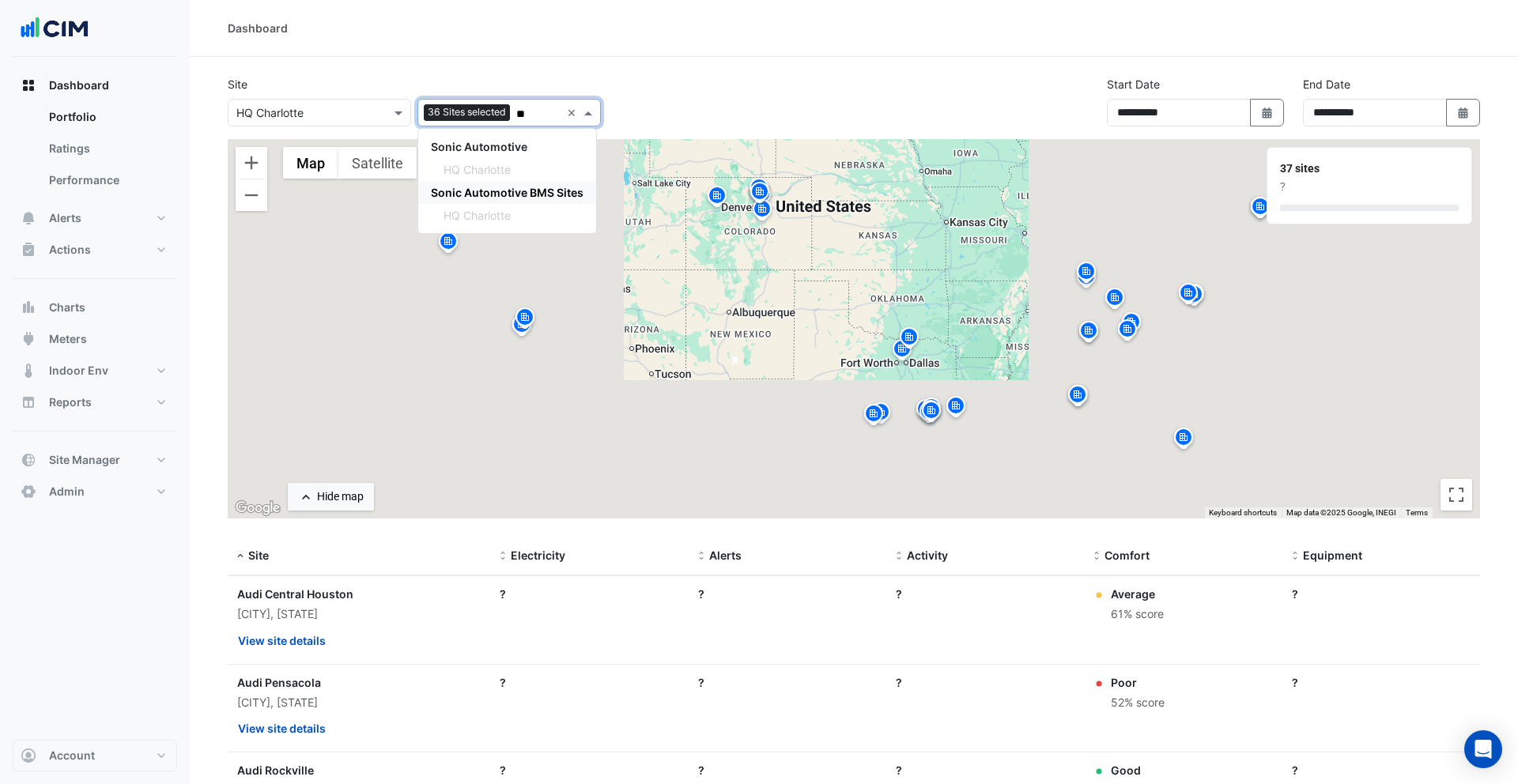 click on "**********" 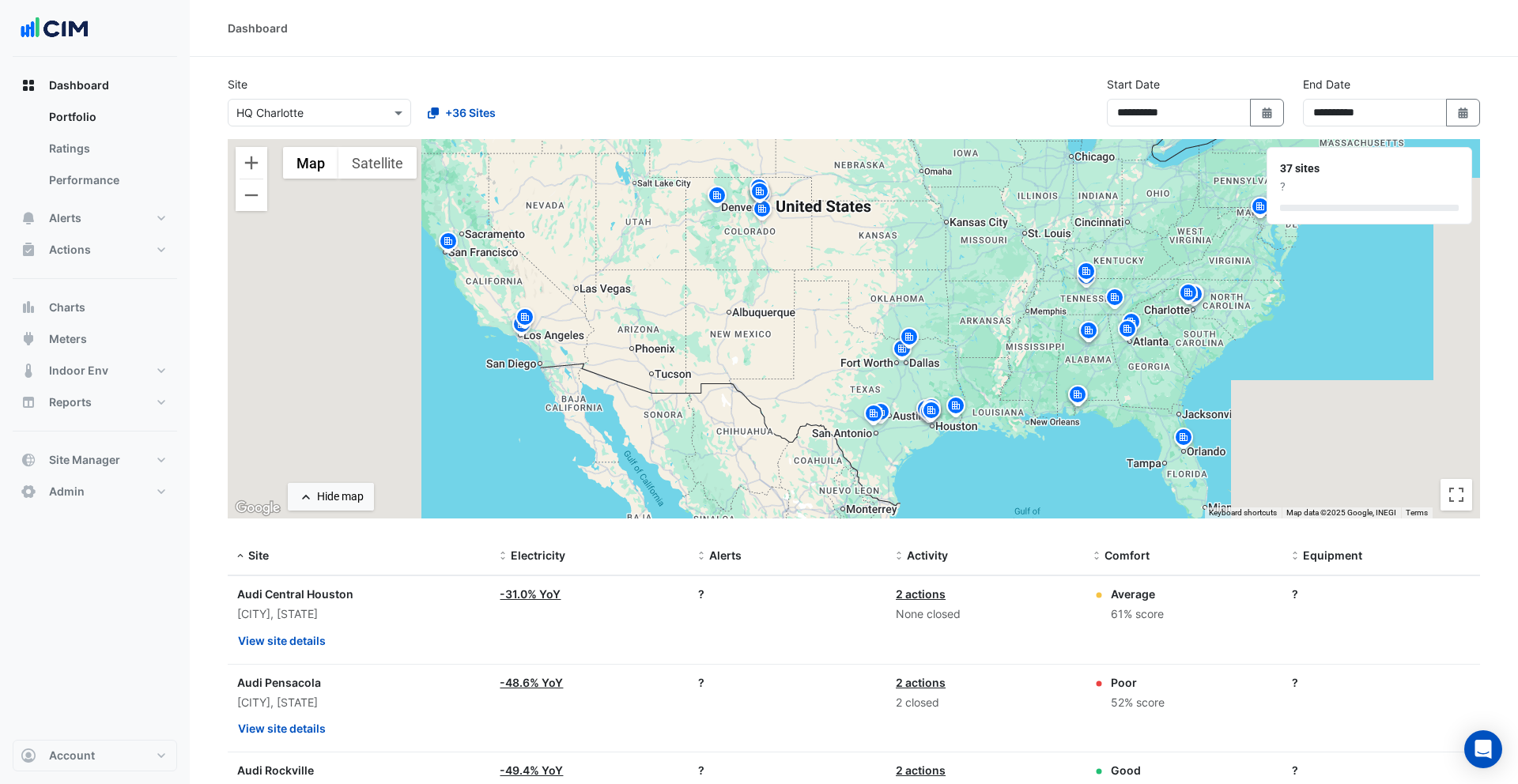 click 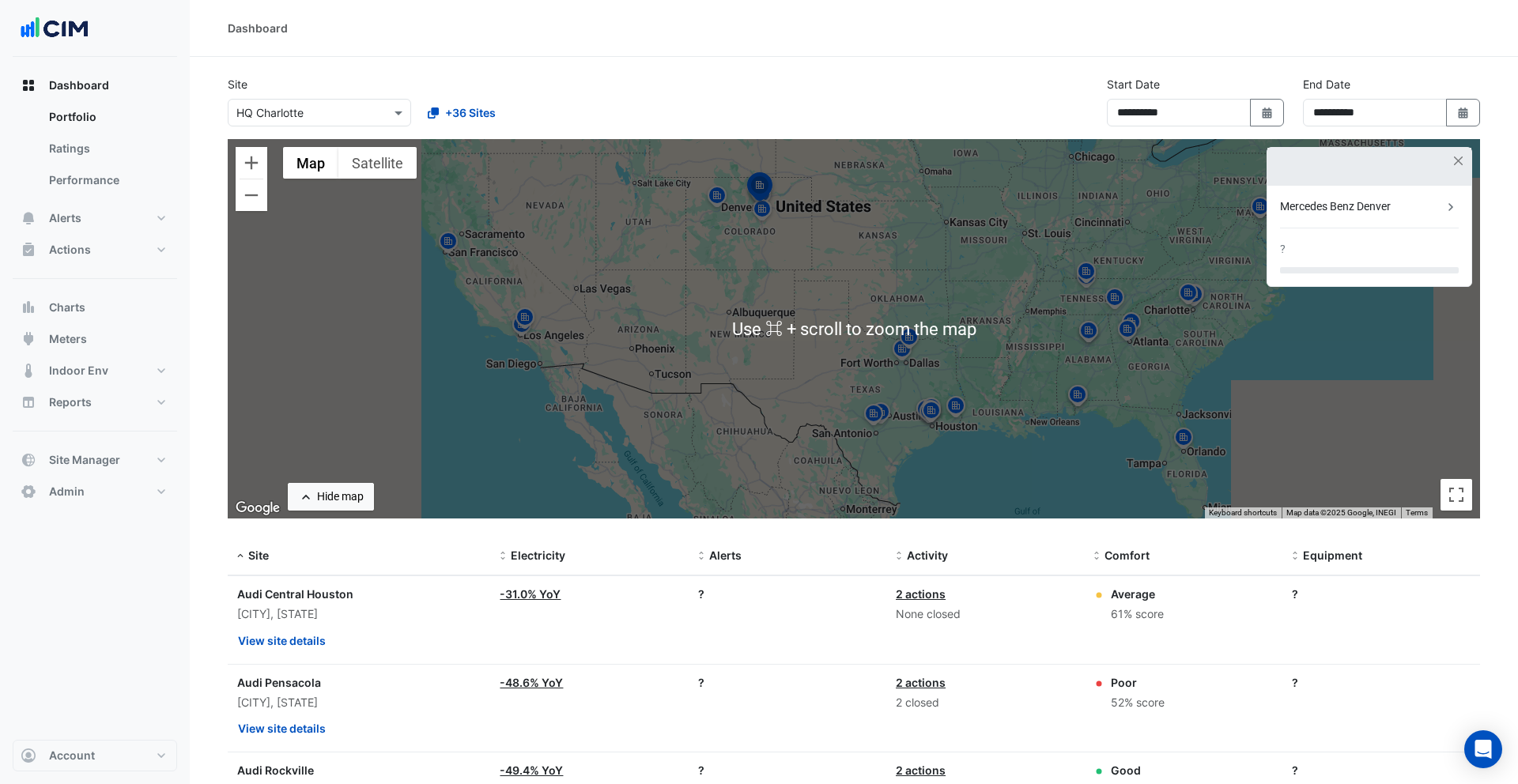 scroll, scrollTop: 1, scrollLeft: 0, axis: vertical 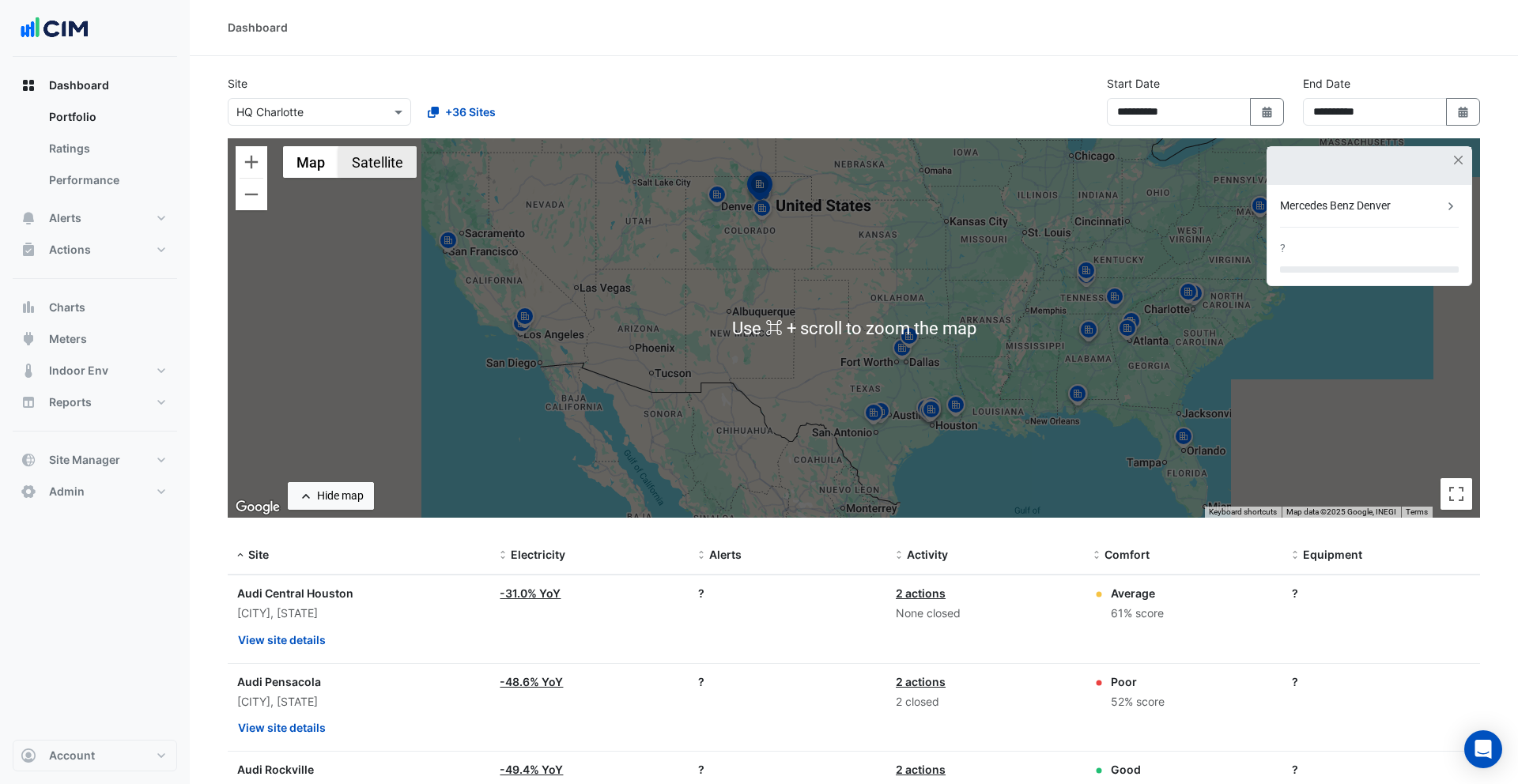 click on "Satellite" 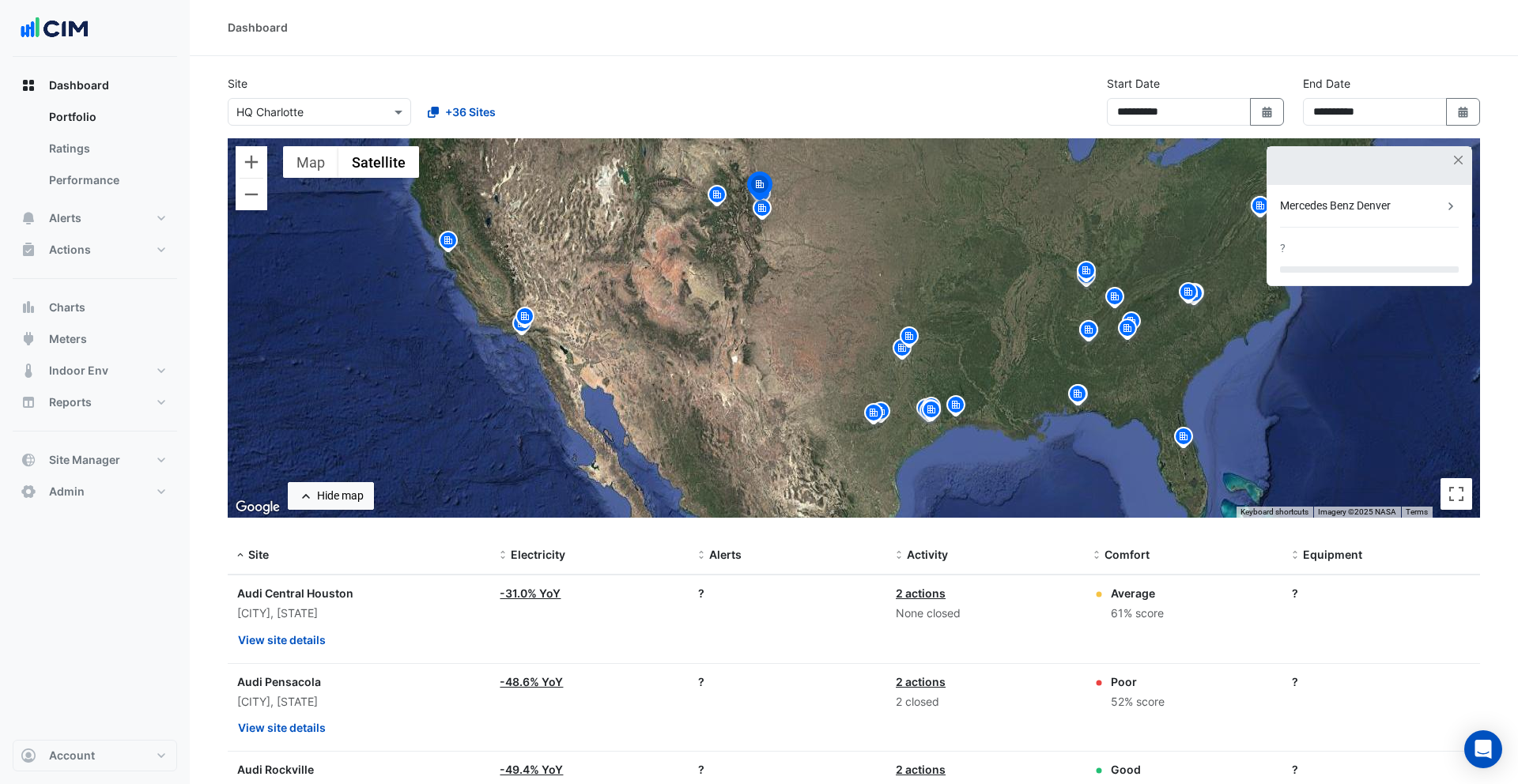 scroll, scrollTop: 2, scrollLeft: 0, axis: vertical 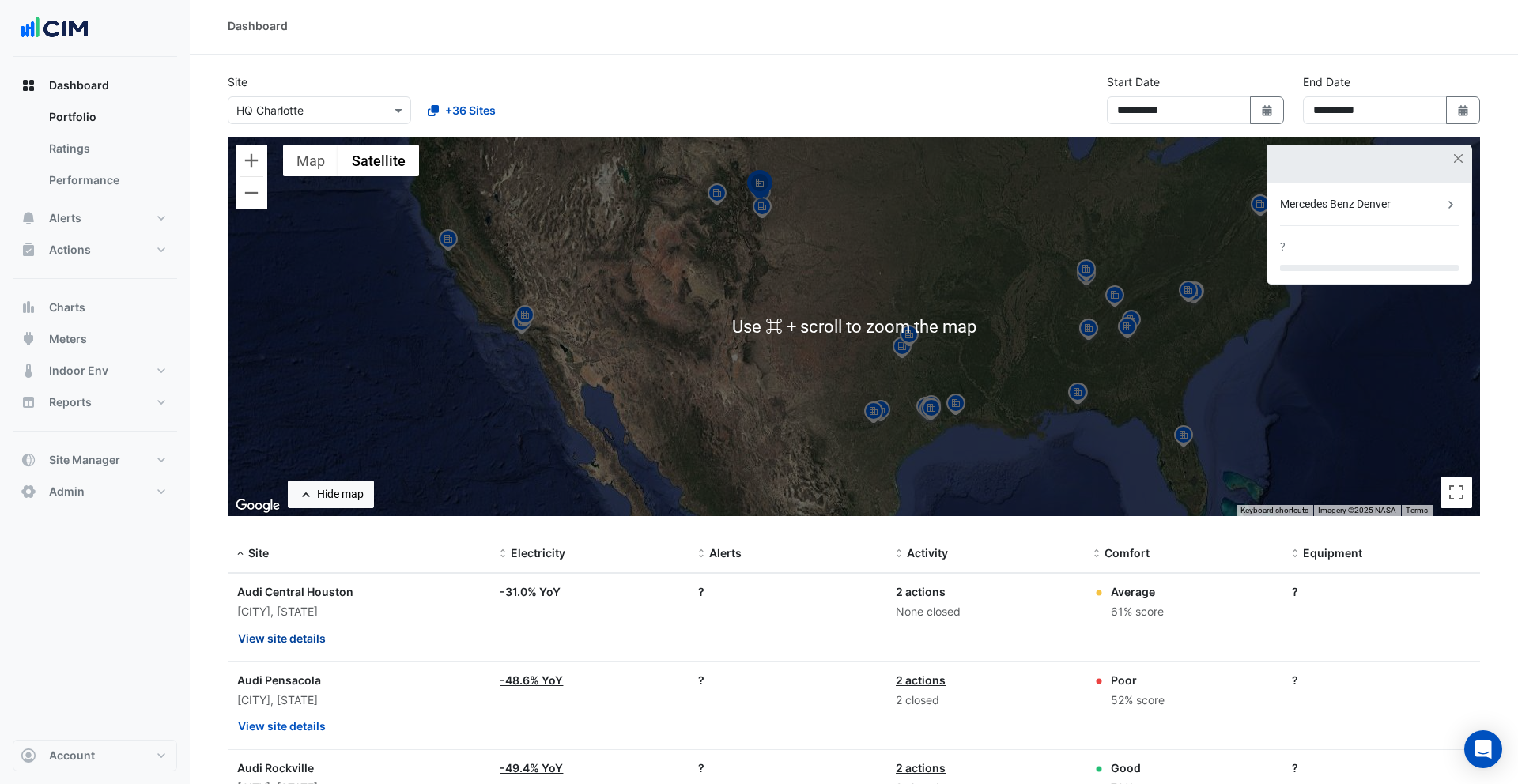 click on "View site details" 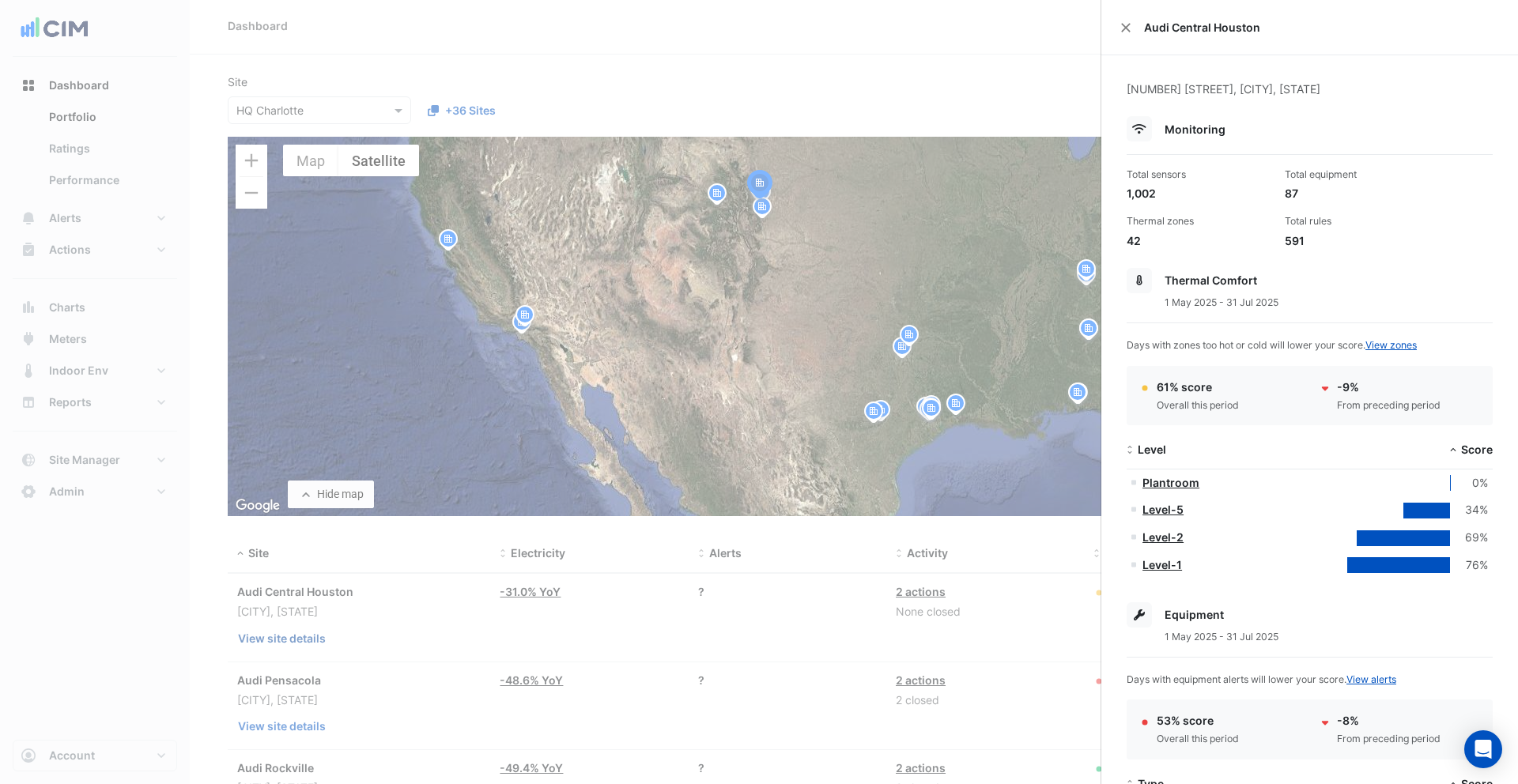 type 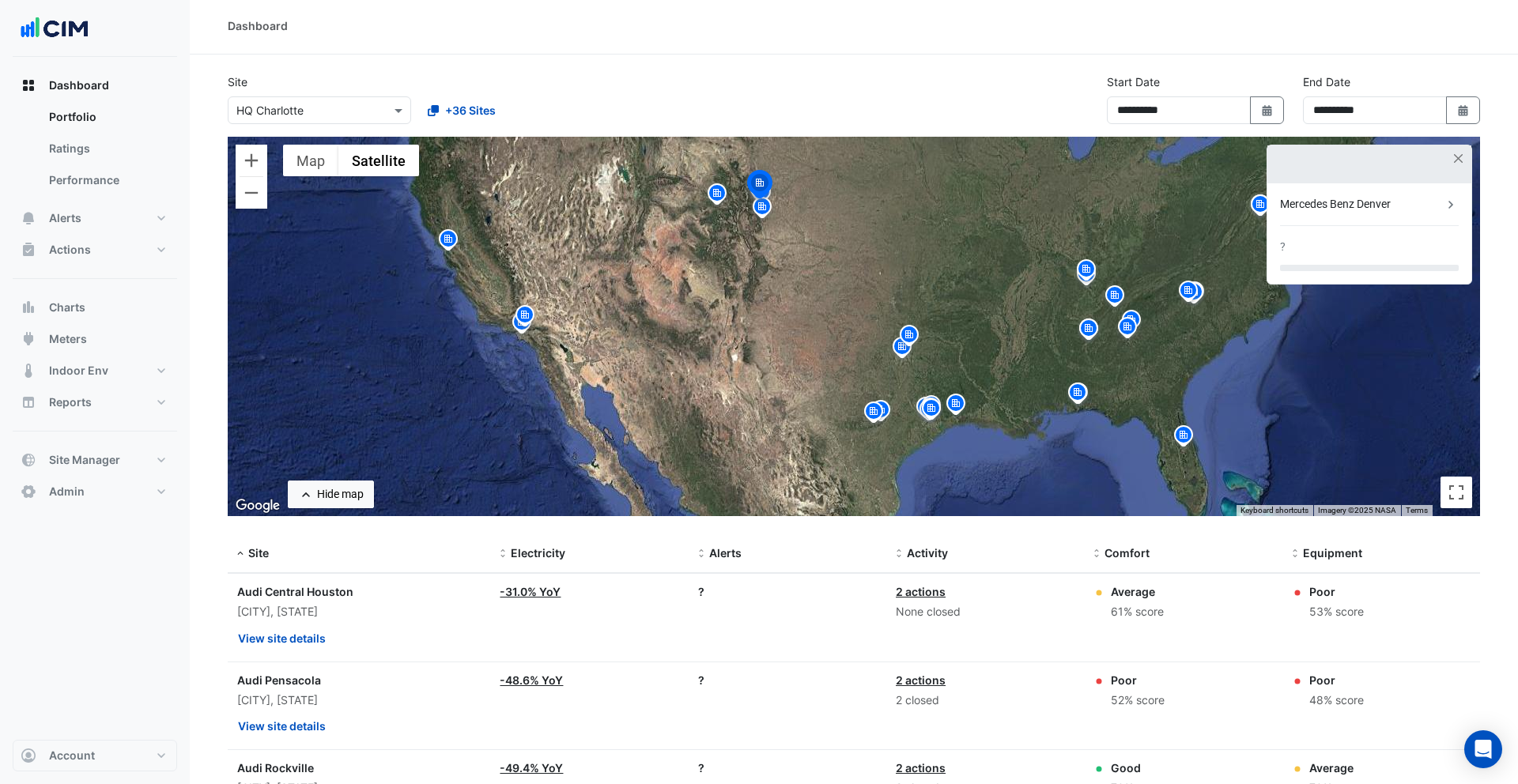 click on "Mercedes Benz Denver" 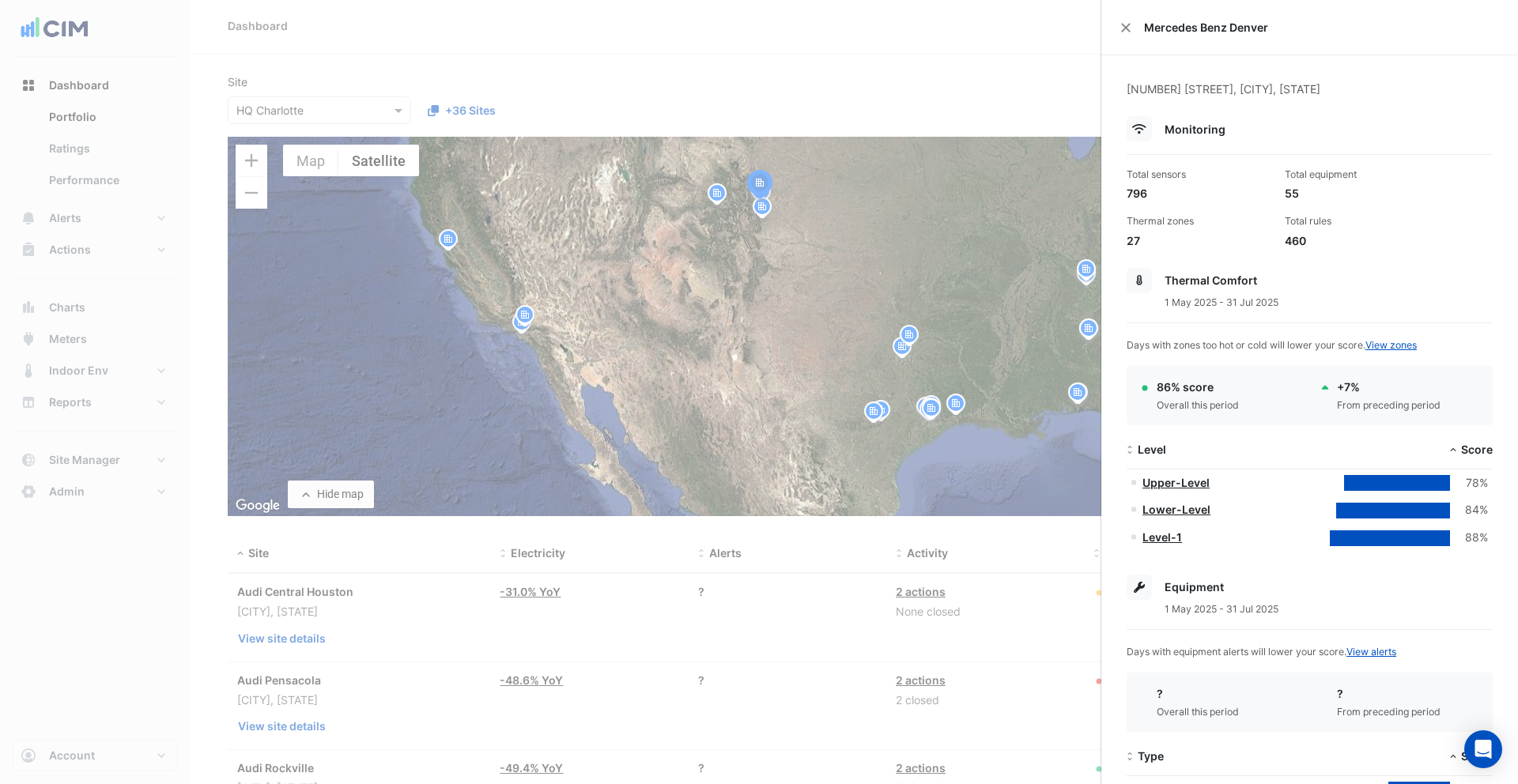 type 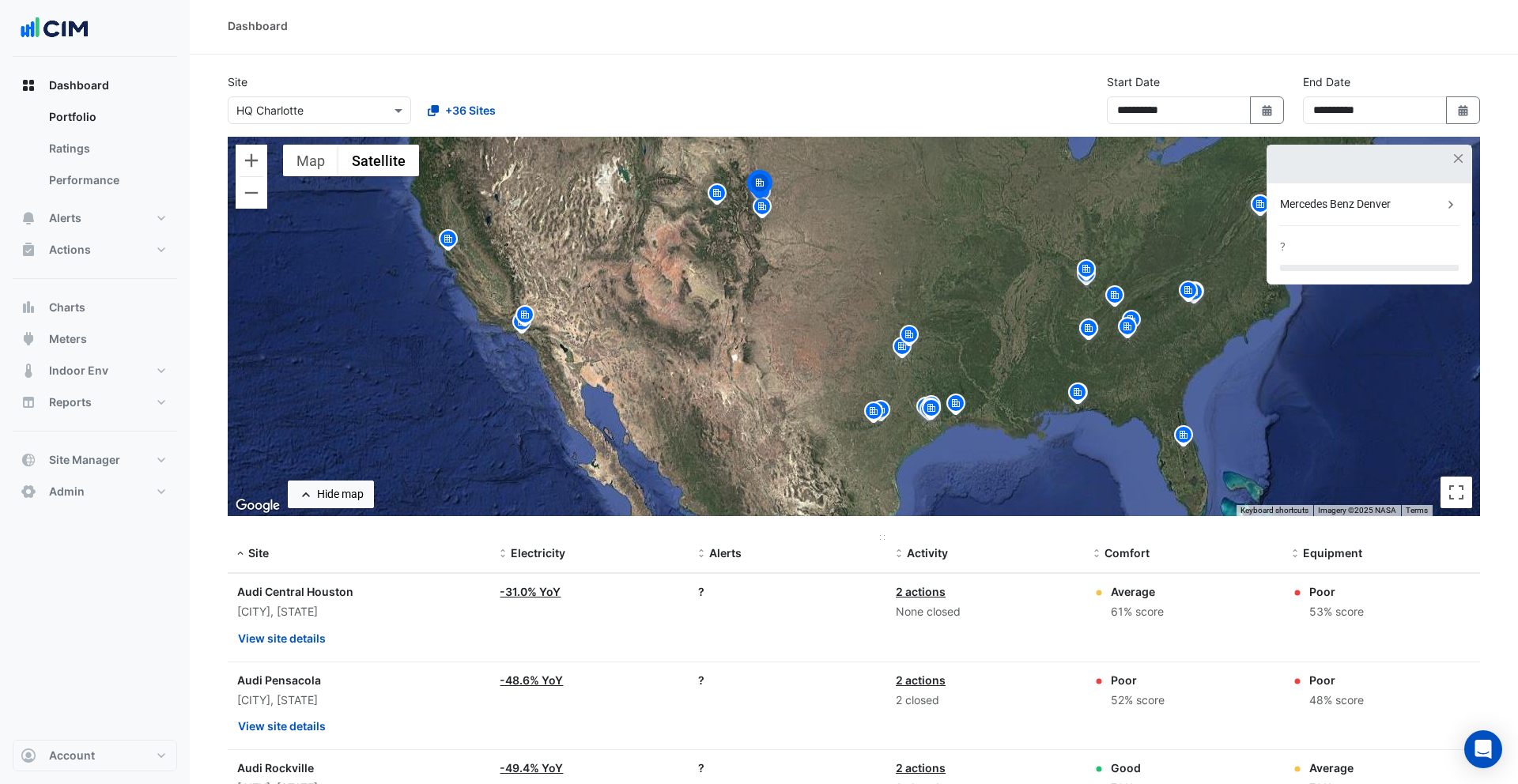 scroll, scrollTop: 3, scrollLeft: 0, axis: vertical 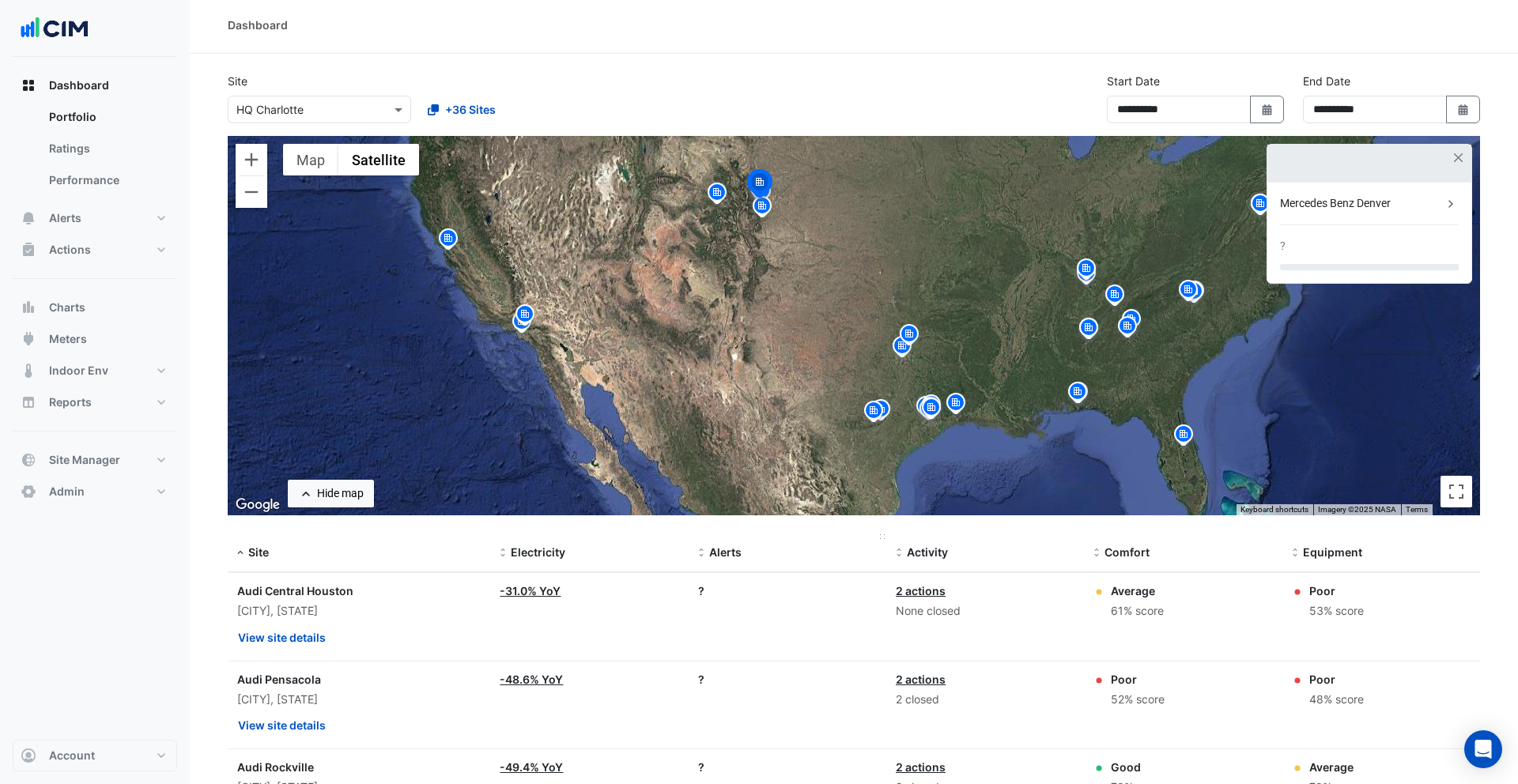 click on "Alerts" at bounding box center [725, 552] 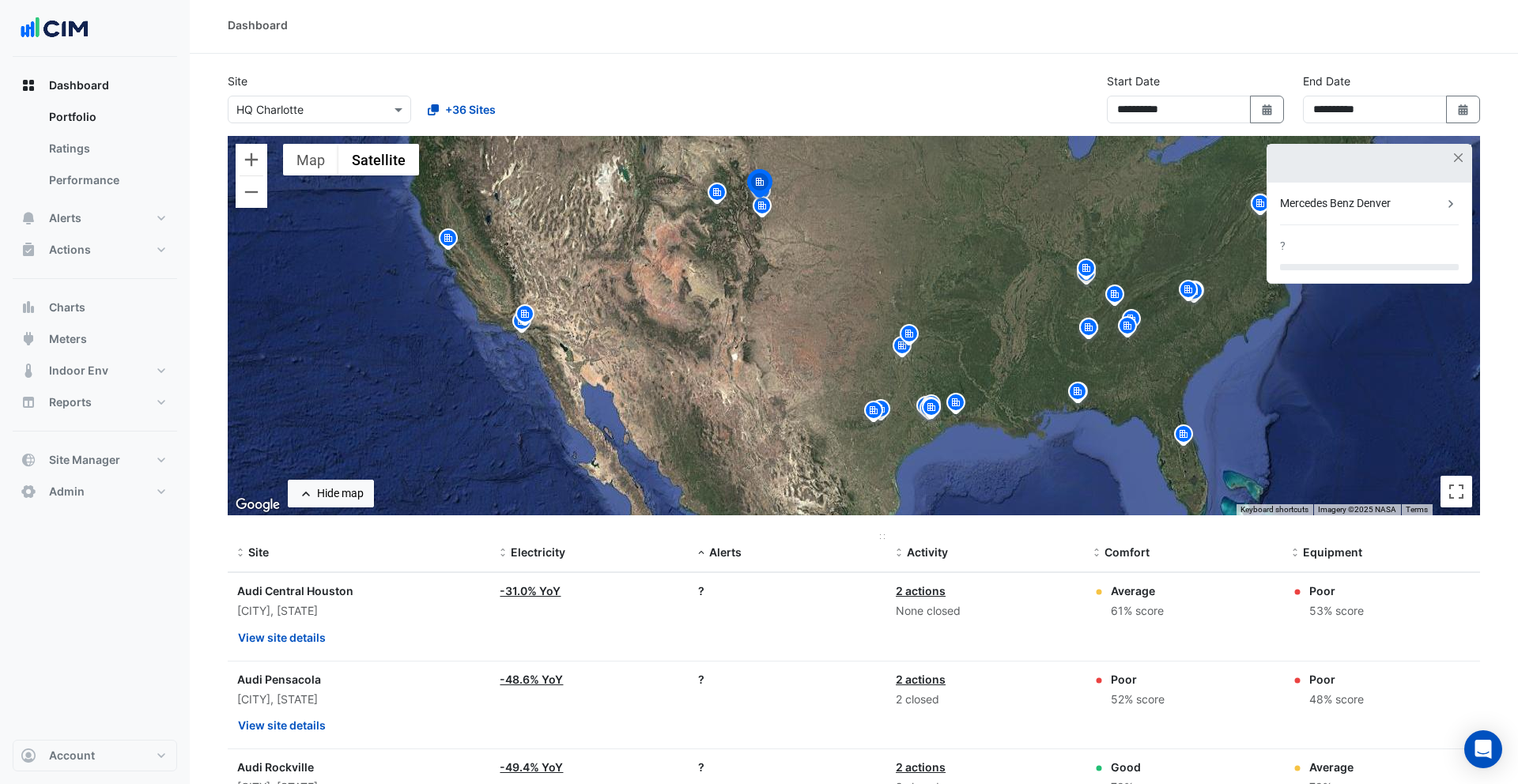scroll, scrollTop: 0, scrollLeft: 0, axis: both 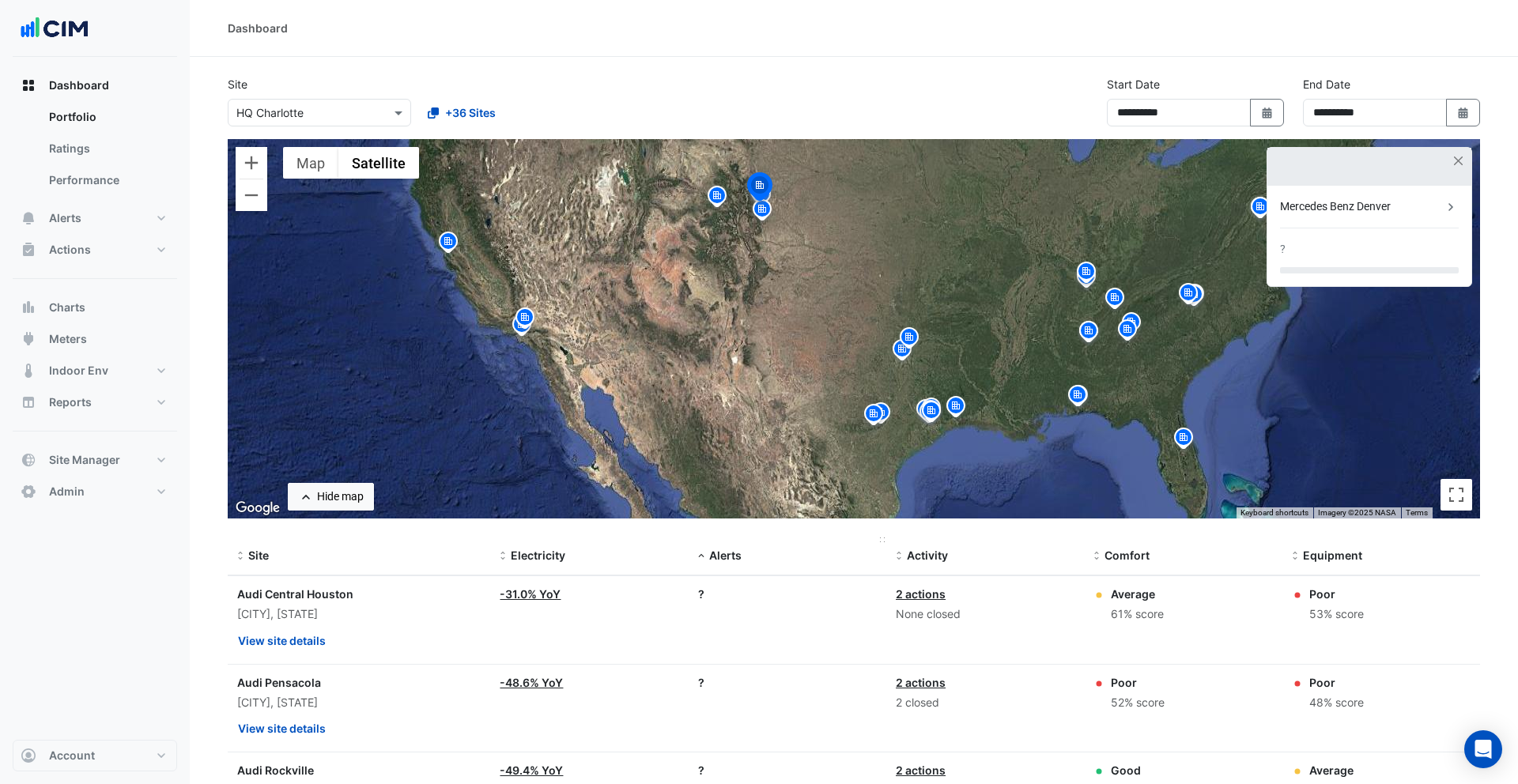 click on "Alerts" at bounding box center (725, 555) 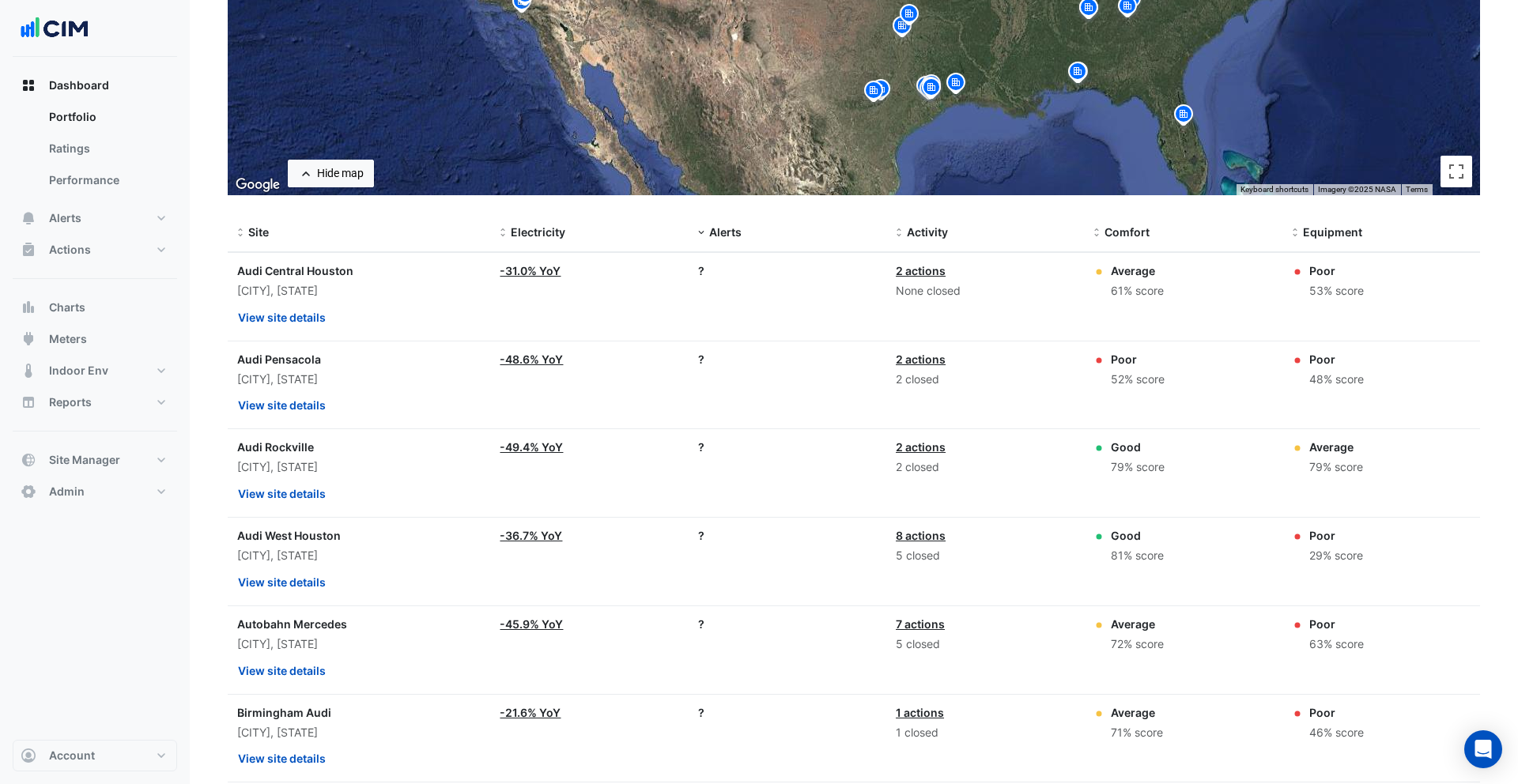 scroll, scrollTop: 1, scrollLeft: 0, axis: vertical 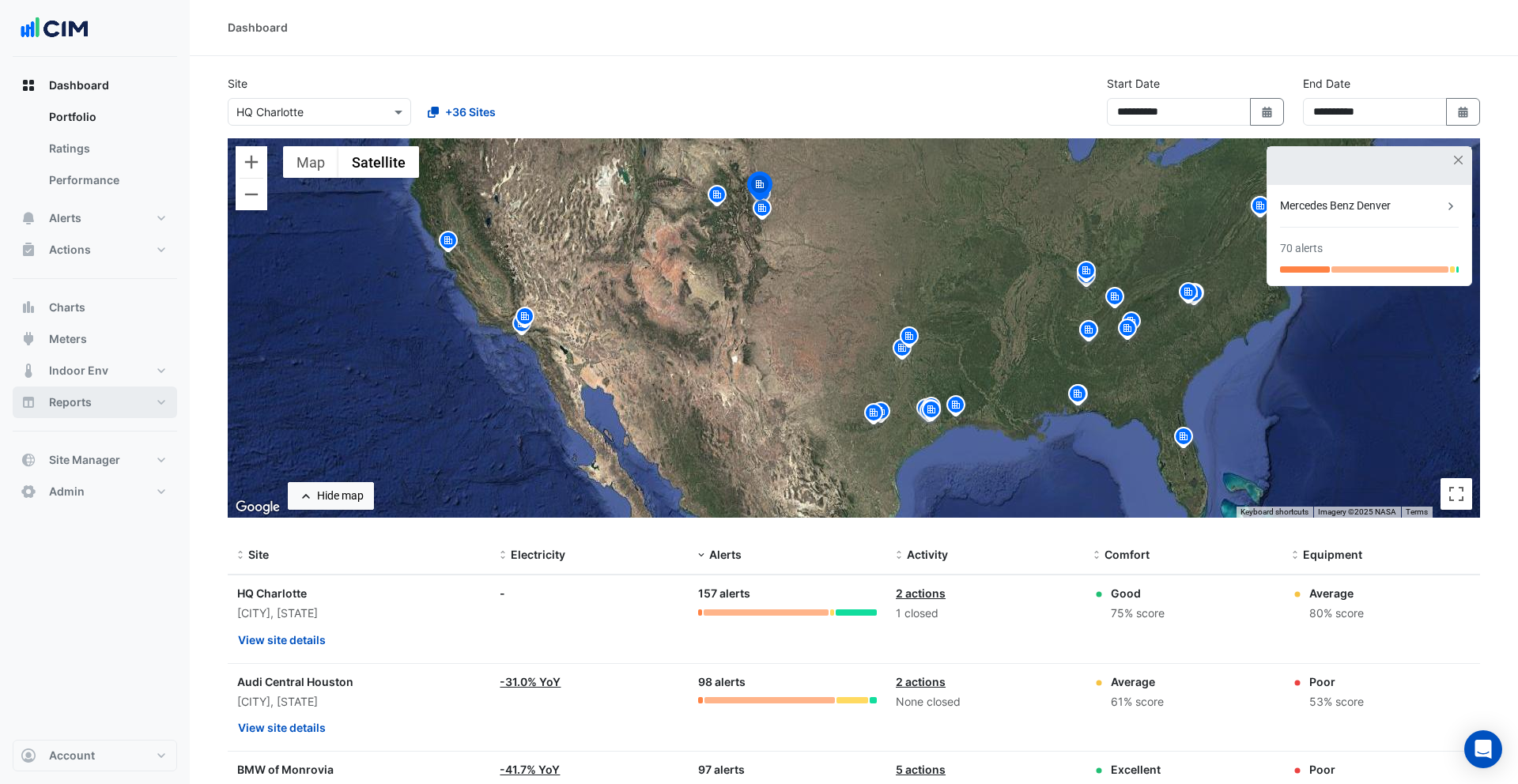 click on "Reports" at bounding box center (95, 402) 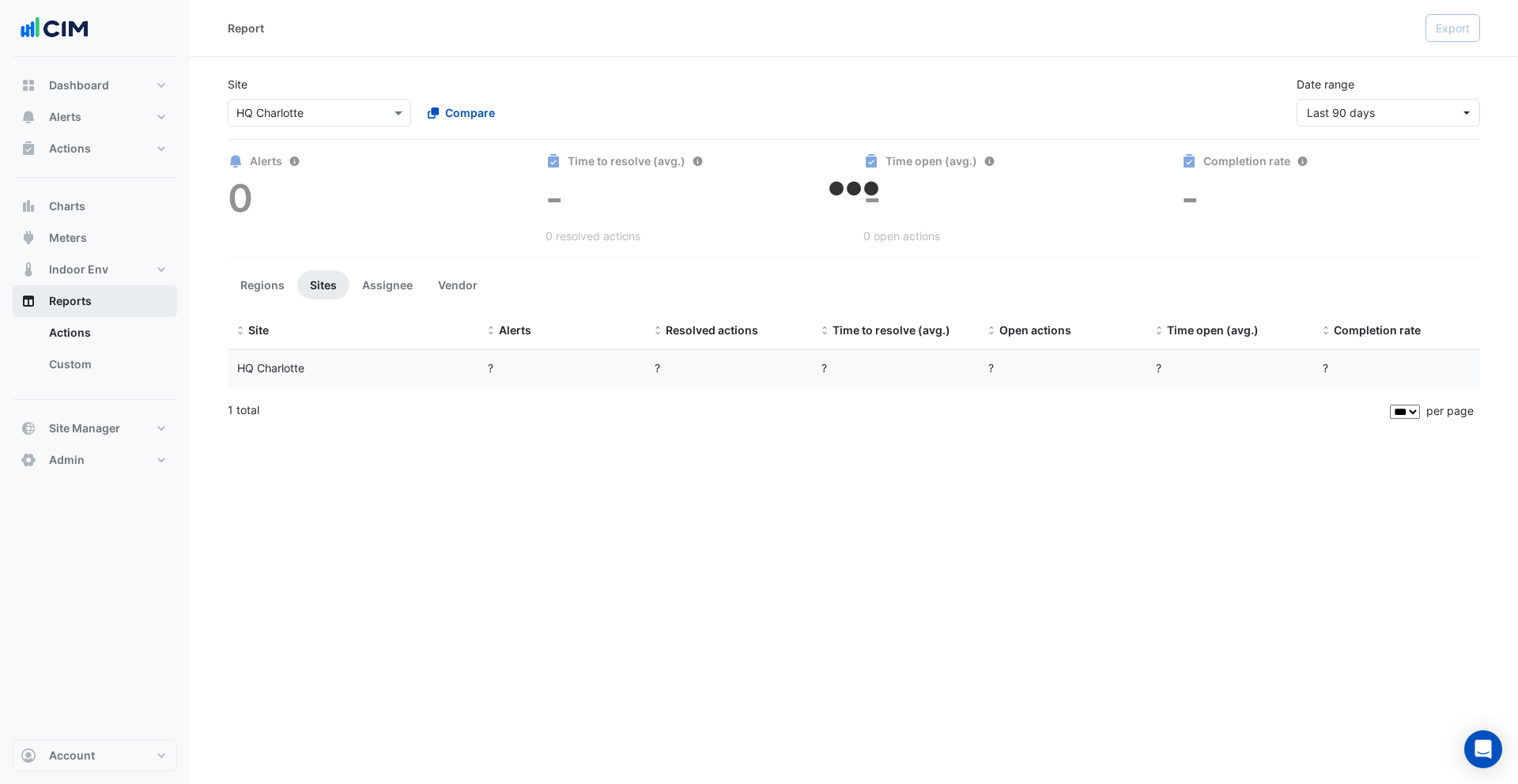 scroll, scrollTop: 0, scrollLeft: 0, axis: both 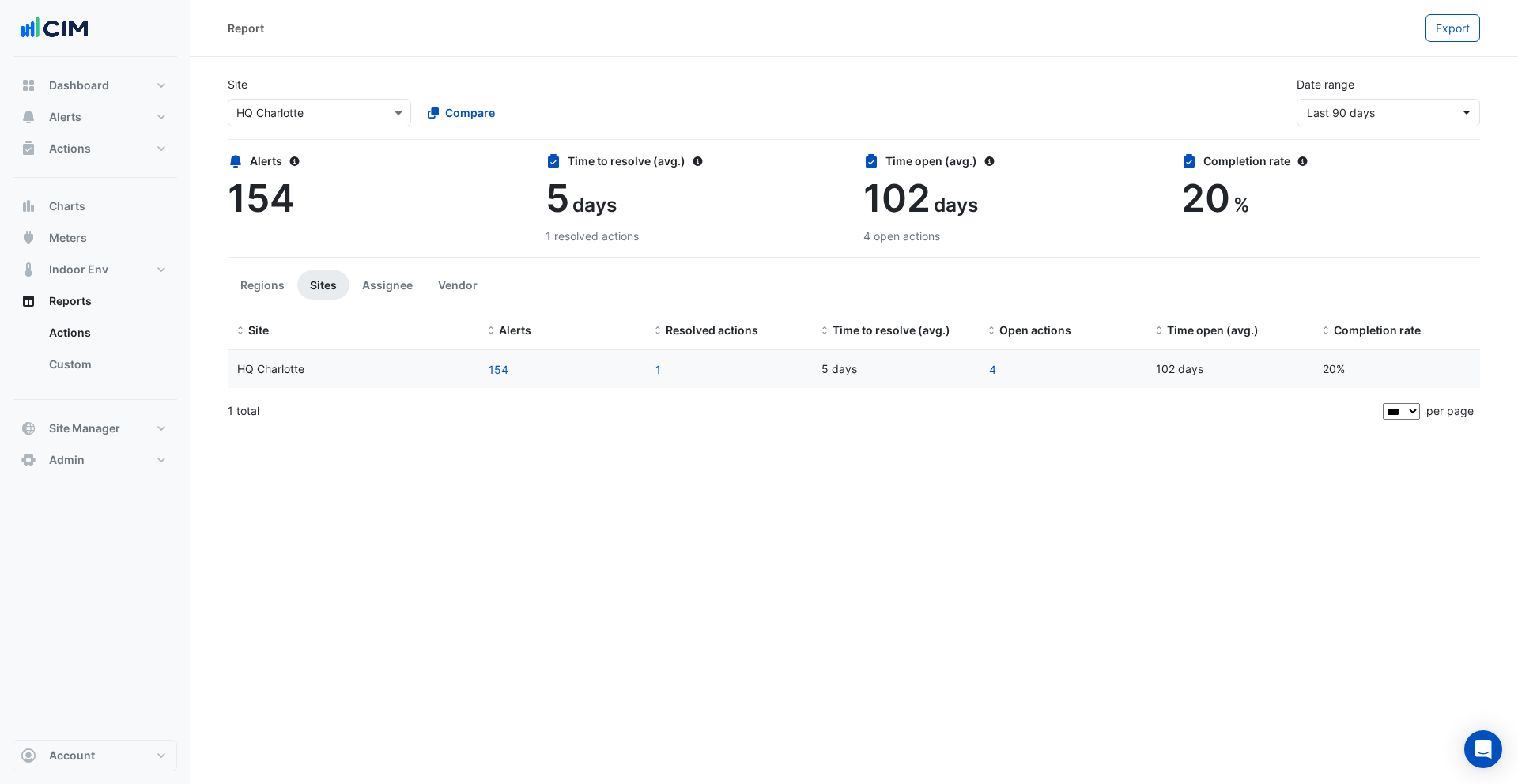 click on "Regions
Sites
Assignee
Vendor" 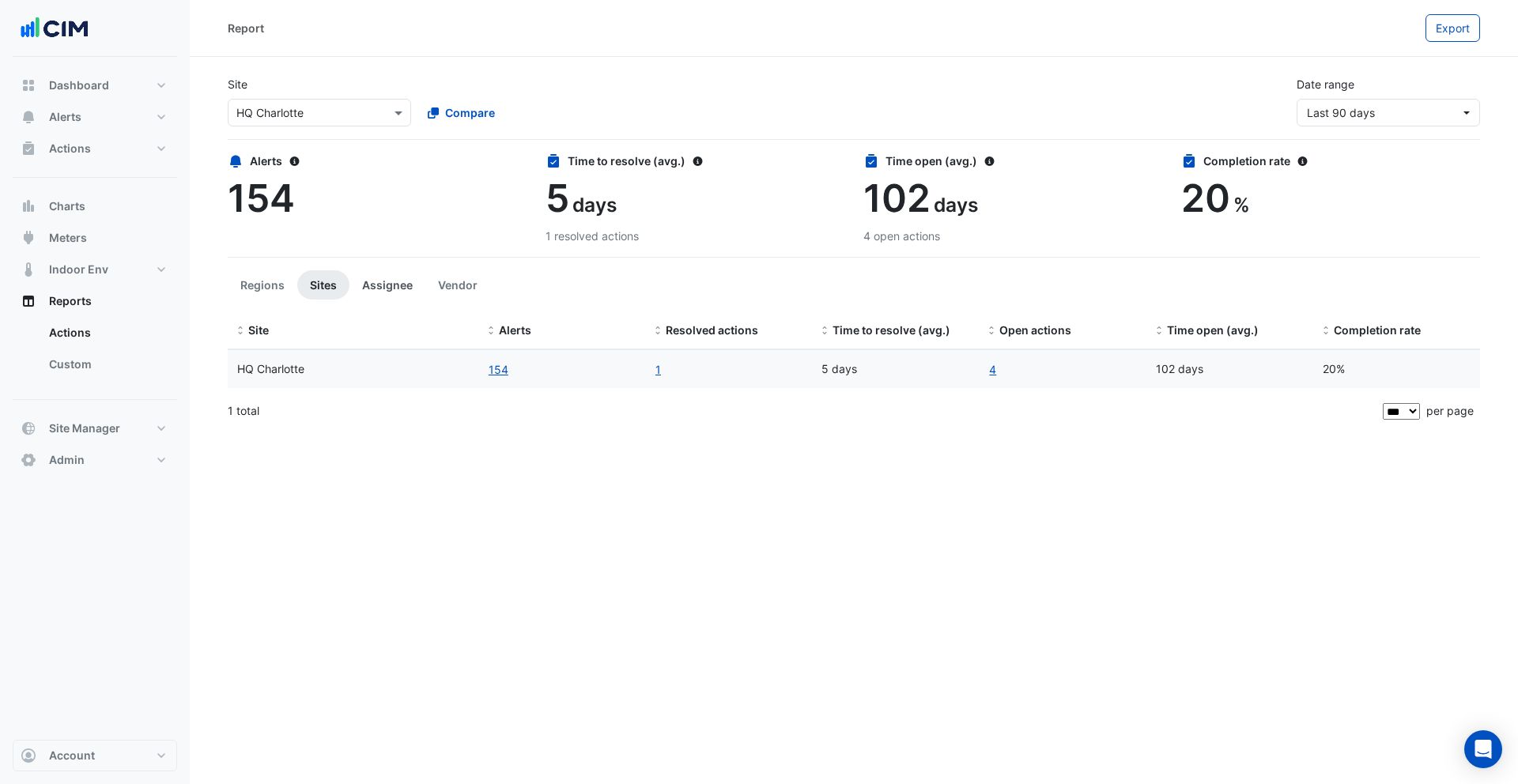 click on "Assignee" 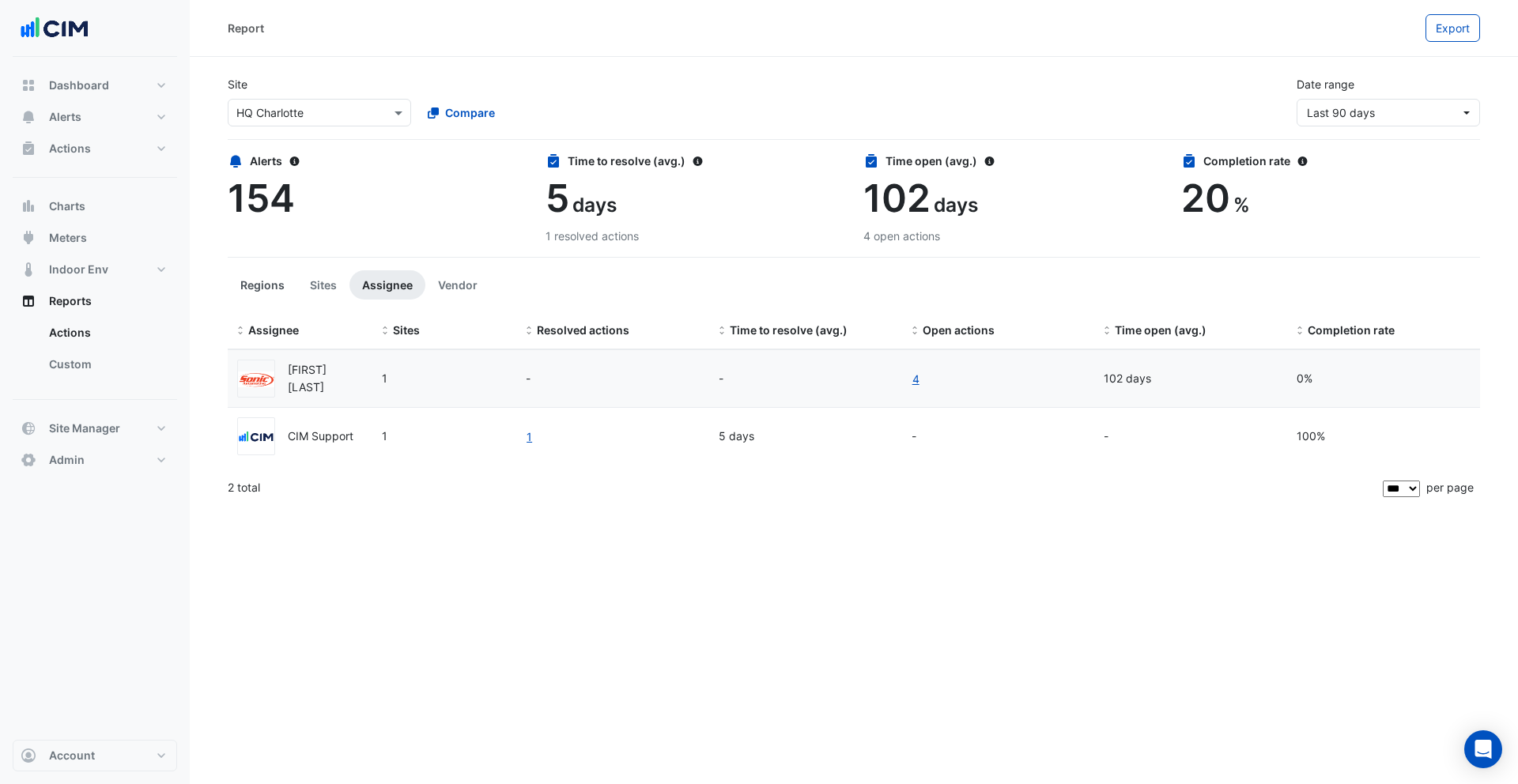 click on "Regions" 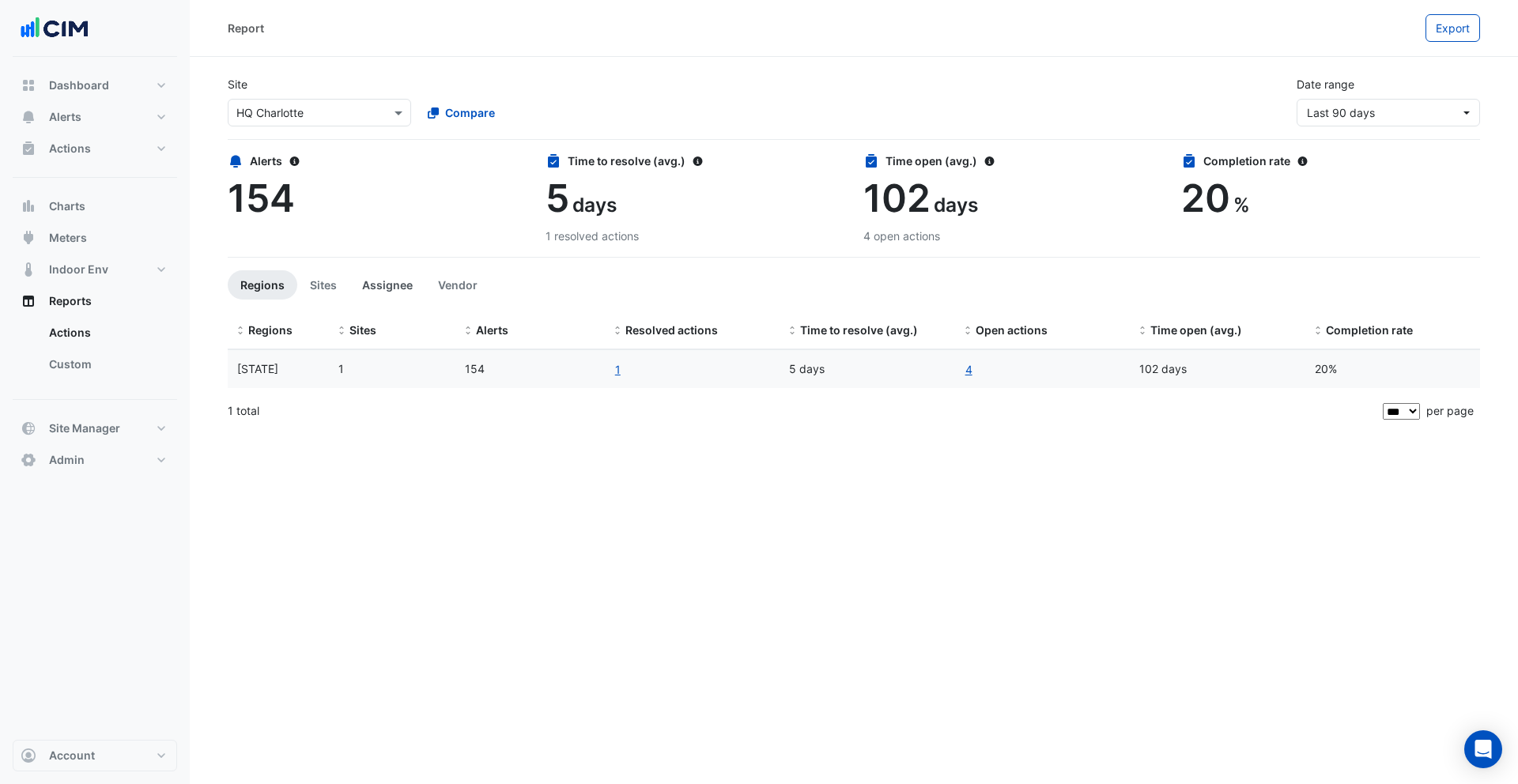 drag, startPoint x: 466, startPoint y: 283, endPoint x: 395, endPoint y: 287, distance: 71.11259 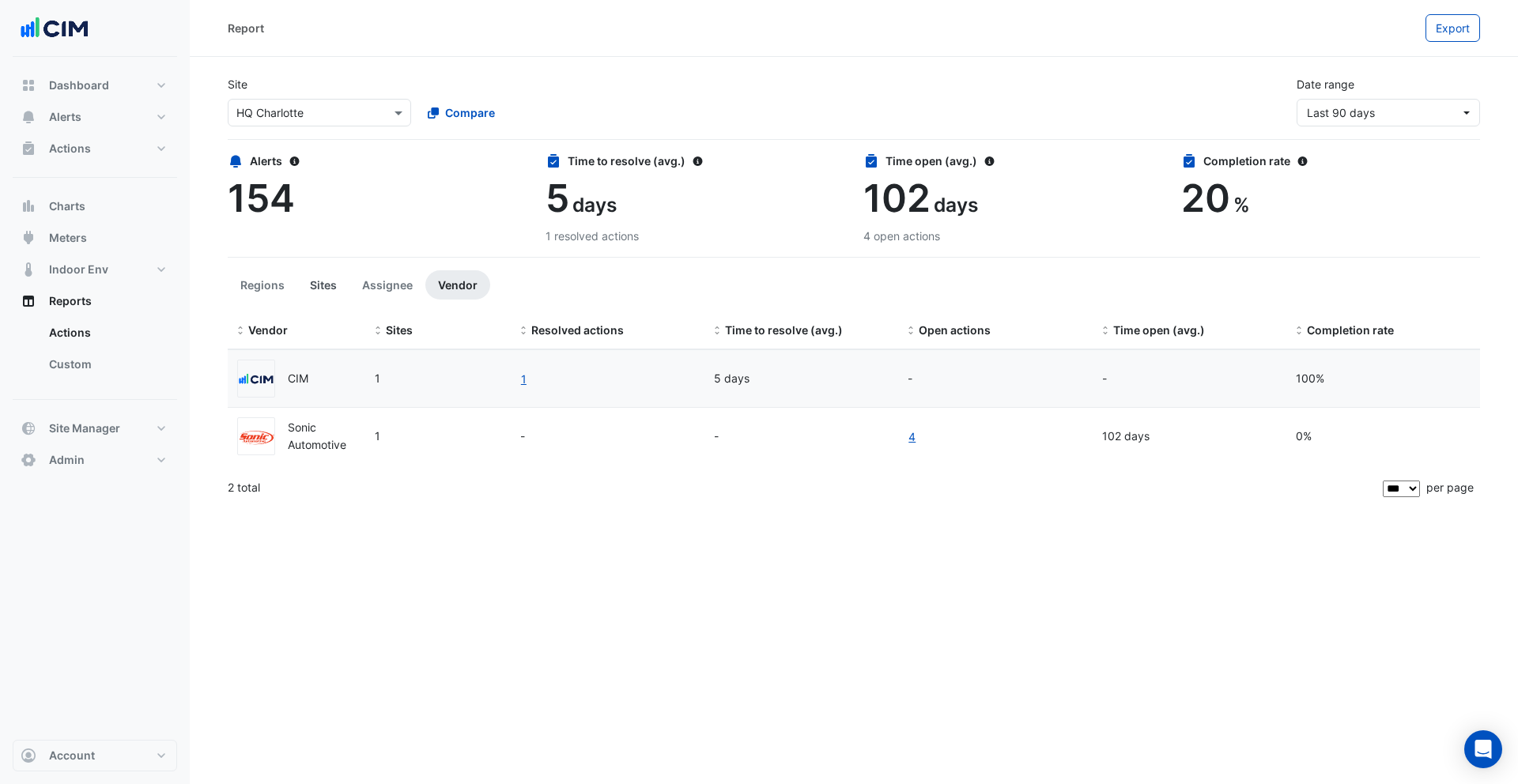 drag, startPoint x: 378, startPoint y: 287, endPoint x: 334, endPoint y: 288, distance: 44.0114 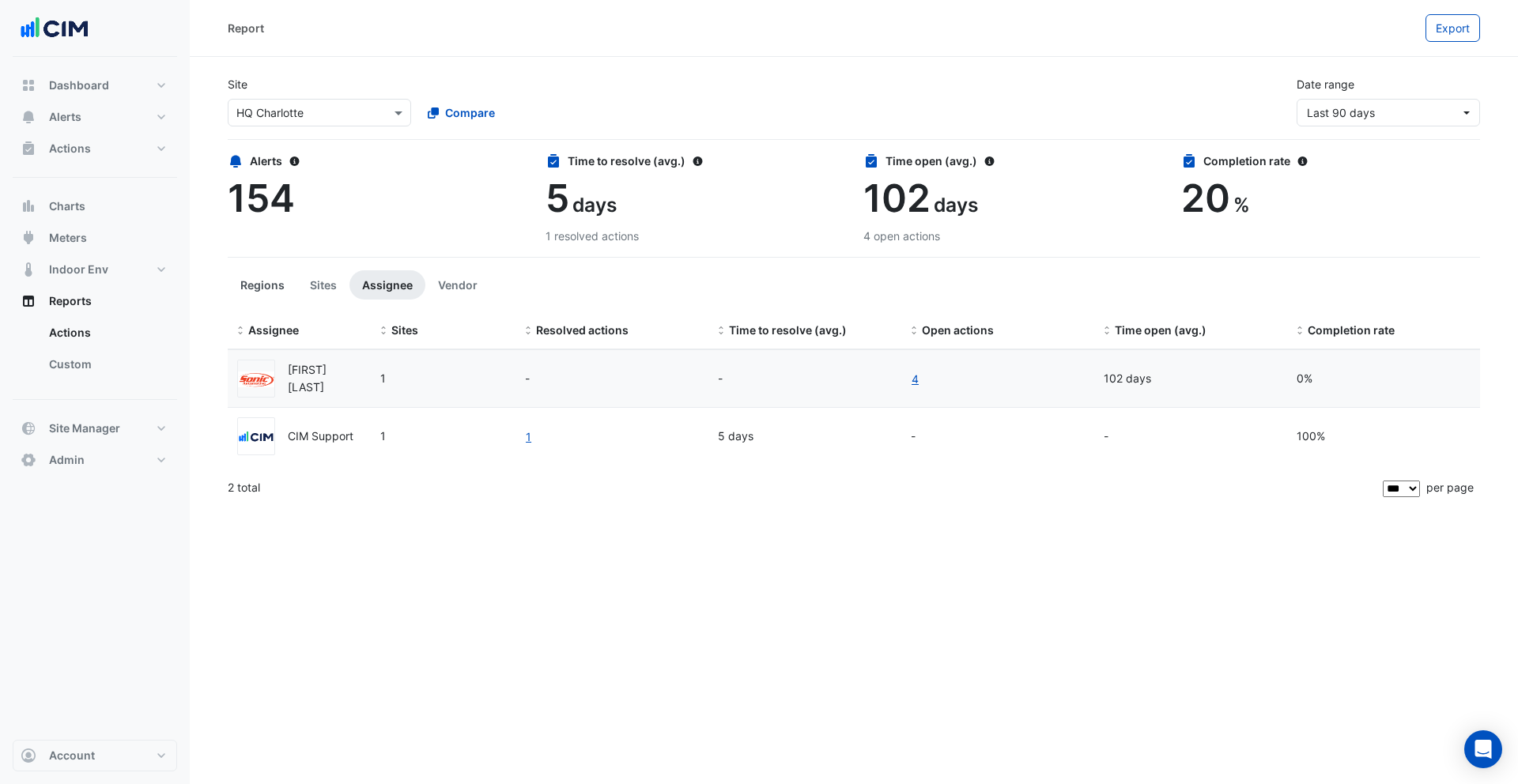 drag, startPoint x: 325, startPoint y: 288, endPoint x: 267, endPoint y: 287, distance: 58.00862 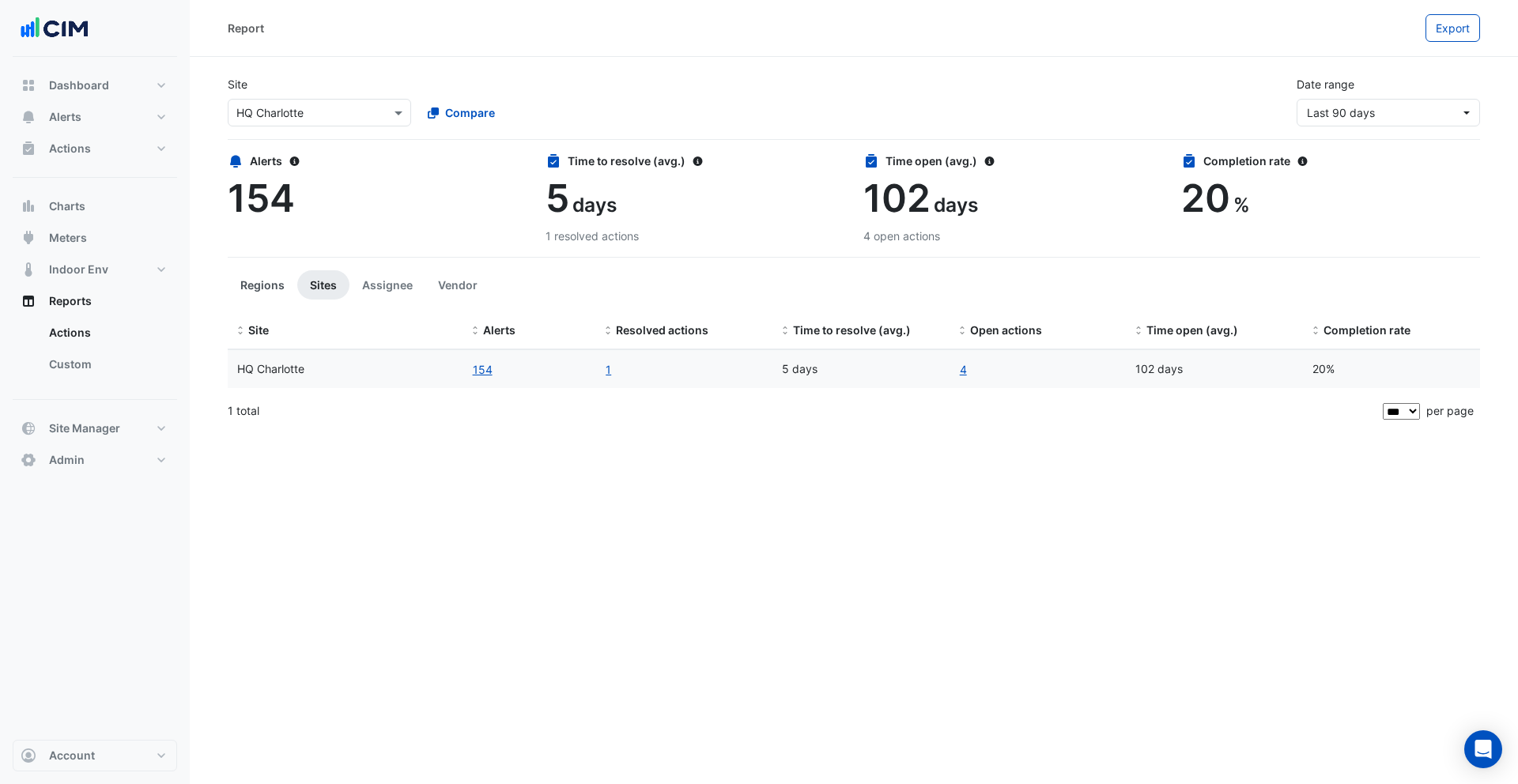 click on "Regions" 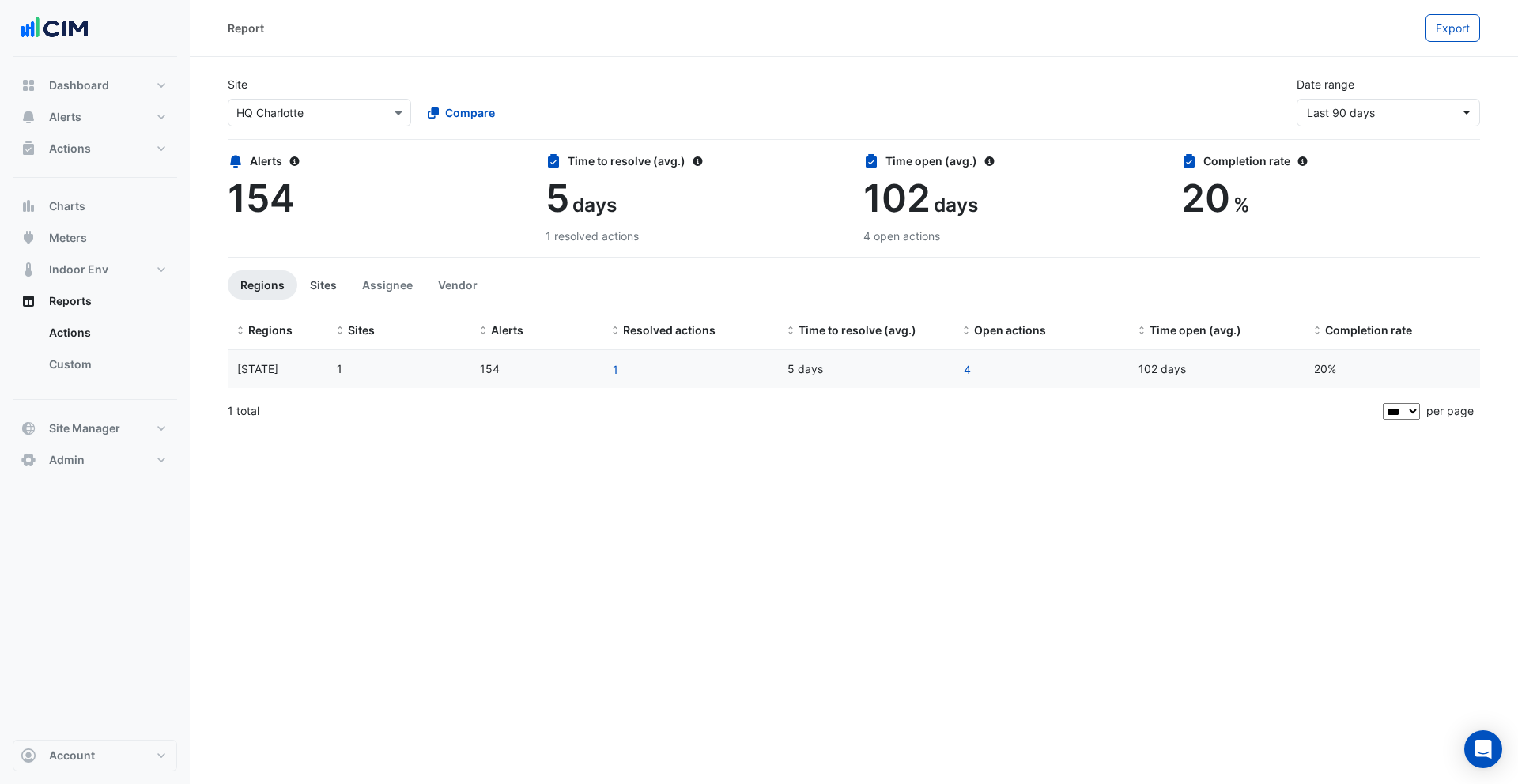 click on "Sites" 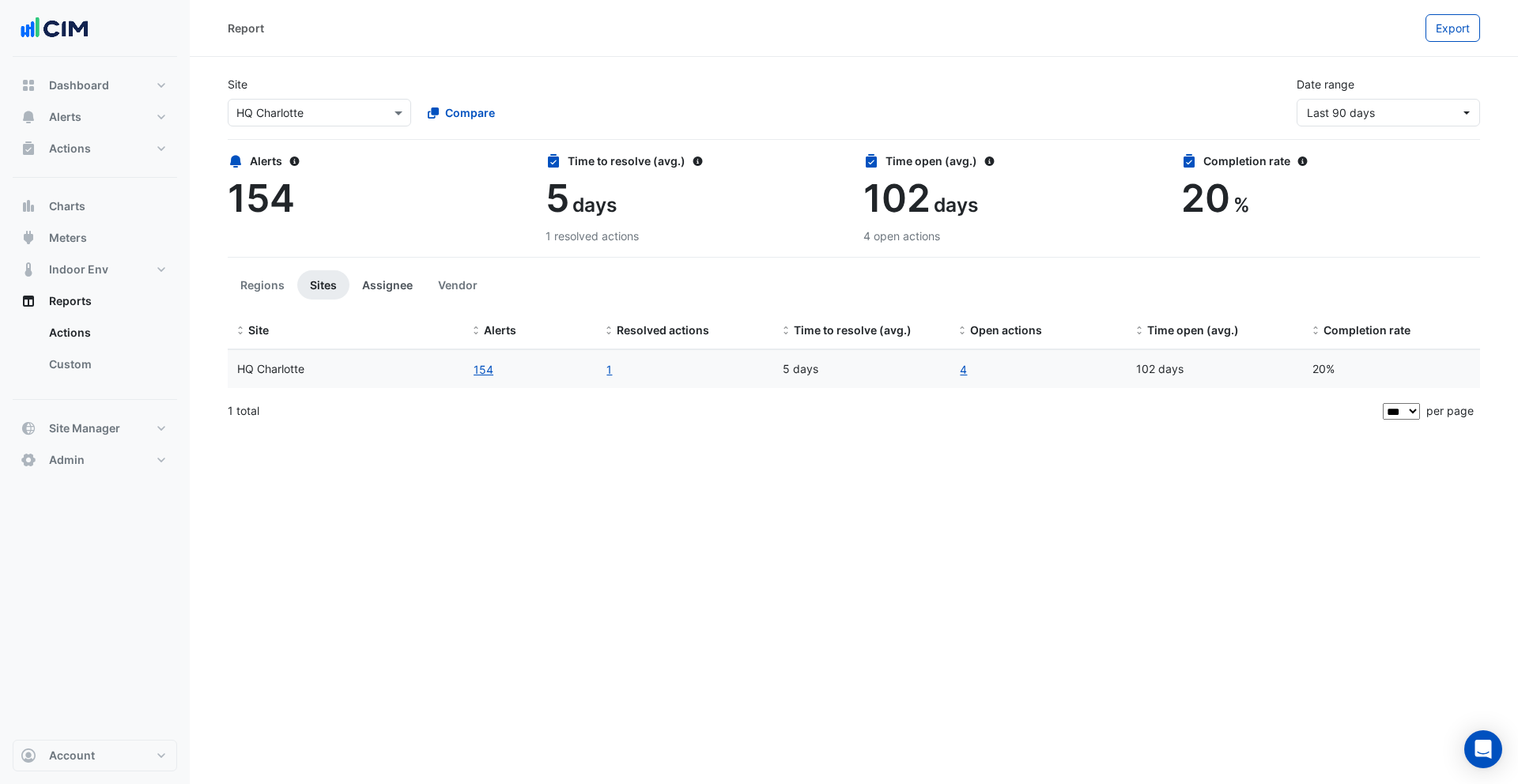 click on "Assignee" 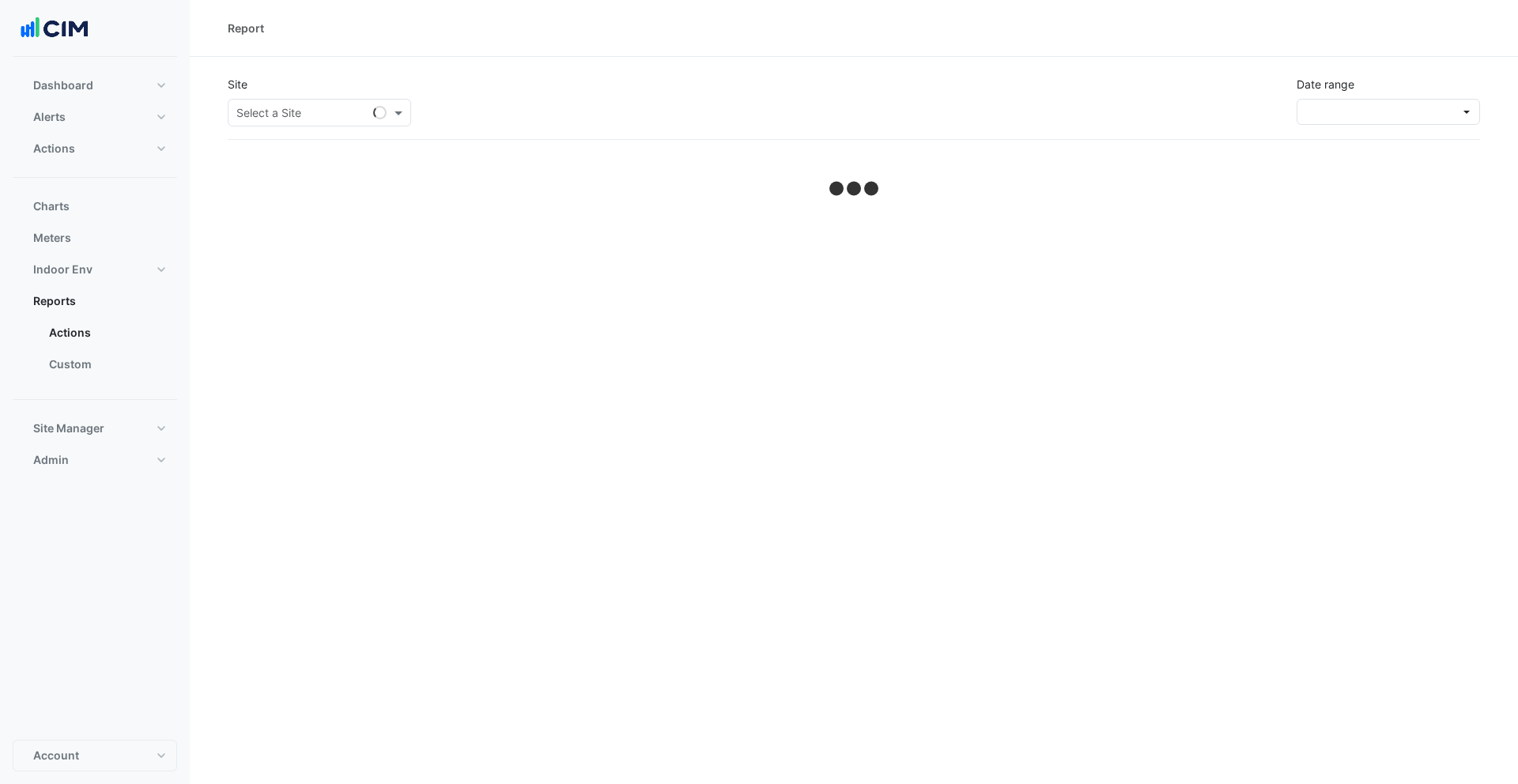 scroll, scrollTop: 0, scrollLeft: 0, axis: both 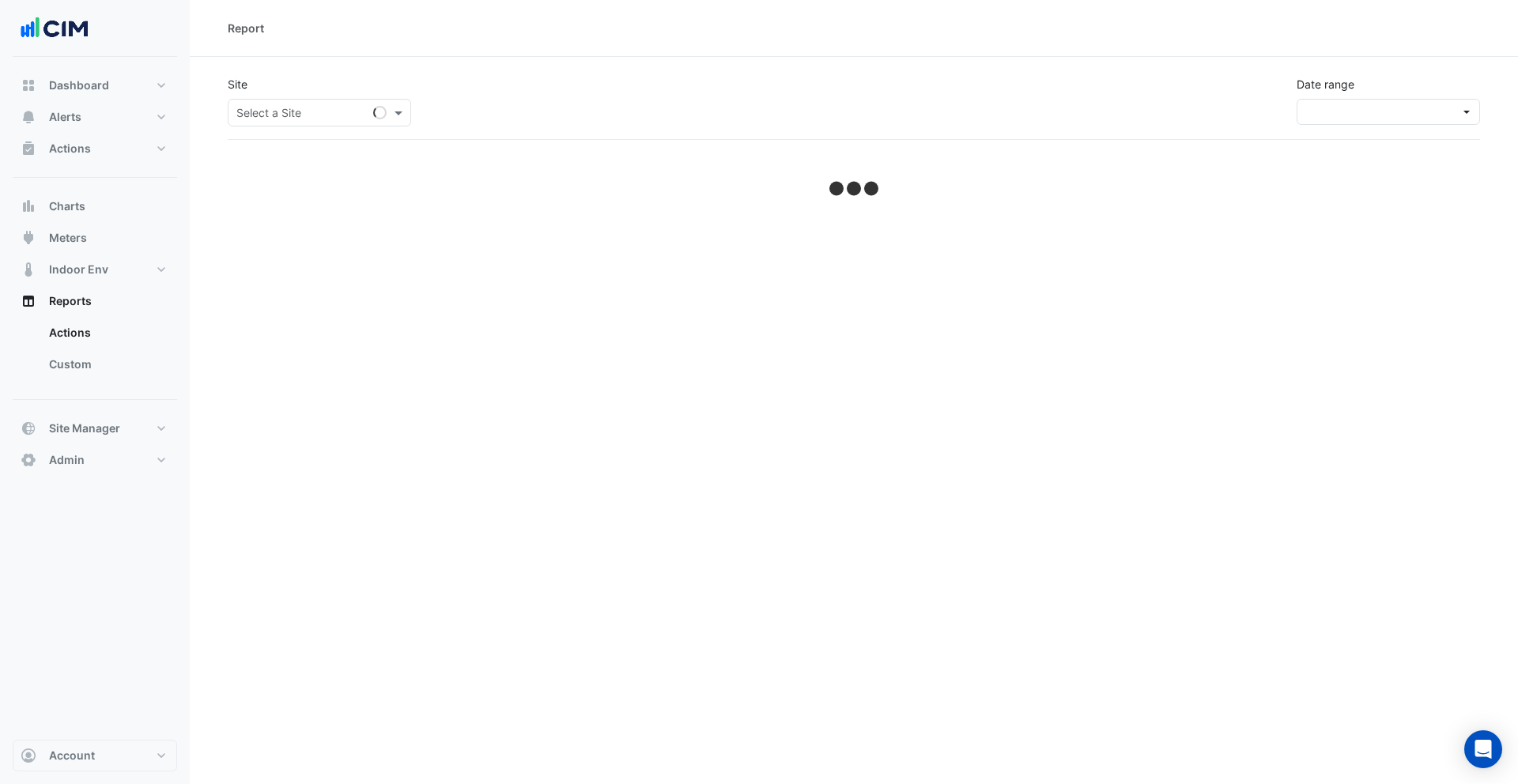 select on "***" 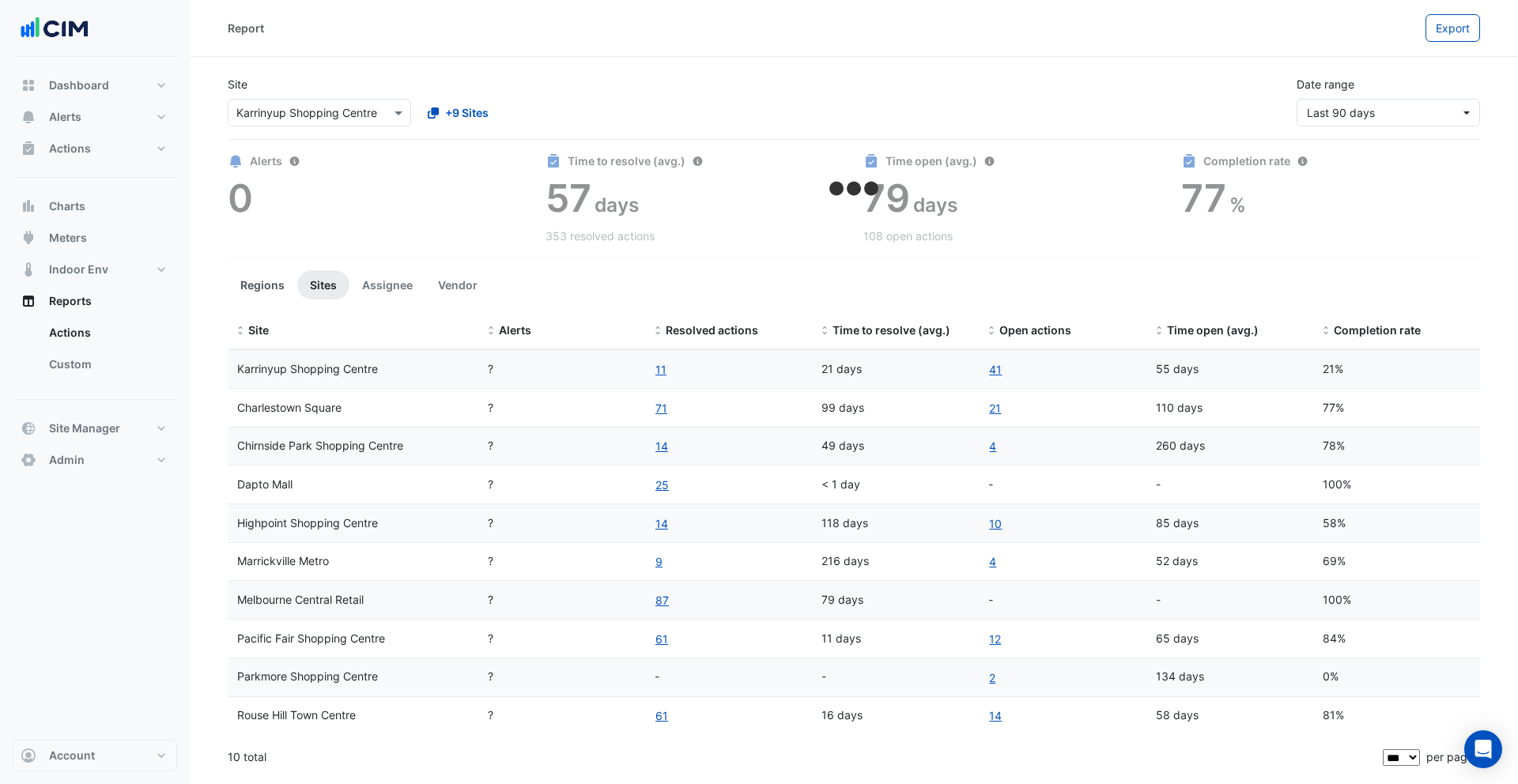 click on "Regions" 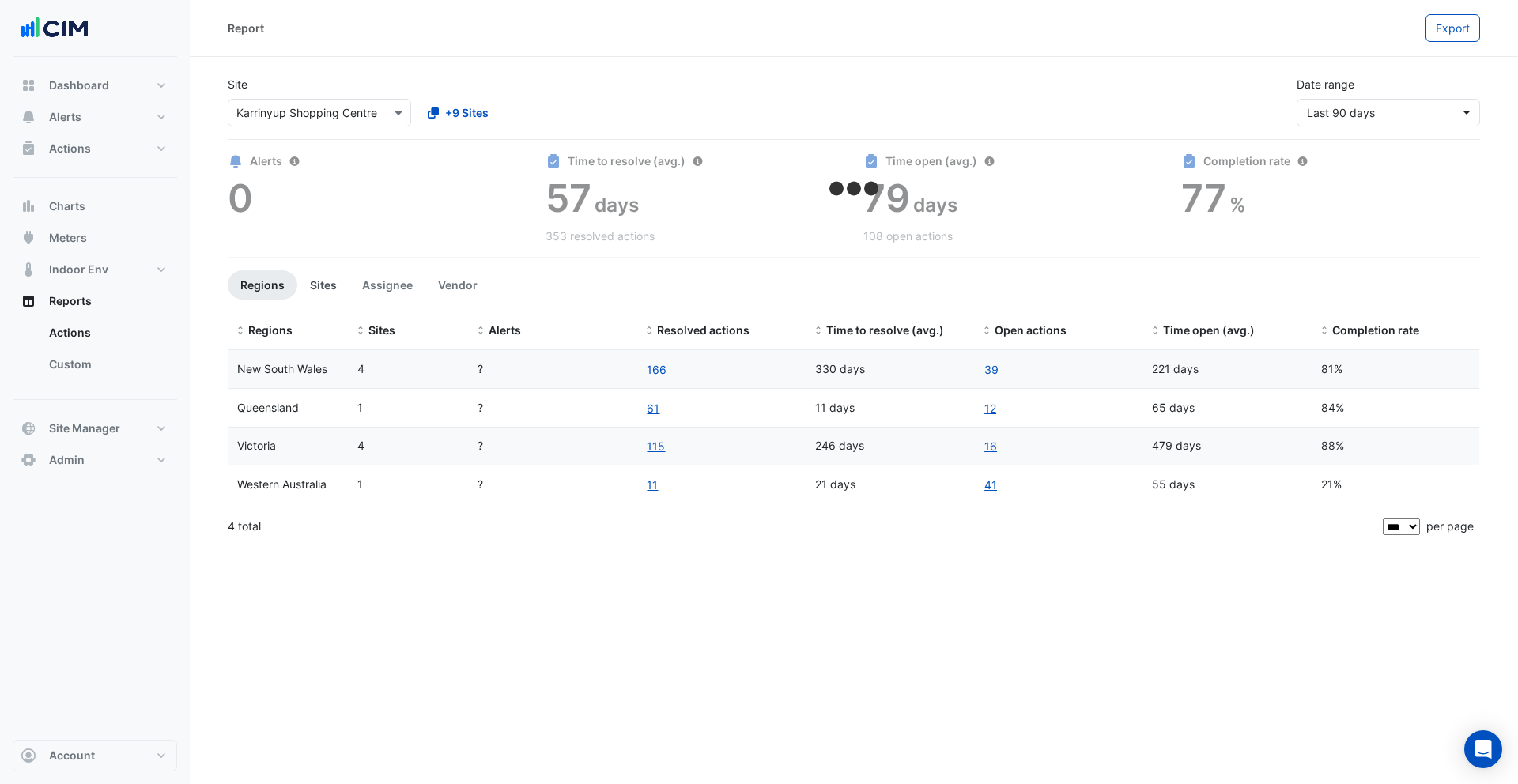 click on "Sites" 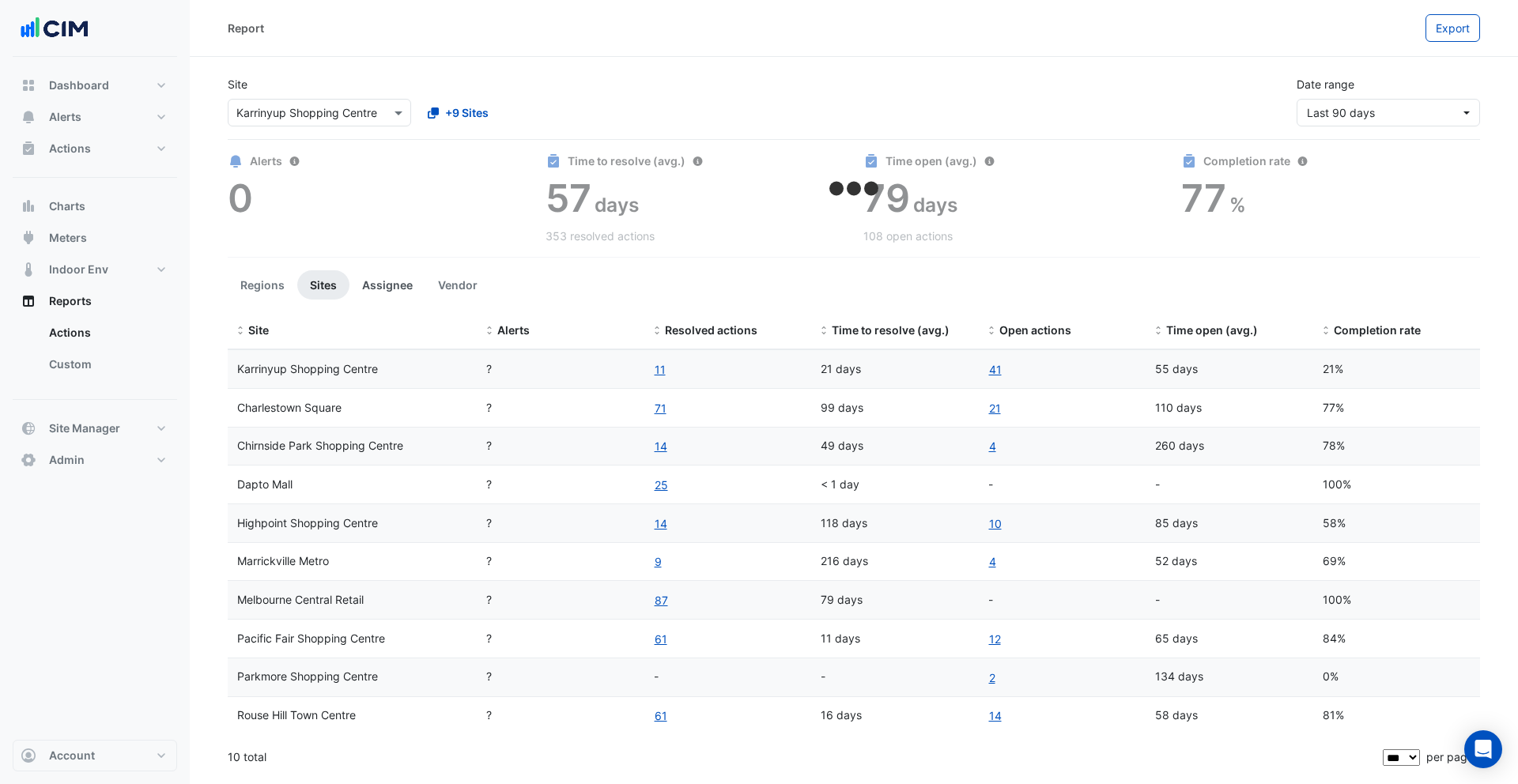 click on "Assignee" 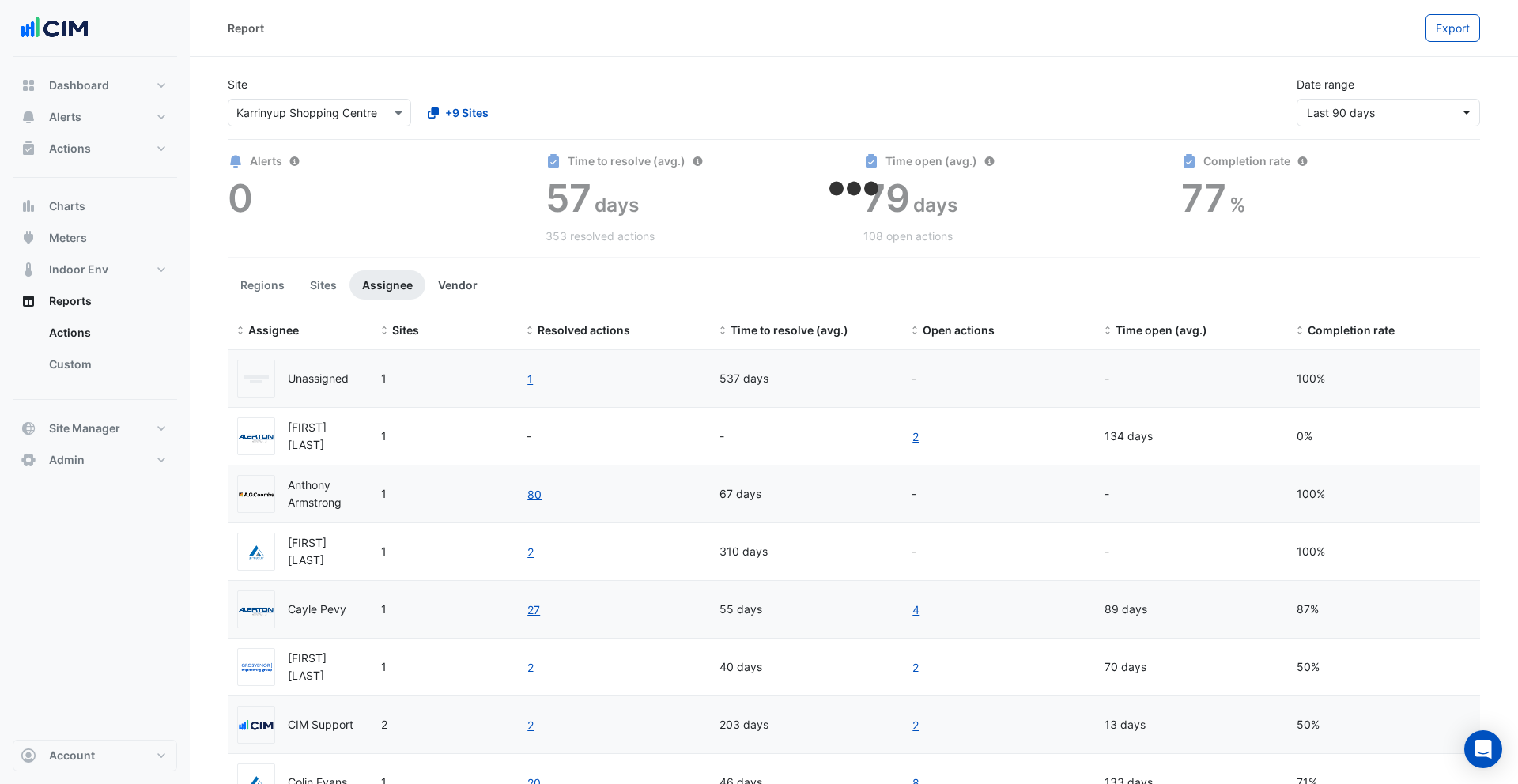click on "Vendor" 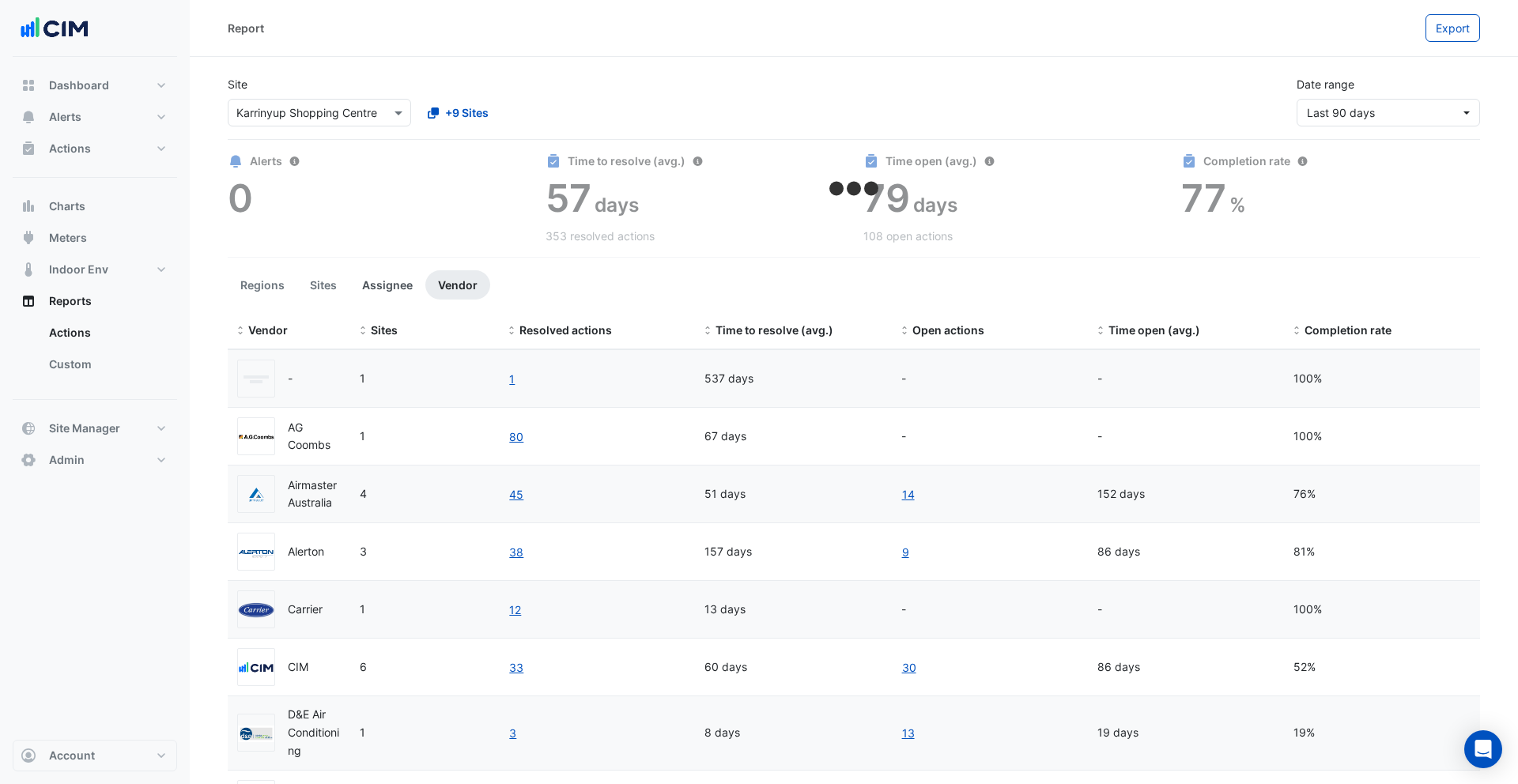 click on "Assignee" 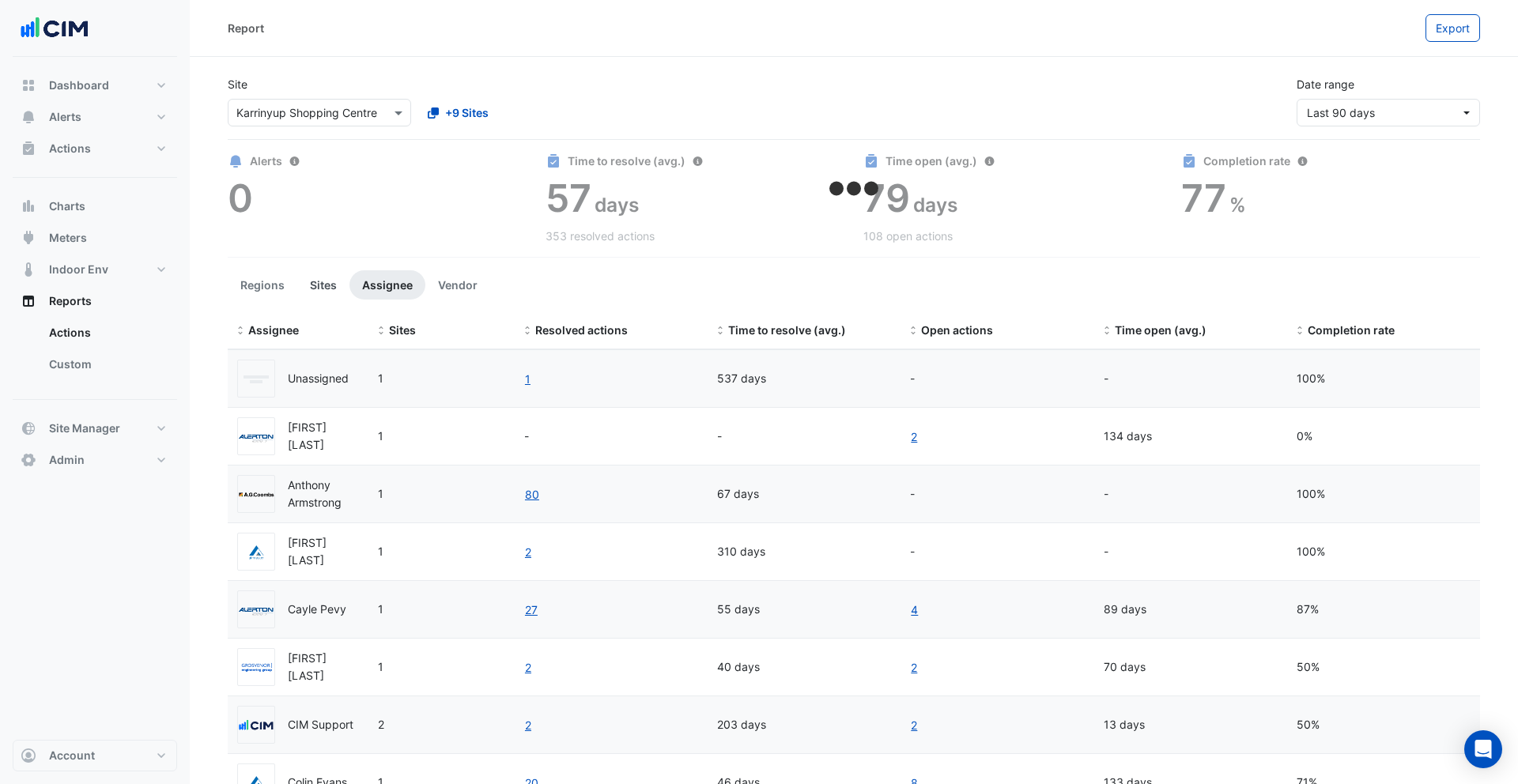 click on "Sites" 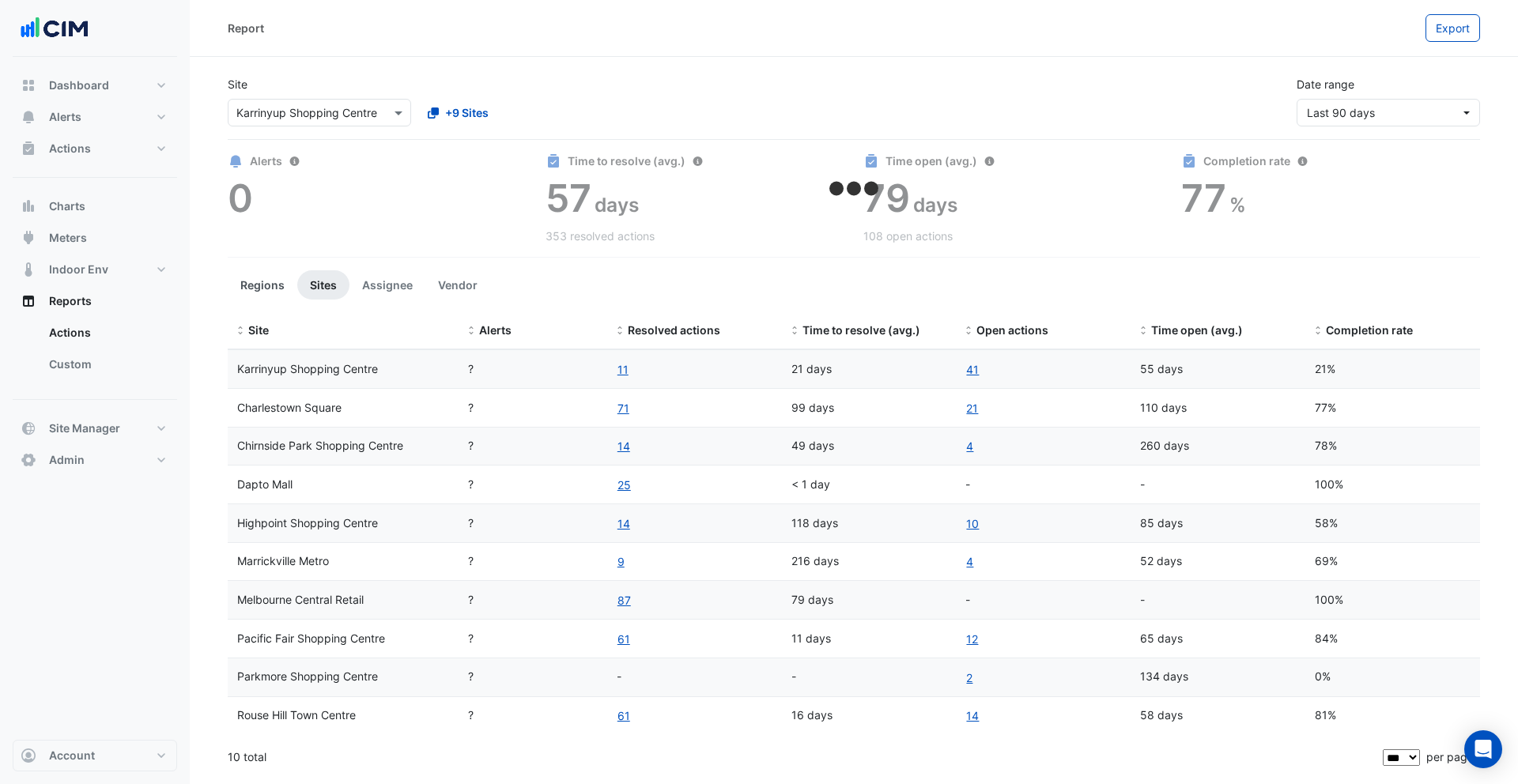 click on "Regions" 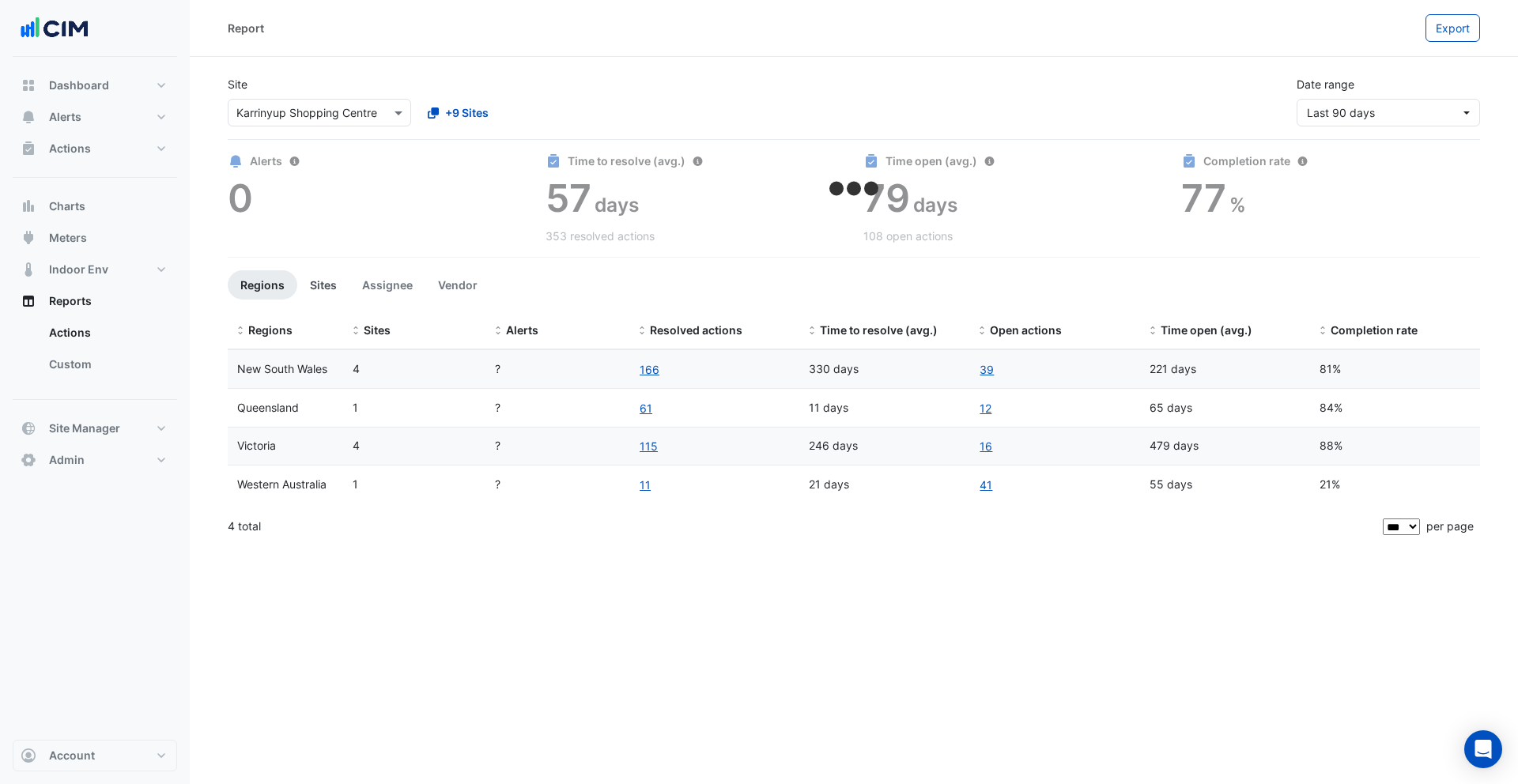 click on "Sites" 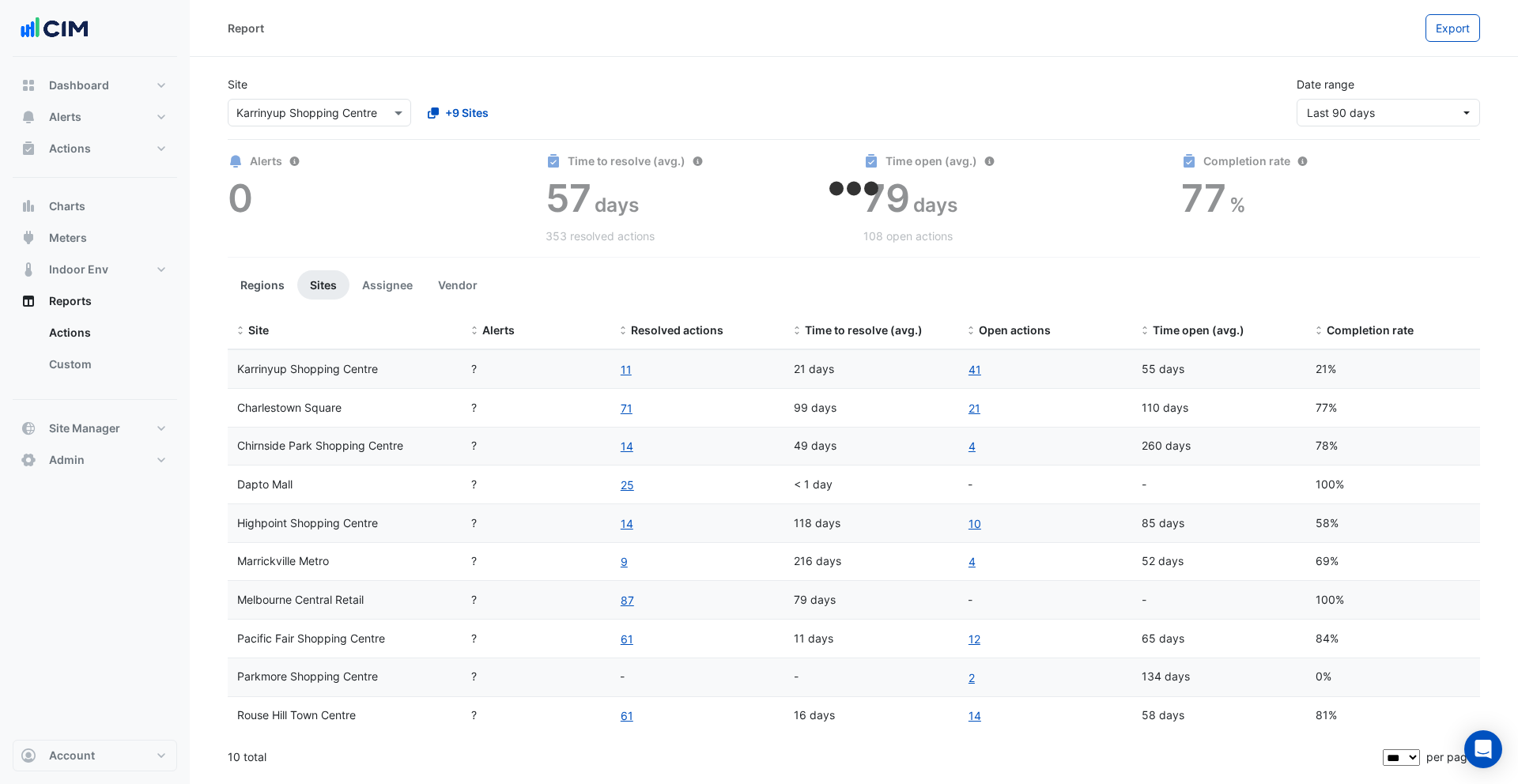 click on "Regions" 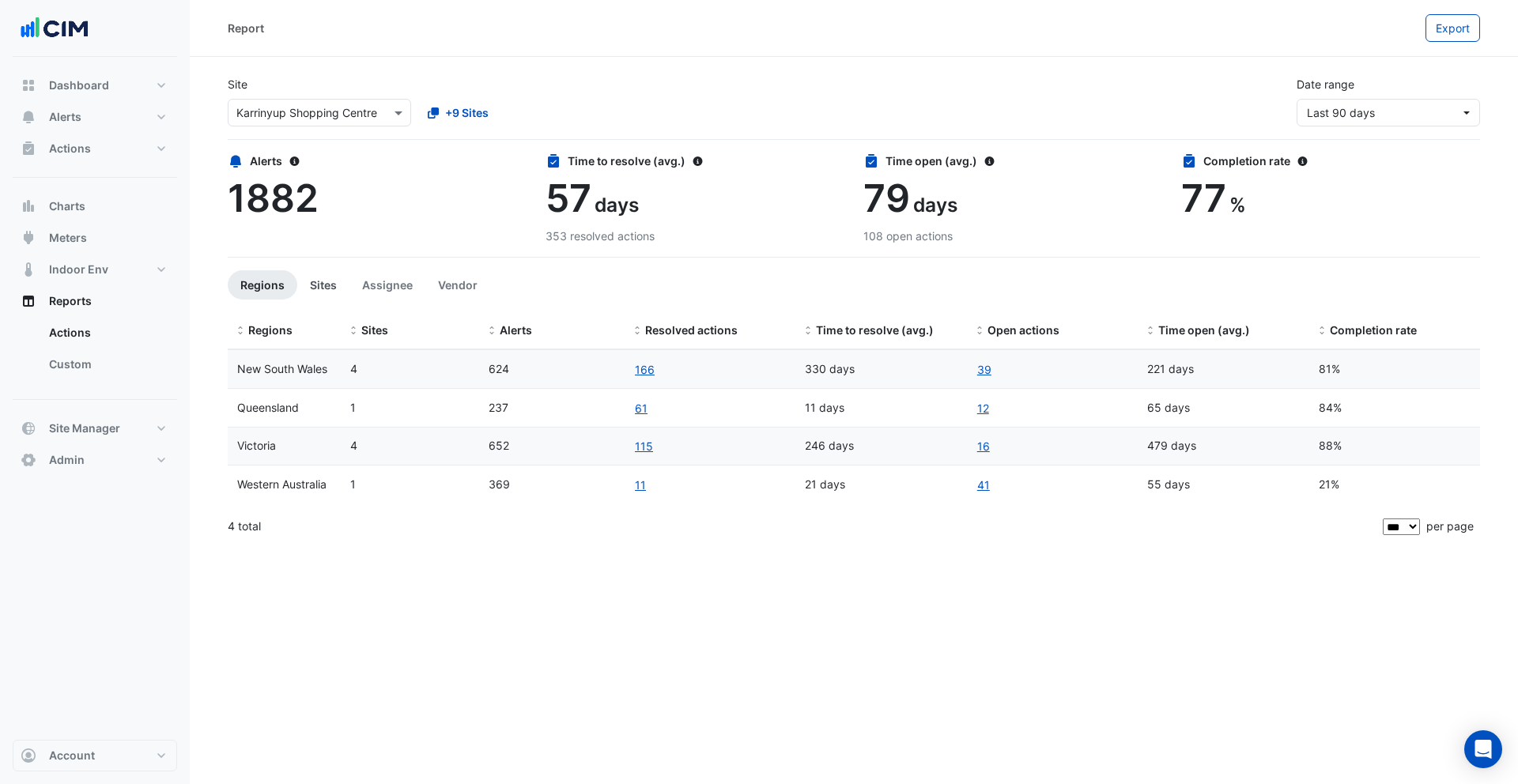 click on "Sites" 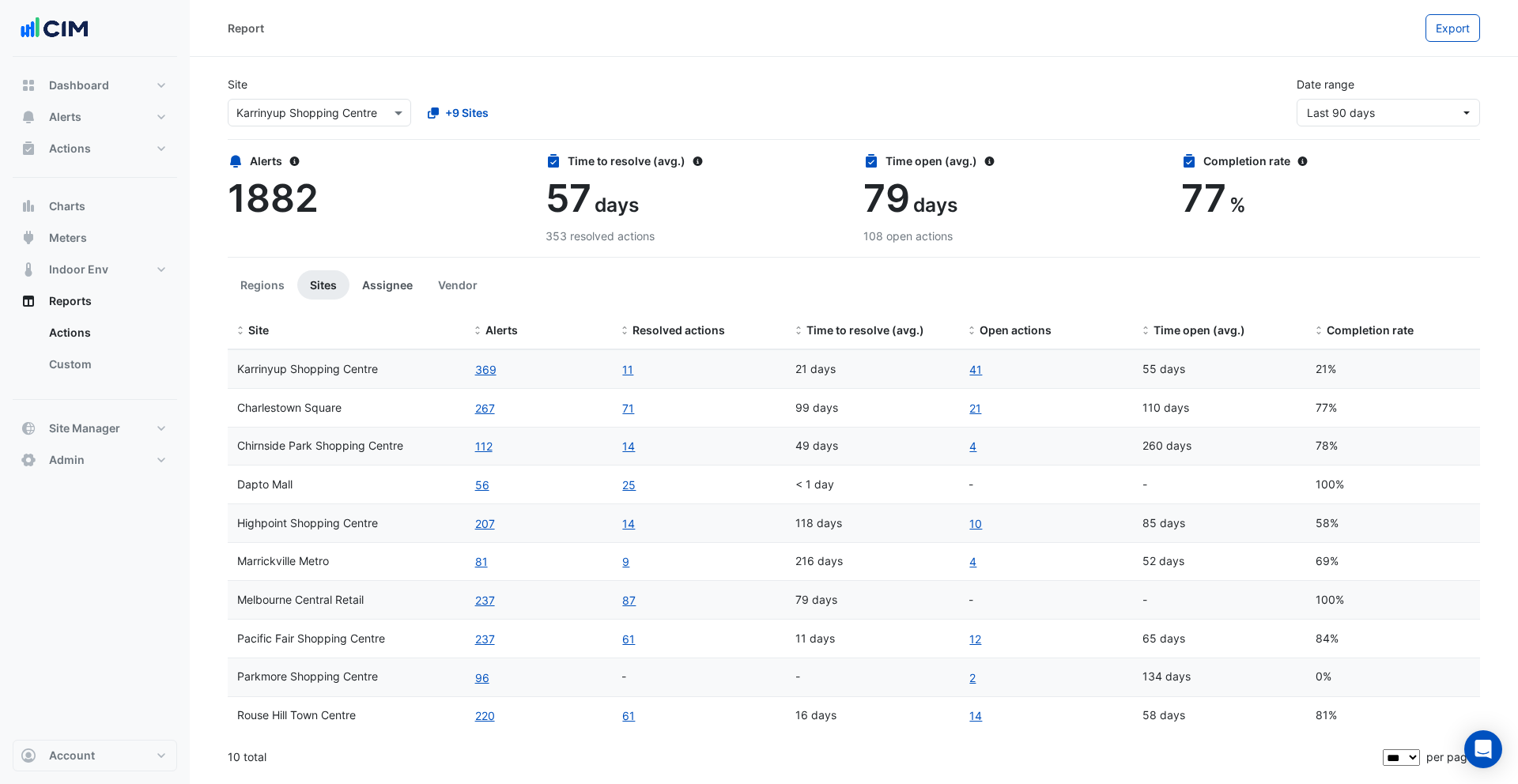 click on "Assignee" 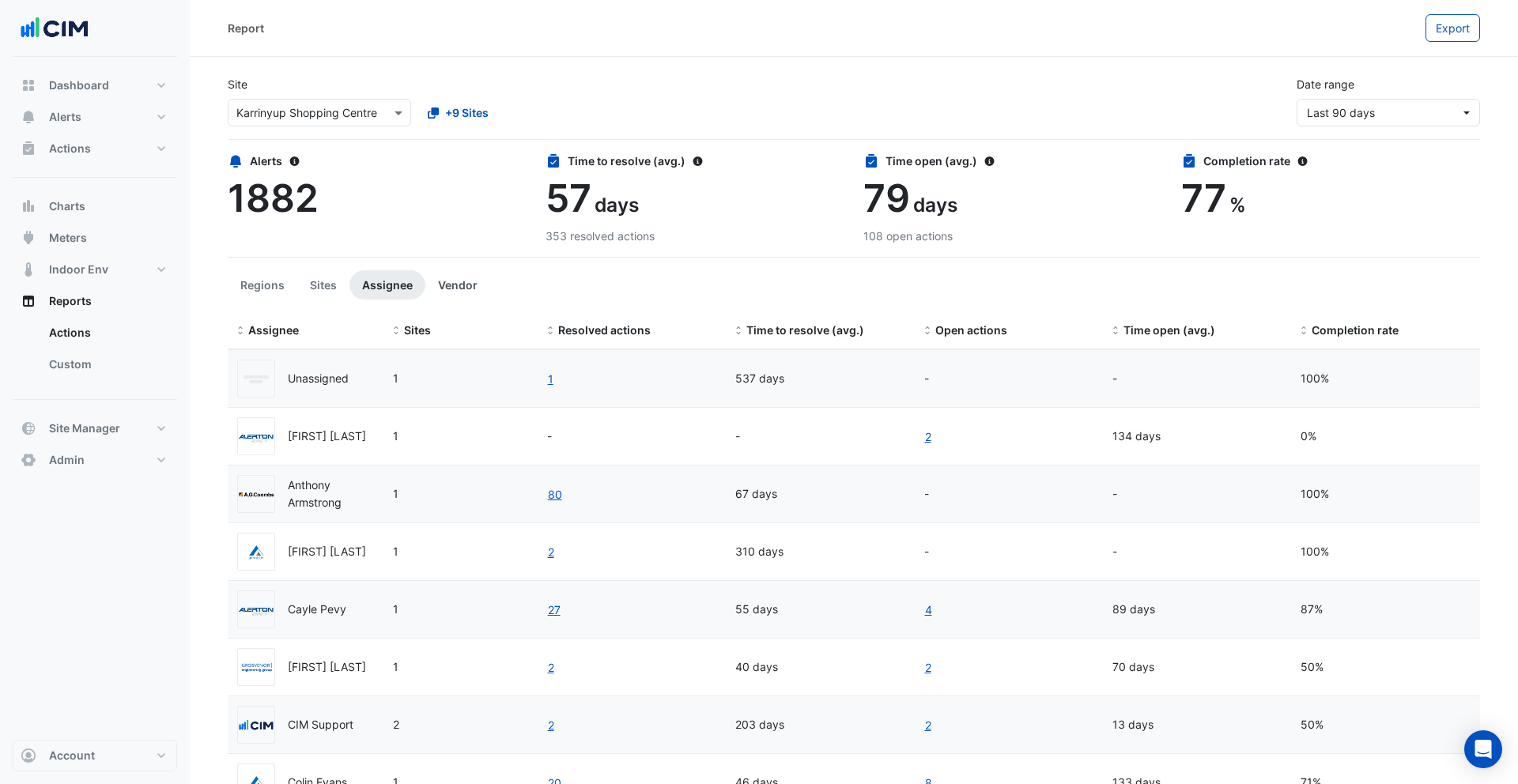 click on "Vendor" 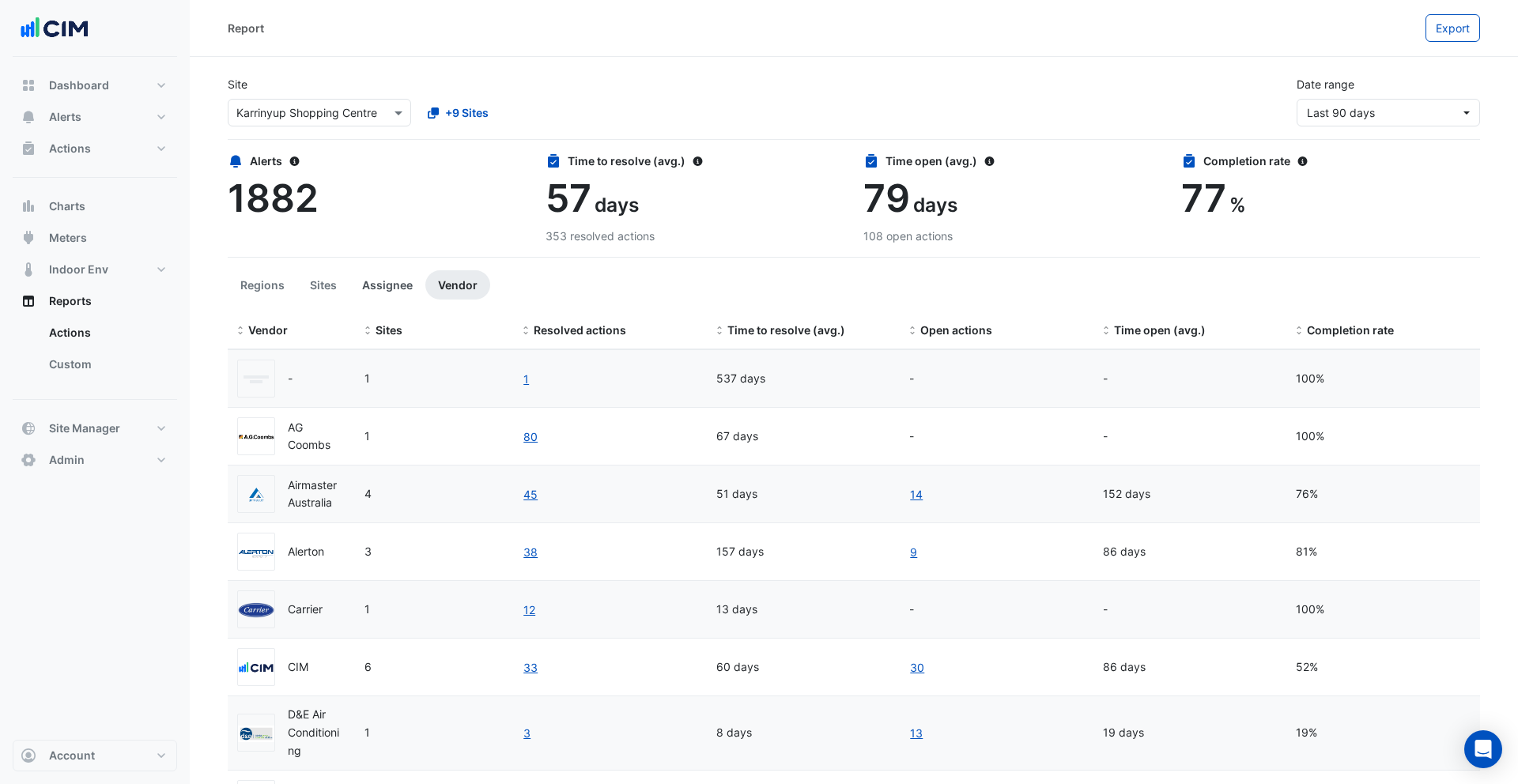 click on "Assignee" 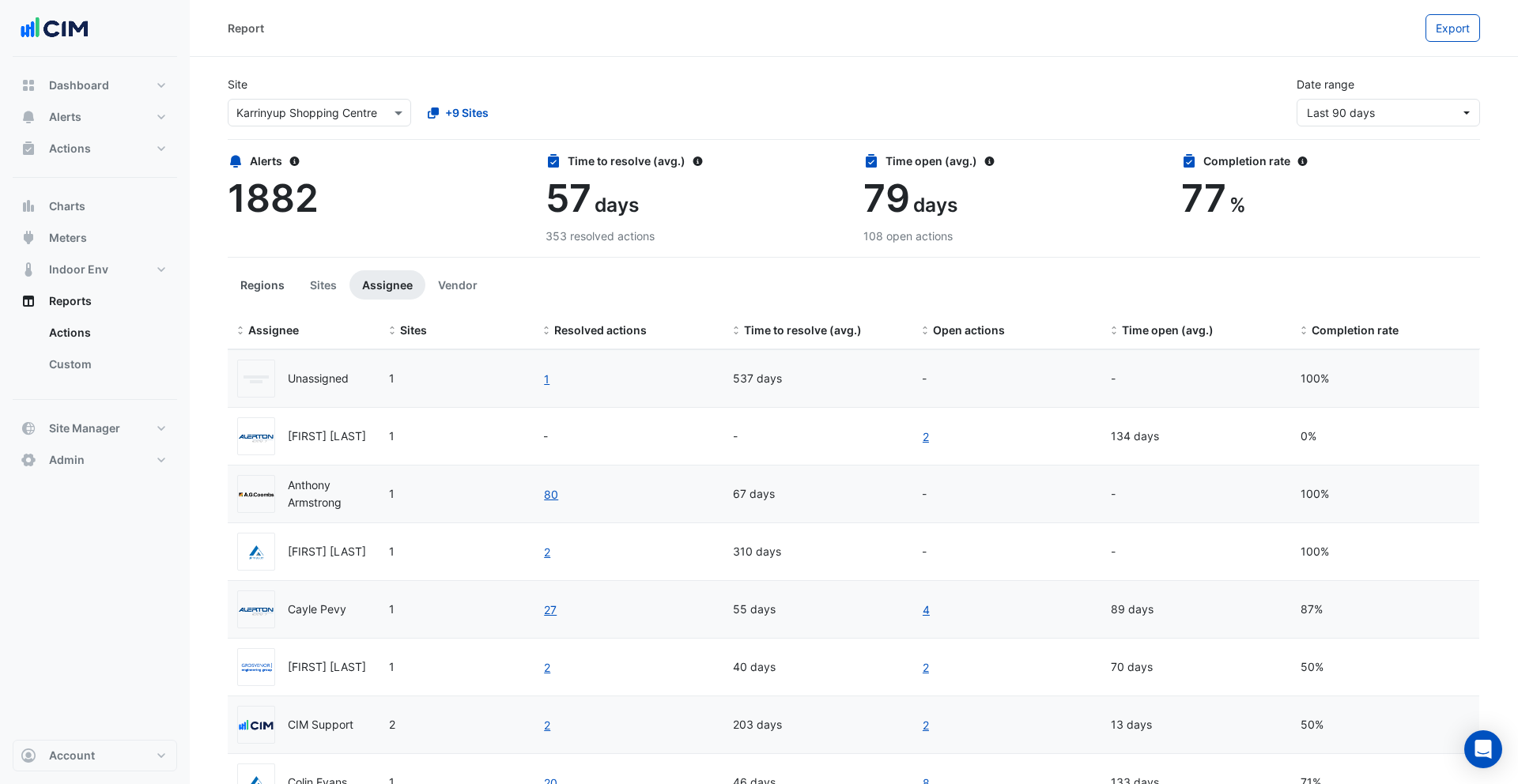 drag, startPoint x: 323, startPoint y: 287, endPoint x: 254, endPoint y: 290, distance: 69.06519 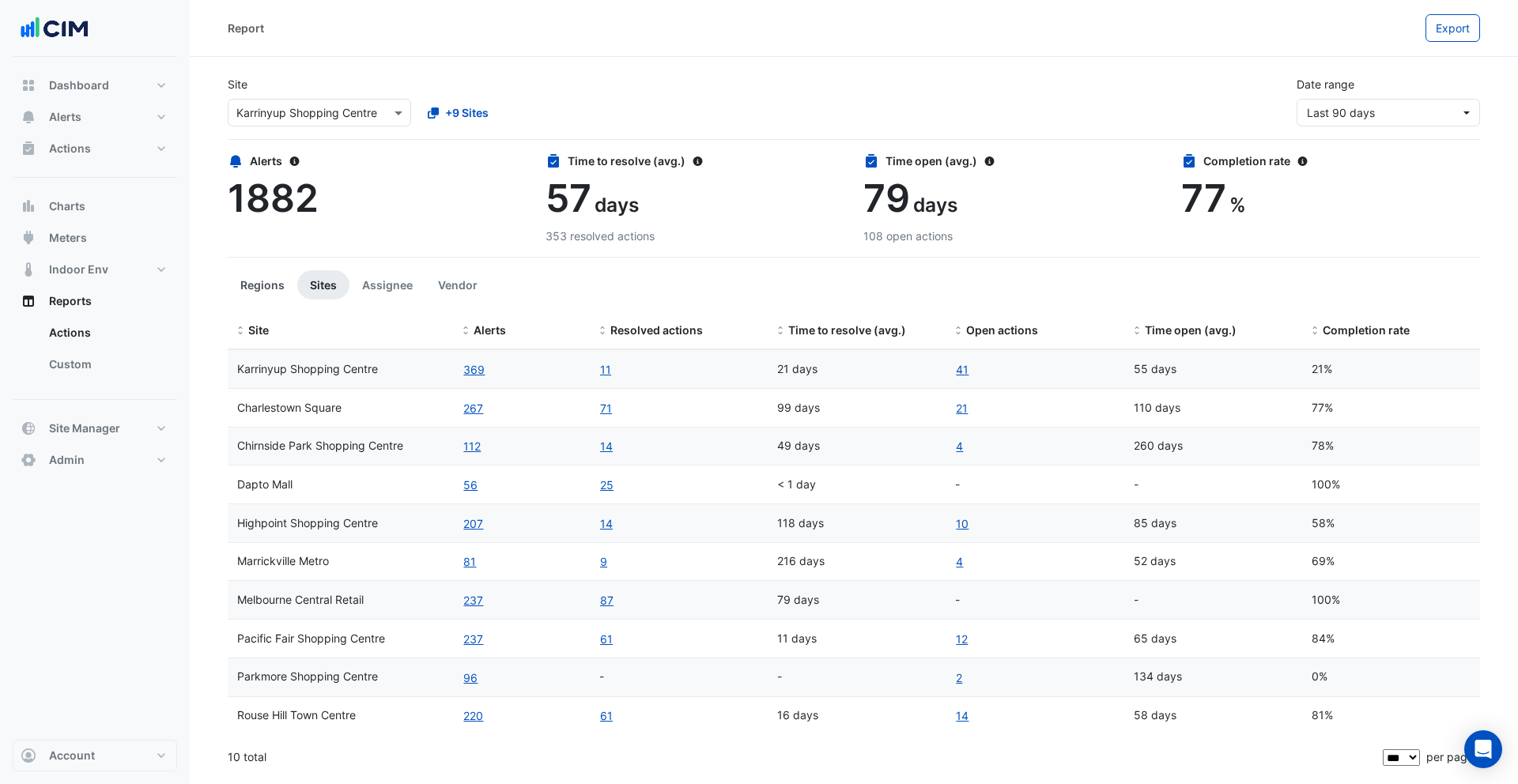 click on "Regions" 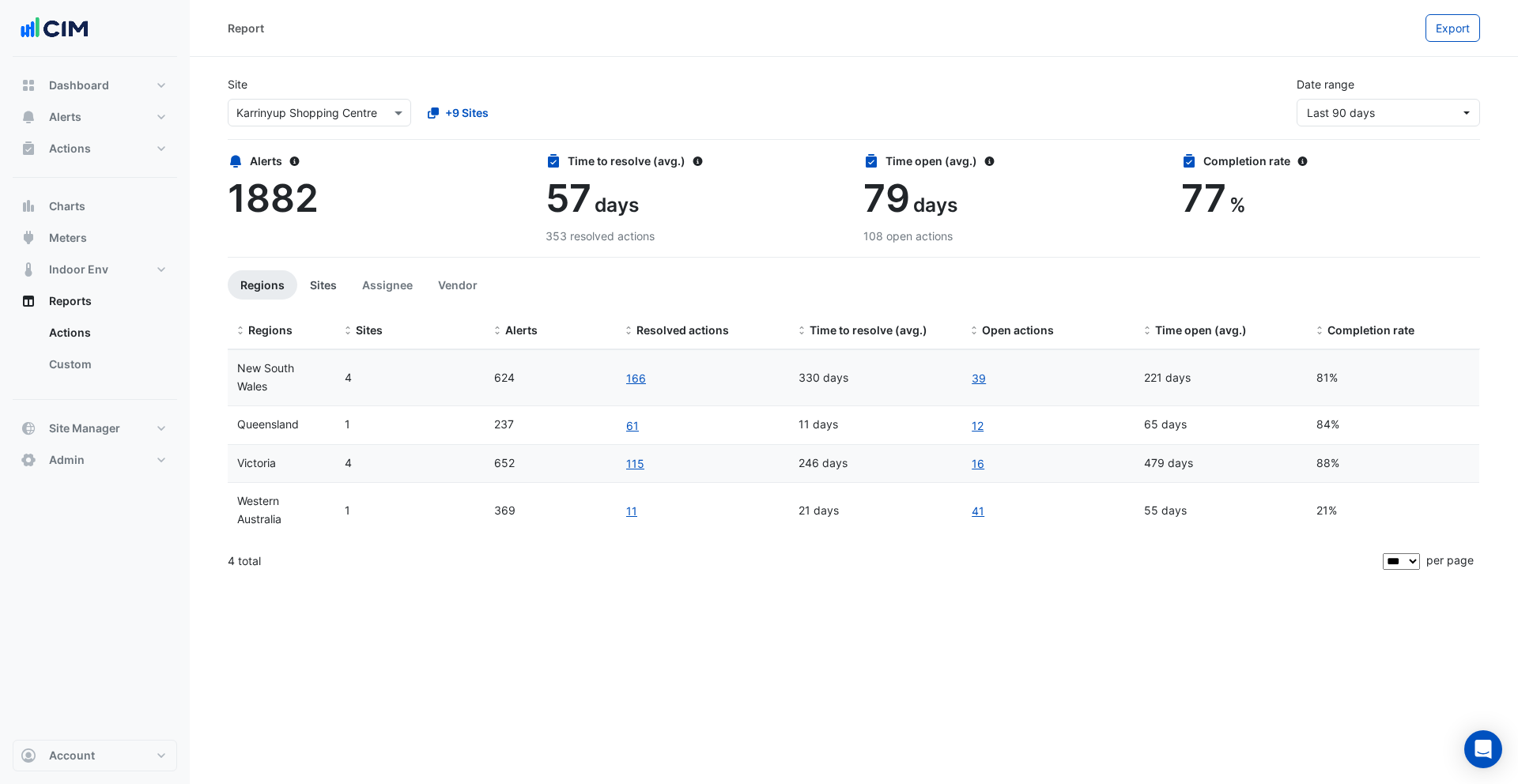 click on "Sites" 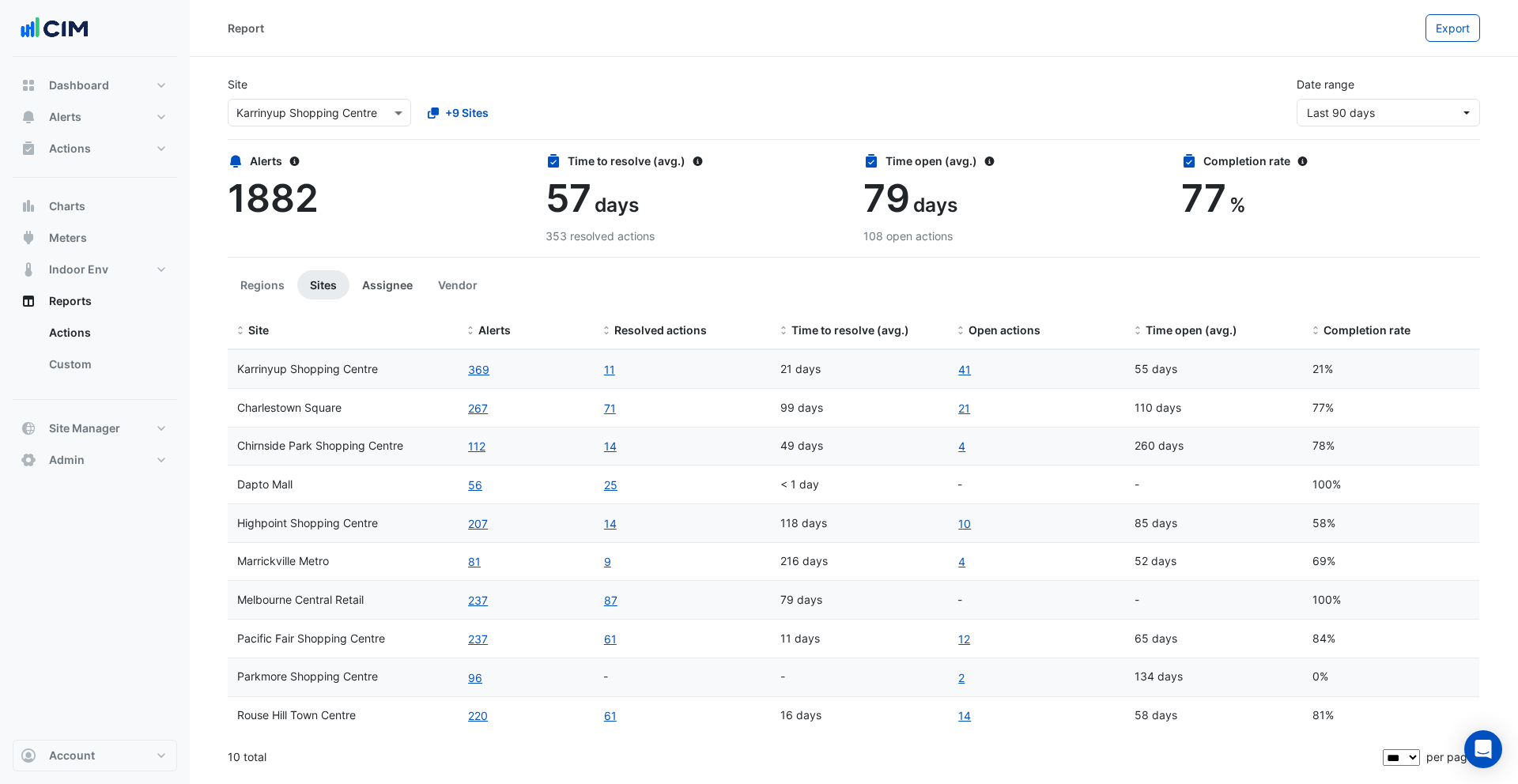 click on "Assignee" 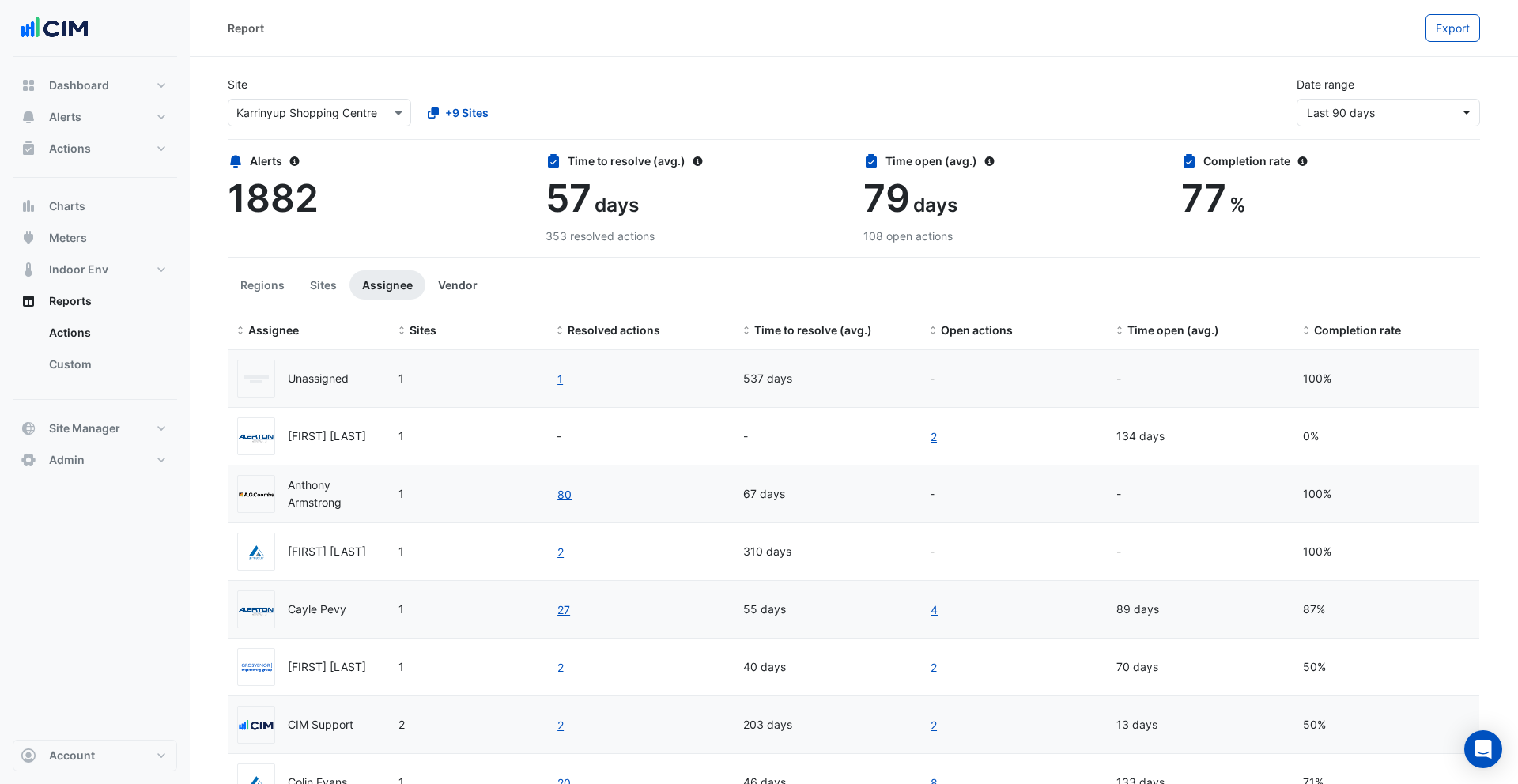 click on "Vendor" 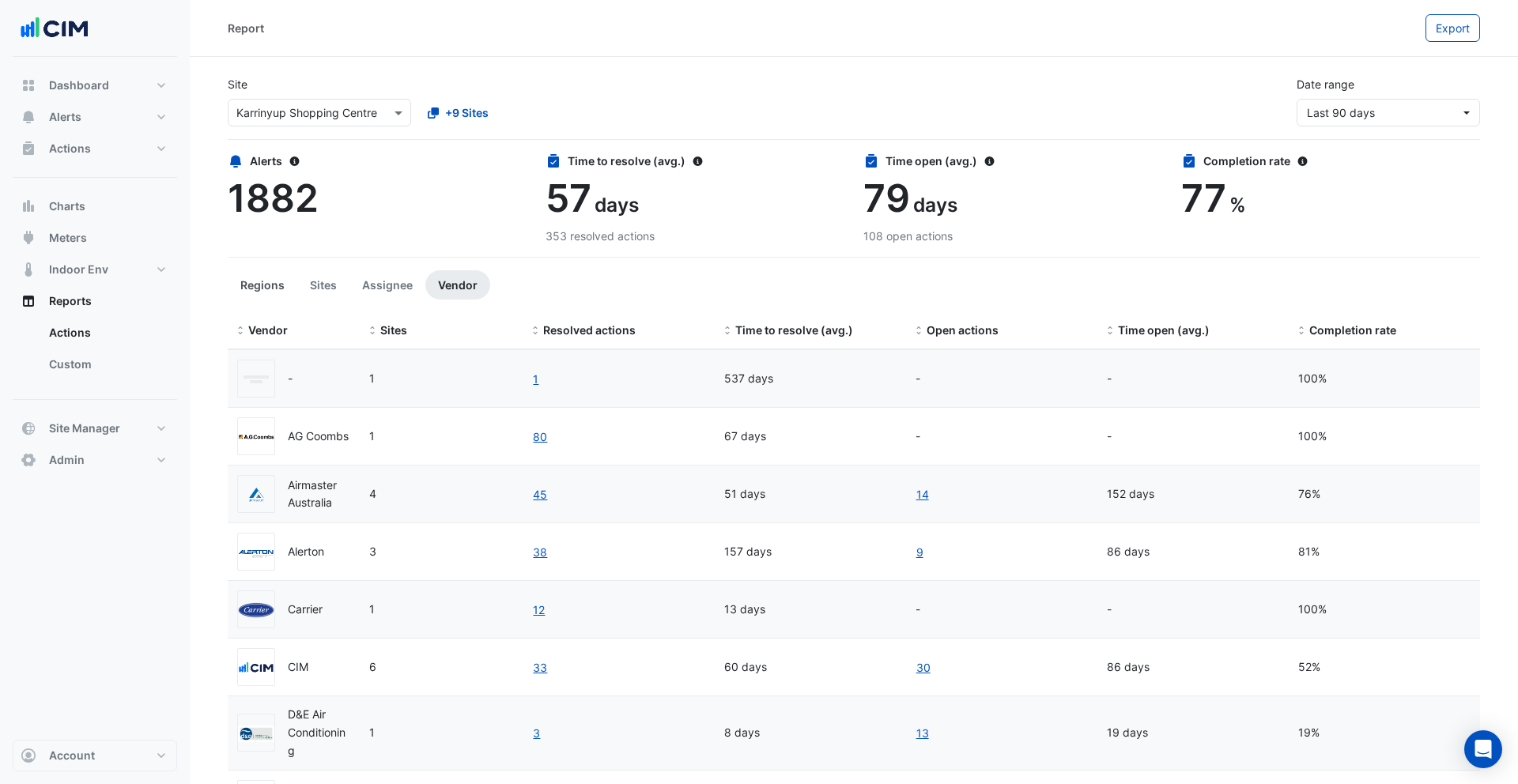 click on "Regions" 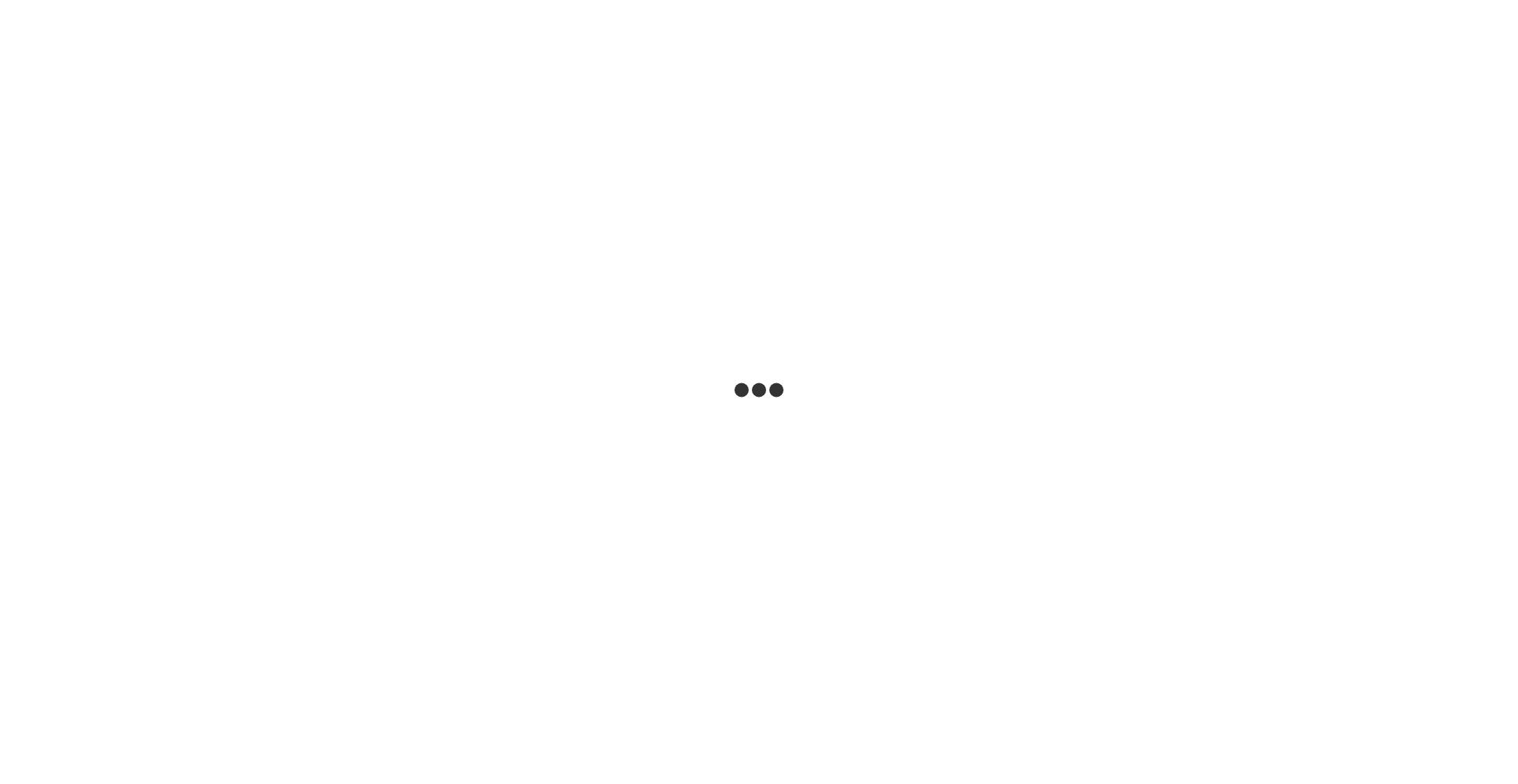 scroll, scrollTop: 0, scrollLeft: 0, axis: both 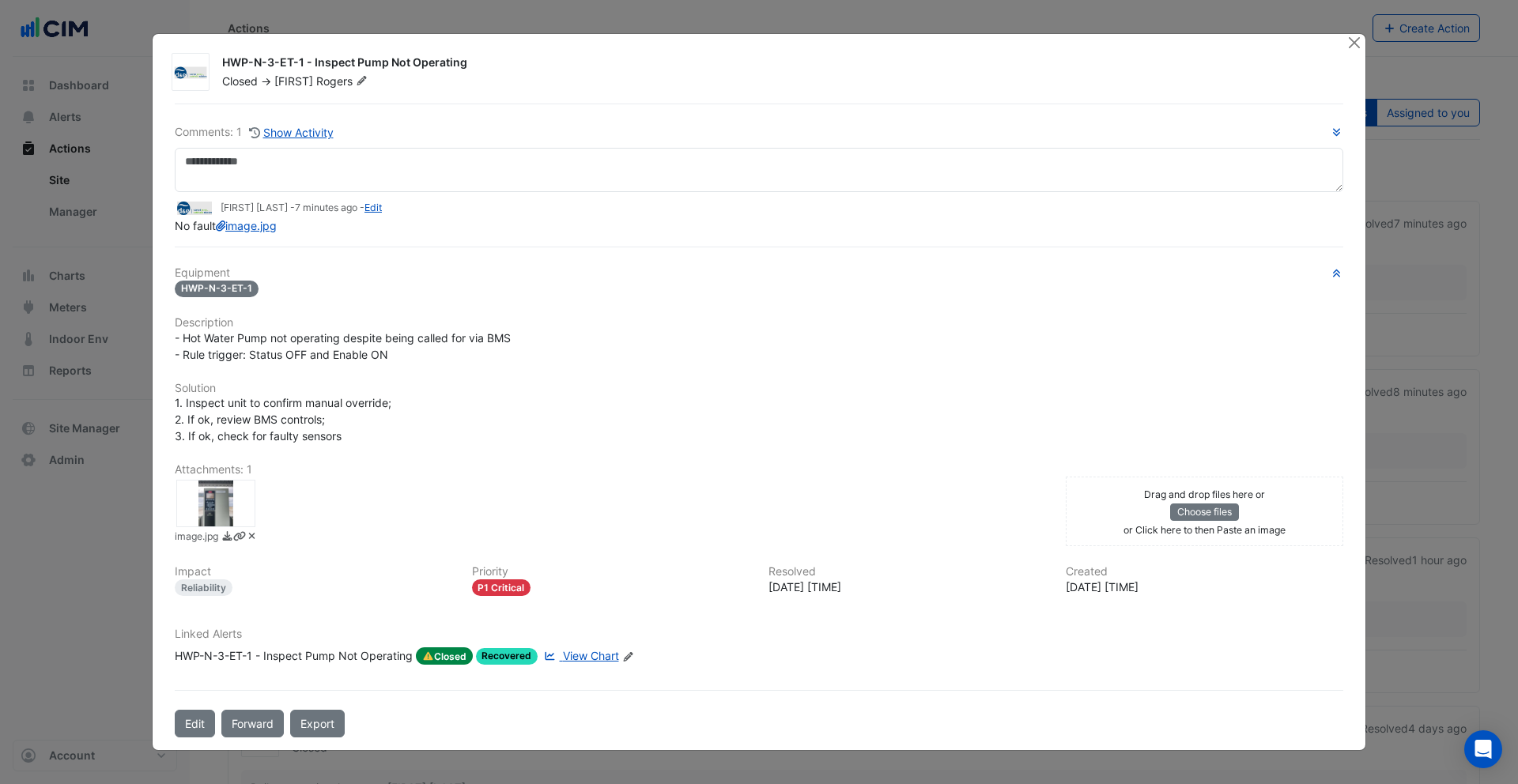 click 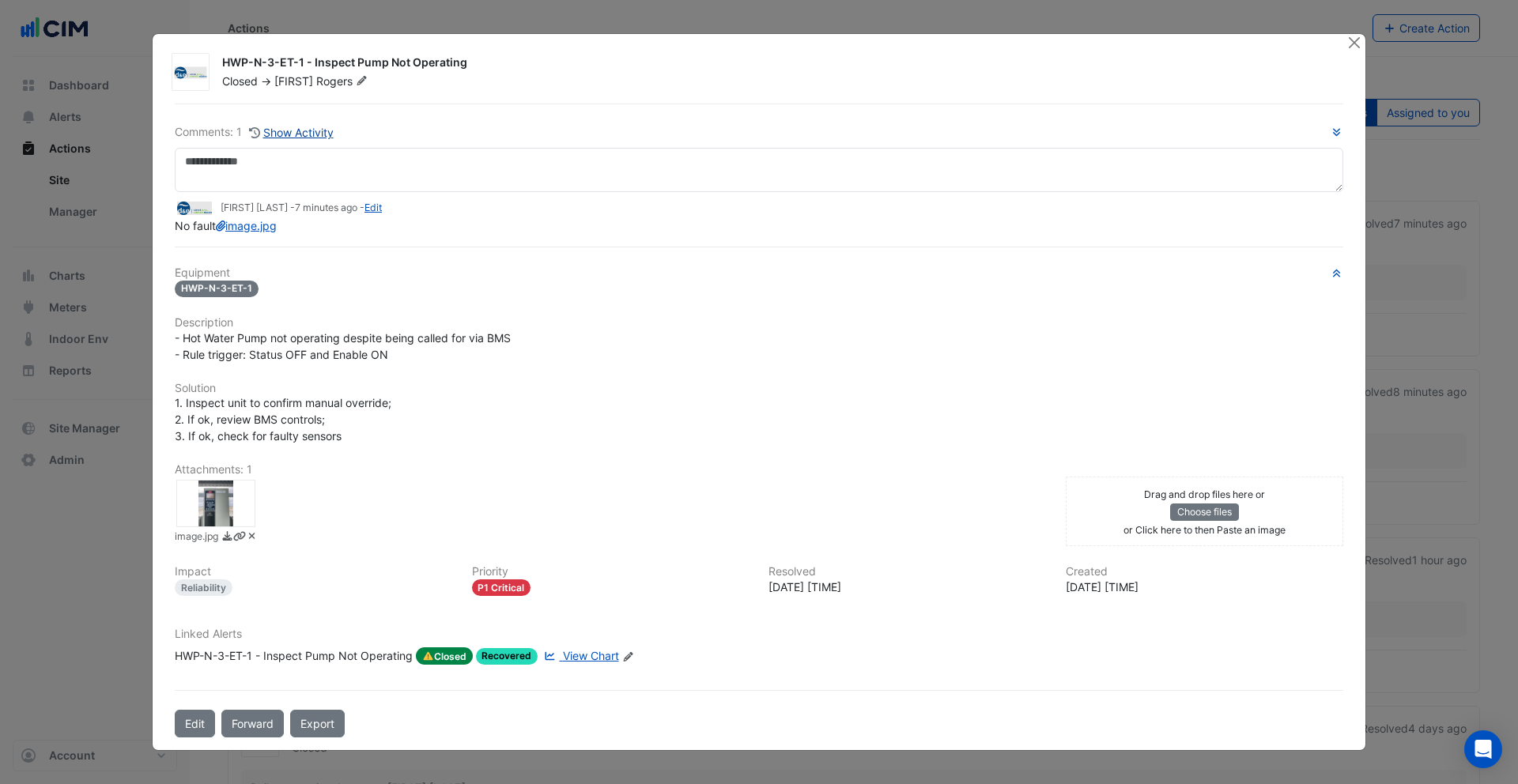 click on "Show Activity" 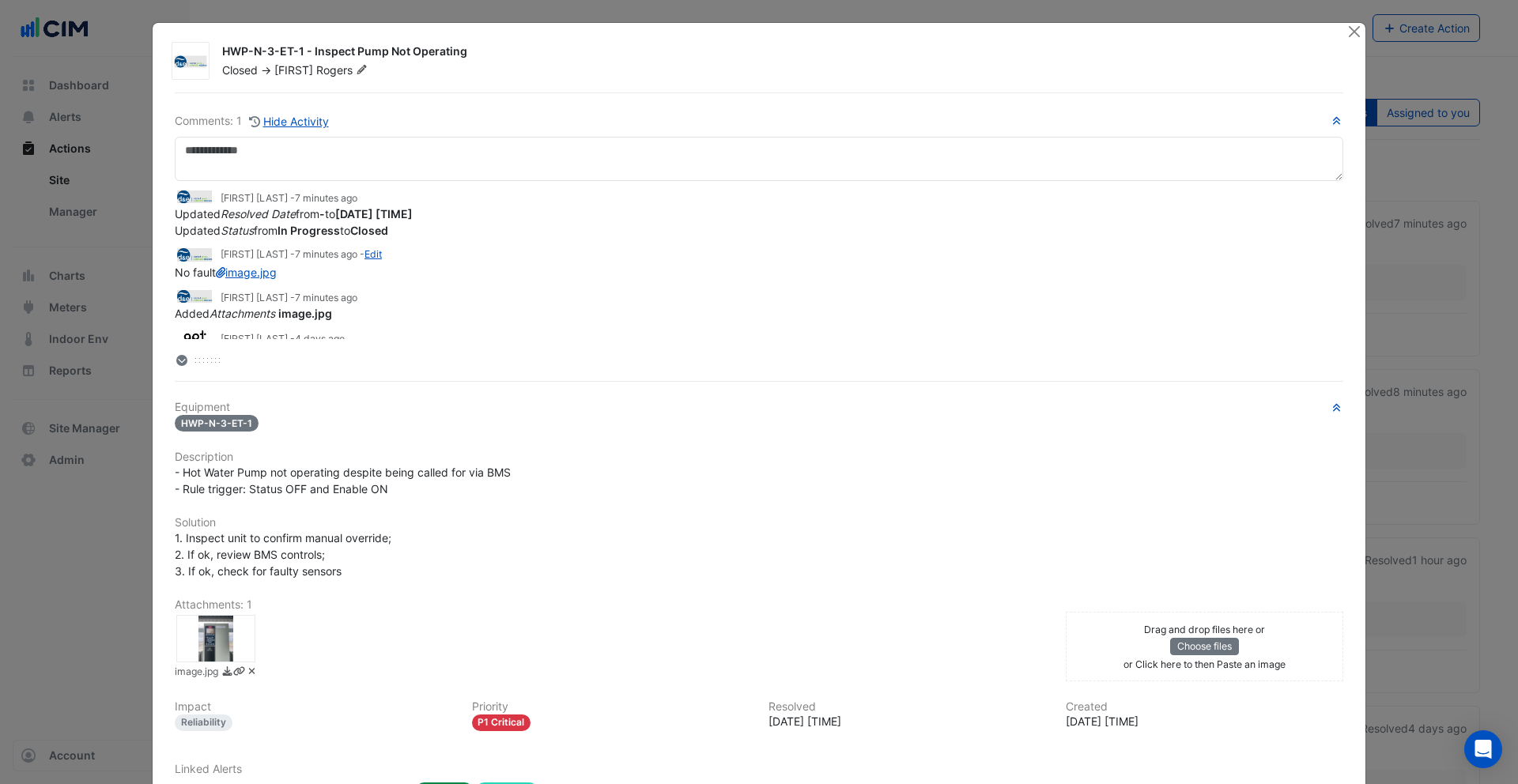 scroll, scrollTop: 40, scrollLeft: 0, axis: vertical 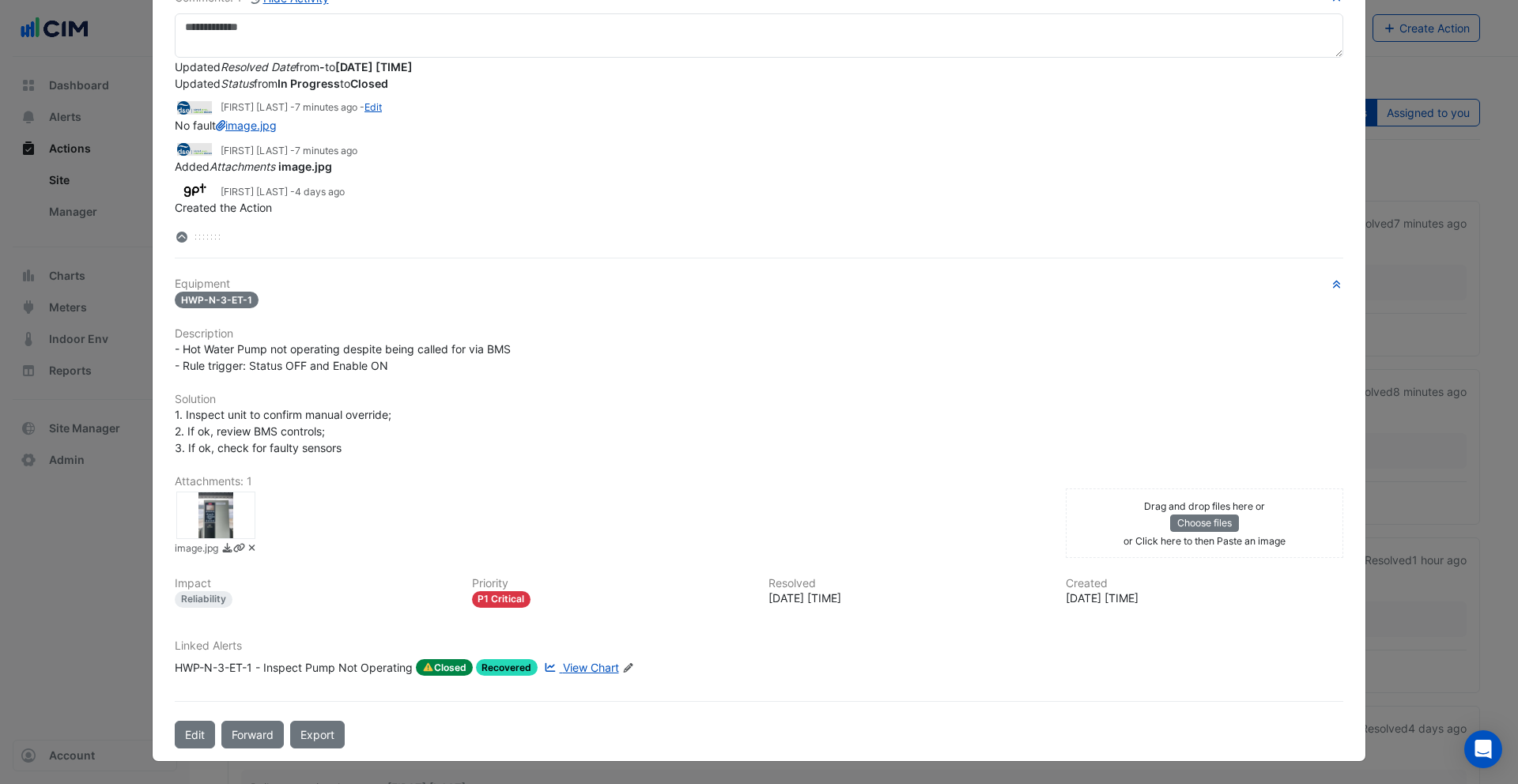 click on "View Chart" 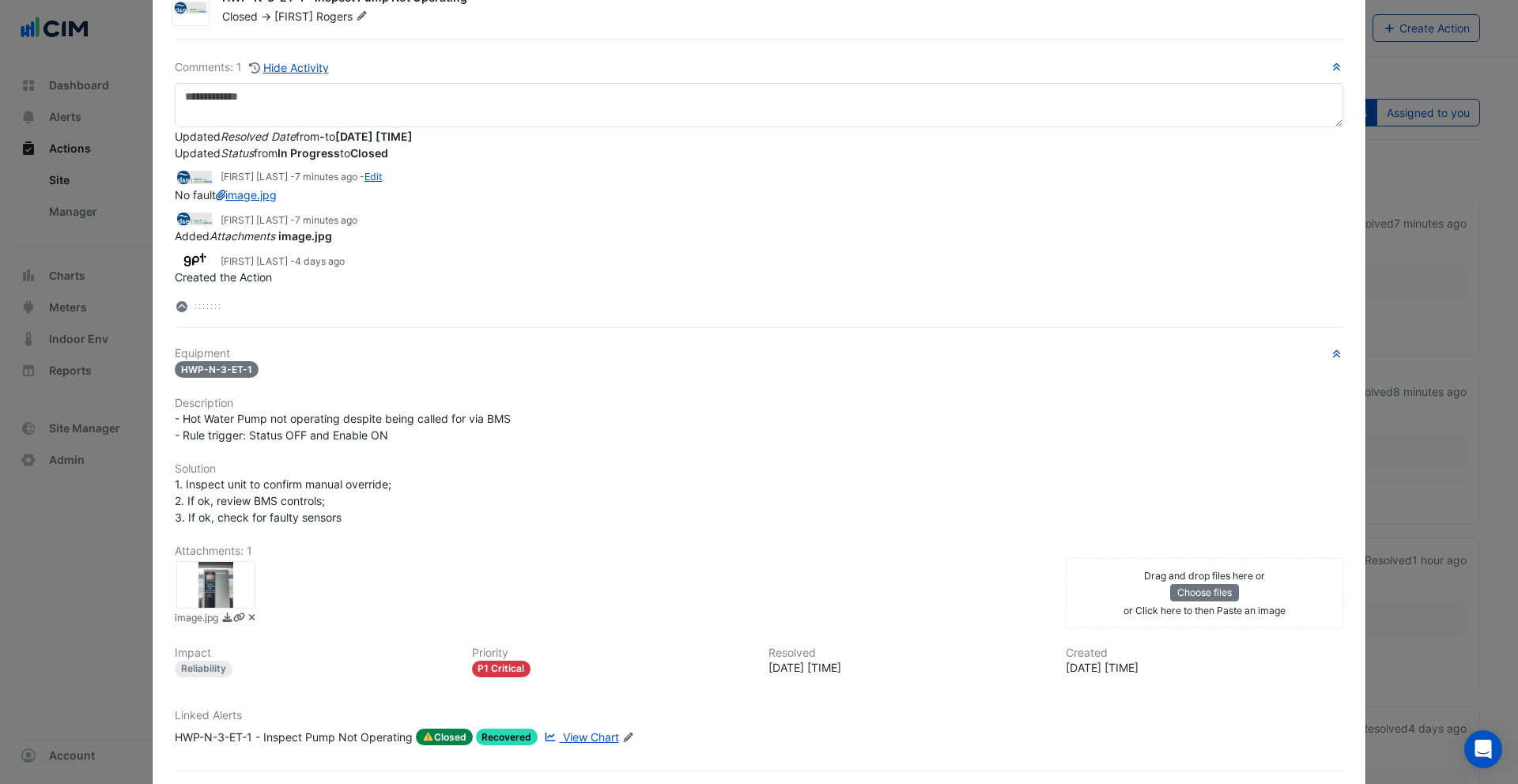 scroll, scrollTop: 0, scrollLeft: 0, axis: both 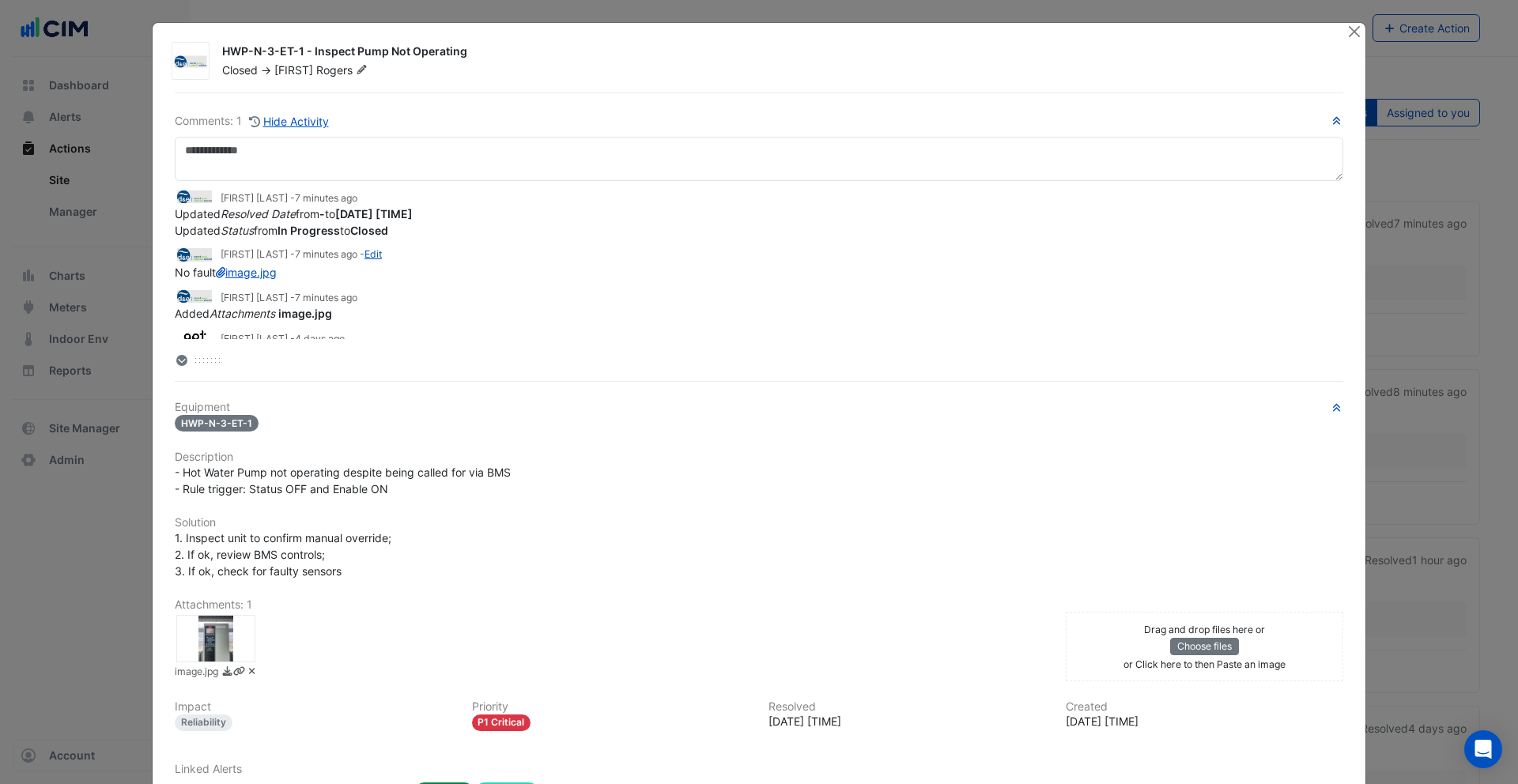 click 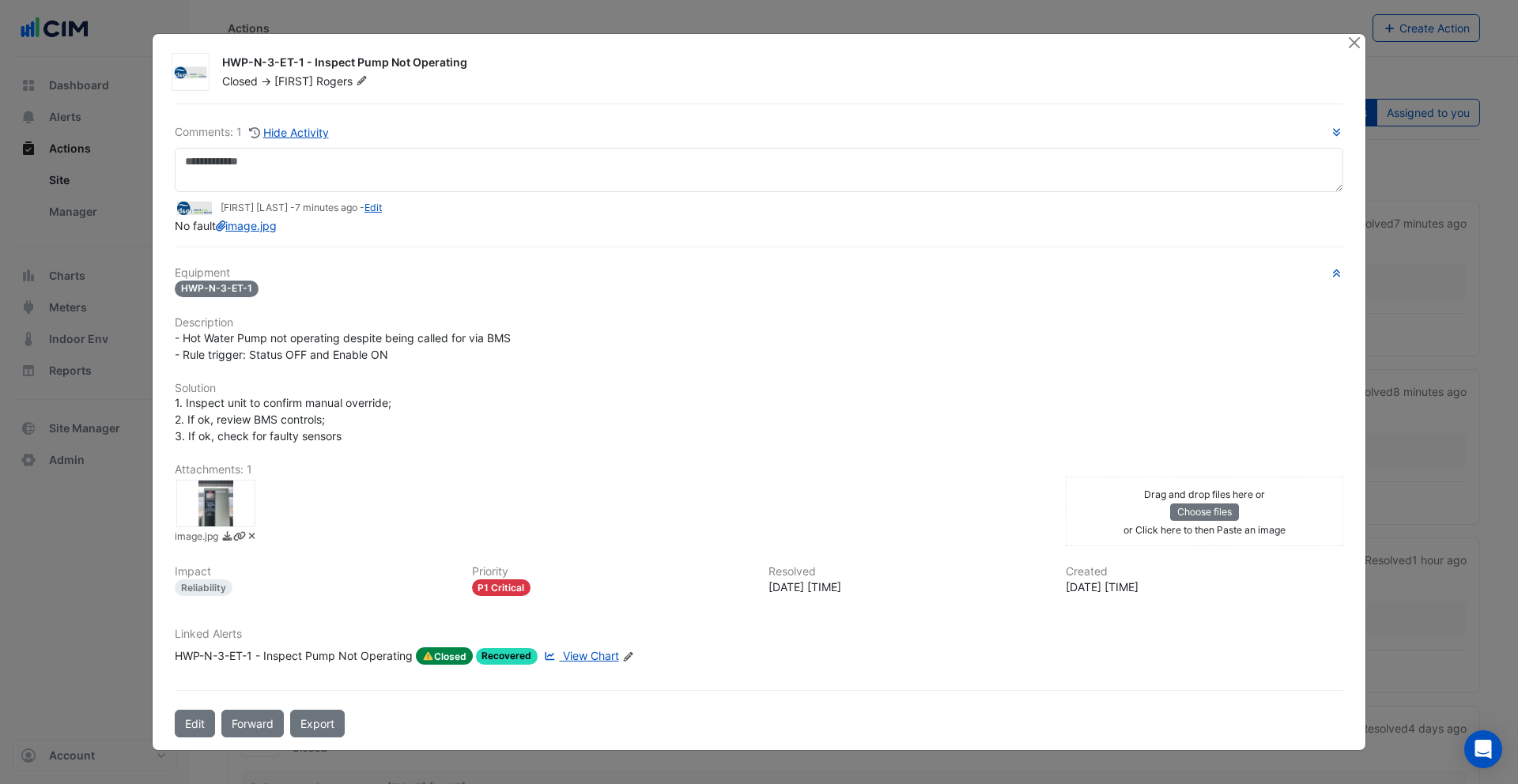 type 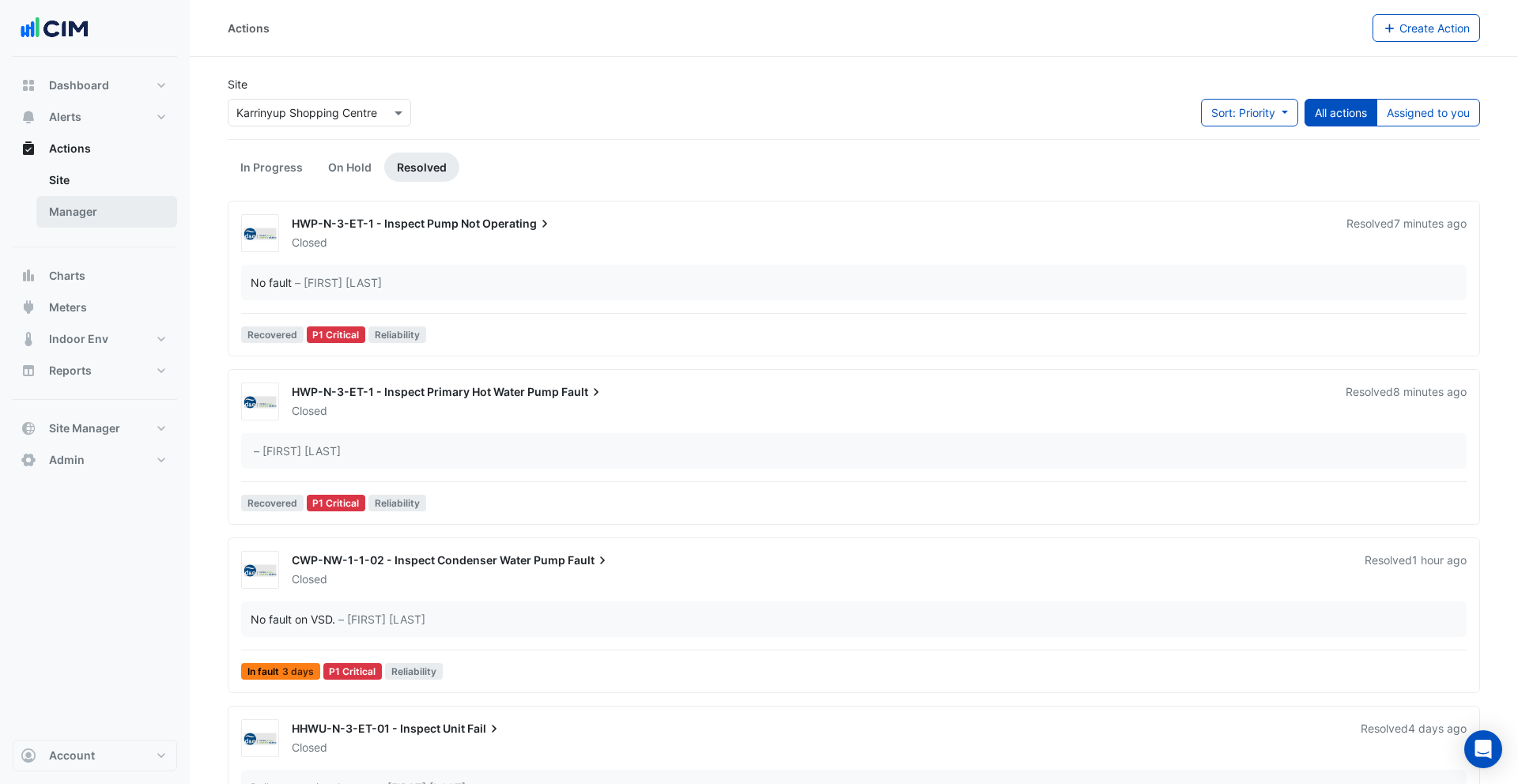 click on "Manager" at bounding box center [107, 212] 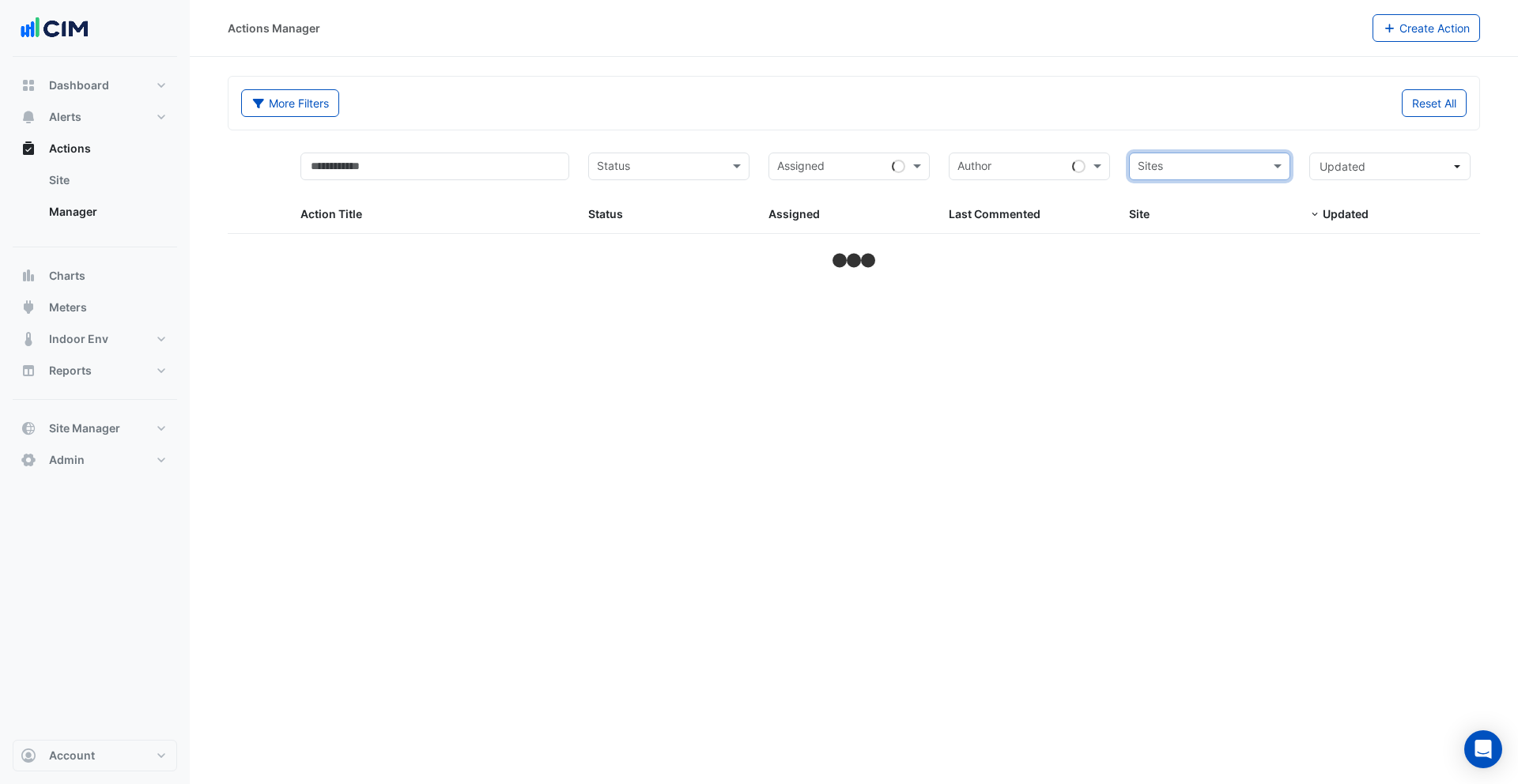 click on "More Filters
Reset All" 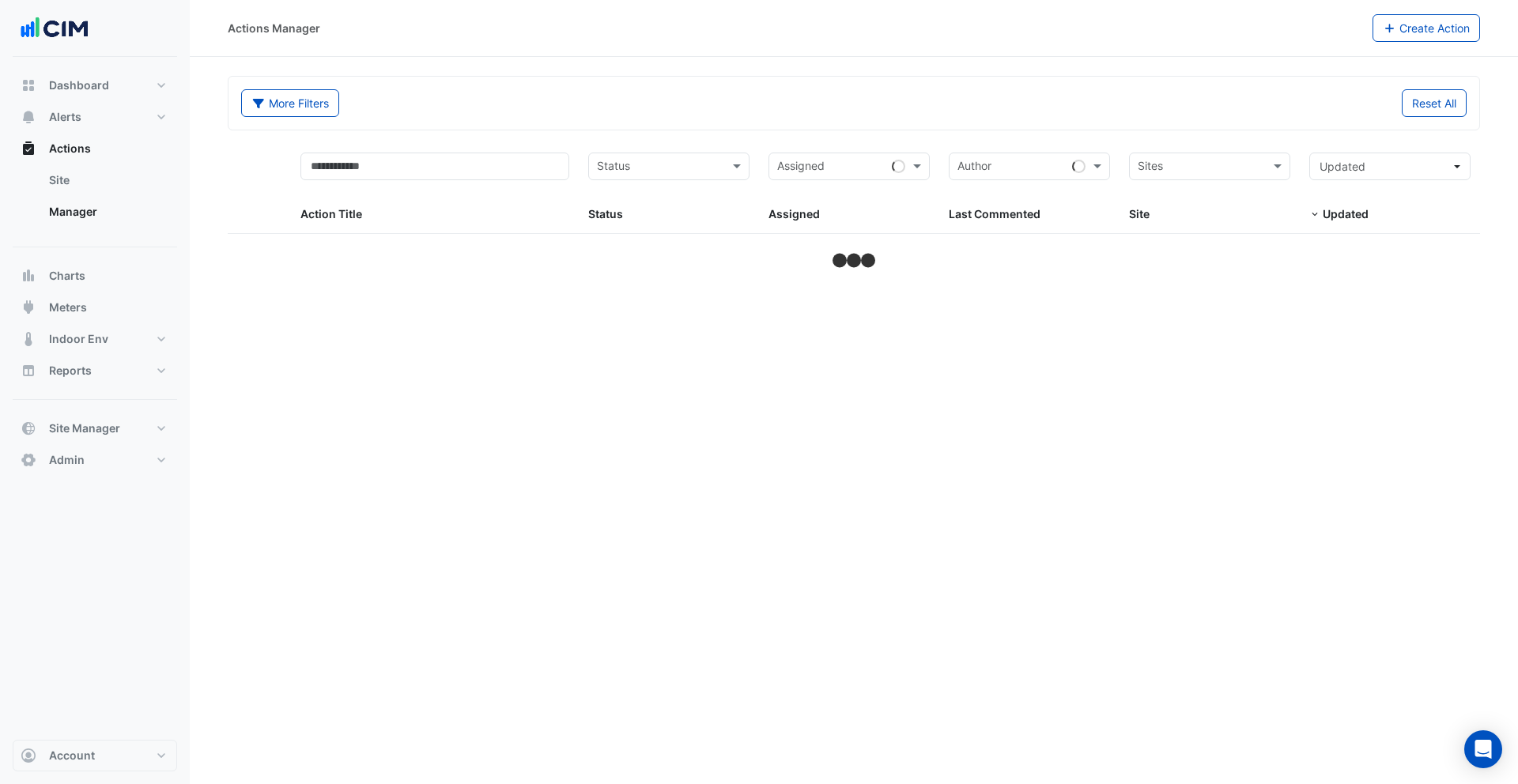 select on "***" 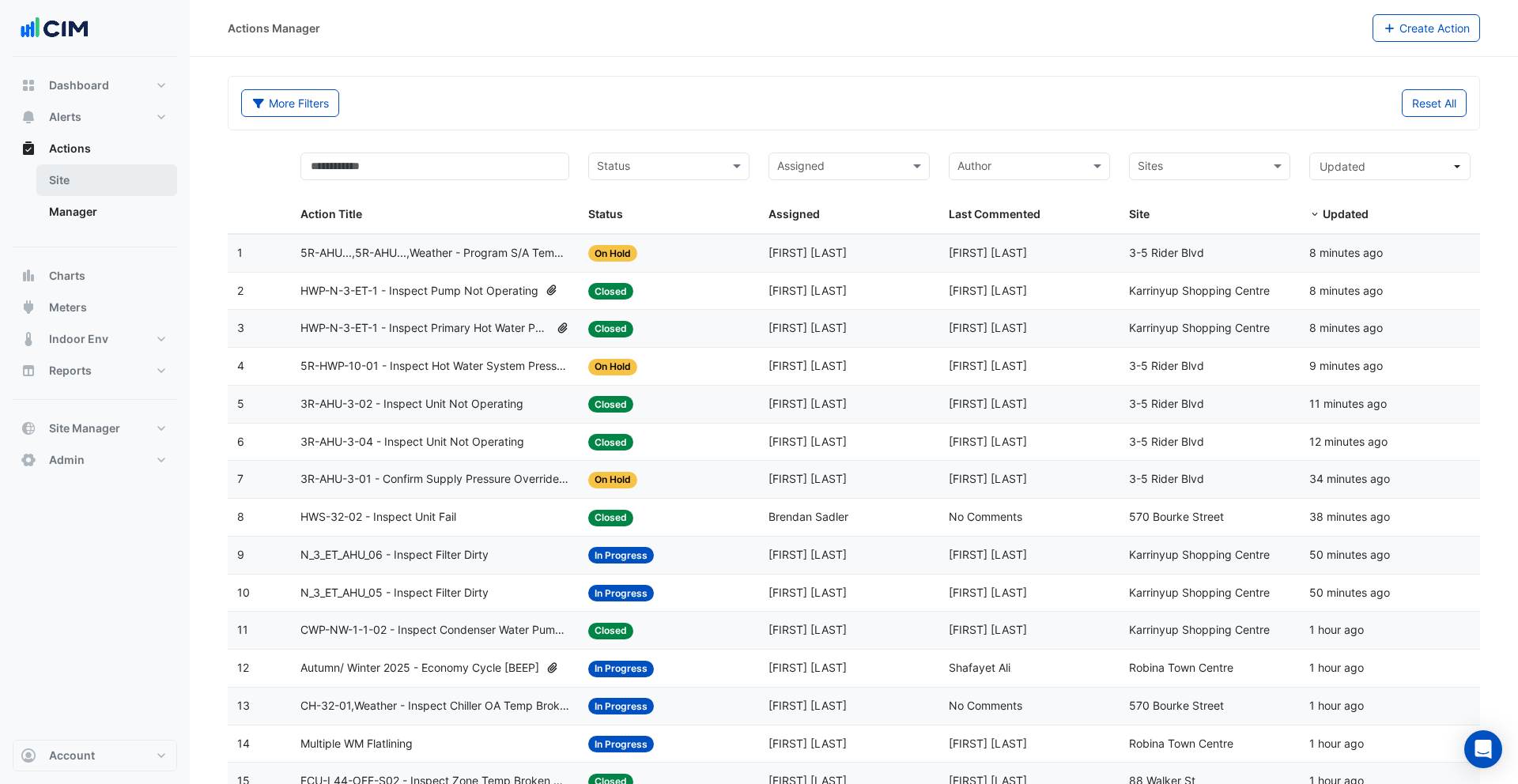 click on "Site" at bounding box center [107, 180] 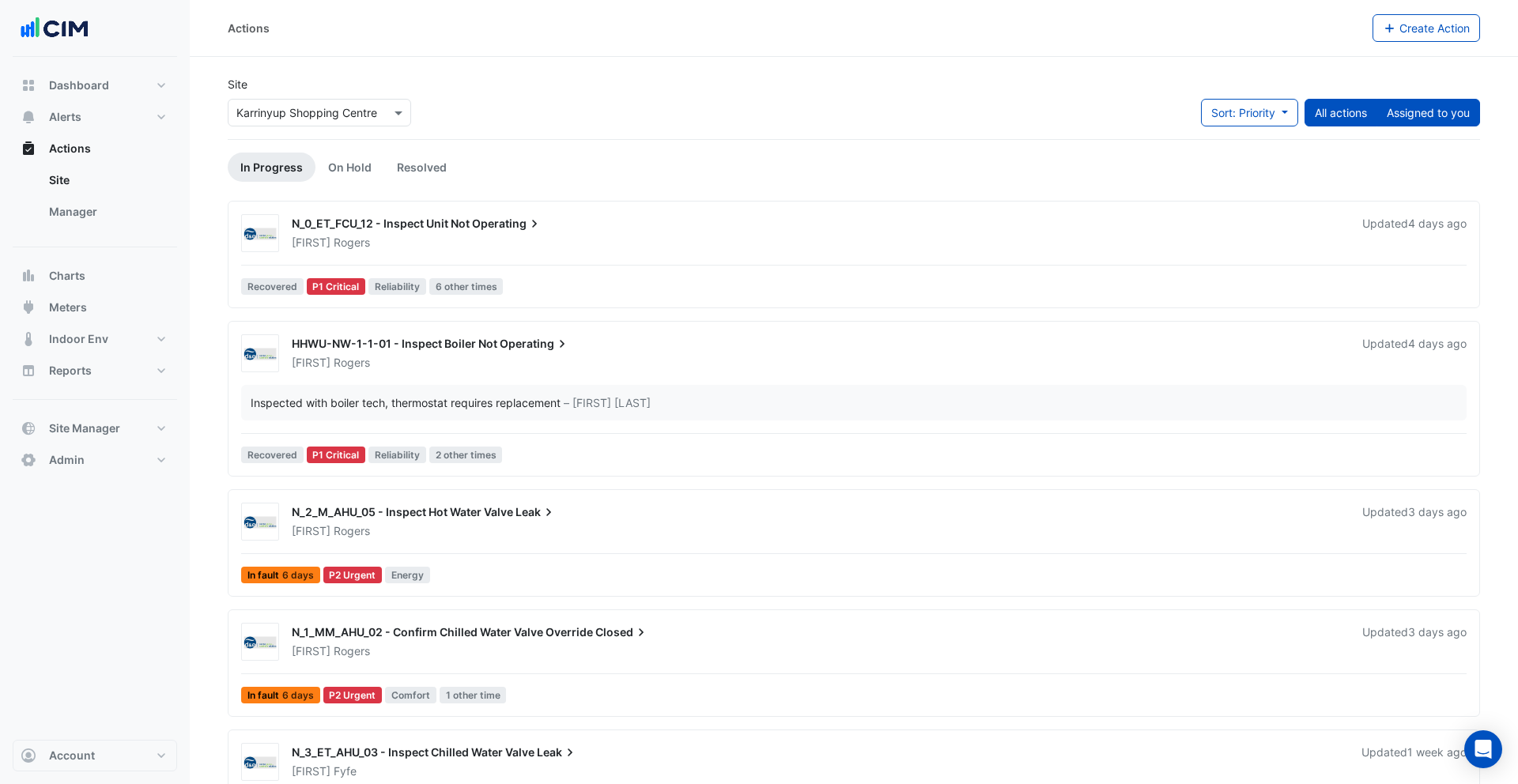 click on "Assigned to you" 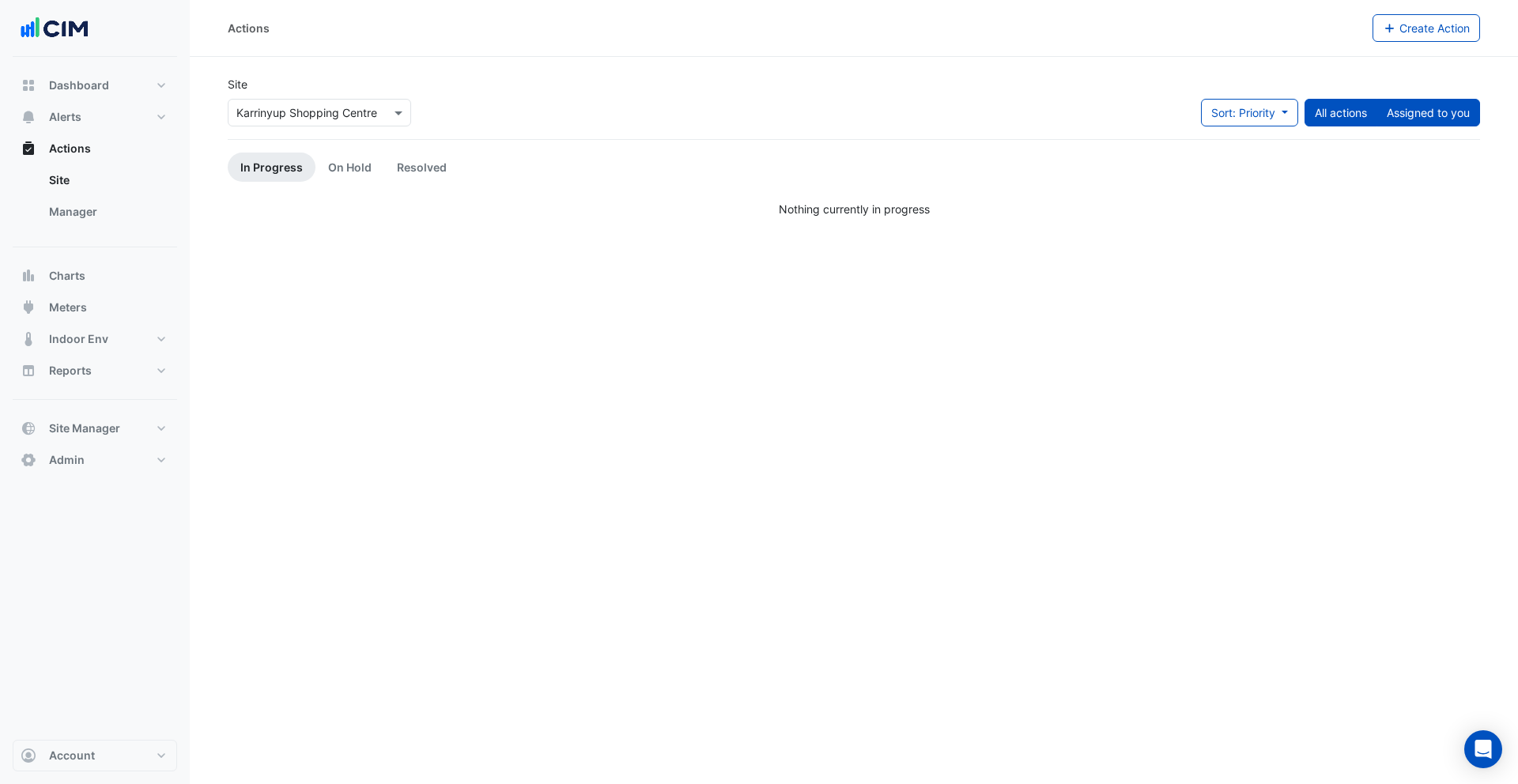 click on "All actions" 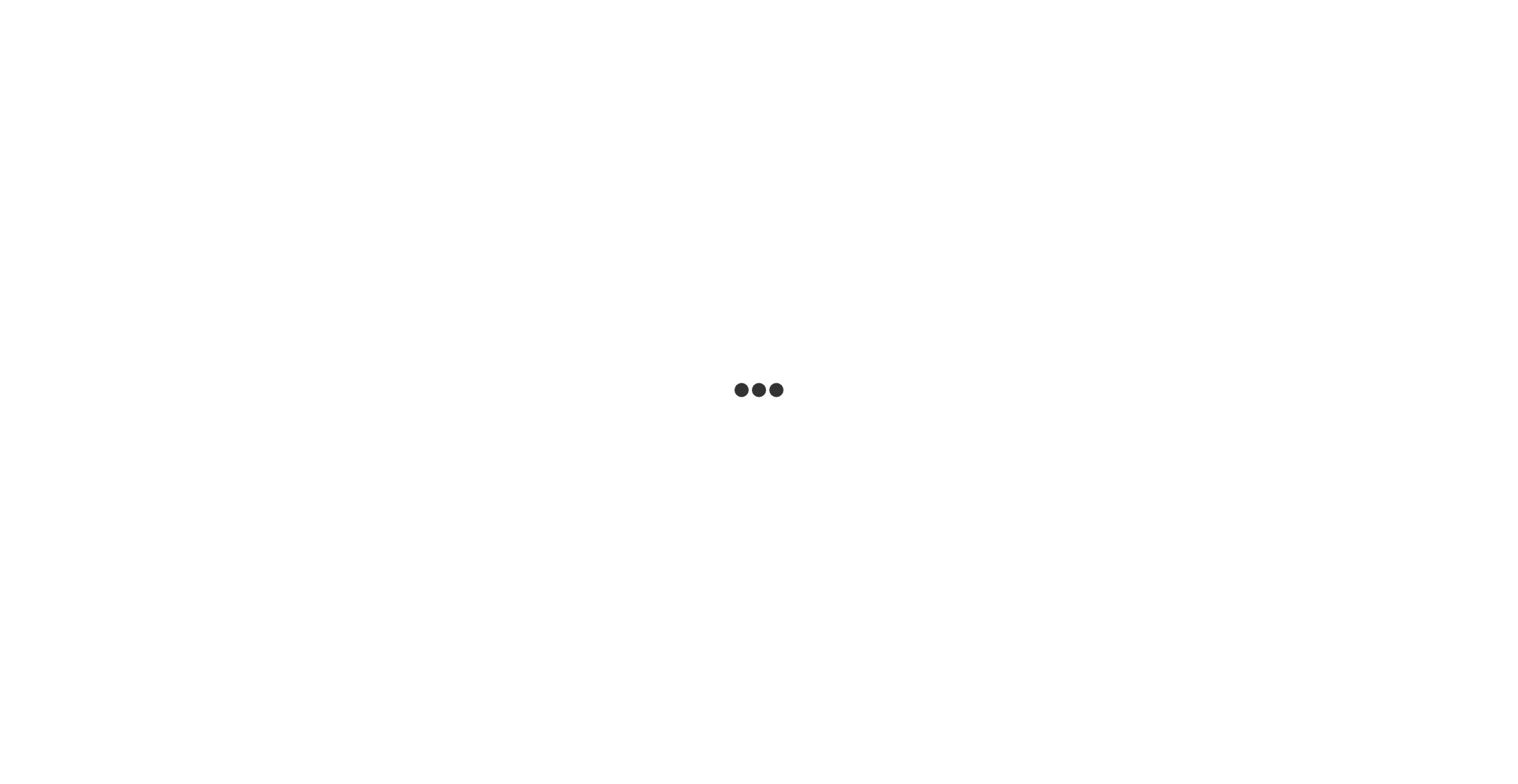 scroll, scrollTop: 0, scrollLeft: 0, axis: both 